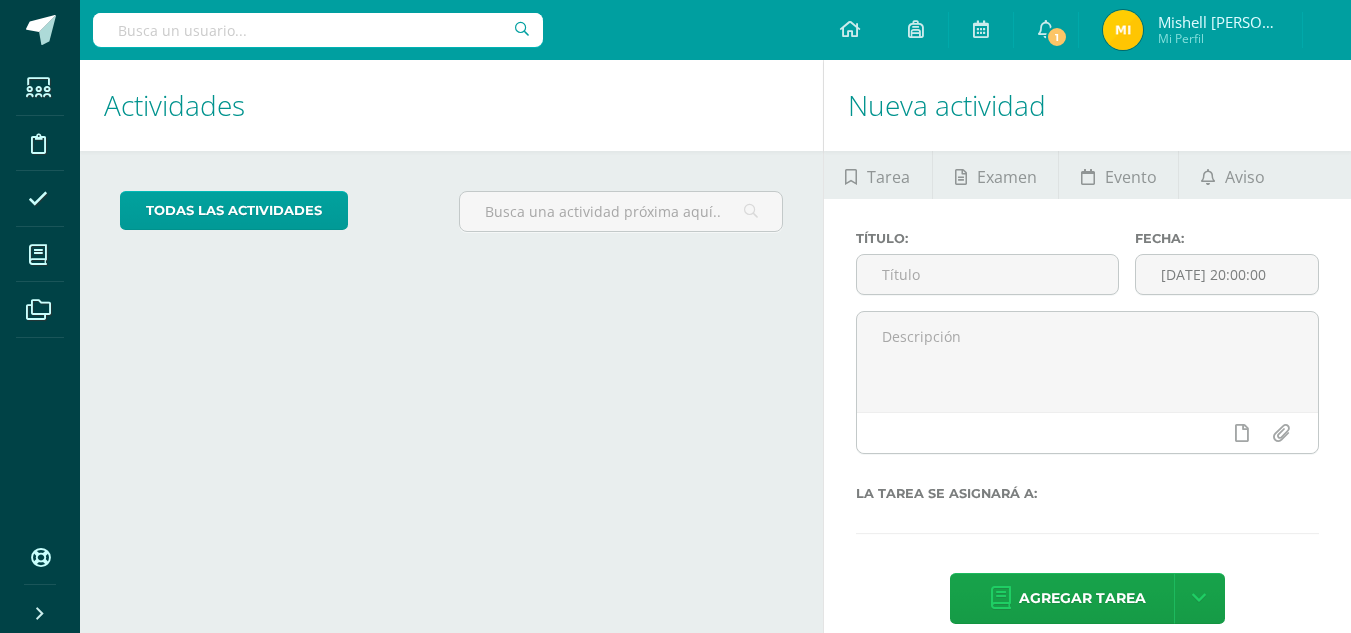 scroll, scrollTop: 0, scrollLeft: 0, axis: both 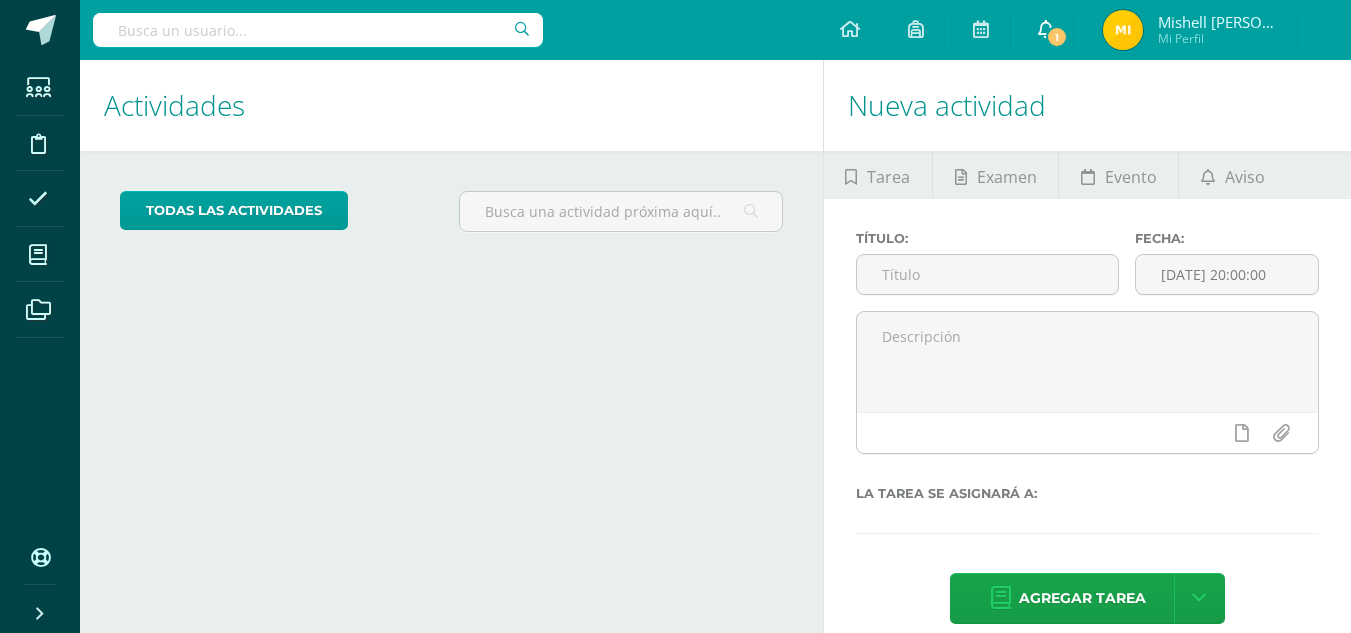 click on "1" at bounding box center (1057, 37) 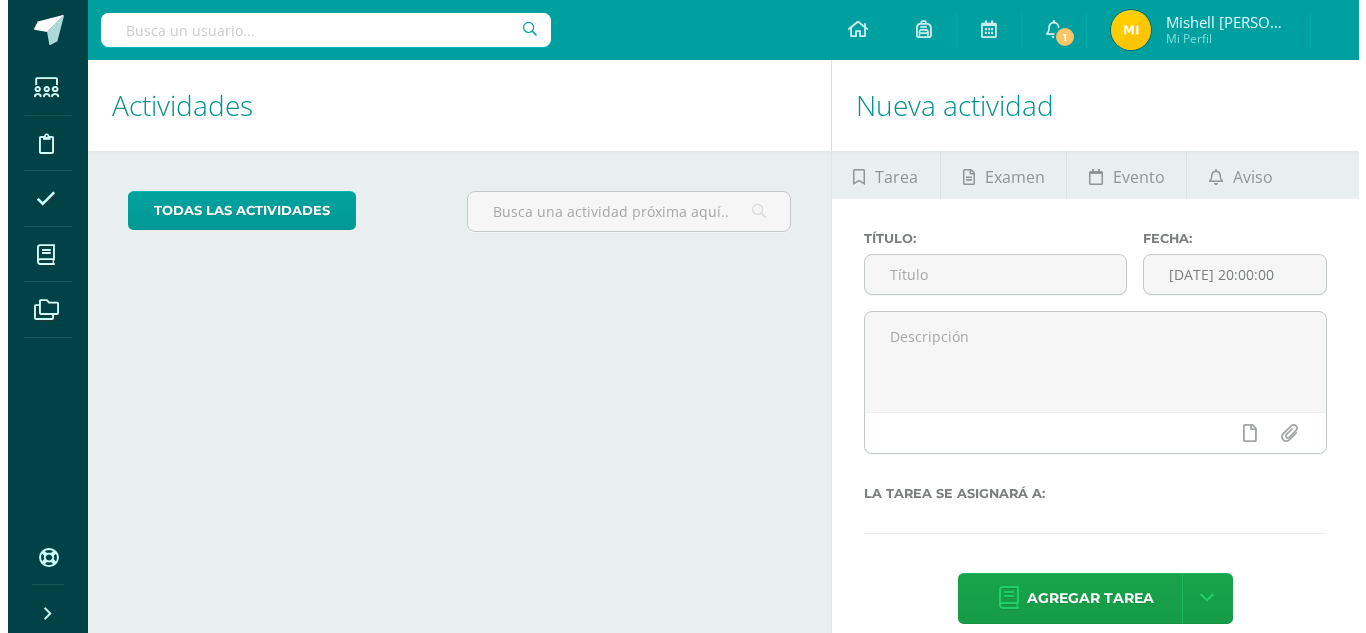 scroll, scrollTop: 0, scrollLeft: 0, axis: both 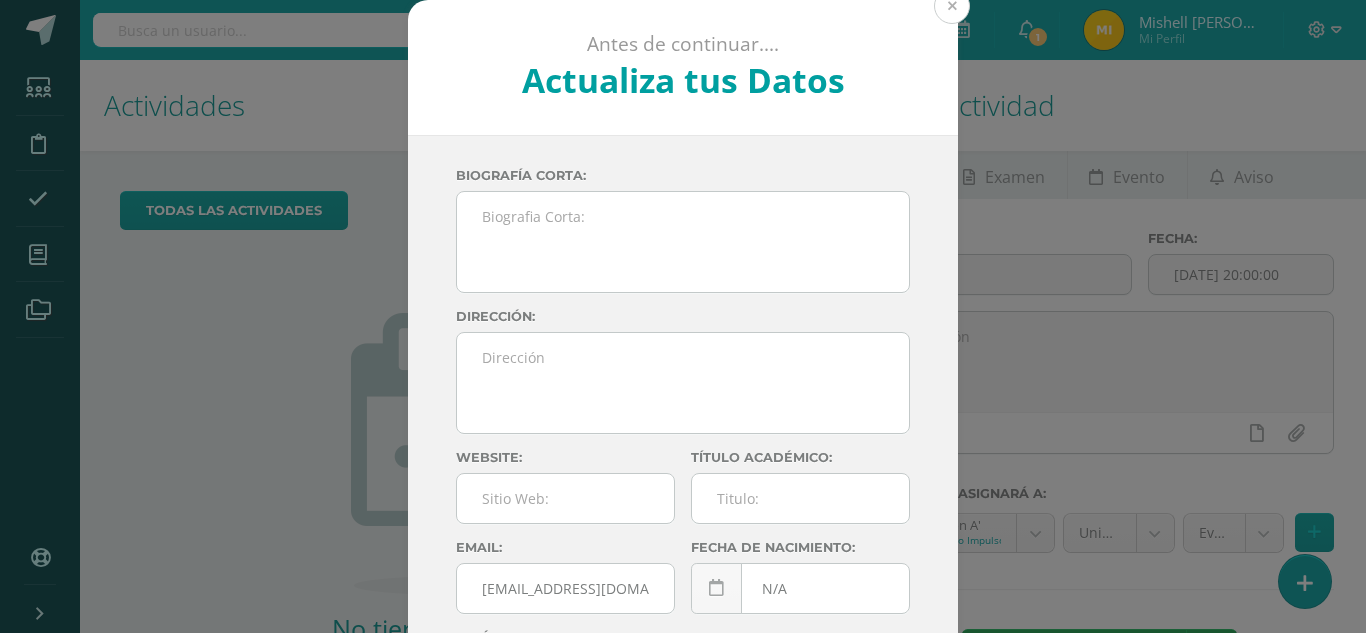 click at bounding box center [952, 6] 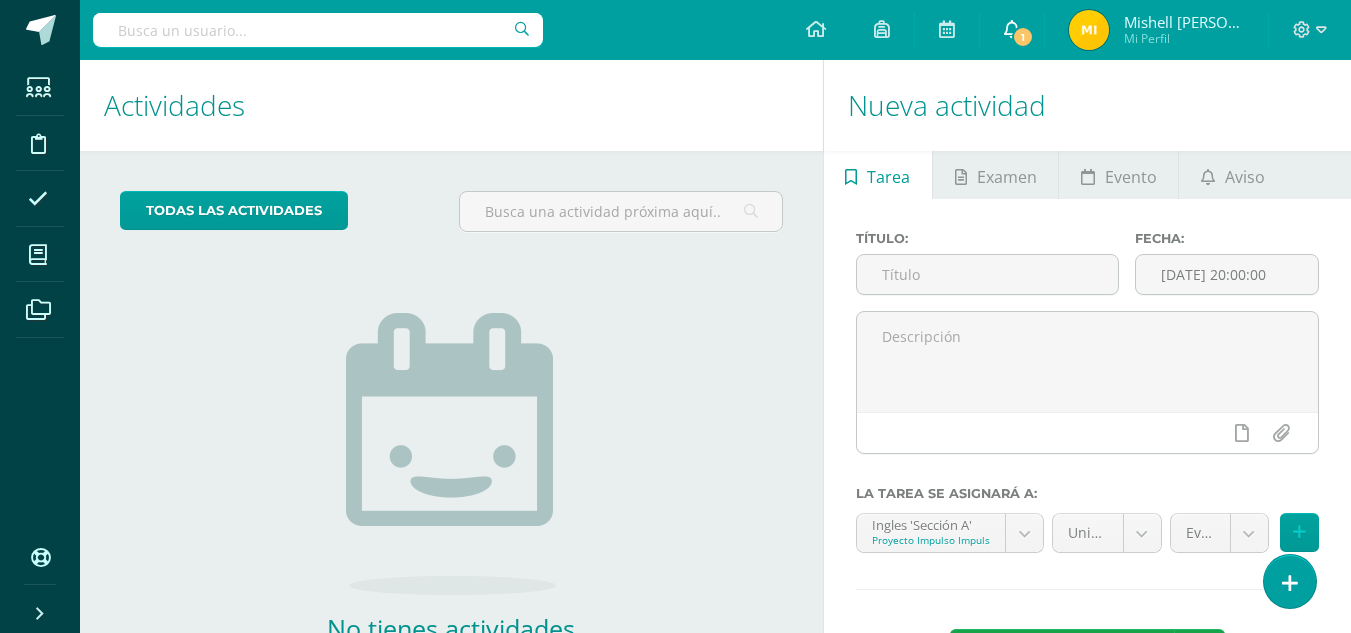click on "1" at bounding box center (1023, 37) 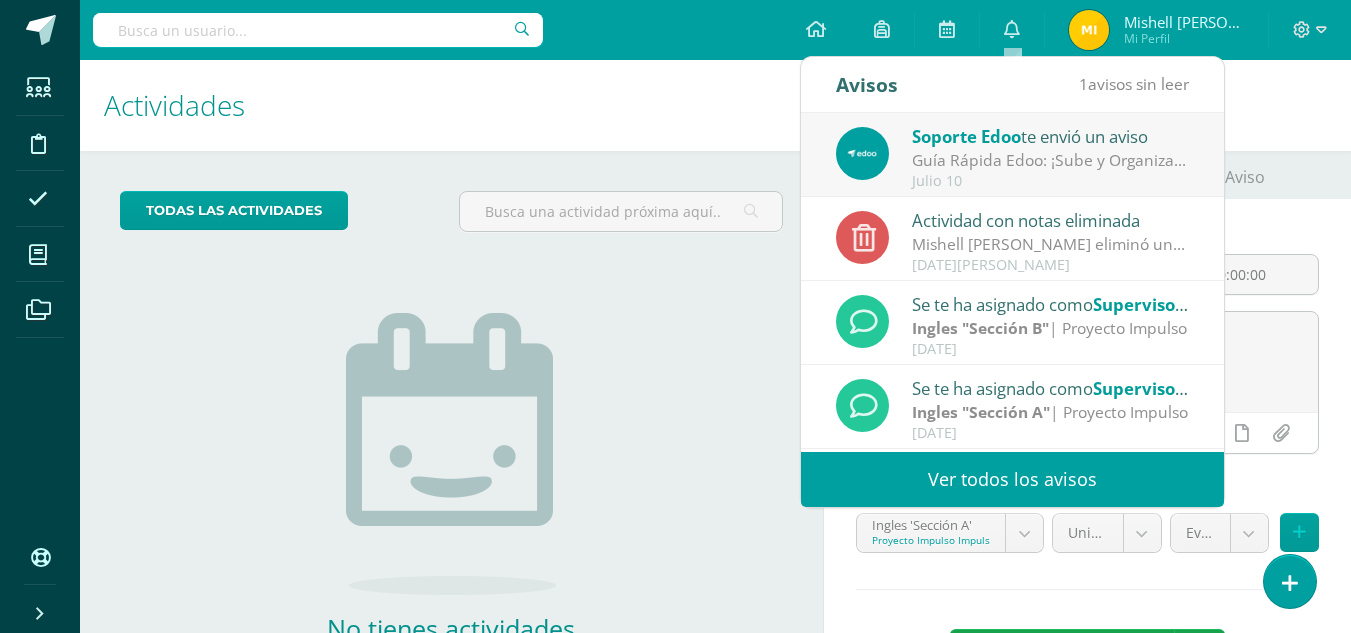 click on "Soporte Edoo" at bounding box center [966, 136] 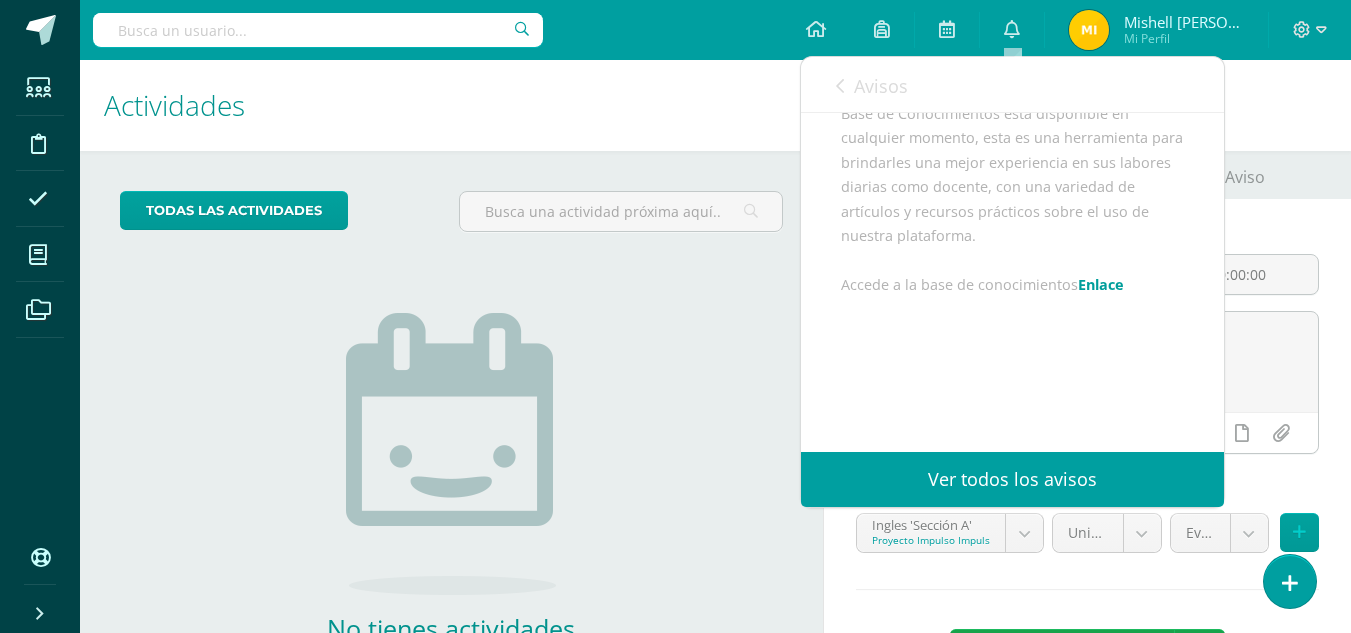 scroll, scrollTop: 537, scrollLeft: 0, axis: vertical 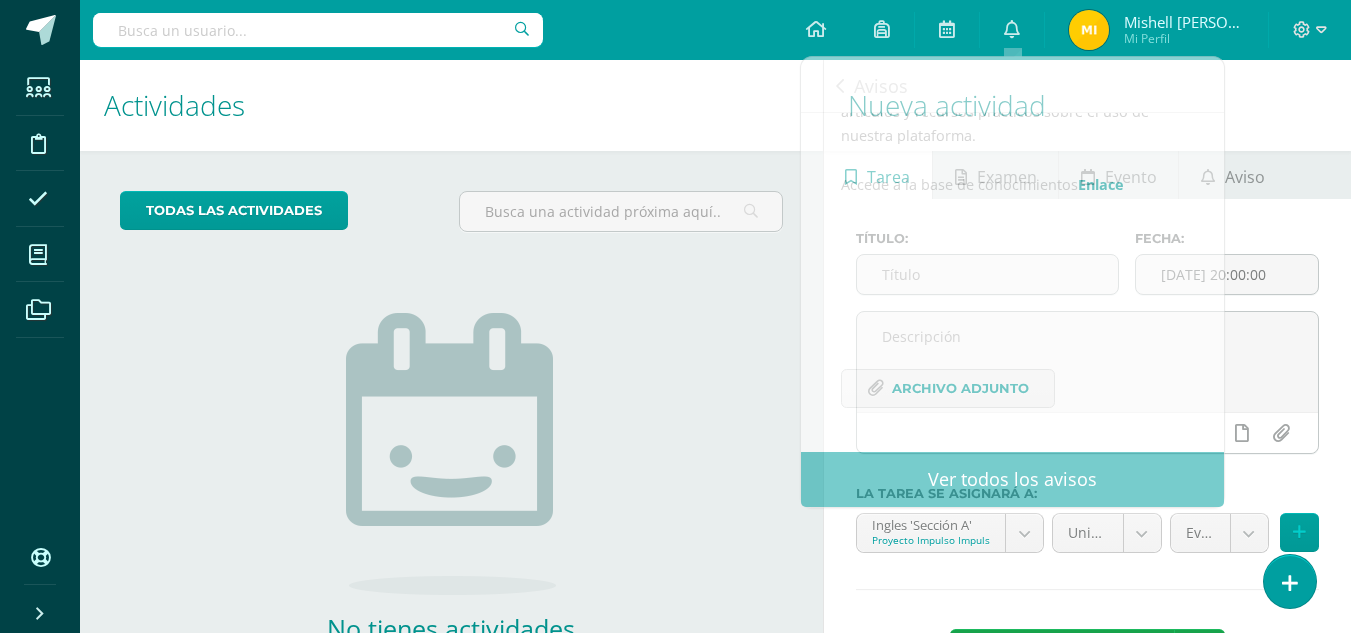 click on "todas las Actividades
No tienes actividades
Échale un vistazo a los demás períodos o  sal y disfruta del sol No hay más resultados" at bounding box center [451, 460] 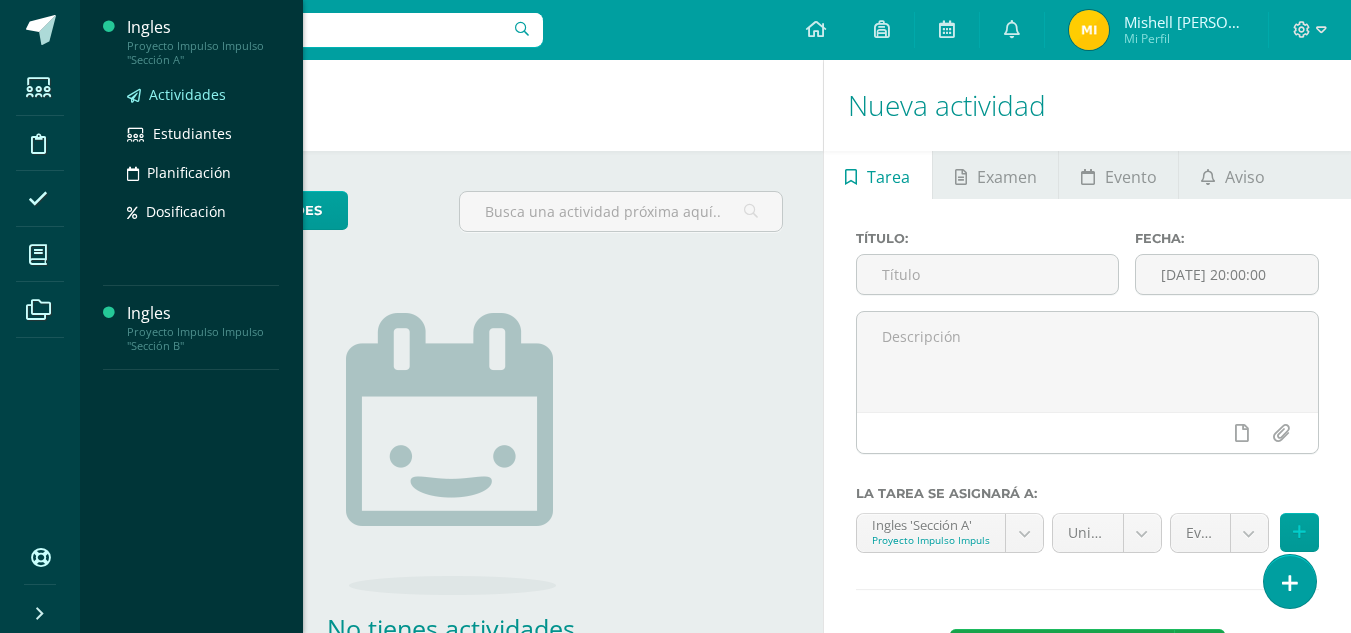 click on "Actividades" at bounding box center (187, 94) 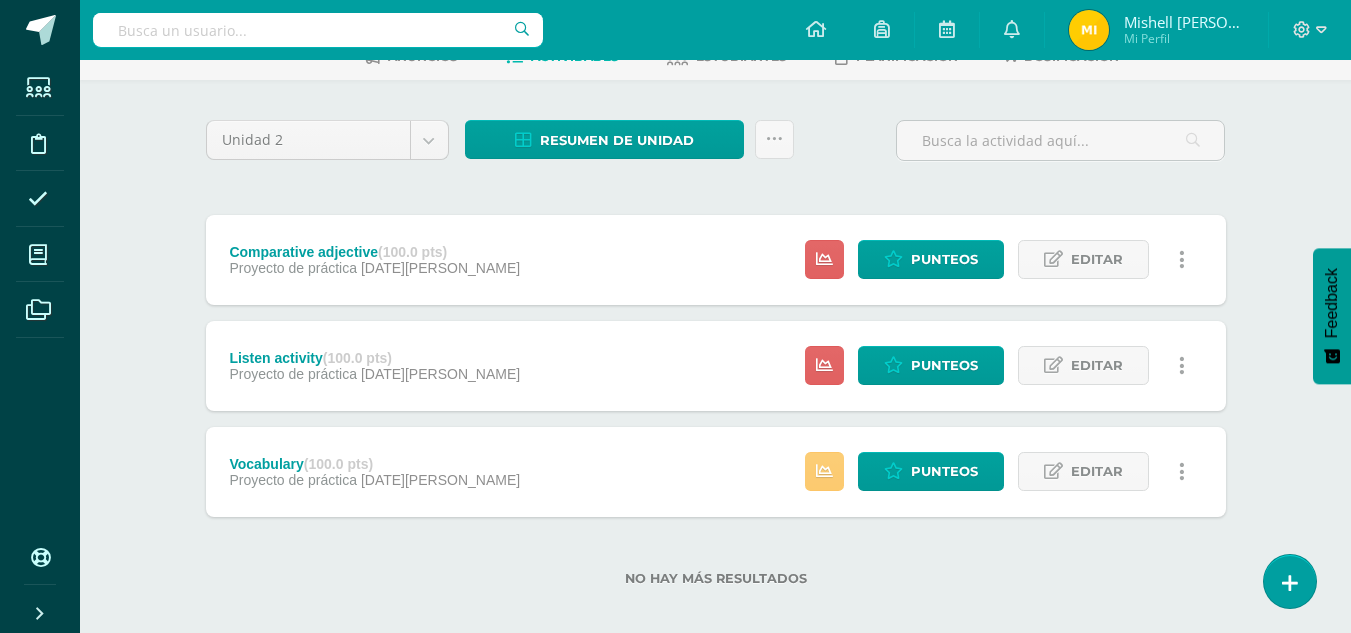 scroll, scrollTop: 135, scrollLeft: 0, axis: vertical 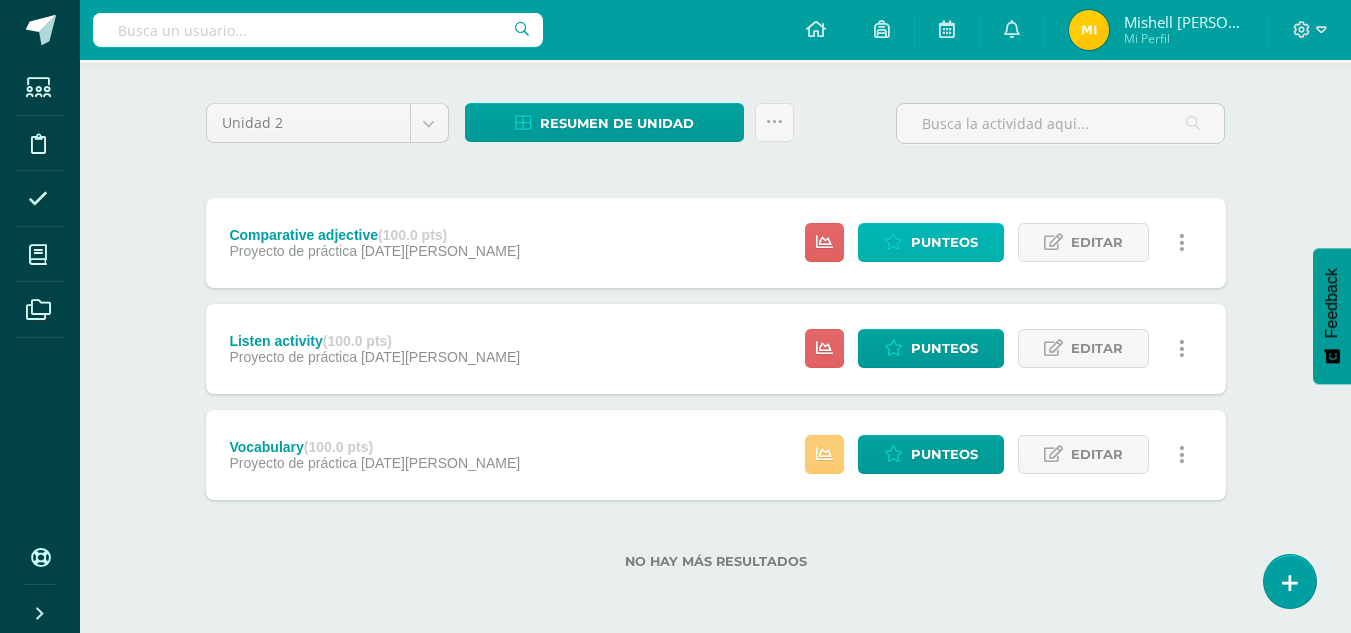 click on "Punteos" at bounding box center (944, 242) 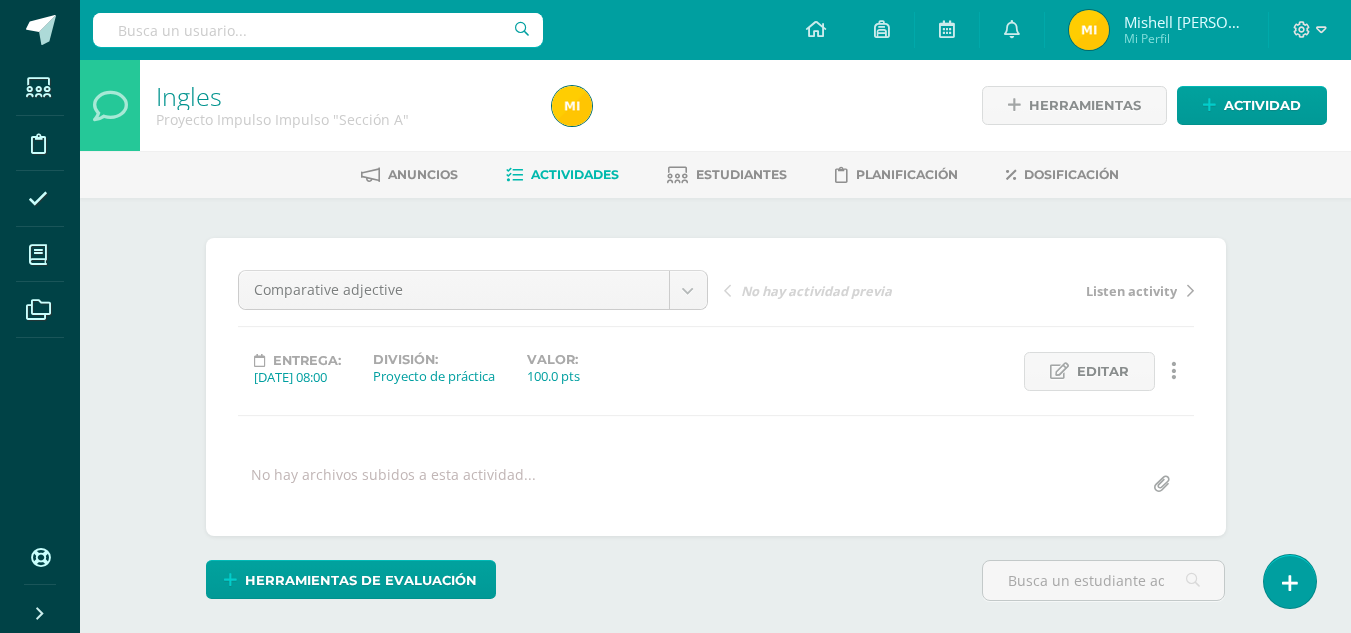 scroll, scrollTop: 1, scrollLeft: 0, axis: vertical 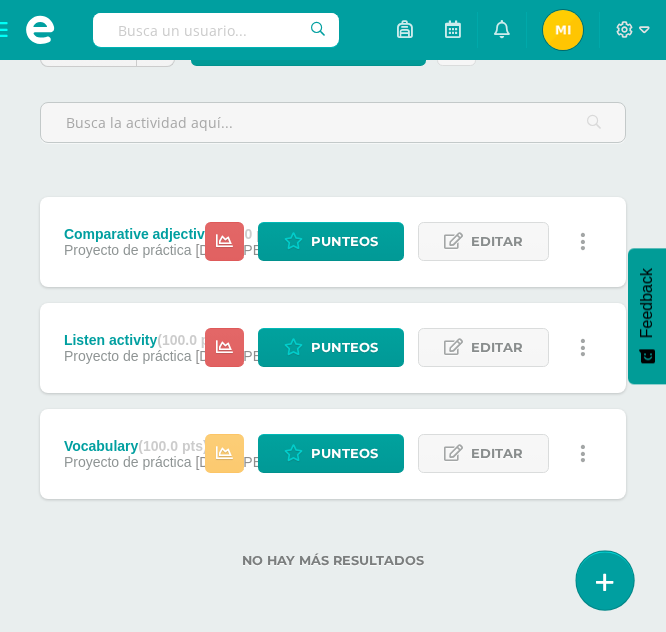 click at bounding box center [604, 580] 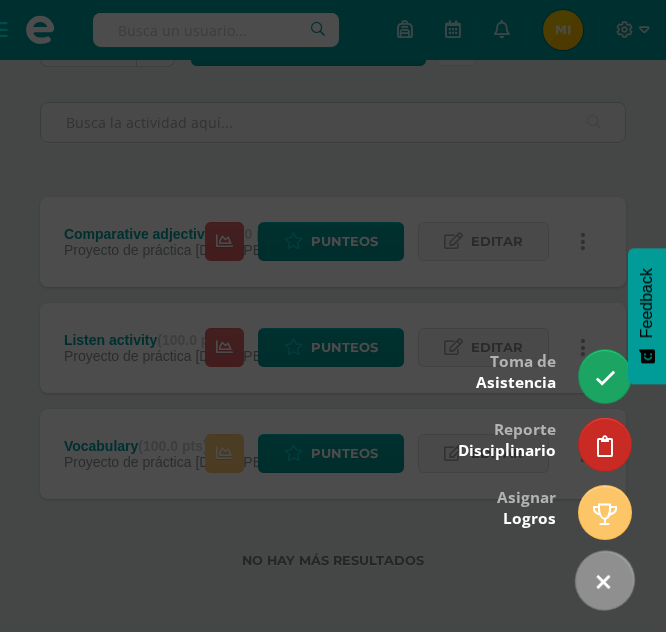 click at bounding box center (603, 582) 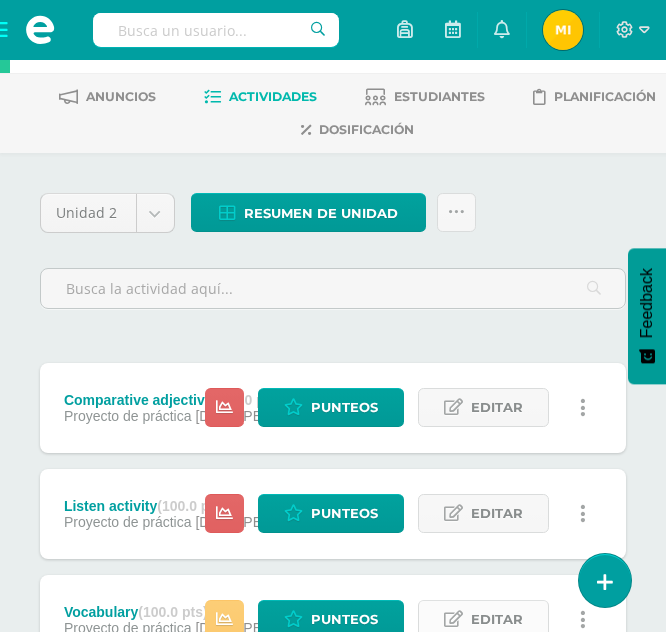 scroll, scrollTop: 0, scrollLeft: 0, axis: both 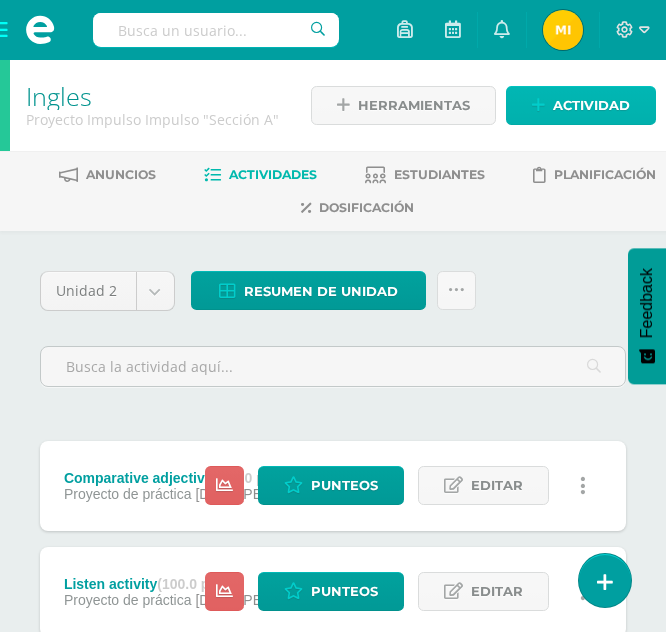 click on "Actividad" at bounding box center [591, 105] 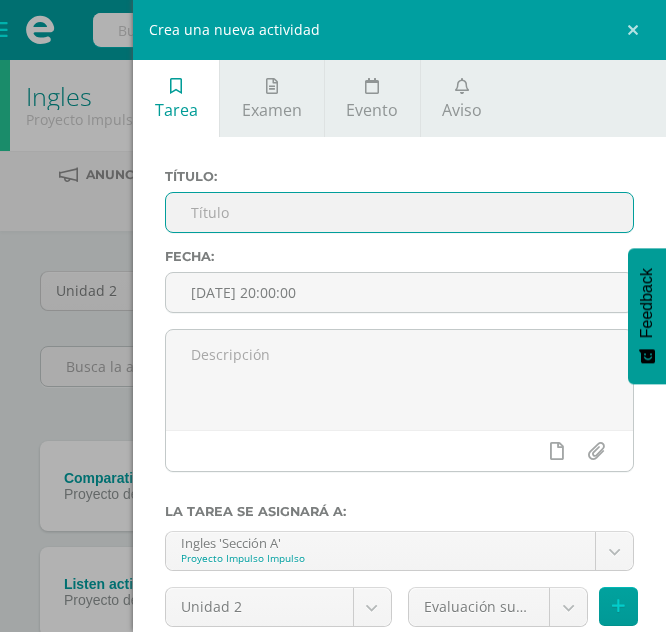 click at bounding box center [399, 212] 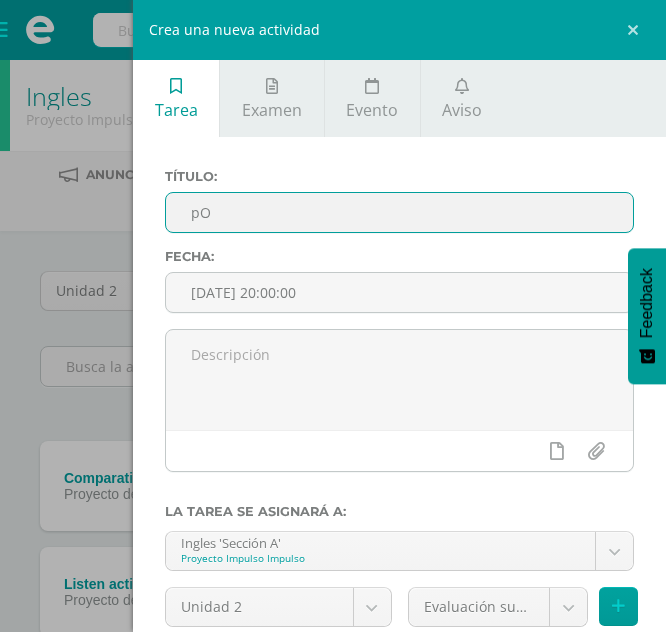 type on "p" 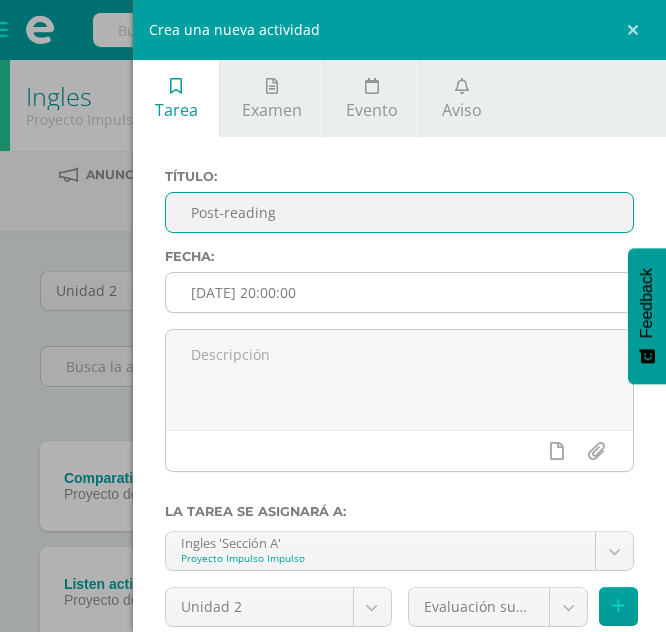 type on "Post-reading" 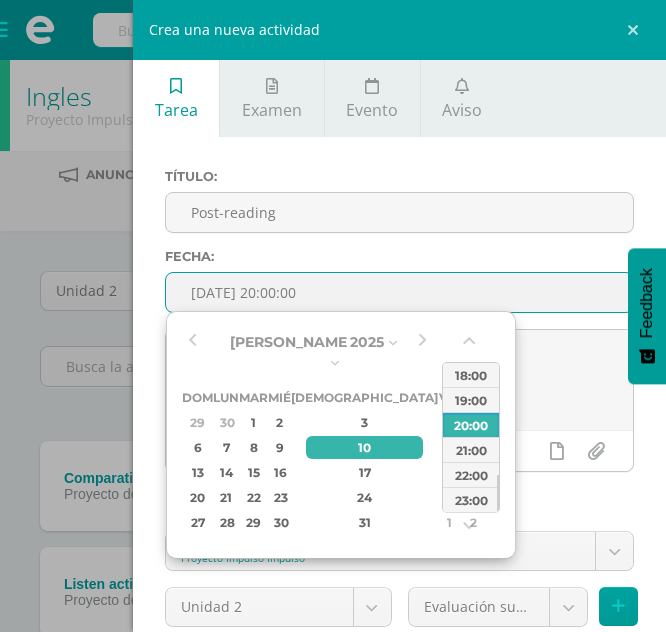 click on "[DATE] 20:00:00" at bounding box center [399, 292] 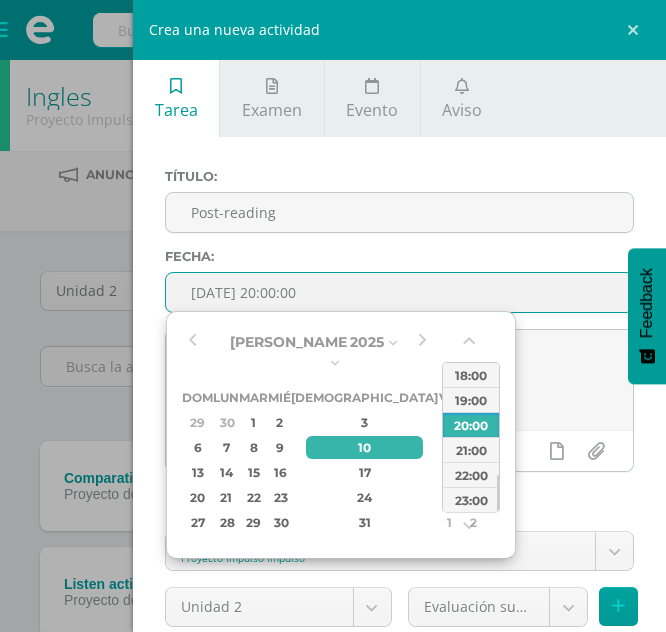 type on "2025-07-10 20:00" 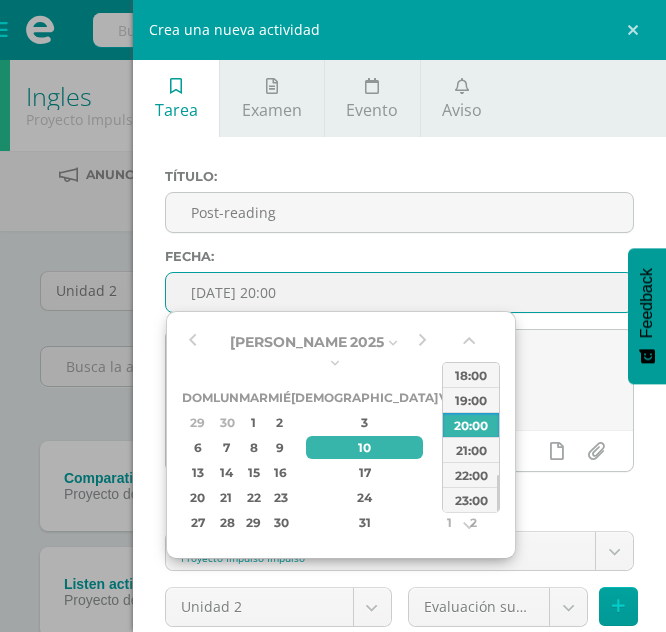 click on "2025-07-10 20:00" at bounding box center [399, 292] 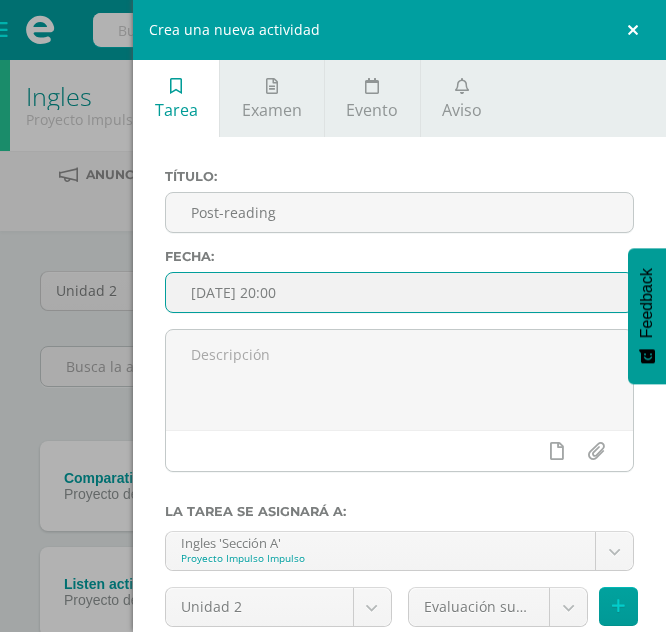 click at bounding box center (636, 30) 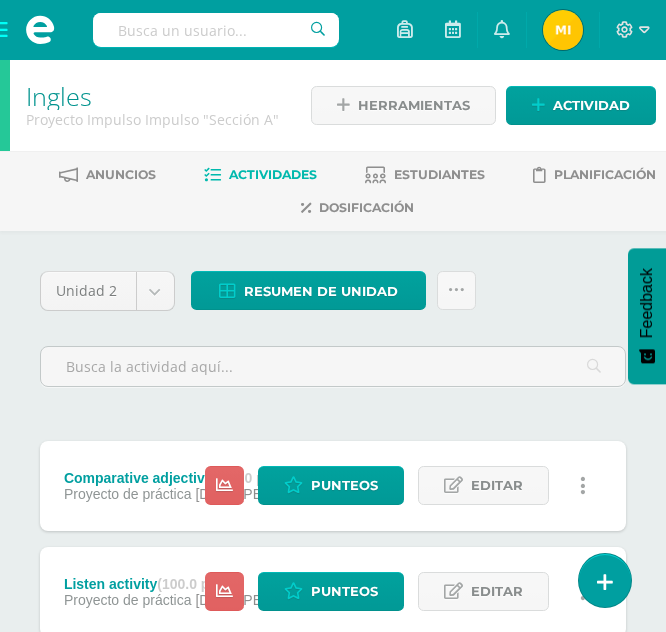 click on "Unidad 2                             Unidad 1 Unidad 2 Unidad 3 Unidad 4 Resumen de unidad
Descargar como HTML
Descargar como PDF
Descargar como XLS
Subir actividades en masa
Enviar punteos a revision
Historial de actividad
¿Estás seguro que deseas  Enviar a revisión  las notas de este curso?
Esta acción  enviará una notificación a tu supervisor y no podrás eliminar o cambiar tus notas.  Esta acción no podrá ser revertida a menos que se te conceda permiso
Cancelar
Enviar a revisión
Creación  y  Calificación   en masa.
Para poder crear actividades y calificar las mismas  0" at bounding box center (333, 553) 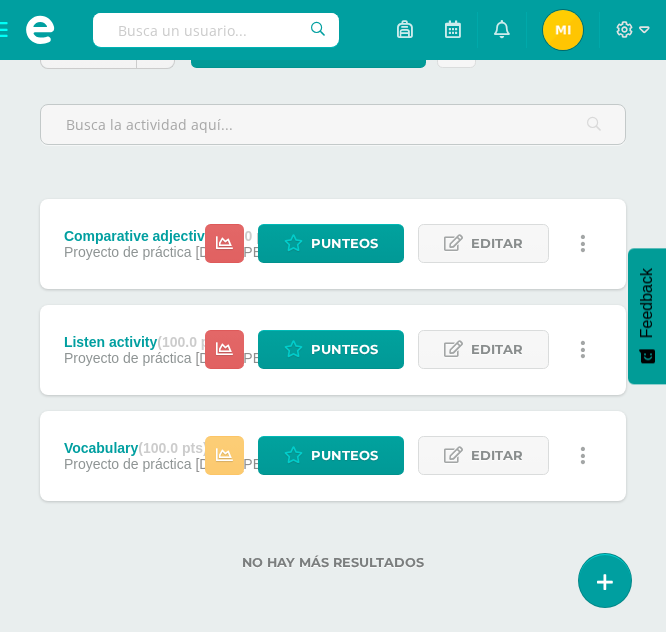scroll, scrollTop: 244, scrollLeft: 0, axis: vertical 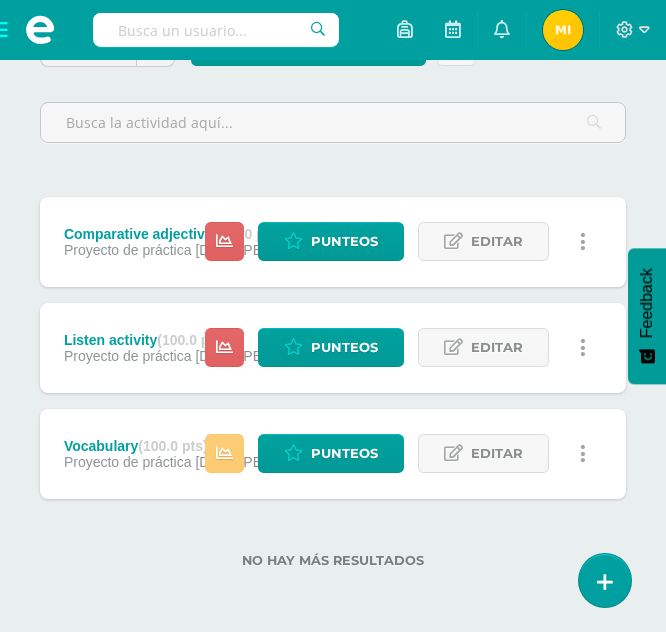 click on "Proyecto de práctica" at bounding box center (128, 250) 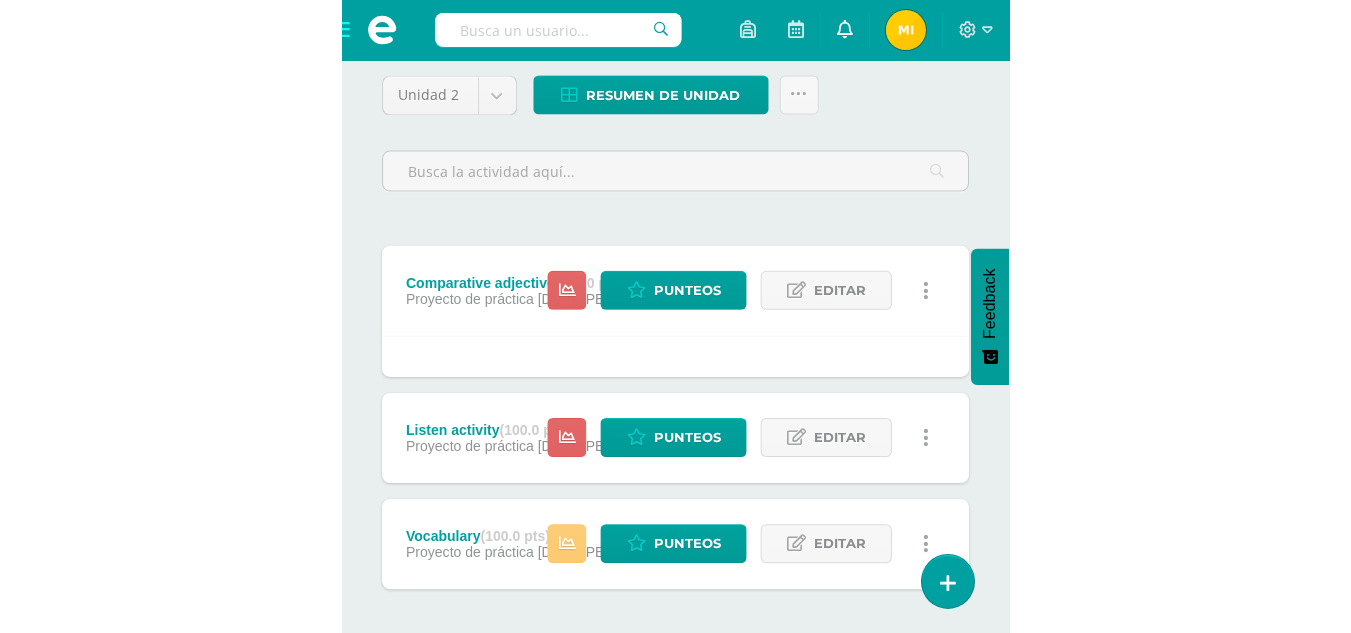 scroll, scrollTop: 163, scrollLeft: 0, axis: vertical 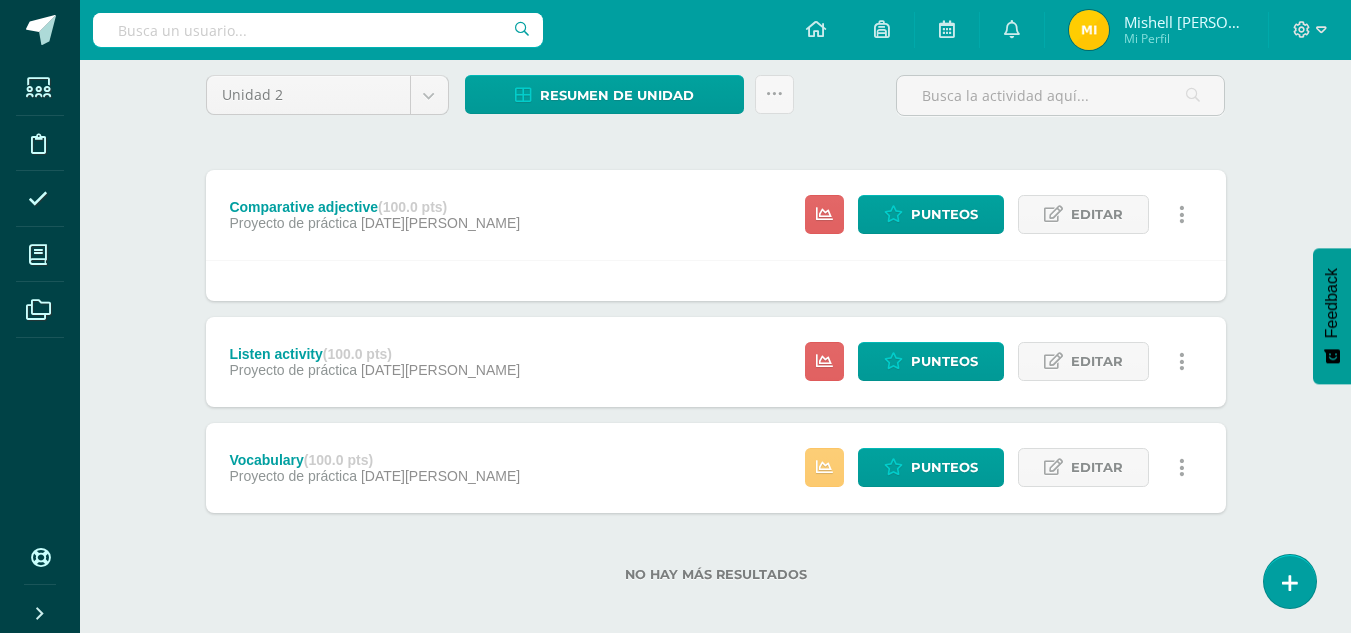 click at bounding box center [1182, 467] 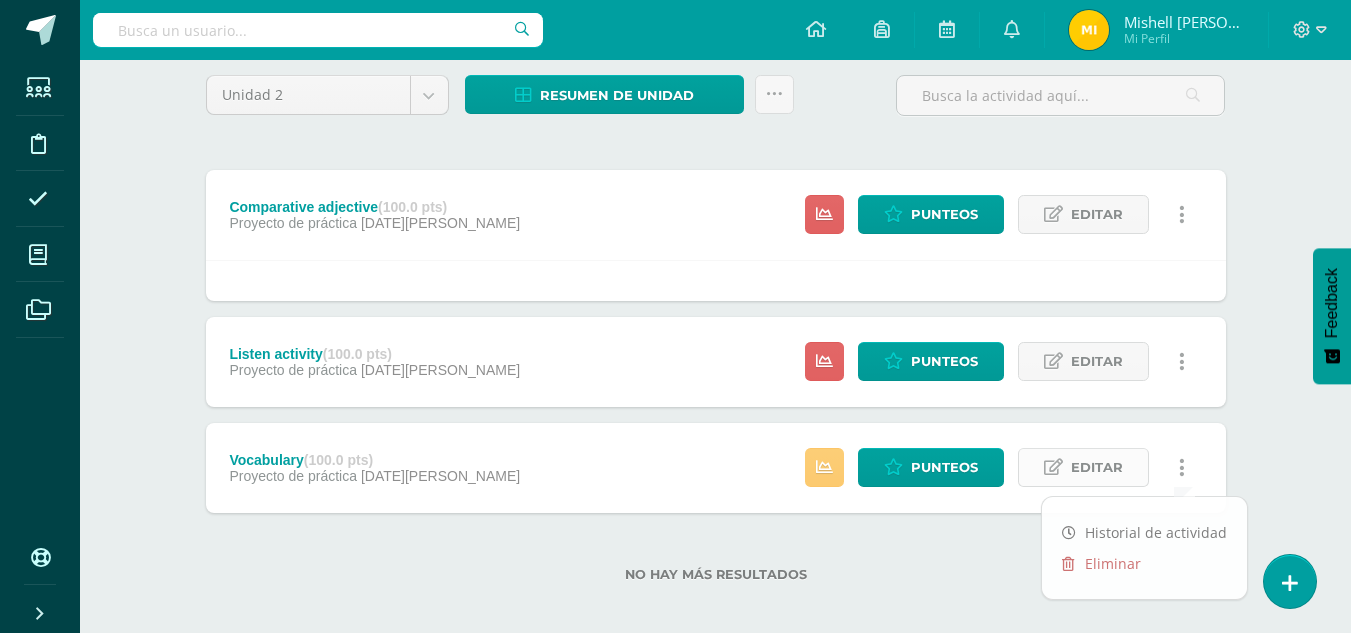 click on "Editar" at bounding box center (1097, 467) 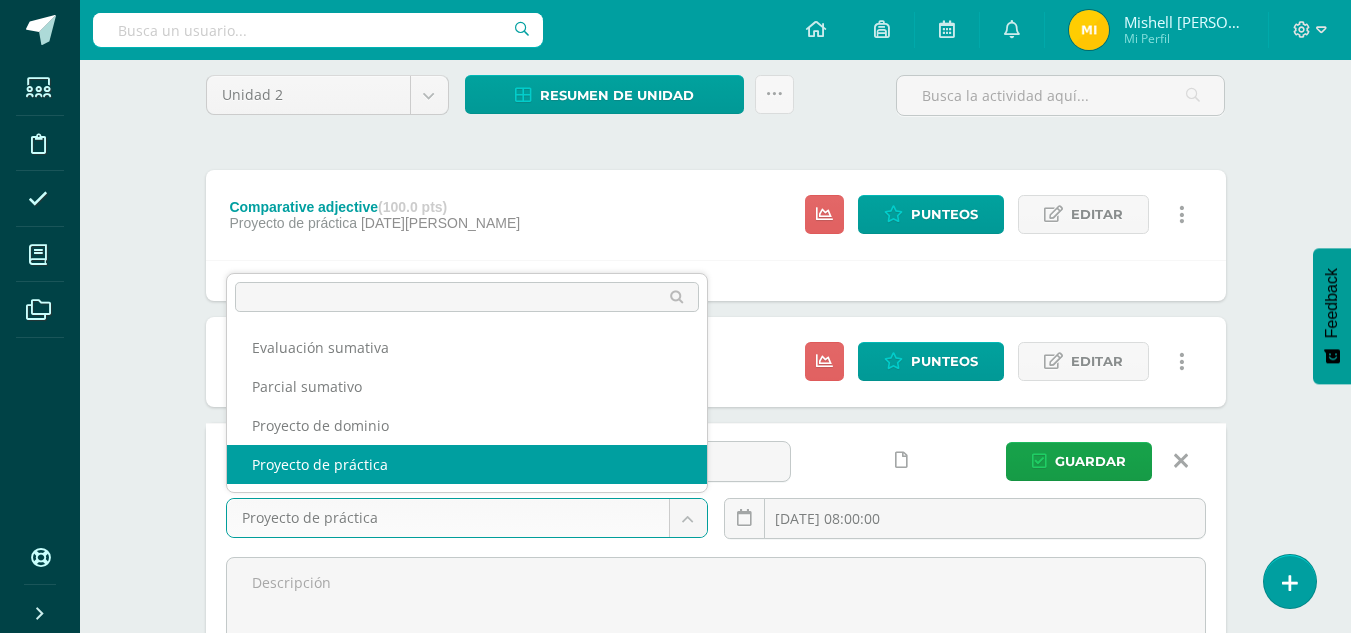 click on "Estudiantes Disciplina Asistencia Mis cursos Archivos Soporte
Centro de ayuda
Últimas actualizaciones
Cerrar panel
Ingles
Proyecto Impulso
Impulso
"Sección A"
Actividades Estudiantes Planificación Dosificación
Ingles
Proyecto Impulso
Impulso
"Sección B"
Actividades Estudiantes Planificación Dosificación Ver Todos los Cursos  Configuración
Cerrar sesión
Mishell Yulissa Isabel Yaxón Bocel
Mi Perfil Avisos
0
avisos sin leer
Avisos Soporte Edoo  te envió un aviso" at bounding box center [675, 384] 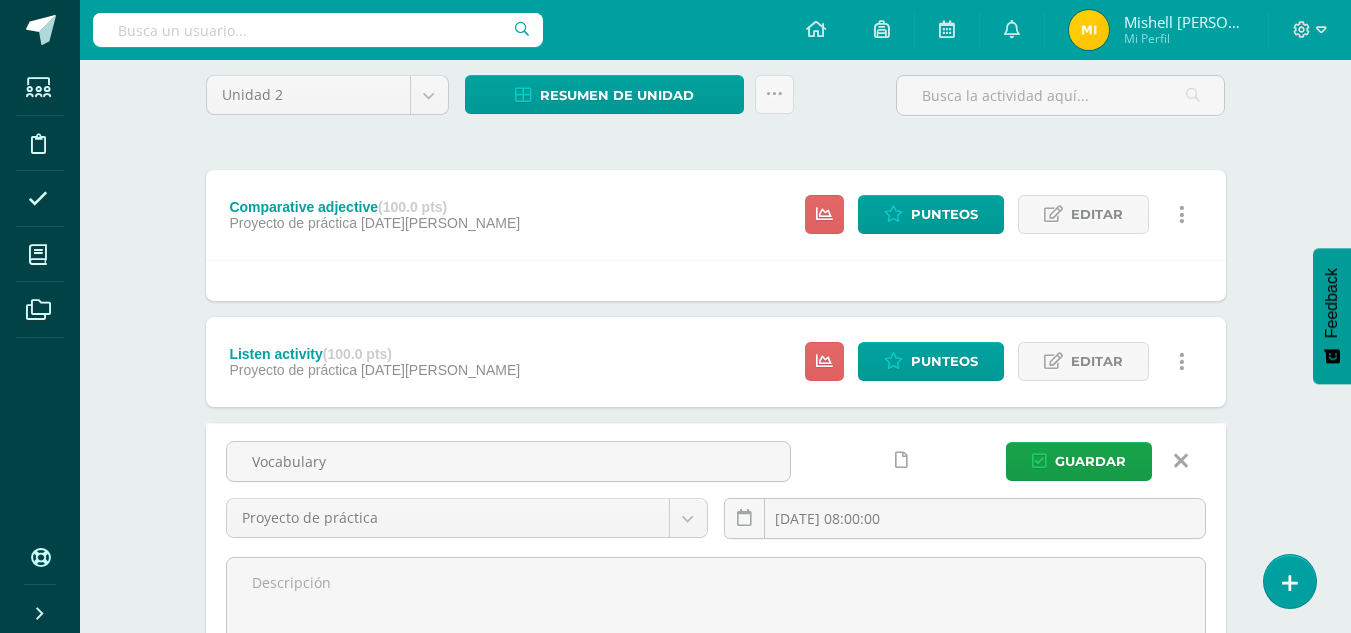 click on "Estudiantes Disciplina Asistencia Mis cursos Archivos Soporte
Centro de ayuda
Últimas actualizaciones
Cerrar panel
Ingles
Proyecto Impulso
Impulso
"Sección A"
Actividades Estudiantes Planificación Dosificación
Ingles
Proyecto Impulso
Impulso
"Sección B"
Actividades Estudiantes Planificación Dosificación Ver Todos los Cursos  Configuración
Cerrar sesión
Mishell Yulissa Isabel Yaxón Bocel
Mi Perfil Avisos
0
avisos sin leer
Avisos Soporte Edoo  te envió un aviso" at bounding box center (675, 384) 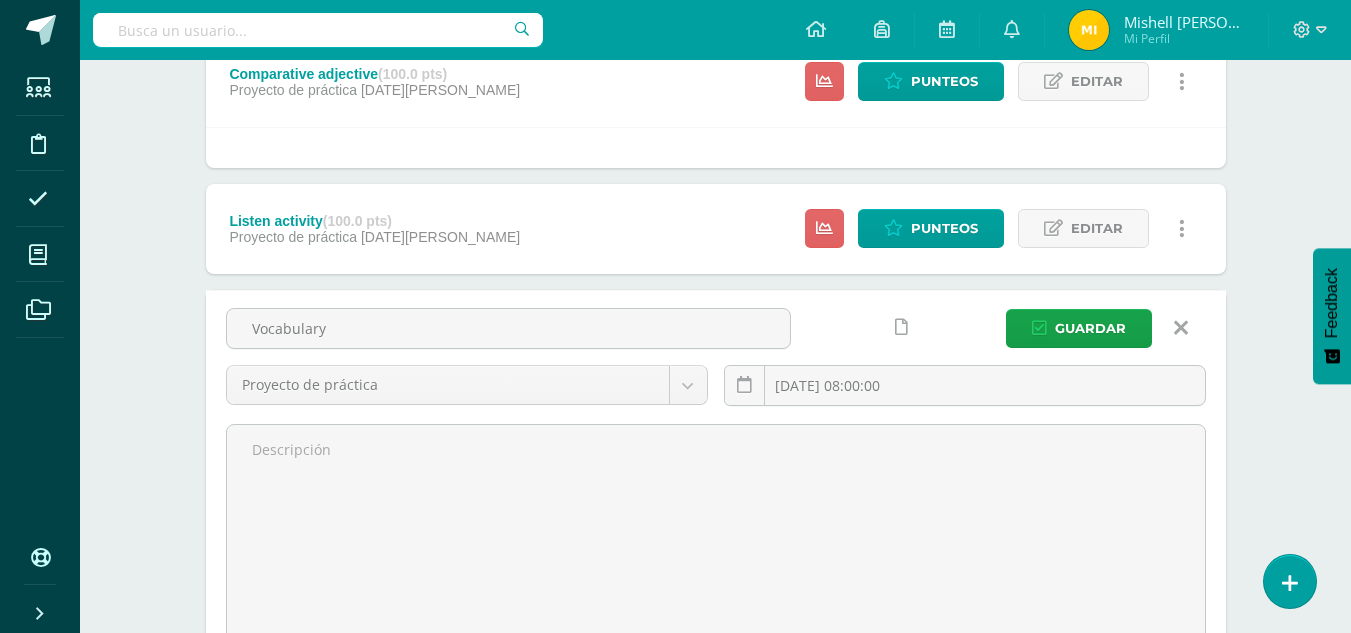 scroll, scrollTop: 293, scrollLeft: 0, axis: vertical 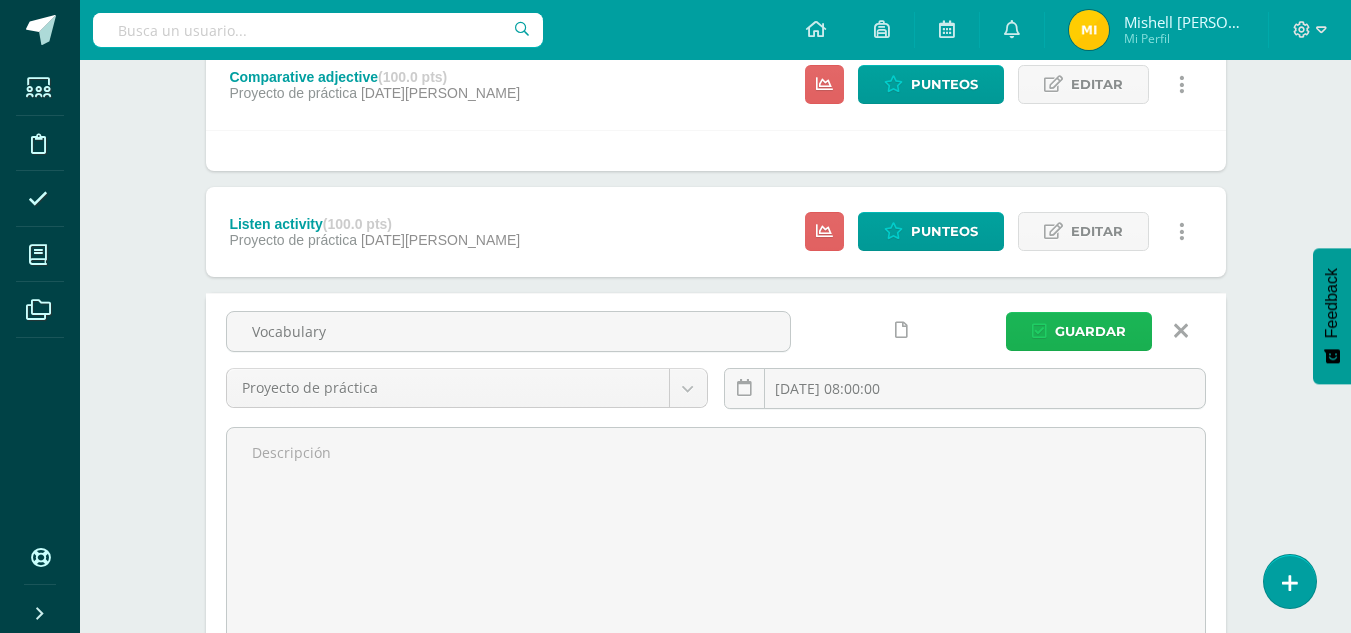 click on "Guardar" at bounding box center (1079, 331) 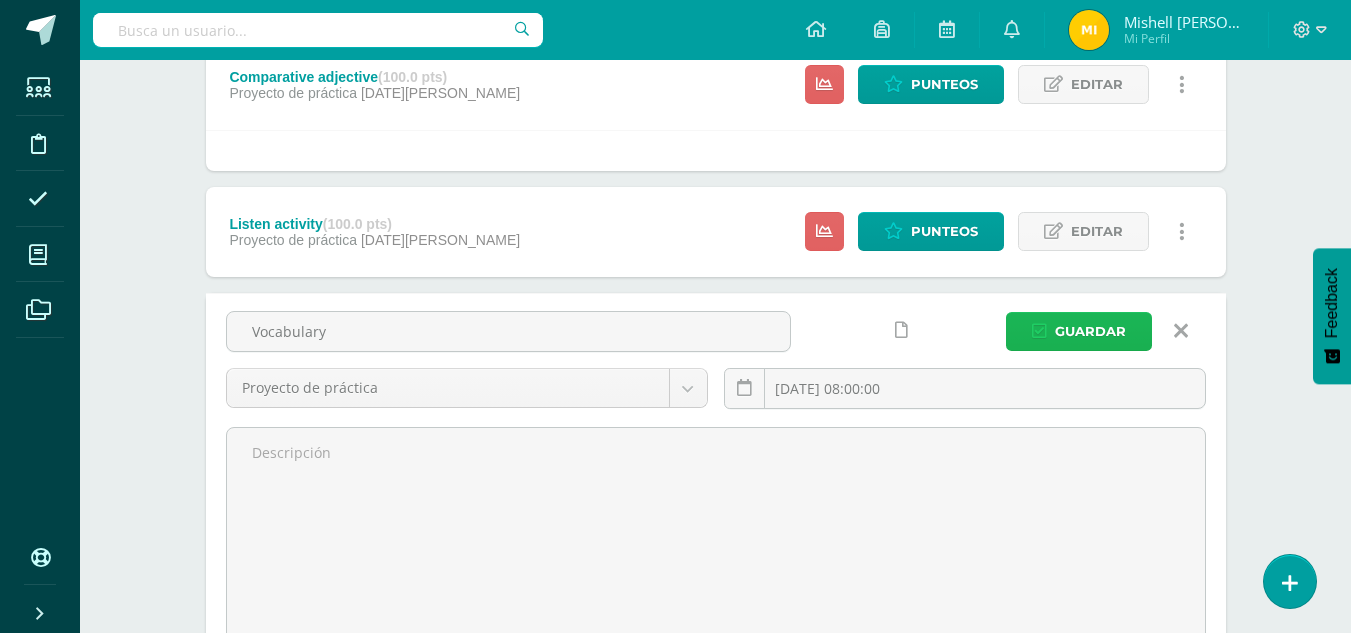 click on "Guardar" at bounding box center (1090, 331) 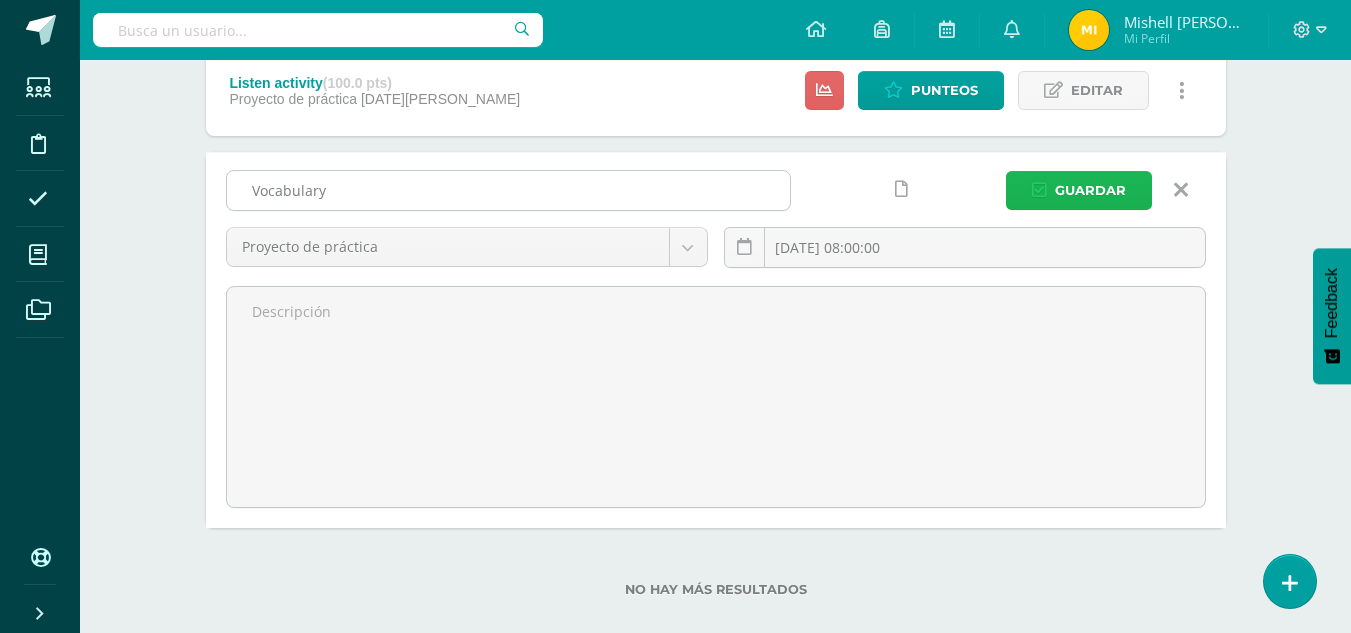 scroll, scrollTop: 462, scrollLeft: 0, axis: vertical 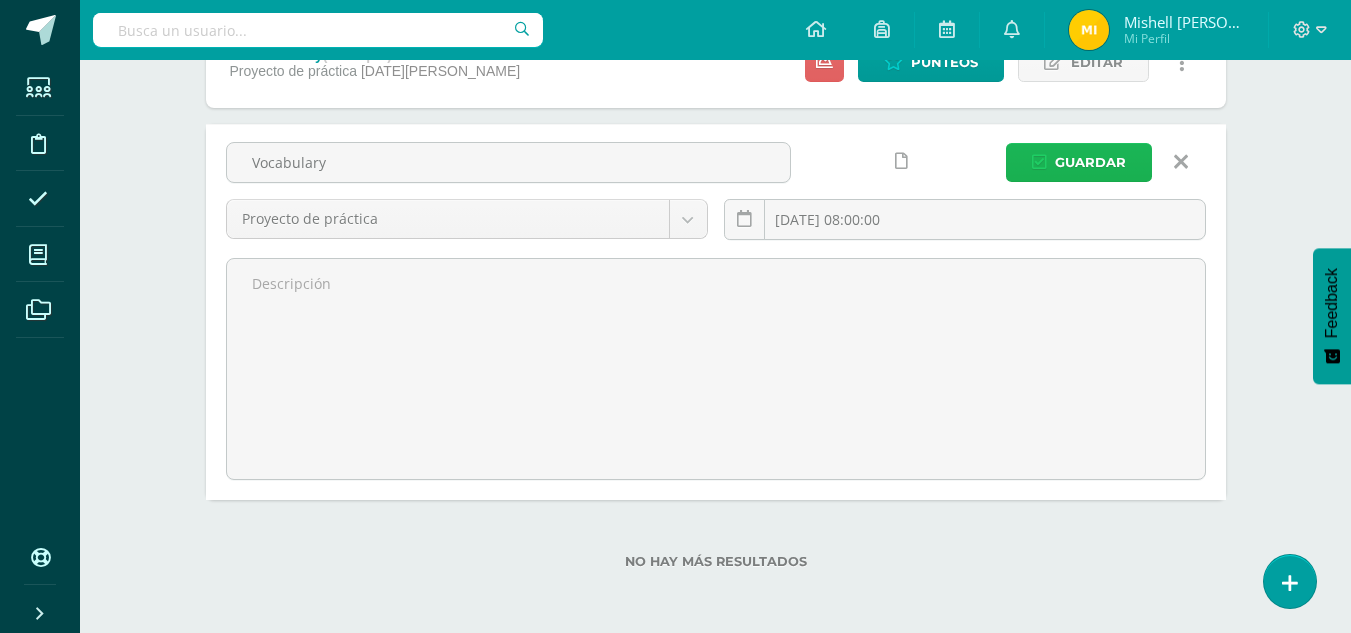click on "Guardar" at bounding box center [1090, 162] 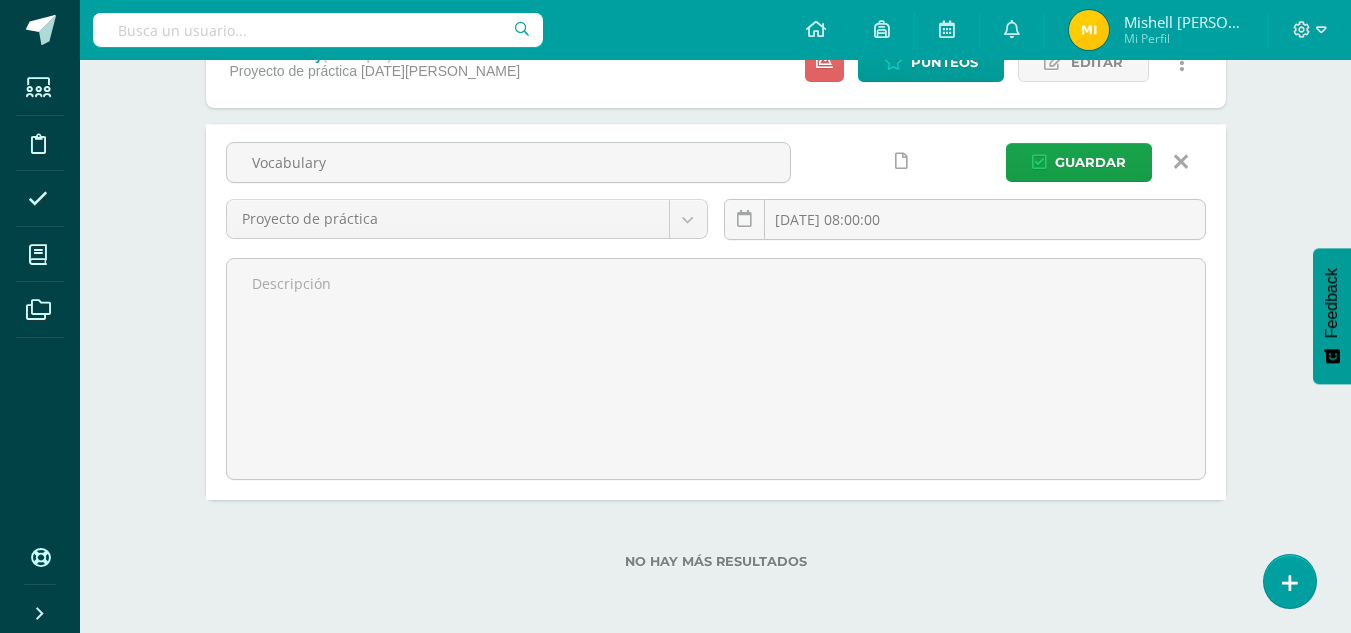click on "Unidad 2                             Unidad 1 Unidad 2 Unidad 3 Unidad 4 Resumen de unidad
Descargar como HTML
Descargar como PDF
Descargar como XLS
Subir actividades en masa
Enviar punteos a revision
Historial de actividad
¿Estás seguro que deseas  Enviar a revisión  las notas de este curso?
Esta acción  enviará una notificación a tu supervisor y no podrás eliminar o cambiar tus notas.  Esta acción no podrá ser revertida a menos que se te conceda permiso
Cancelar
Enviar a revisión
Creación  y  Calificación   en masa.
Para poder crear actividades y calificar las mismas  0" at bounding box center [716, 184] 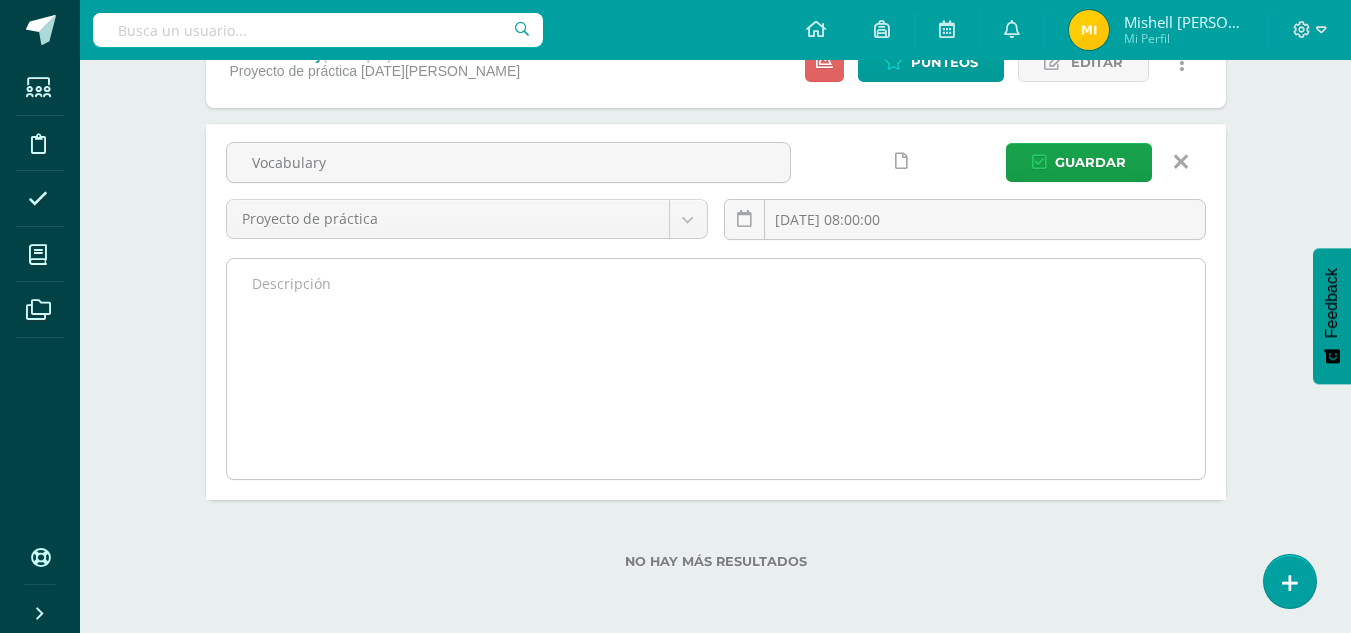 scroll, scrollTop: 398, scrollLeft: 0, axis: vertical 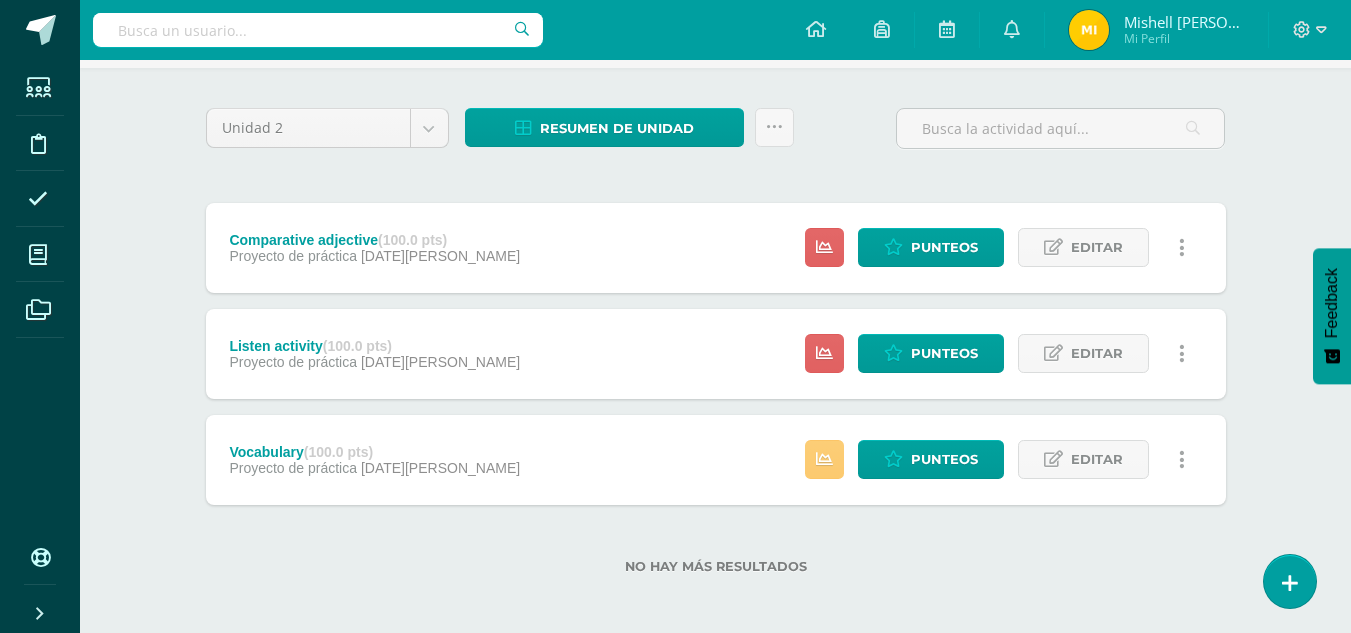 click on "No hay más resultados" at bounding box center [716, 566] 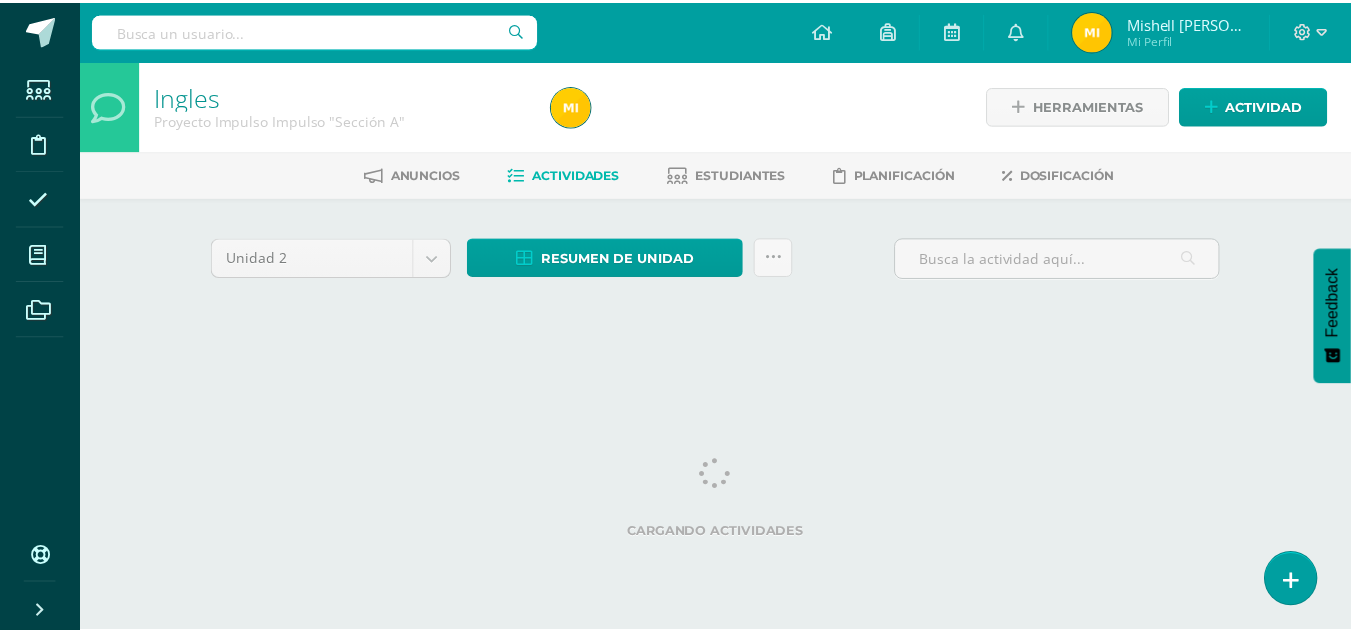 scroll, scrollTop: 0, scrollLeft: 0, axis: both 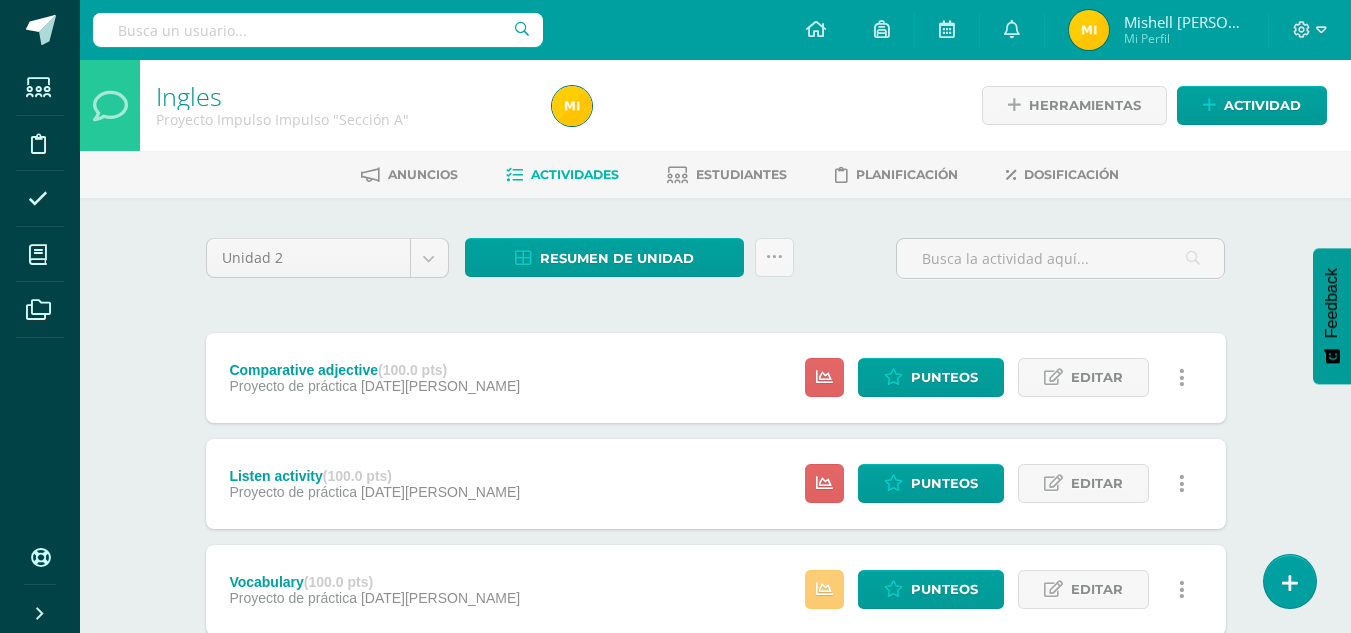 click at bounding box center [1060, 266] 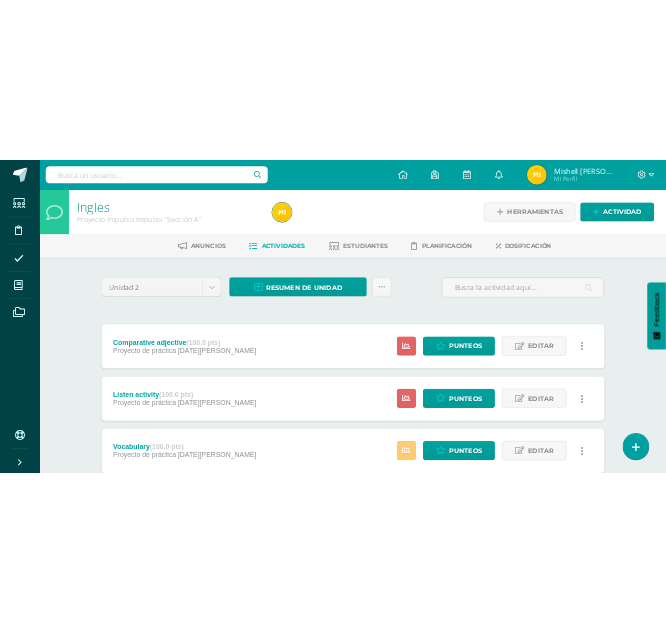 scroll, scrollTop: 135, scrollLeft: 0, axis: vertical 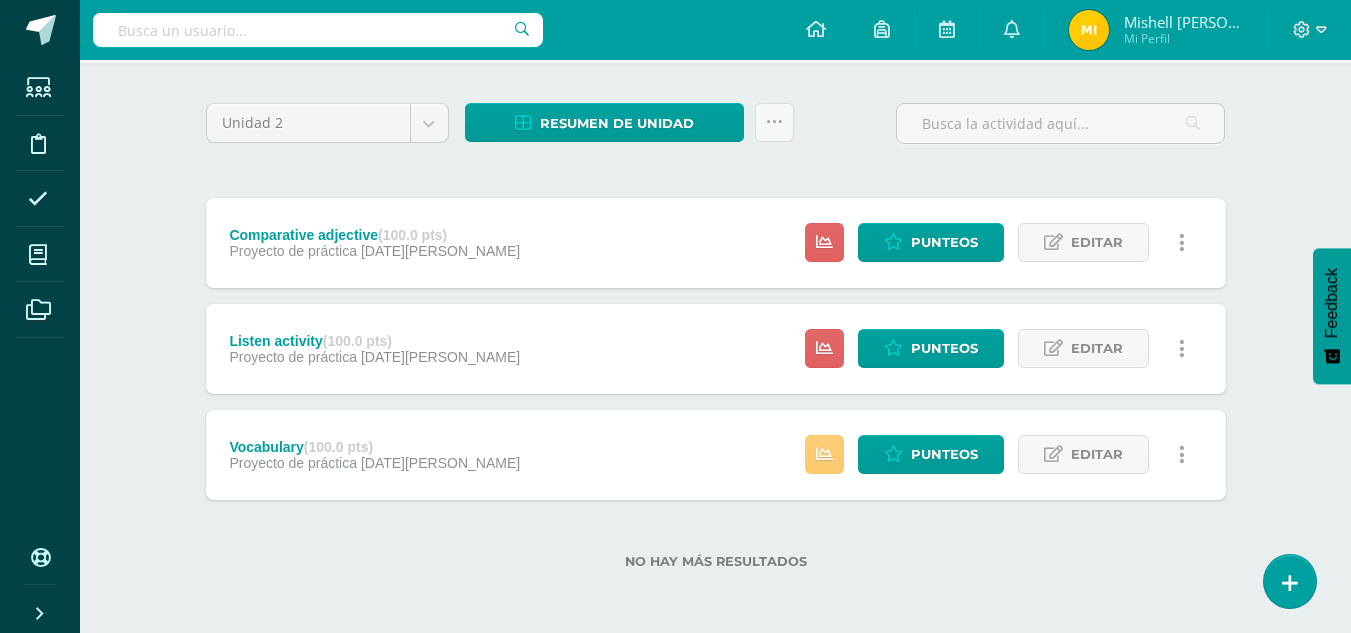 click on "No hay más resultados" at bounding box center [716, 546] 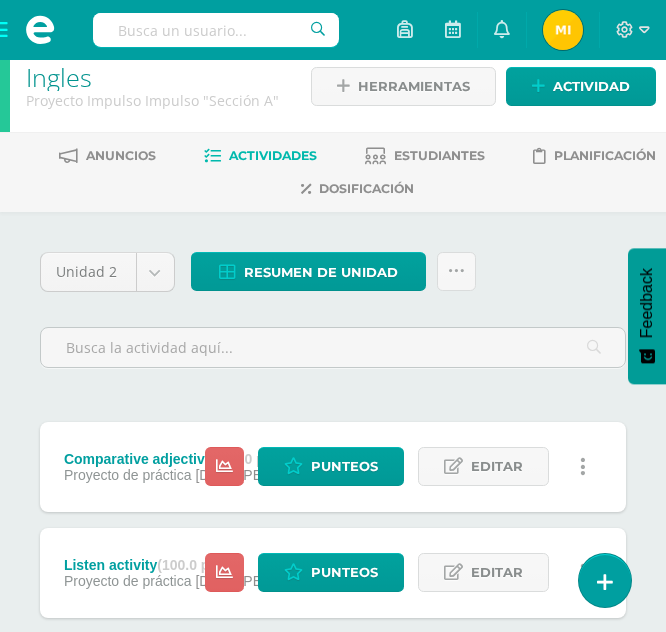 scroll, scrollTop: 16, scrollLeft: 0, axis: vertical 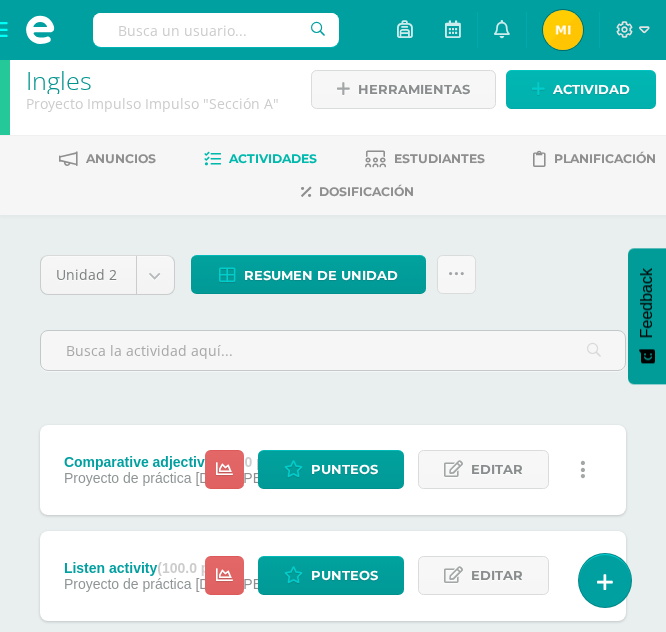 click on "Actividad" at bounding box center (591, 89) 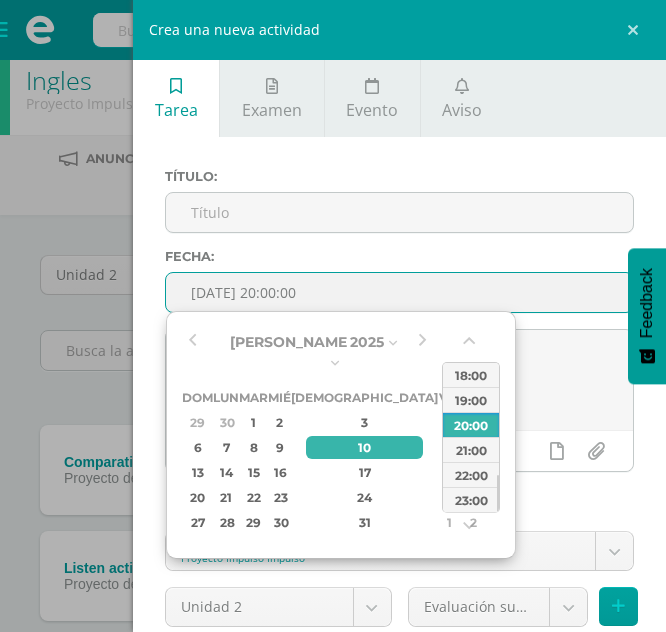 click on "[DATE] 20:00:00" at bounding box center [399, 292] 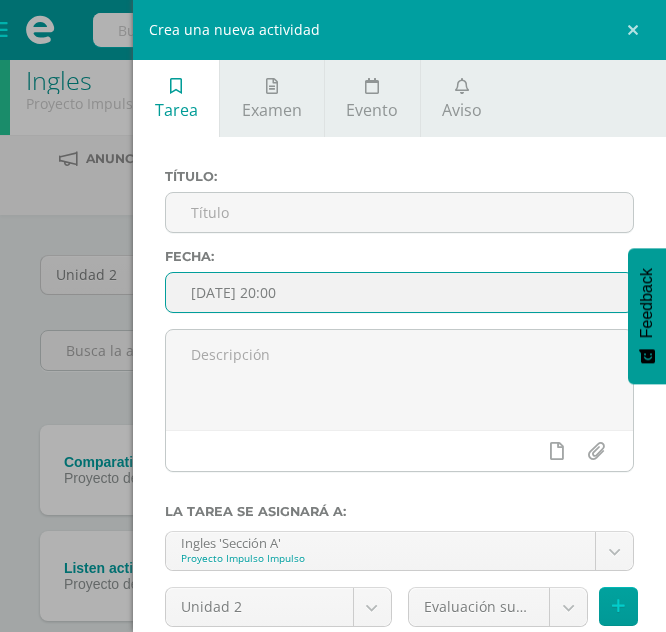 click on "2025-07-10 20:00" at bounding box center [399, 292] 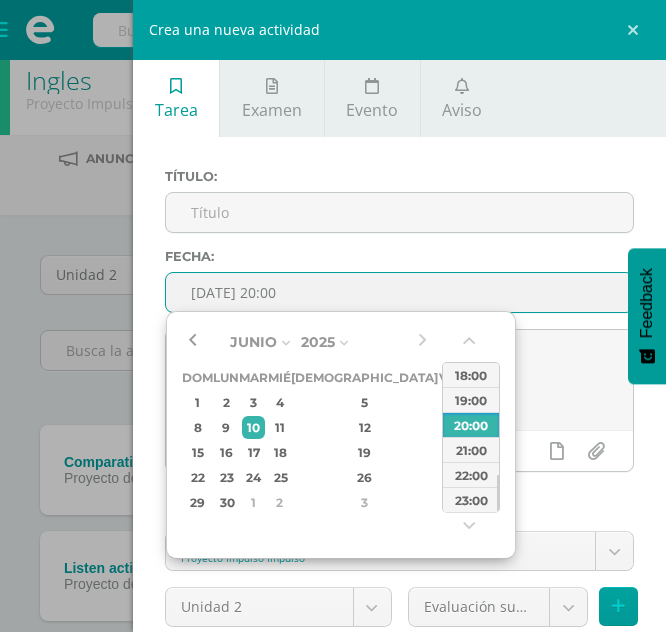 click at bounding box center (192, 342) 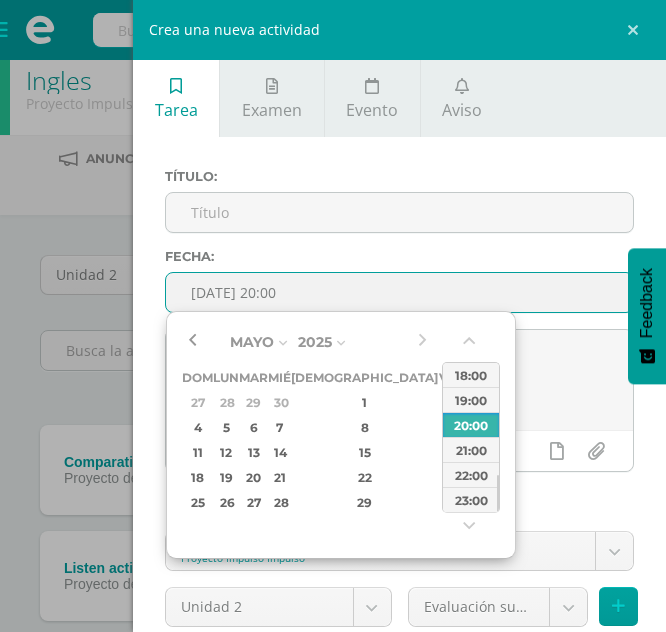 click at bounding box center (192, 342) 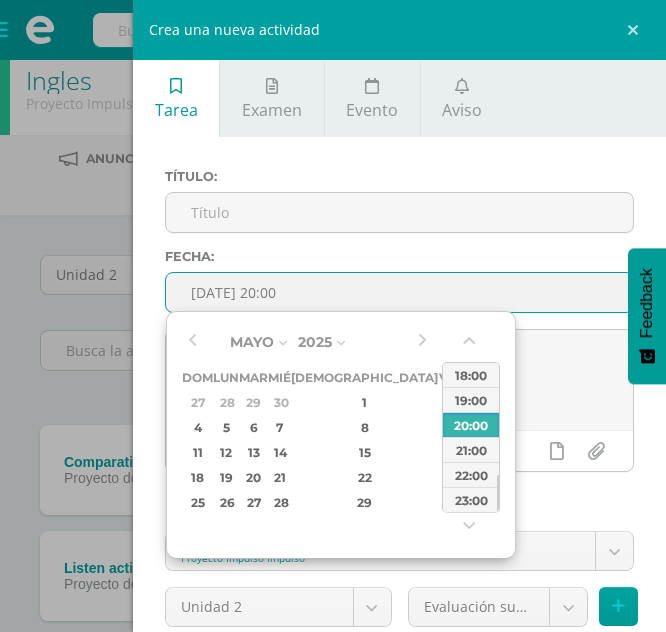 click on "24" at bounding box center [474, 477] 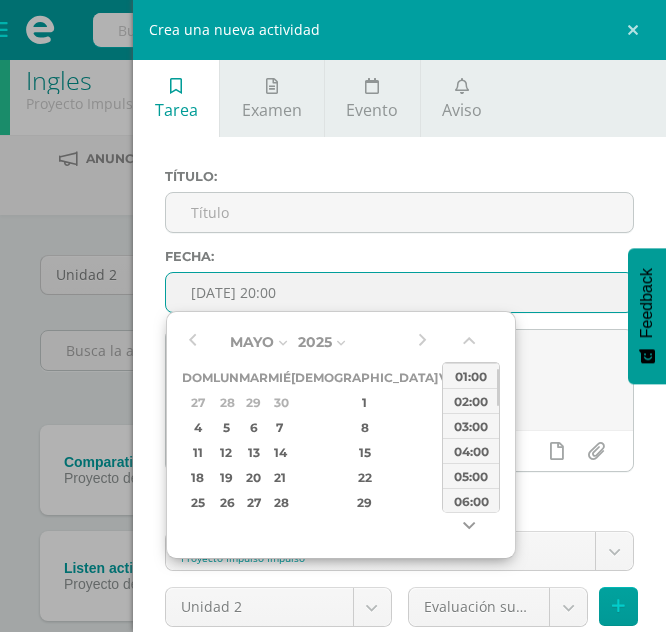 click at bounding box center [471, 530] 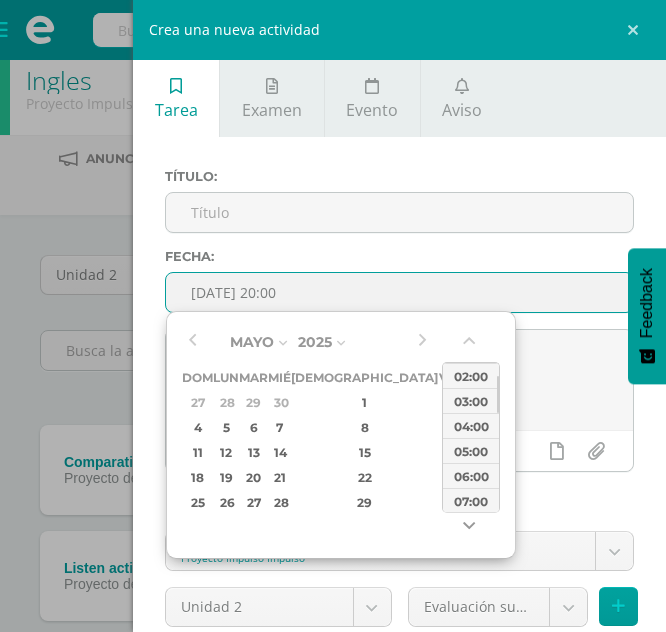 click at bounding box center (471, 530) 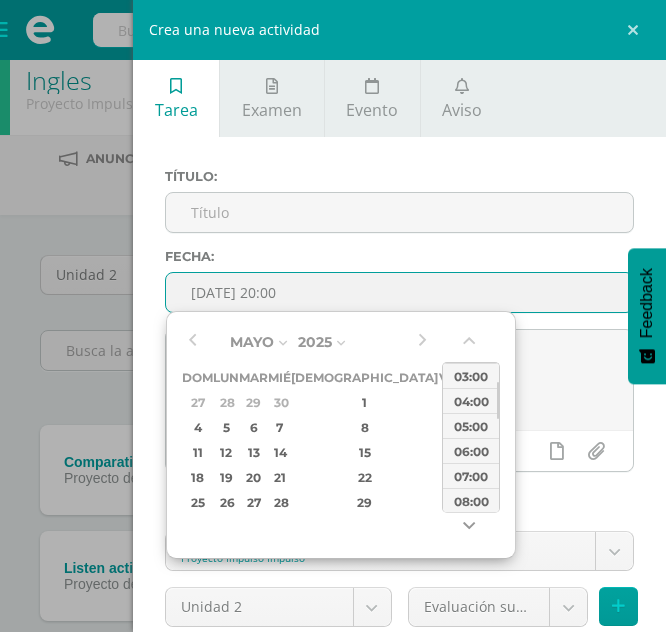 click at bounding box center (471, 530) 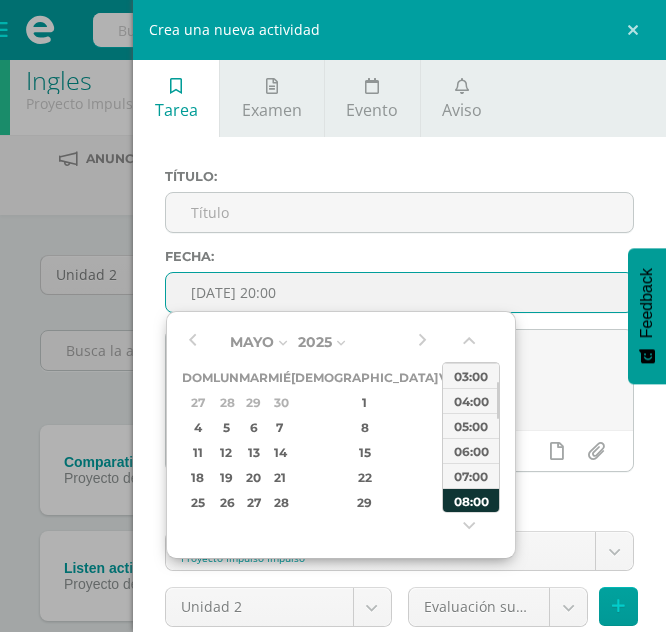 click on "08:00" at bounding box center [471, 500] 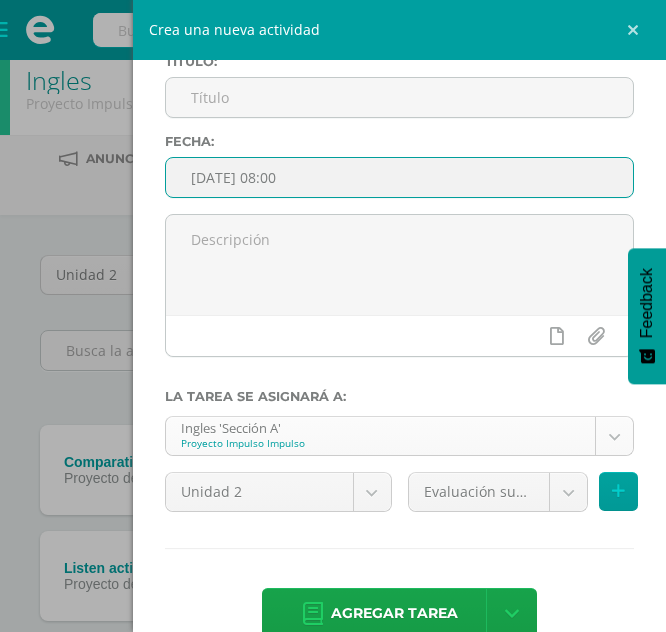 scroll, scrollTop: 158, scrollLeft: 0, axis: vertical 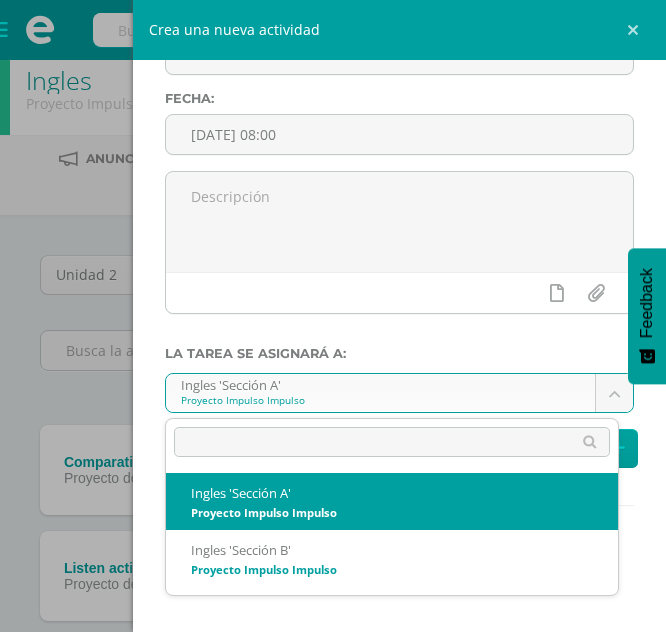 click on "Estudiantes Disciplina Asistencia Mis cursos Archivos Soporte
Centro de ayuda
Últimas actualizaciones
Cerrar panel
Ingles
Proyecto Impulso
Impulso
"Sección A"
Actividades Estudiantes Planificación Dosificación
Ingles
Proyecto Impulso
Impulso
"Sección B"
Actividades Estudiantes Planificación Dosificación Ver Todos los Cursos  Configuración
Cerrar sesión
Mishell Yulissa Isabel Yaxón Bocel
Mi Perfil Avisos
0
avisos sin leer
Avisos Soporte Edoo  te envió un aviso" at bounding box center (333, 422) 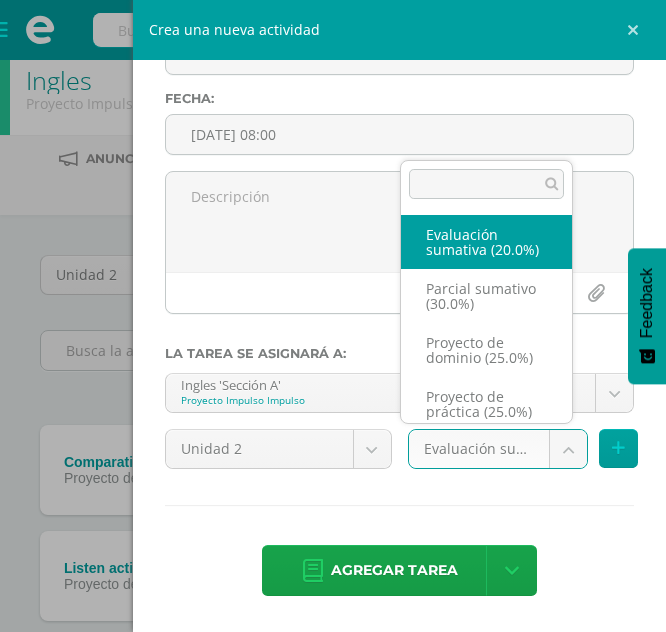 click on "Estudiantes Disciplina Asistencia Mis cursos Archivos Soporte
Centro de ayuda
Últimas actualizaciones
Cerrar panel
Ingles
Proyecto Impulso
Impulso
"Sección A"
Actividades Estudiantes Planificación Dosificación
Ingles
Proyecto Impulso
Impulso
"Sección B"
Actividades Estudiantes Planificación Dosificación Ver Todos los Cursos  Configuración
Cerrar sesión
Mishell Yulissa Isabel Yaxón Bocel
Mi Perfil Avisos
0
avisos sin leer
Avisos Soporte Edoo  te envió un aviso" at bounding box center (333, 422) 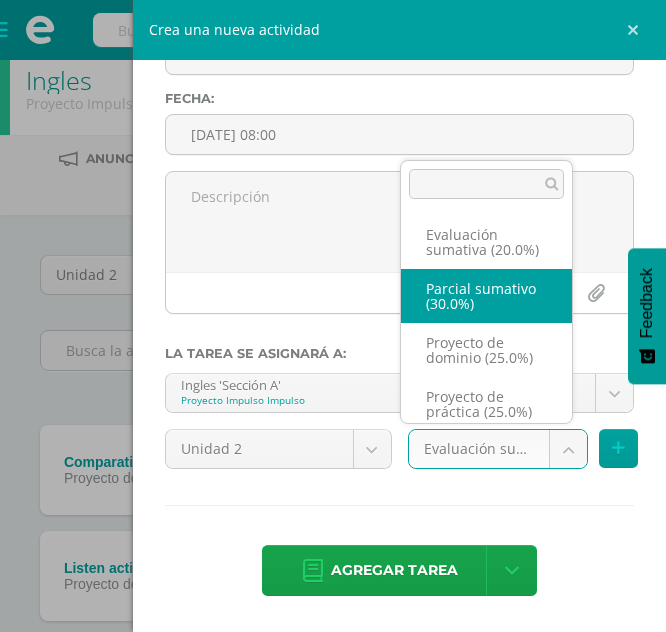 scroll, scrollTop: 46, scrollLeft: 0, axis: vertical 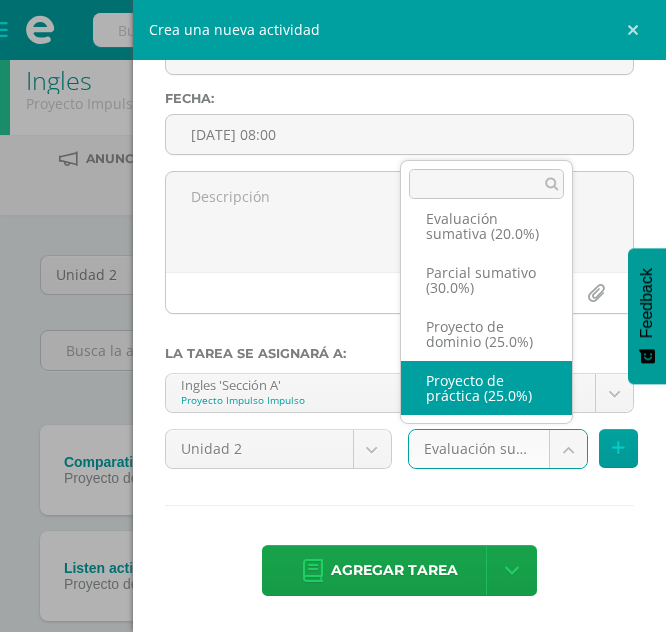 select on "32915" 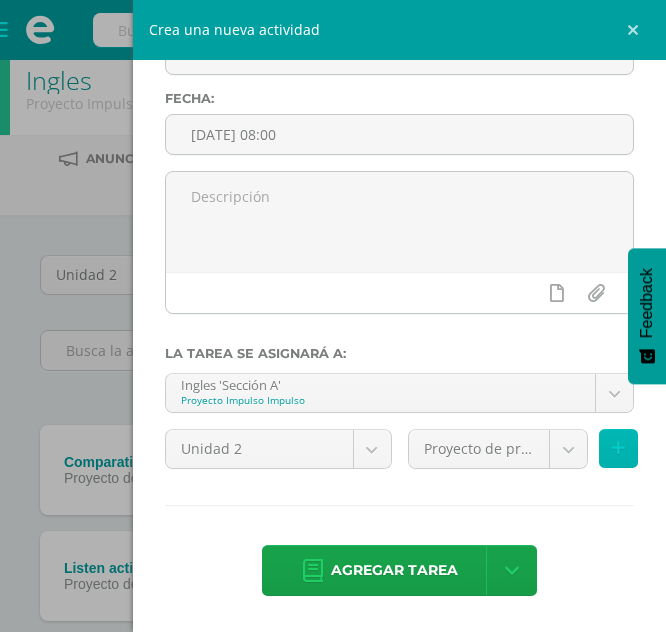 click at bounding box center [618, 448] 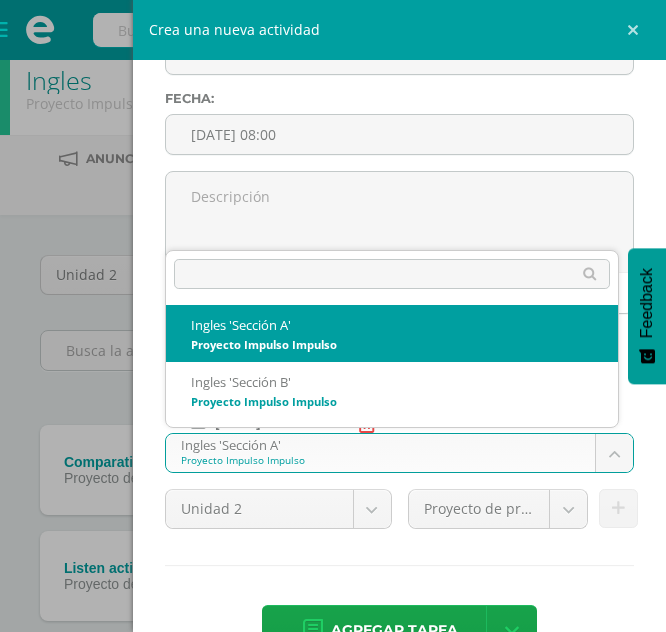 click on "Estudiantes Disciplina Asistencia Mis cursos Archivos Soporte
Centro de ayuda
Últimas actualizaciones
Cerrar panel
Ingles
Proyecto Impulso
Impulso
"Sección A"
Actividades Estudiantes Planificación Dosificación
Ingles
Proyecto Impulso
Impulso
"Sección B"
Actividades Estudiantes Planificación Dosificación Ver Todos los Cursos  Configuración
Cerrar sesión
Mishell Yulissa Isabel Yaxón Bocel
Mi Perfil Avisos
0
avisos sin leer
Avisos Soporte Edoo  te envió un aviso" at bounding box center [333, 422] 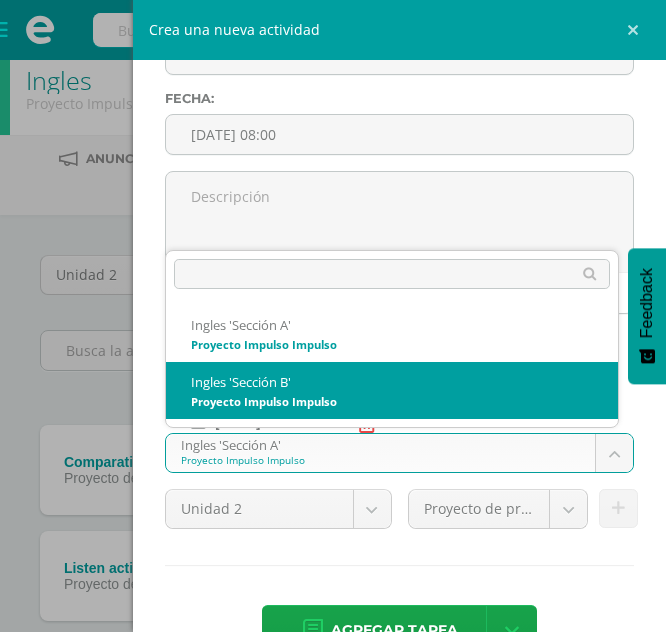 select on "32978" 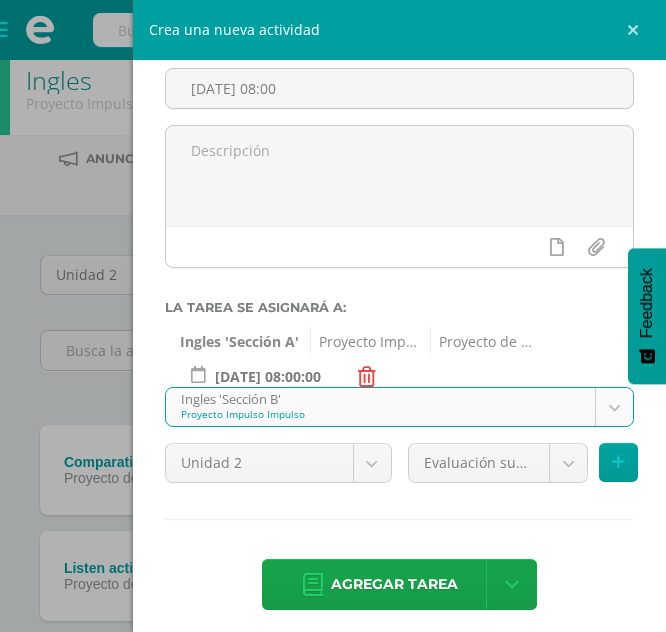 scroll, scrollTop: 210, scrollLeft: 0, axis: vertical 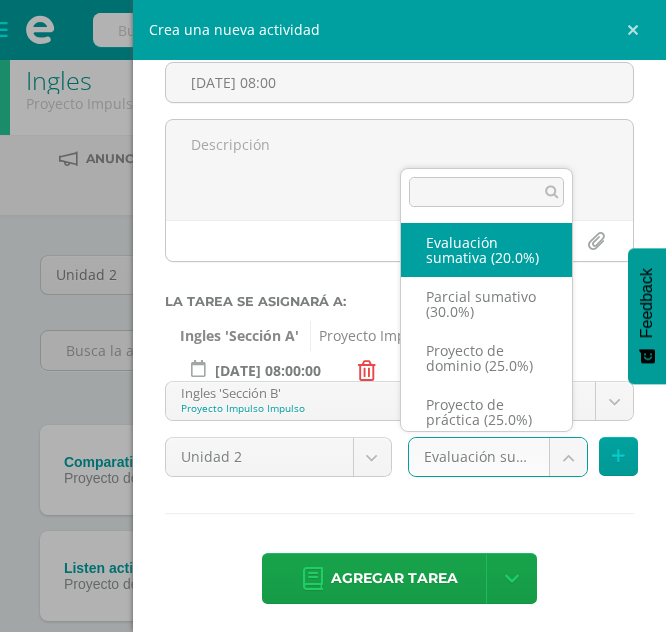 click on "Estudiantes Disciplina Asistencia Mis cursos Archivos Soporte
Centro de ayuda
Últimas actualizaciones
Cerrar panel
Ingles
Proyecto Impulso
Impulso
"Sección A"
Actividades Estudiantes Planificación Dosificación
Ingles
Proyecto Impulso
Impulso
"Sección B"
Actividades Estudiantes Planificación Dosificación Ver Todos los Cursos  Configuración
Cerrar sesión
Mishell Yulissa Isabel Yaxón Bocel
Mi Perfil Avisos
0
avisos sin leer
Avisos Soporte Edoo  te envió un aviso" at bounding box center [333, 422] 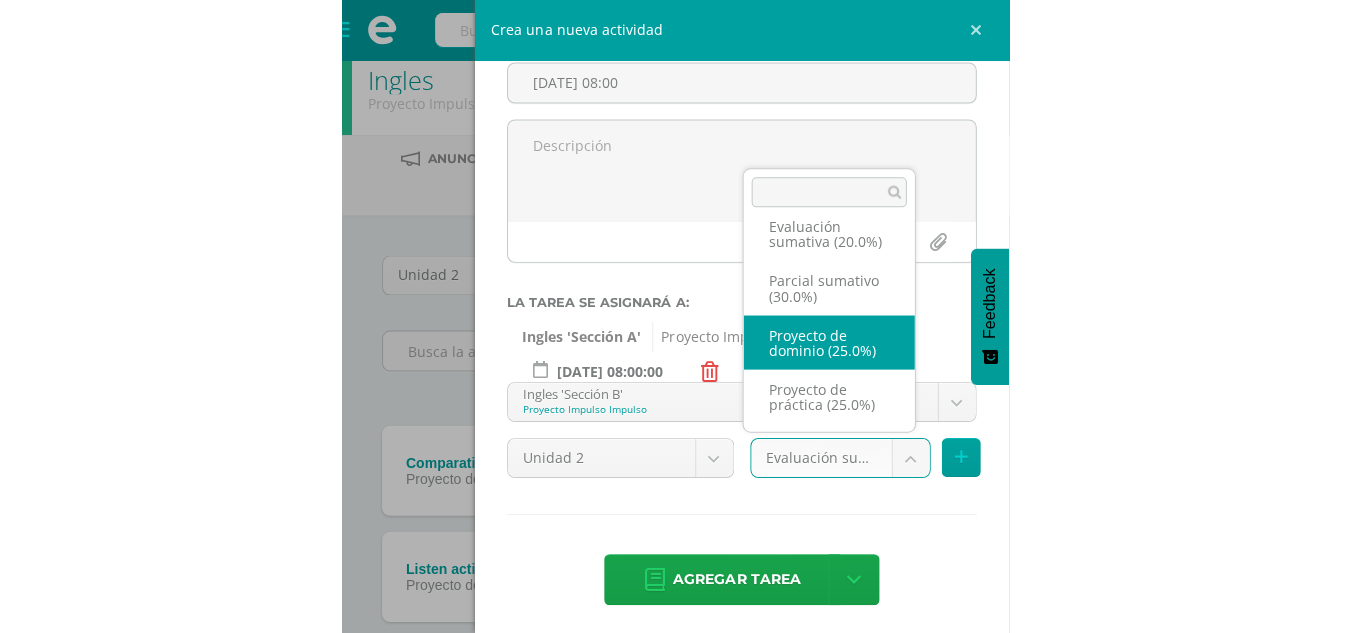 scroll, scrollTop: 46, scrollLeft: 0, axis: vertical 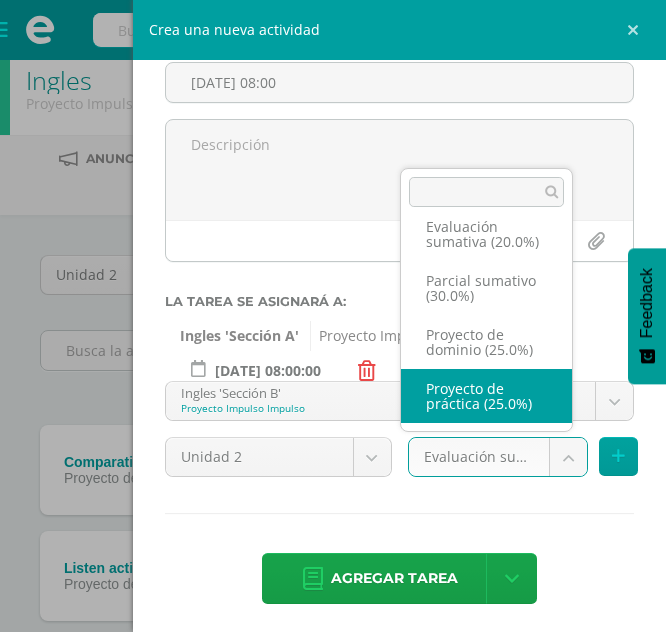 select on "32985" 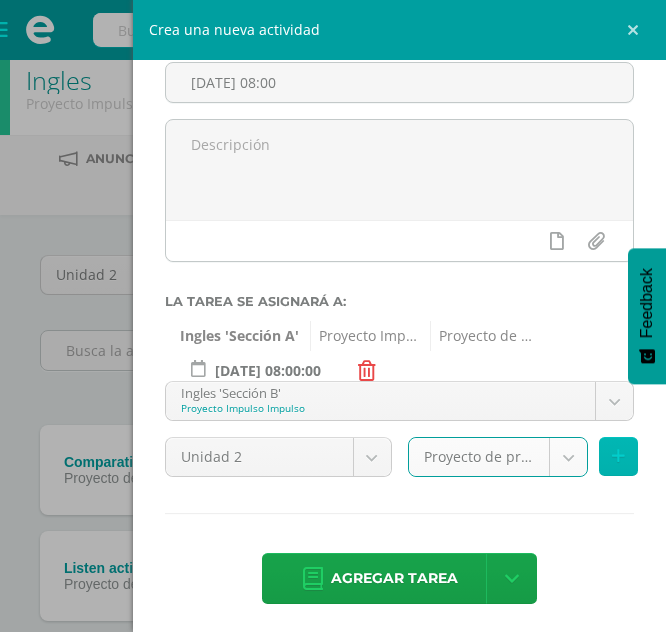 click at bounding box center (618, 456) 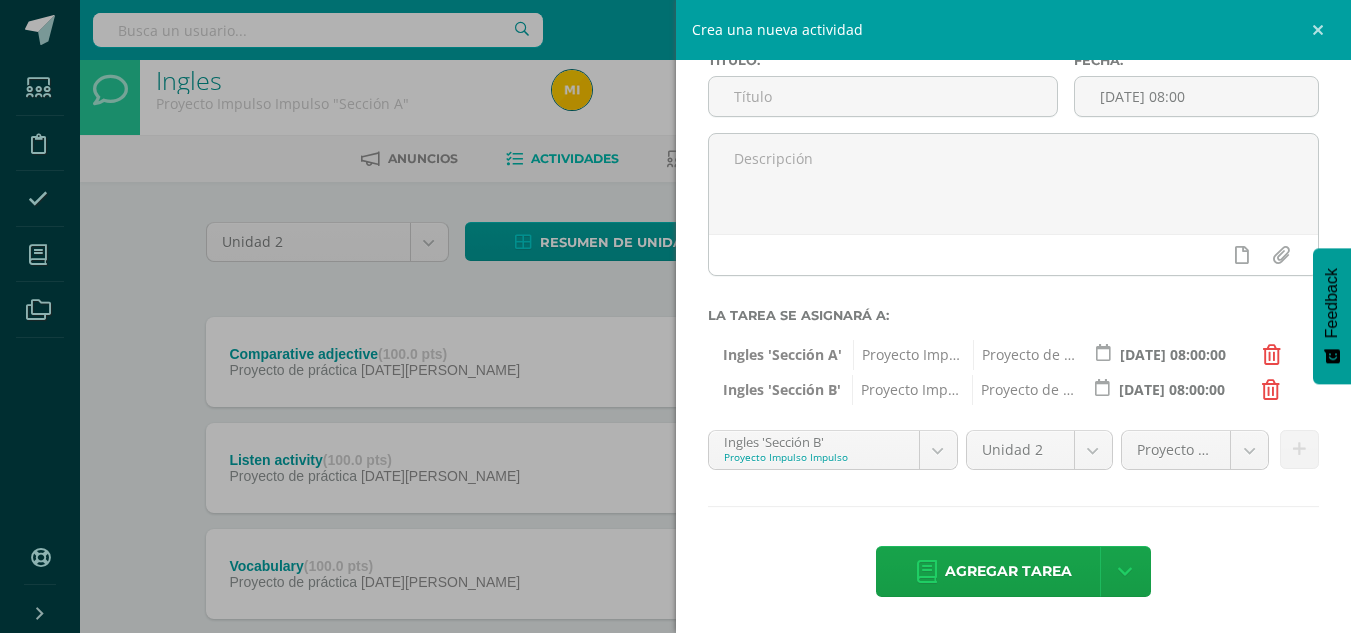 scroll, scrollTop: 116, scrollLeft: 0, axis: vertical 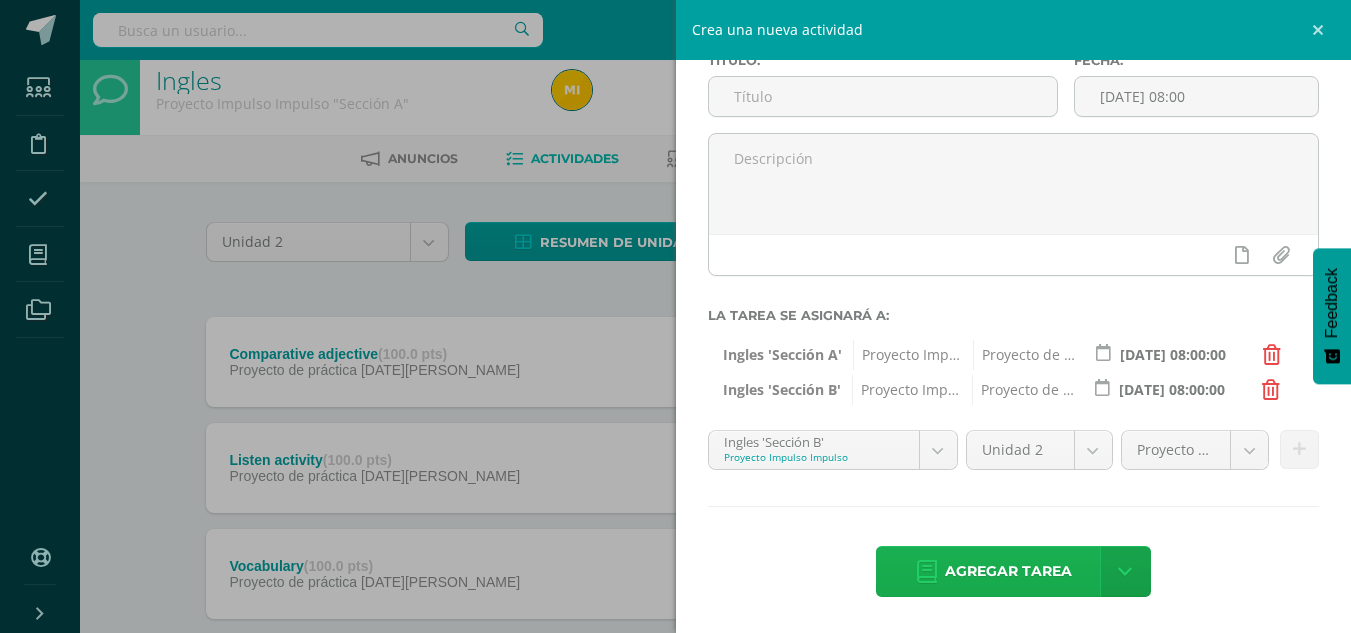 click on "Agregar tarea" at bounding box center (1008, 571) 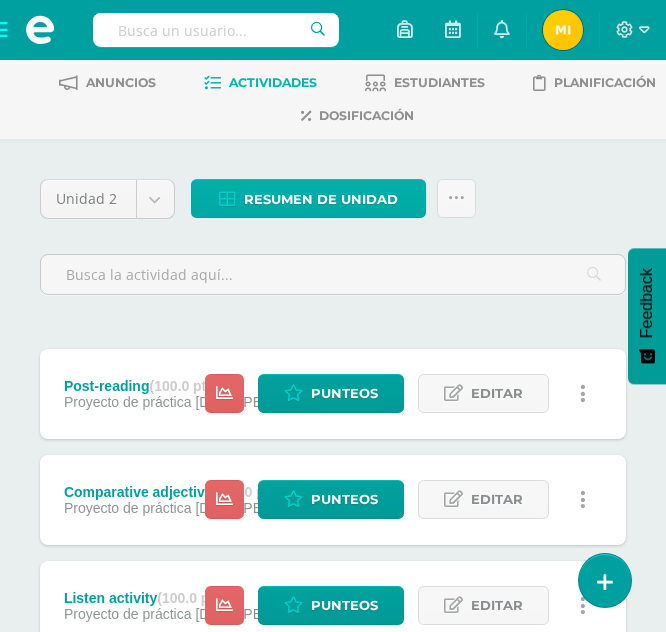 scroll, scrollTop: 0, scrollLeft: 0, axis: both 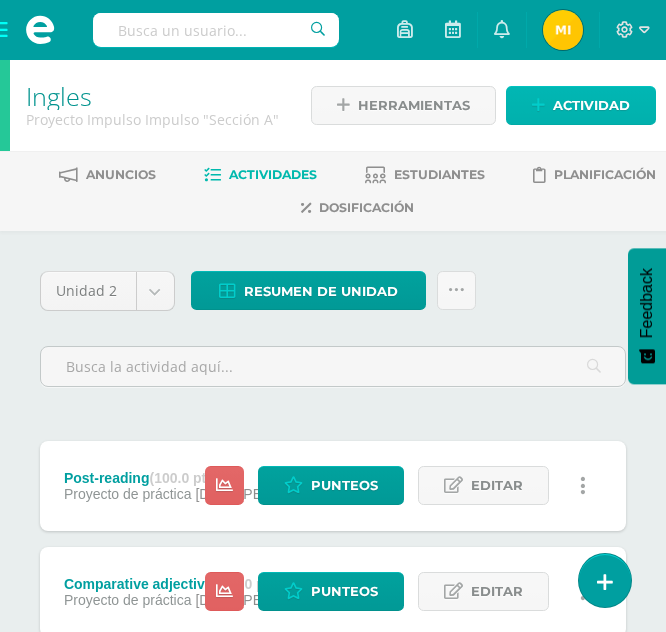 click on "Actividad" at bounding box center [581, 105] 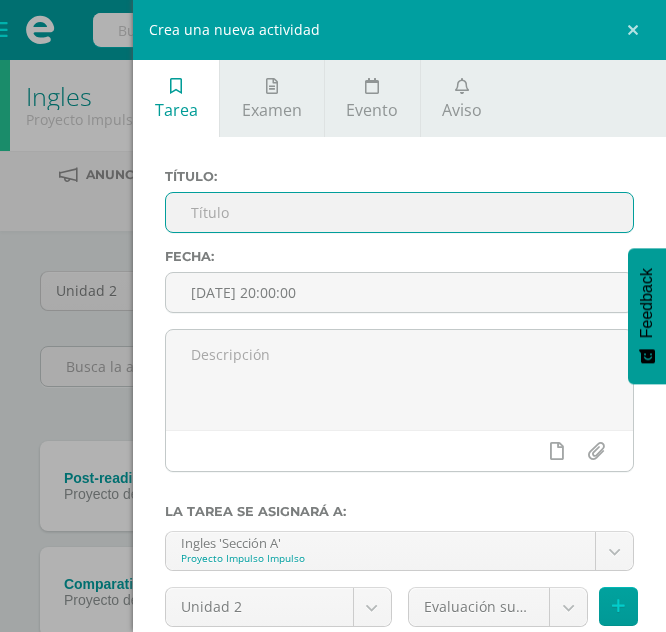 click at bounding box center (399, 212) 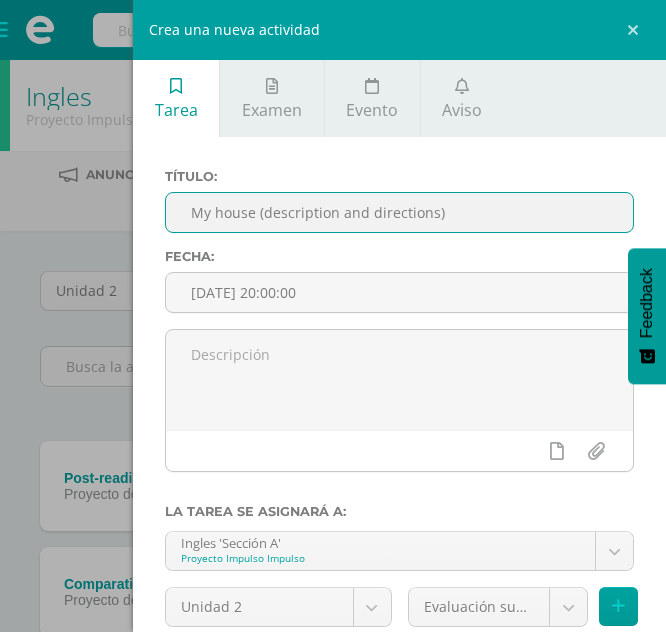 type on "My house (description and directions)" 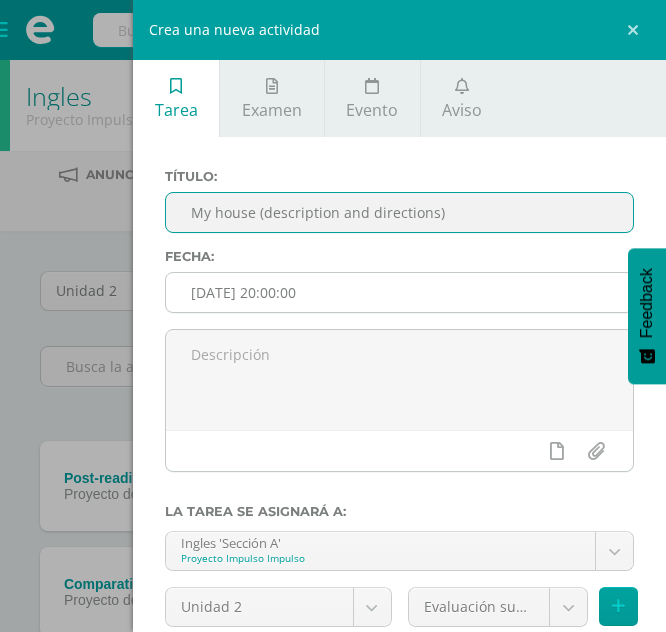 click on "[DATE] 20:00:00" at bounding box center (399, 292) 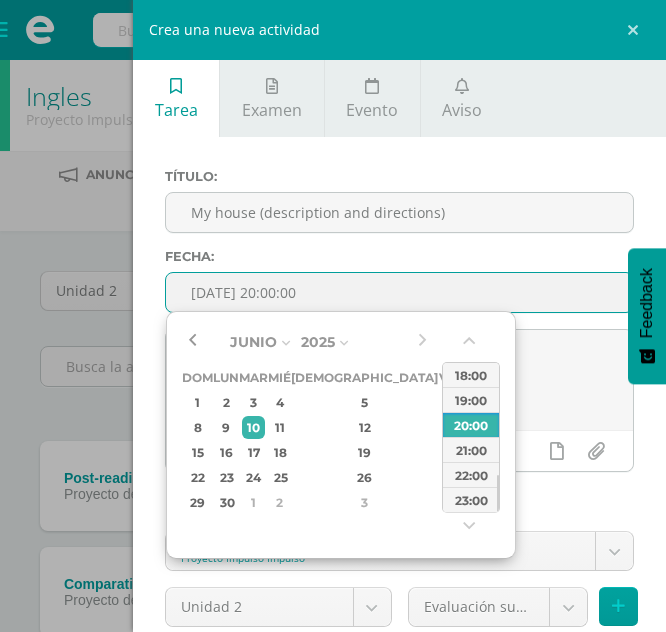 click at bounding box center (192, 342) 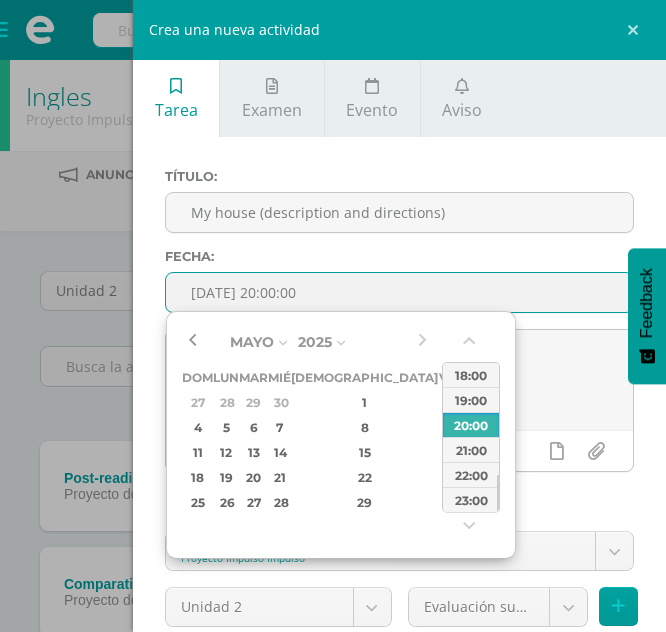 click at bounding box center (192, 342) 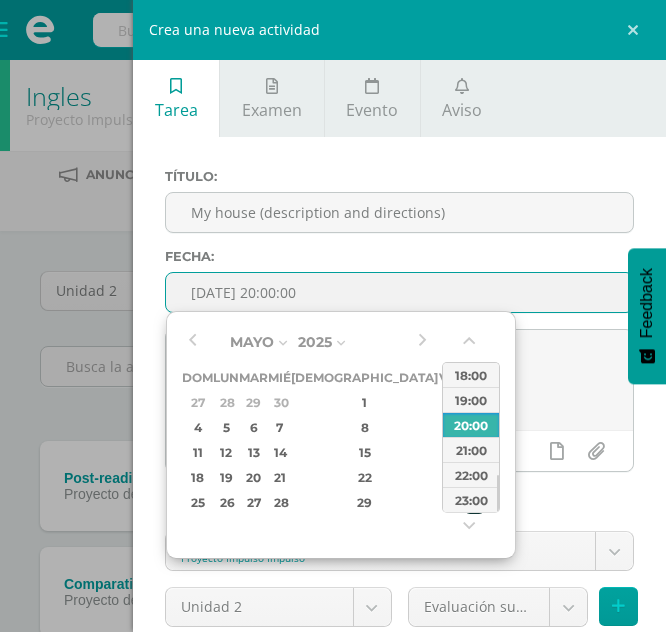click on "31" at bounding box center [474, 502] 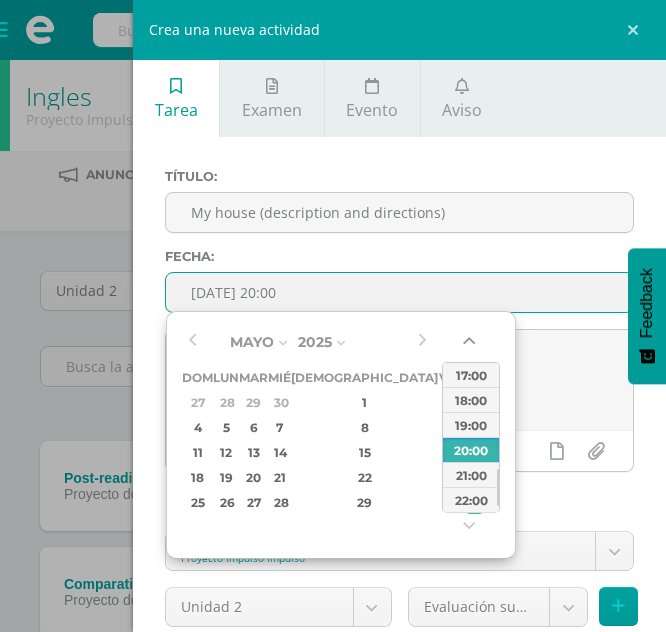 click at bounding box center [471, 345] 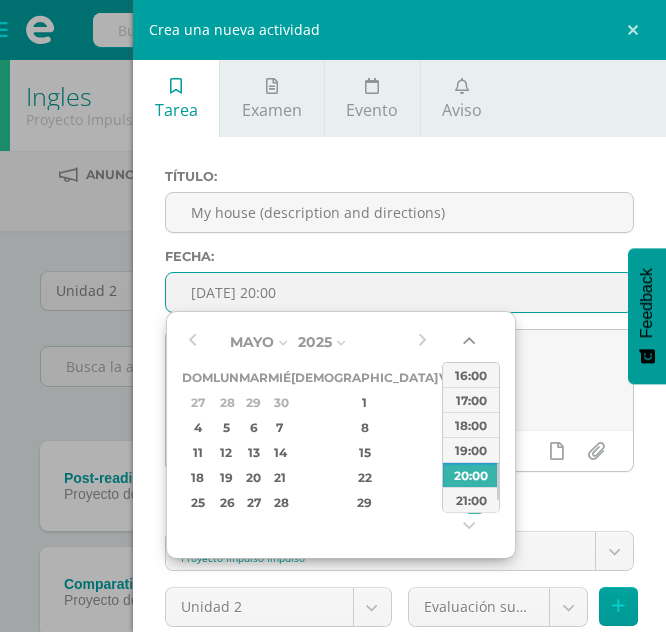 click at bounding box center (471, 345) 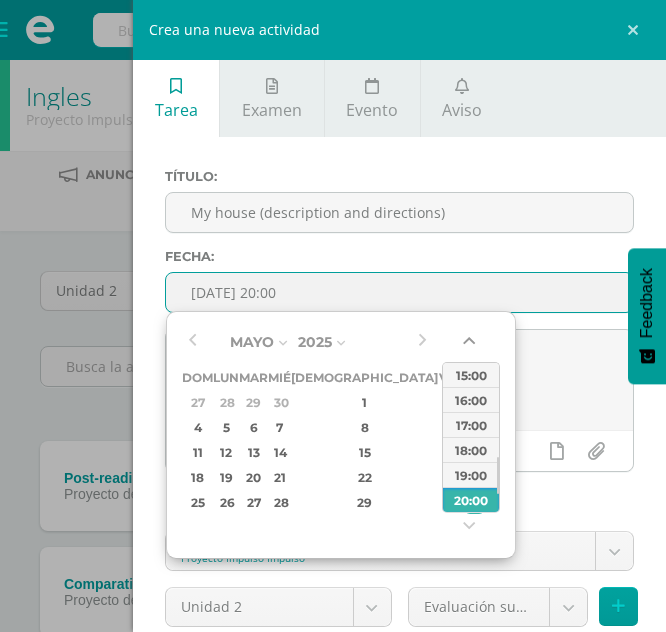 click at bounding box center [471, 345] 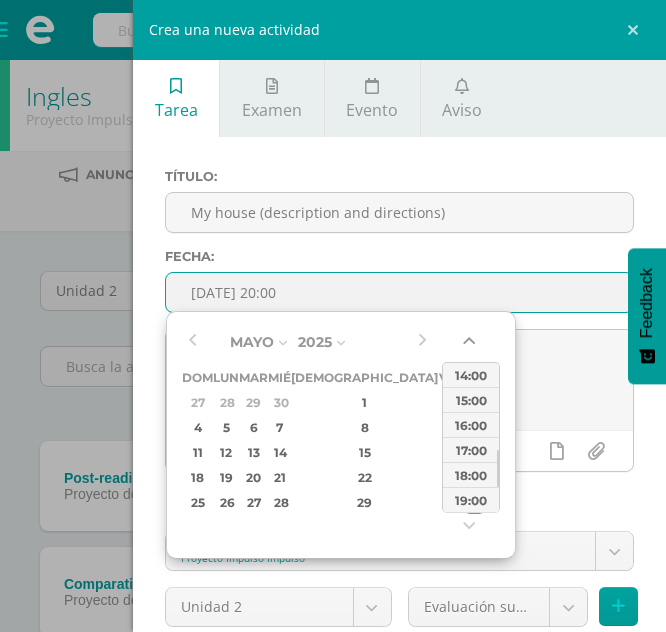 click at bounding box center (471, 345) 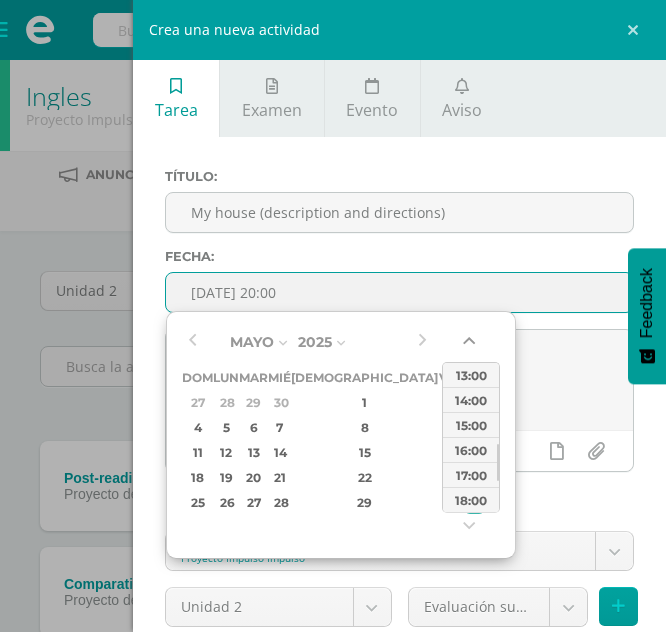 click at bounding box center [471, 345] 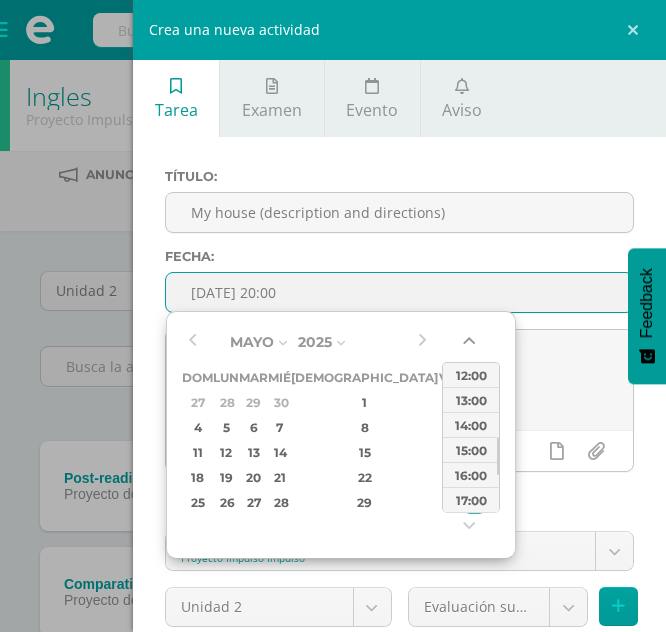 click at bounding box center (471, 345) 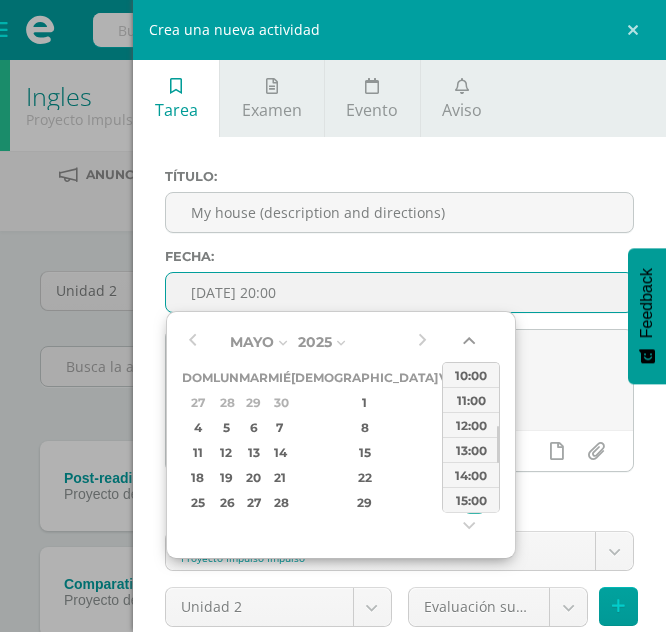 click at bounding box center [471, 345] 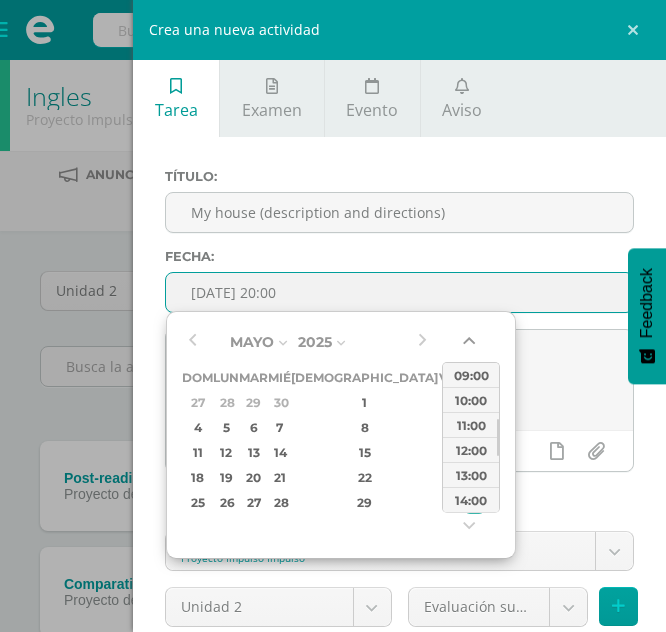 click at bounding box center [471, 345] 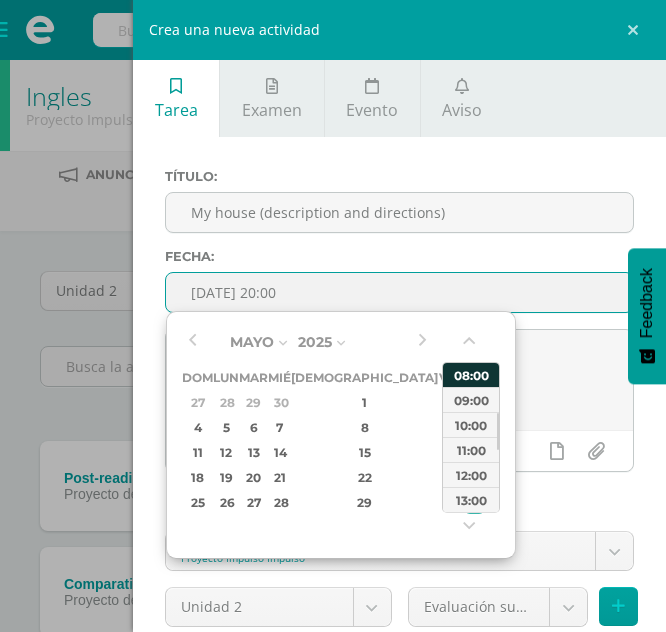 click on "08:00" at bounding box center [471, 374] 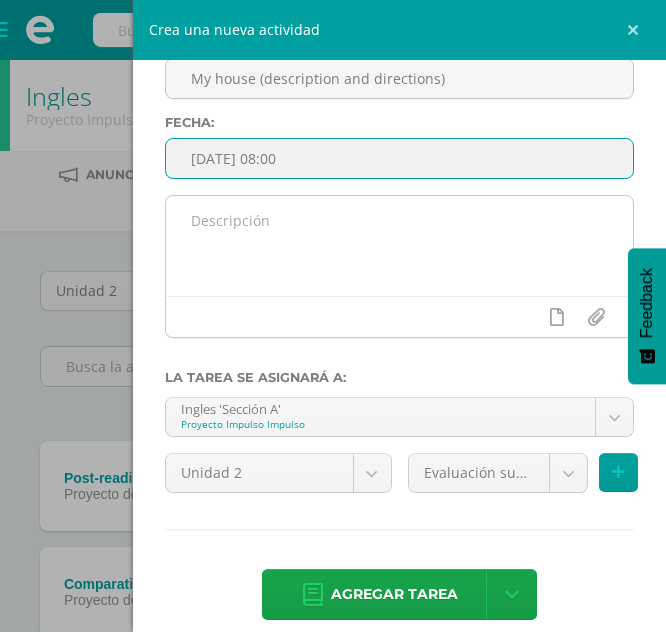 scroll, scrollTop: 158, scrollLeft: 0, axis: vertical 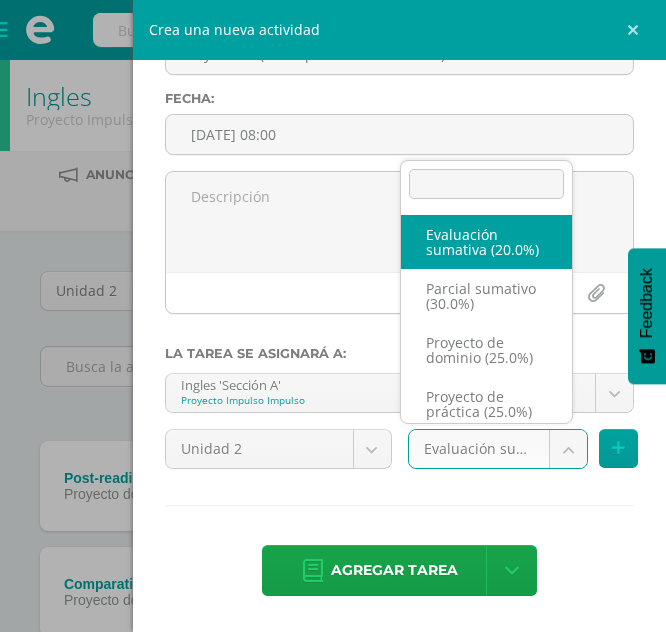 click on "Tarea asignada exitosamente         Estudiantes Disciplina Asistencia Mis cursos Archivos Soporte
Centro de ayuda
Últimas actualizaciones
Cerrar panel
Ingles
Proyecto Impulso
Impulso
"Sección A"
Actividades Estudiantes Planificación Dosificación
Ingles
Proyecto Impulso
Impulso
"Sección B"
Actividades Estudiantes Planificación Dosificación Ver Todos los Cursos  Configuración
Cerrar sesión
Mishell [PERSON_NAME] Bocel
Mi Perfil Avisos
0
avisos sin leer
Avisos Soporte Edoo  te envió un aviso" at bounding box center (333, 491) 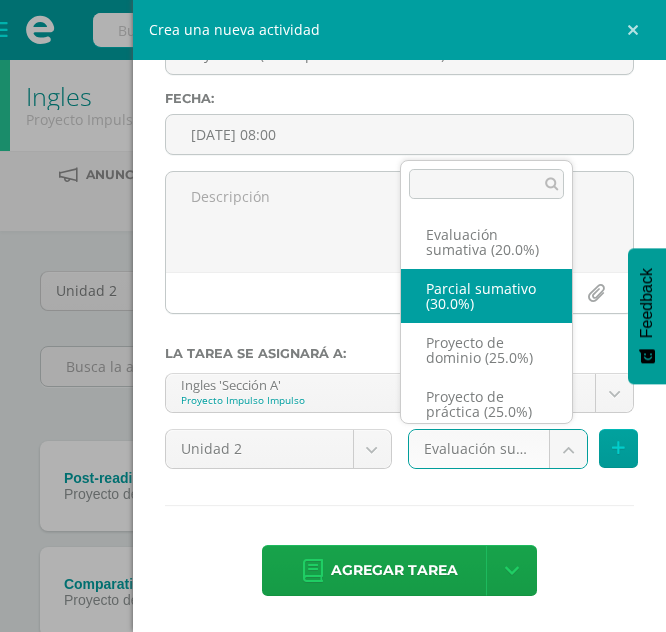 scroll, scrollTop: 46, scrollLeft: 0, axis: vertical 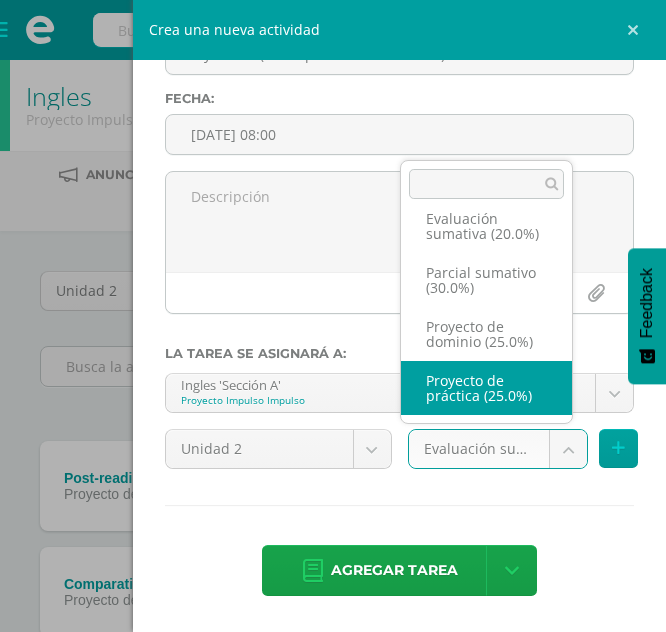 select on "32915" 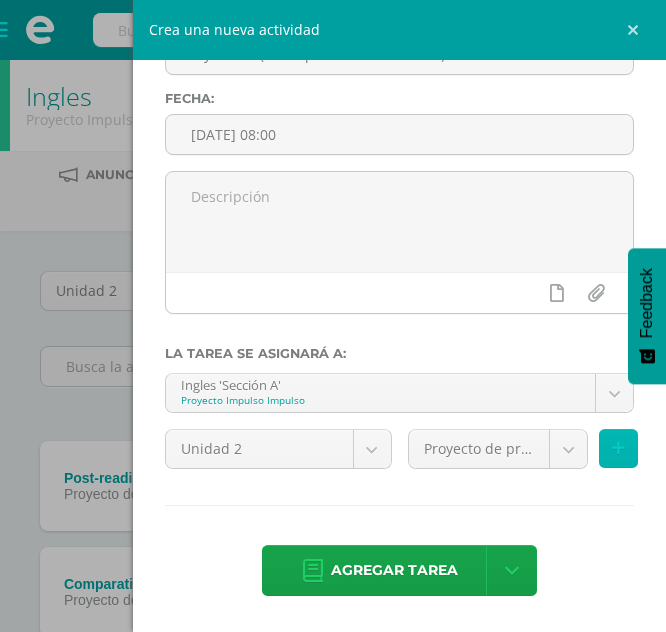 click at bounding box center [618, 448] 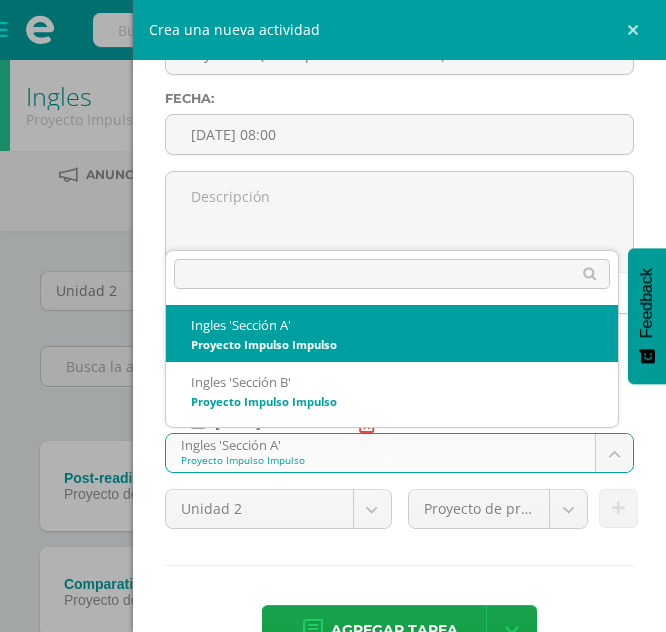 click on "Tarea asignada exitosamente         Estudiantes Disciplina Asistencia Mis cursos Archivos Soporte
Centro de ayuda
Últimas actualizaciones
Cerrar panel
Ingles
Proyecto Impulso
Impulso
"Sección A"
Actividades Estudiantes Planificación Dosificación
Ingles
Proyecto Impulso
Impulso
"Sección B"
Actividades Estudiantes Planificación Dosificación Ver Todos los Cursos  Configuración
Cerrar sesión
Mishell [PERSON_NAME] Bocel
Mi Perfil Avisos
0
avisos sin leer
Avisos Soporte Edoo  te envió un aviso" at bounding box center [333, 491] 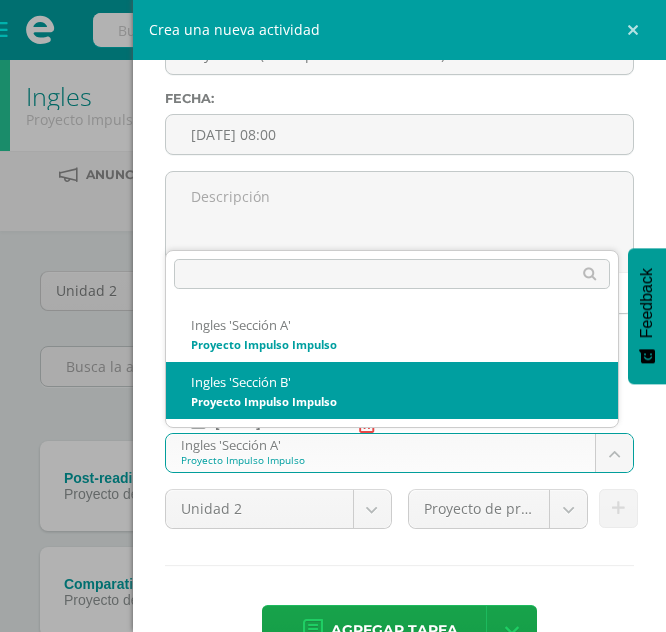 select on "32978" 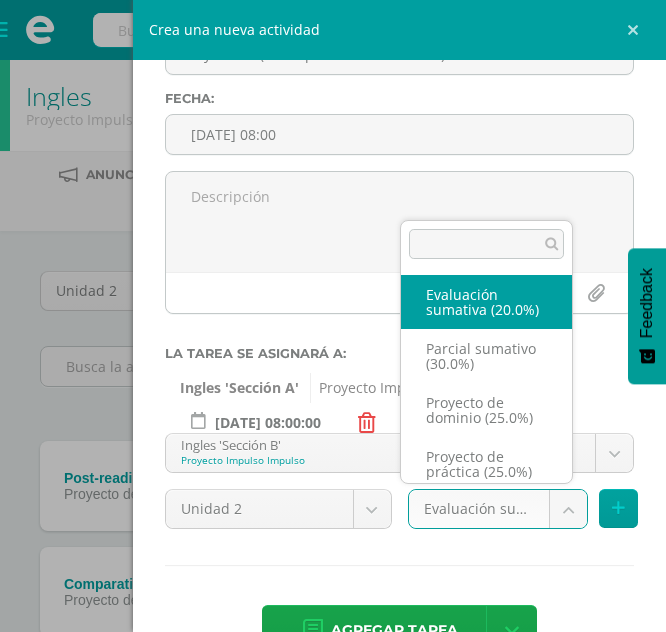 click on "Tarea asignada exitosamente         Estudiantes Disciplina Asistencia Mis cursos Archivos Soporte
Centro de ayuda
Últimas actualizaciones
Cerrar panel
Ingles
Proyecto Impulso
Impulso
"Sección A"
Actividades Estudiantes Planificación Dosificación
Ingles
Proyecto Impulso
Impulso
"Sección B"
Actividades Estudiantes Planificación Dosificación Ver Todos los Cursos  Configuración
Cerrar sesión
Mishell [PERSON_NAME] Bocel
Mi Perfil Avisos
0
avisos sin leer
Avisos Soporte Edoo  te envió un aviso" at bounding box center [333, 491] 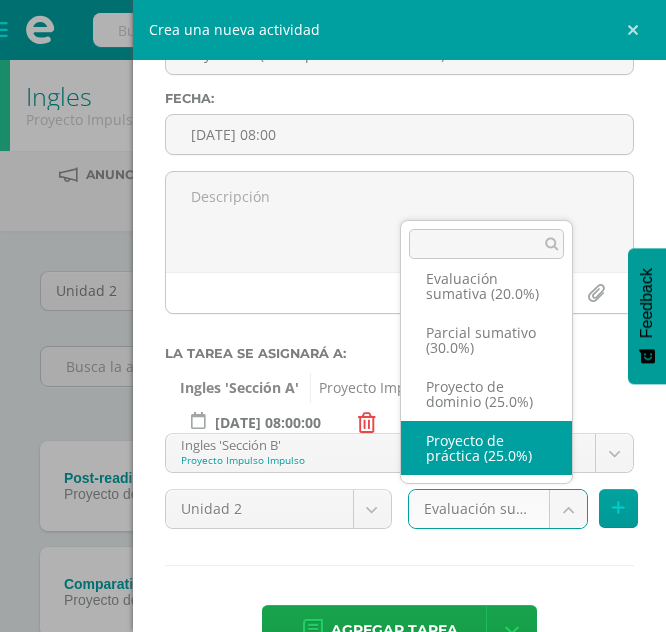 scroll, scrollTop: 46, scrollLeft: 0, axis: vertical 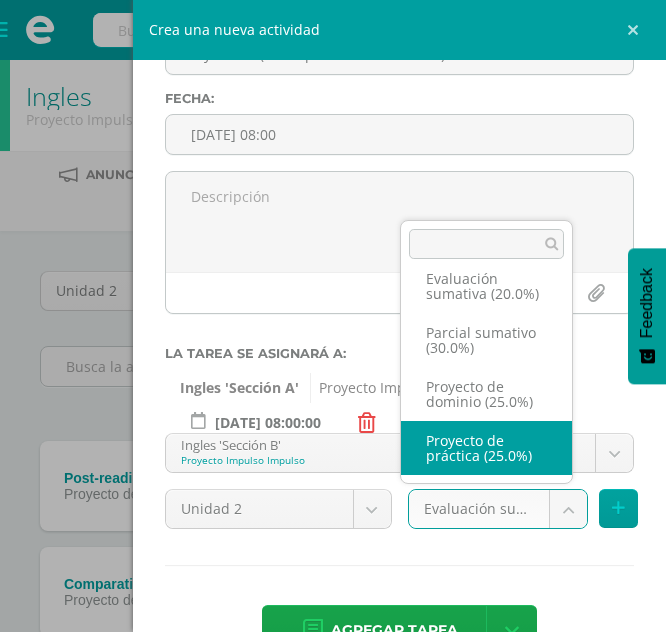 select on "32985" 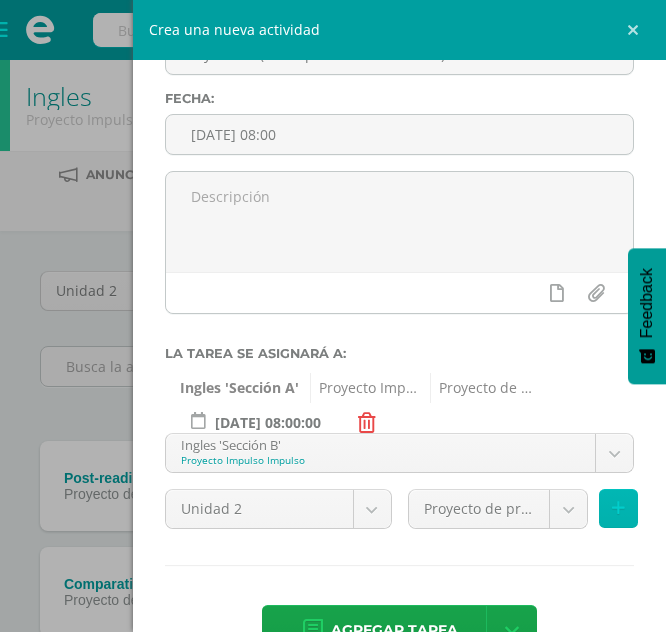 click at bounding box center (618, 508) 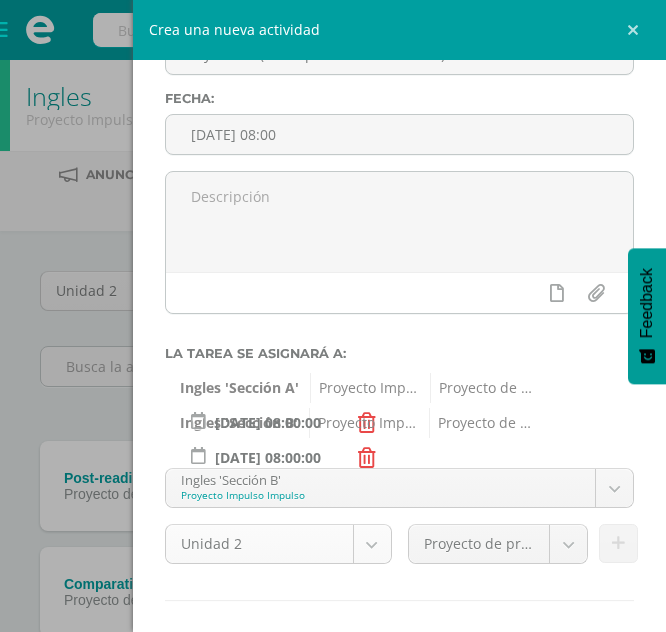 scroll, scrollTop: 253, scrollLeft: 0, axis: vertical 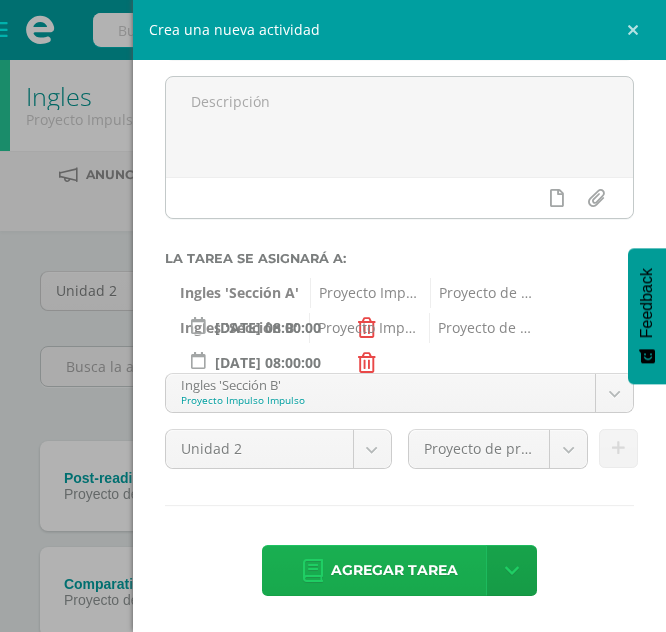 click on "Agregar tarea" at bounding box center (394, 570) 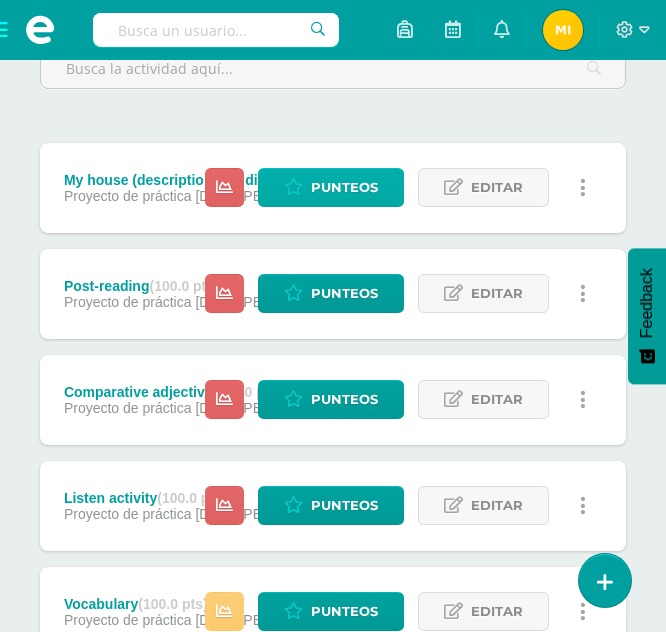 scroll, scrollTop: 456, scrollLeft: 0, axis: vertical 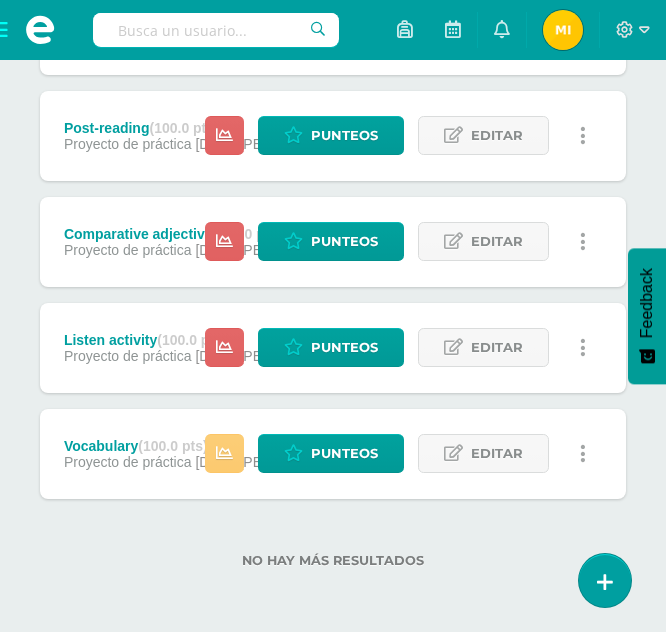 click on "No hay más resultados" at bounding box center [333, 560] 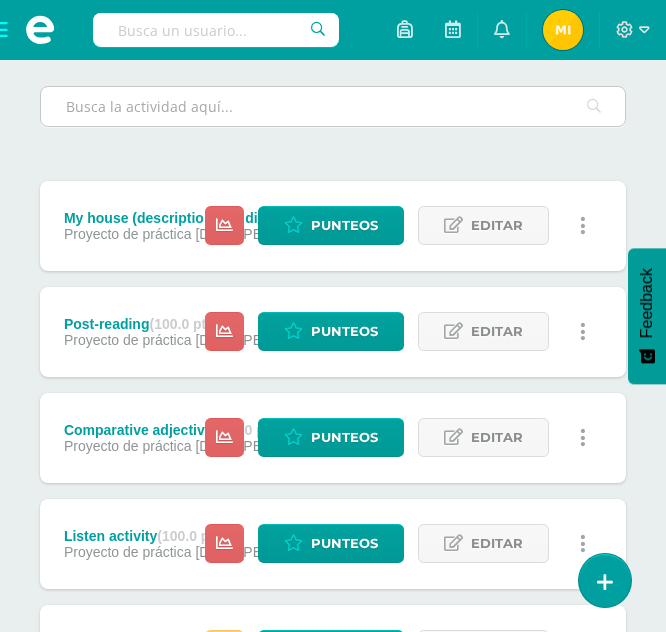 scroll, scrollTop: 0, scrollLeft: 0, axis: both 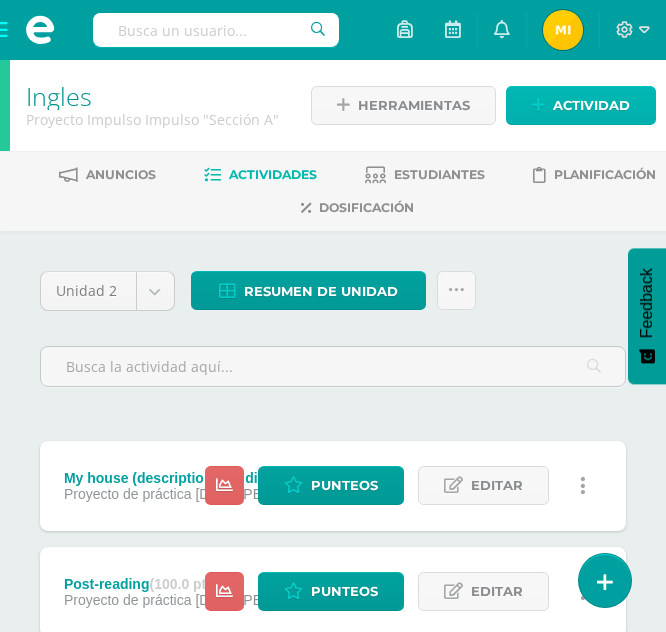 click on "Actividad" at bounding box center [581, 105] 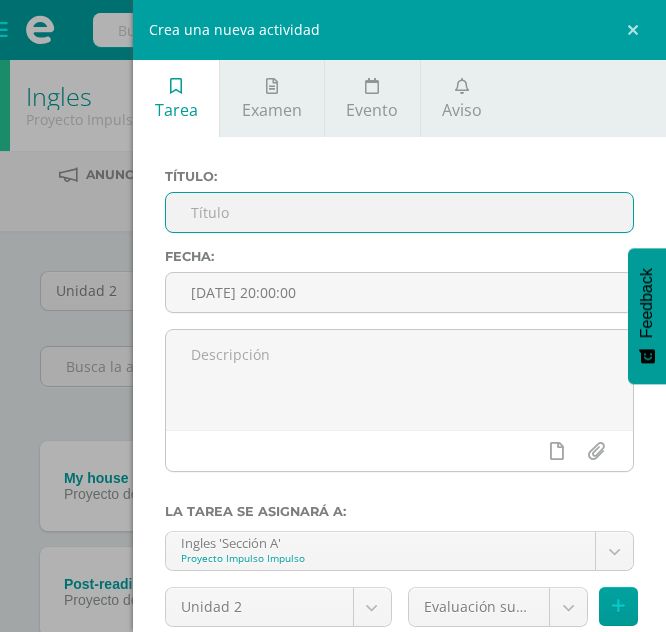 click at bounding box center [399, 212] 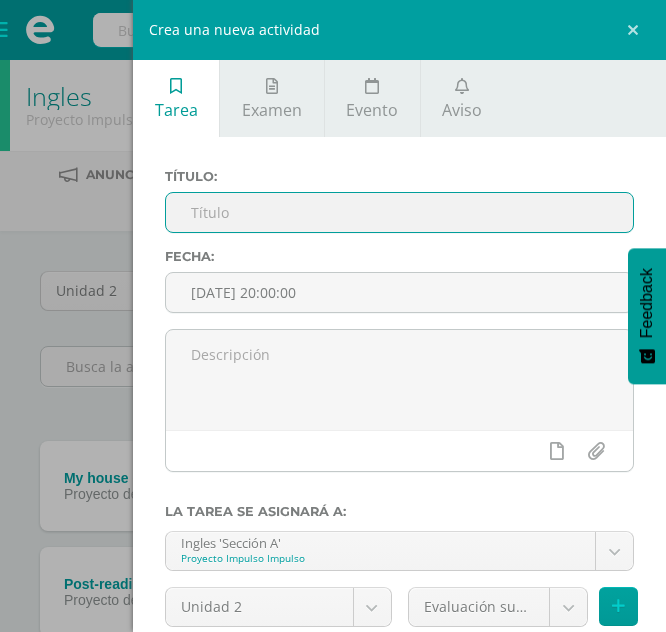 paste on "Worksheet prepositions of places" 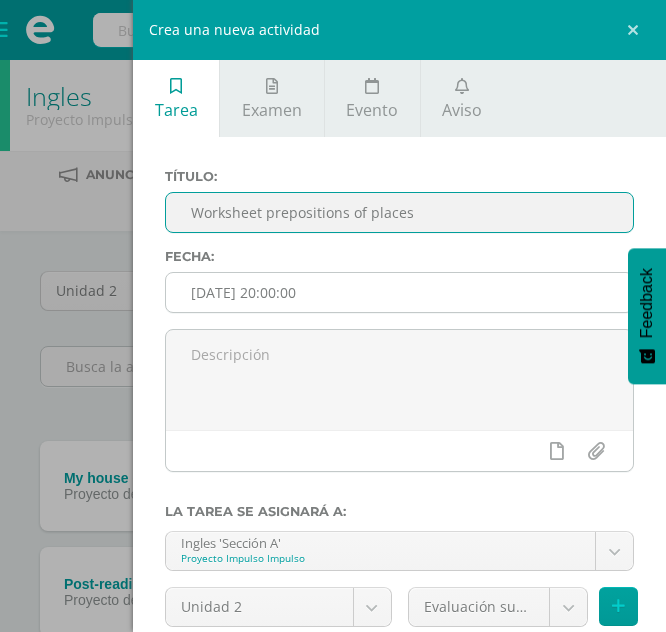 type on "Worksheet prepositions of places" 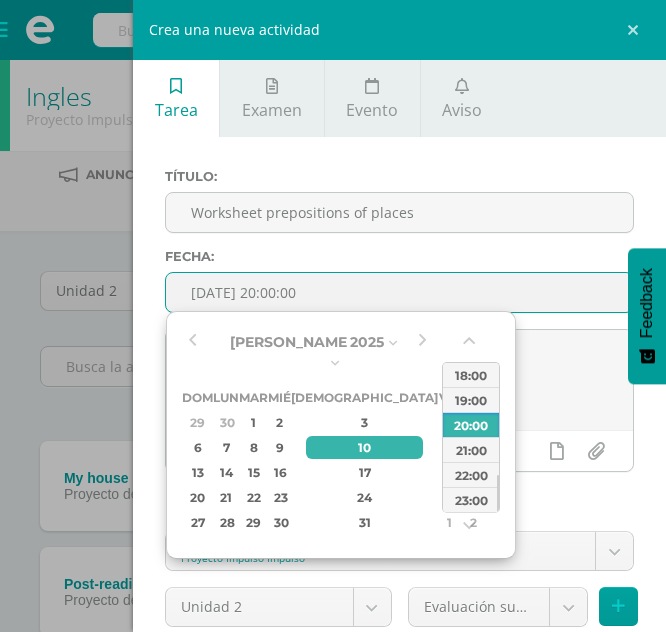 click on "[DATE] 20:00:00" at bounding box center [399, 292] 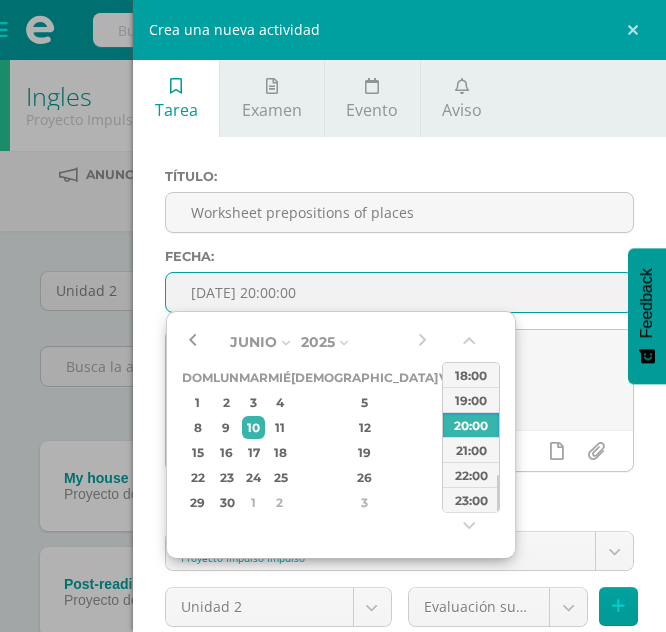 click at bounding box center (192, 342) 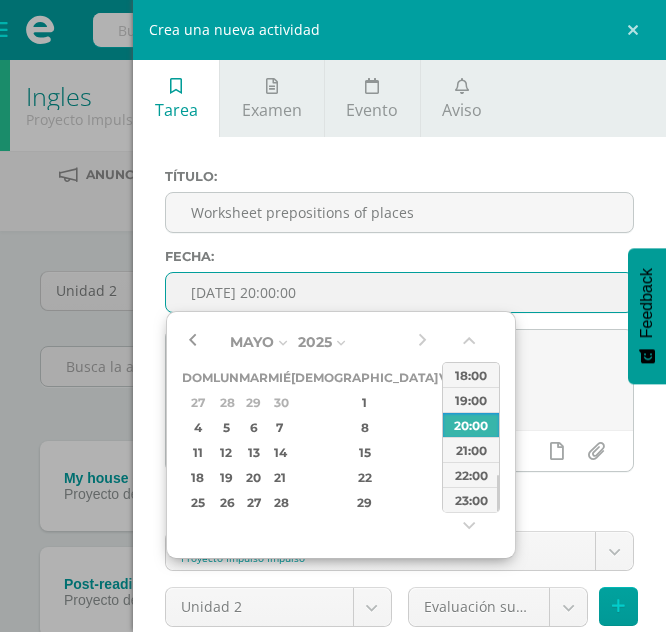 click at bounding box center [192, 342] 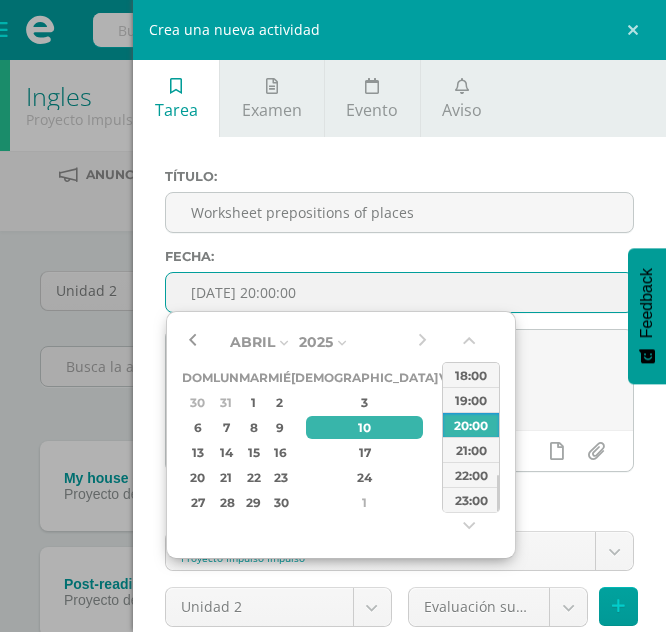 click at bounding box center [192, 342] 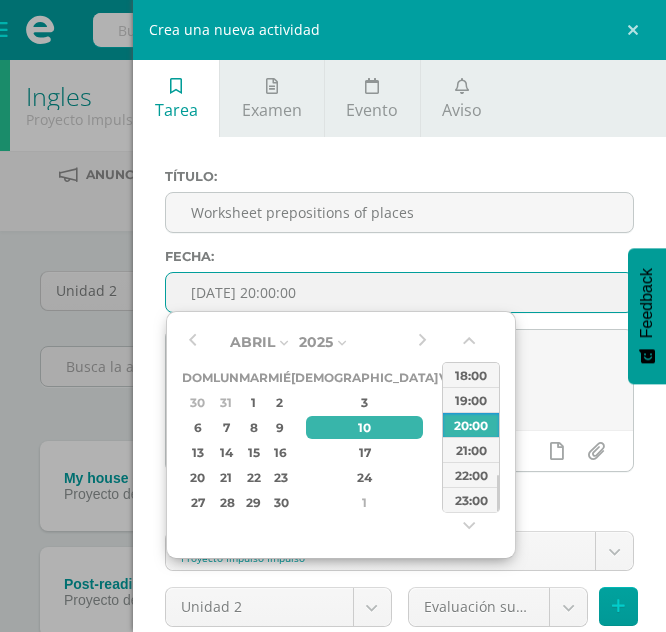click on "19" at bounding box center [473, 452] 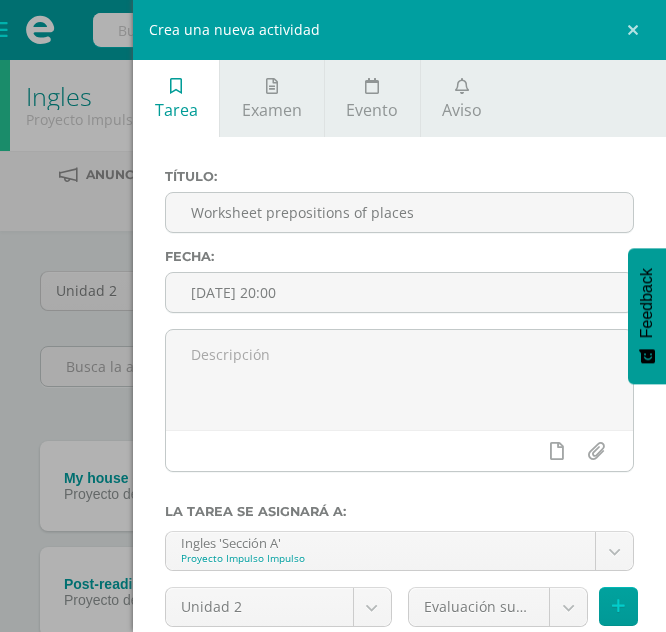 click on "Fecha: 2025-04-19 20:00" at bounding box center [399, 289] 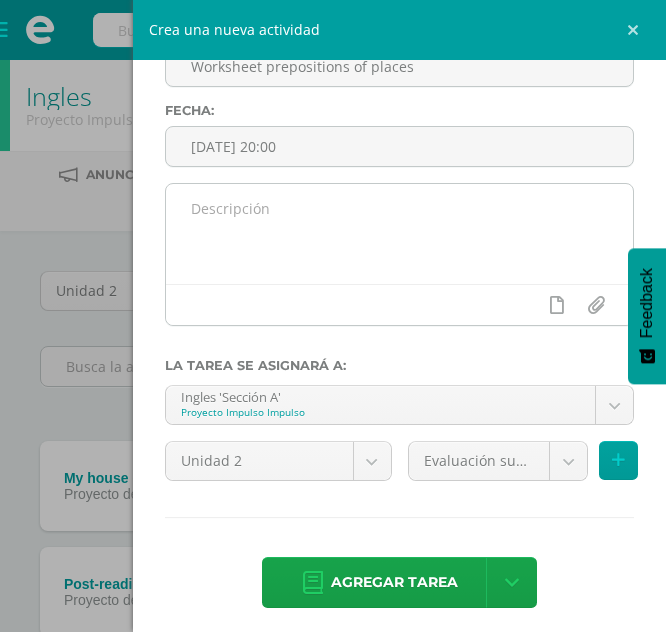 scroll, scrollTop: 158, scrollLeft: 0, axis: vertical 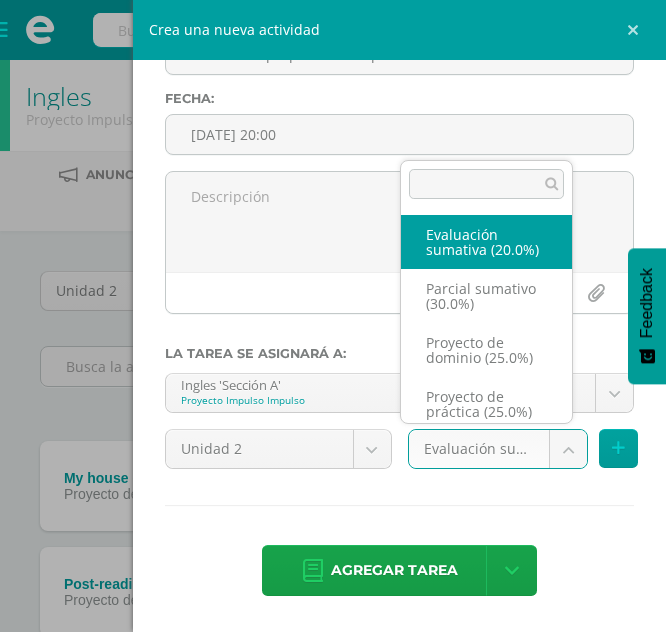 click on "Tarea asignada exitosamente         Estudiantes Disciplina Asistencia Mis cursos Archivos Soporte
Centro de ayuda
Últimas actualizaciones
Cerrar panel
Ingles
Proyecto Impulso
Impulso
"Sección A"
Actividades Estudiantes Planificación Dosificación
Ingles
Proyecto Impulso
Impulso
"Sección B"
Actividades Estudiantes Planificación Dosificación Ver Todos los Cursos  Configuración
Cerrar sesión
Mishell [PERSON_NAME] Bocel
Mi Perfil Avisos
0
avisos sin leer
Avisos Soporte Edoo  te envió un aviso" at bounding box center (333, 544) 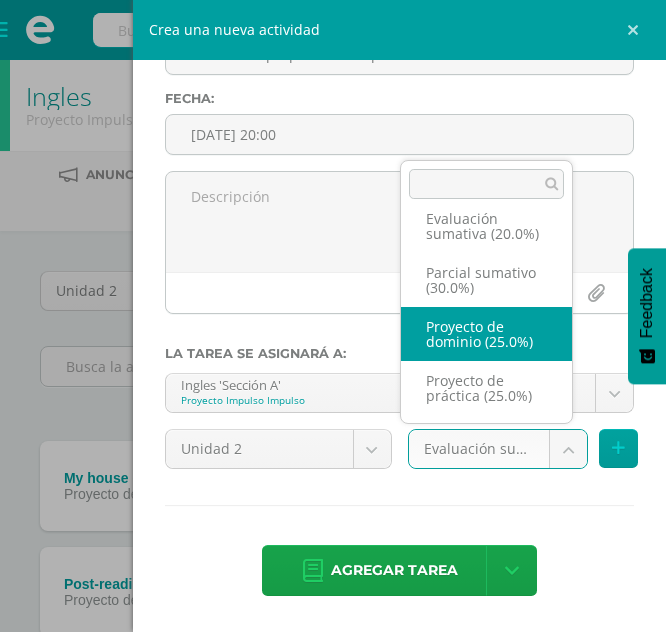 scroll, scrollTop: 46, scrollLeft: 0, axis: vertical 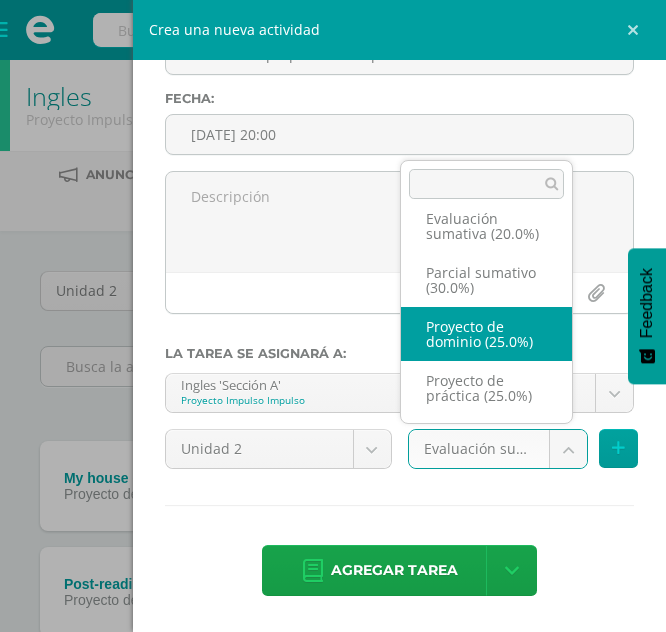select on "35442" 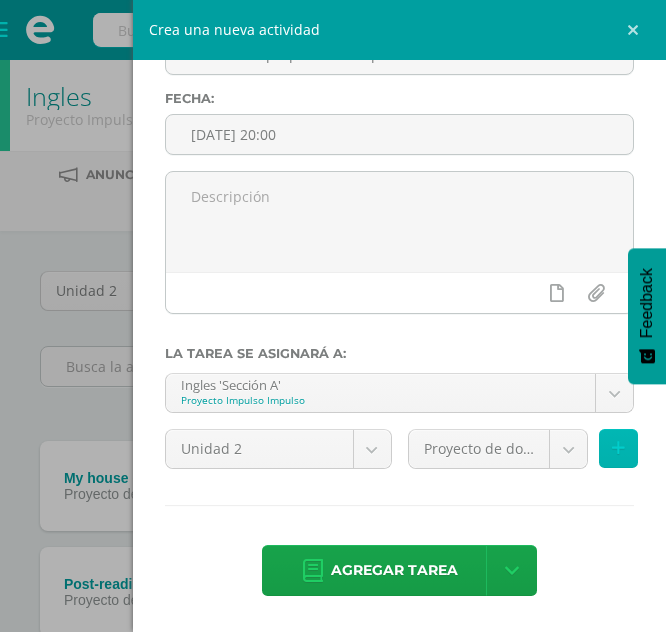 click at bounding box center [618, 448] 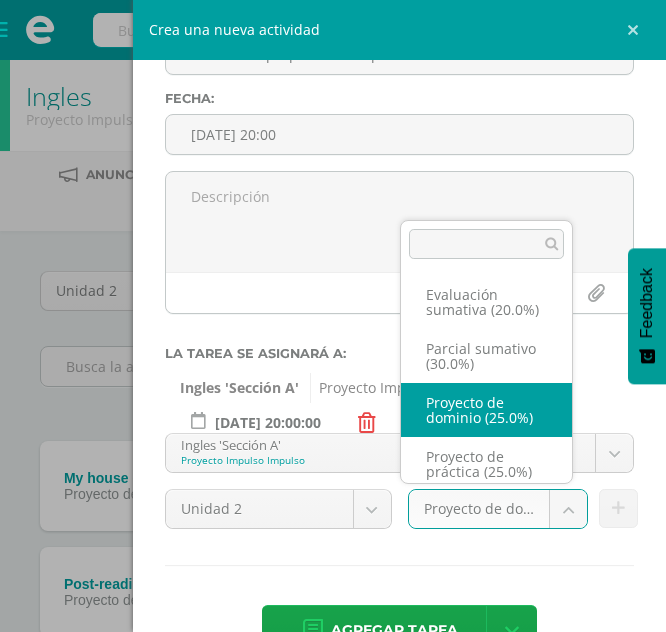 click on "Tarea asignada exitosamente         Estudiantes Disciplina Asistencia Mis cursos Archivos Soporte
Centro de ayuda
Últimas actualizaciones
Cerrar panel
Ingles
Proyecto Impulso
Impulso
"Sección A"
Actividades Estudiantes Planificación Dosificación
Ingles
Proyecto Impulso
Impulso
"Sección B"
Actividades Estudiantes Planificación Dosificación Ver Todos los Cursos  Configuración
Cerrar sesión
Mishell [PERSON_NAME] Bocel
Mi Perfil Avisos
0
avisos sin leer
Avisos Soporte Edoo  te envió un aviso" at bounding box center [333, 544] 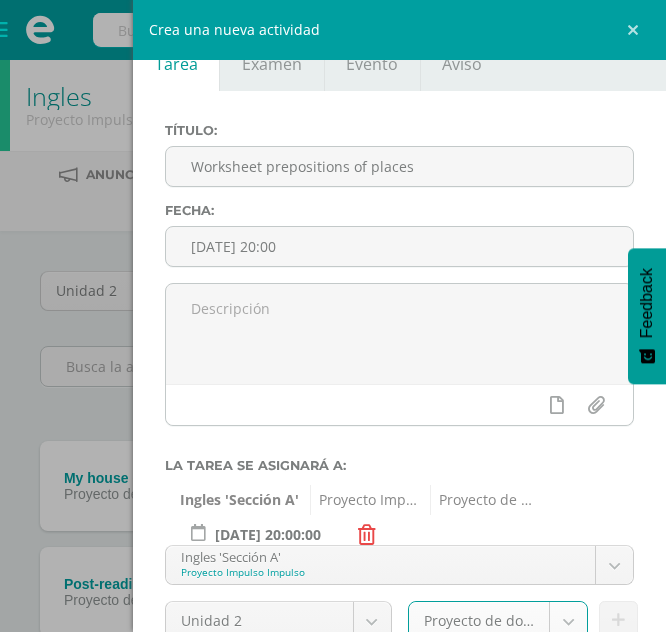 scroll, scrollTop: 218, scrollLeft: 0, axis: vertical 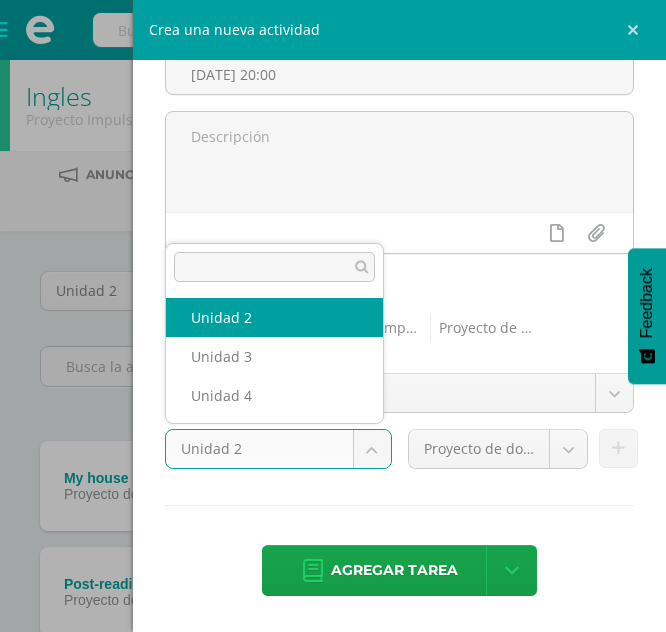 click on "Tarea asignada exitosamente         Estudiantes Disciplina Asistencia Mis cursos Archivos Soporte
Centro de ayuda
Últimas actualizaciones
Cerrar panel
Ingles
Proyecto Impulso
Impulso
"Sección A"
Actividades Estudiantes Planificación Dosificación
Ingles
Proyecto Impulso
Impulso
"Sección B"
Actividades Estudiantes Planificación Dosificación Ver Todos los Cursos  Configuración
Cerrar sesión
Mishell [PERSON_NAME] Bocel
Mi Perfil Avisos
0
avisos sin leer
Avisos Soporte Edoo  te envió un aviso" at bounding box center (333, 544) 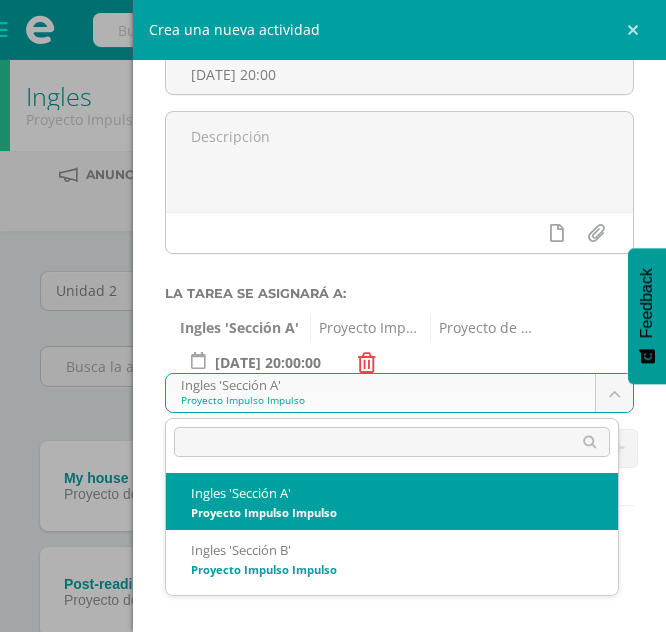 click on "Tarea asignada exitosamente         Estudiantes Disciplina Asistencia Mis cursos Archivos Soporte
Centro de ayuda
Últimas actualizaciones
Cerrar panel
Ingles
Proyecto Impulso
Impulso
"Sección A"
Actividades Estudiantes Planificación Dosificación
Ingles
Proyecto Impulso
Impulso
"Sección B"
Actividades Estudiantes Planificación Dosificación Ver Todos los Cursos  Configuración
Cerrar sesión
Mishell [PERSON_NAME] Bocel
Mi Perfil Avisos
0
avisos sin leer
Avisos Soporte Edoo  te envió un aviso" at bounding box center [333, 544] 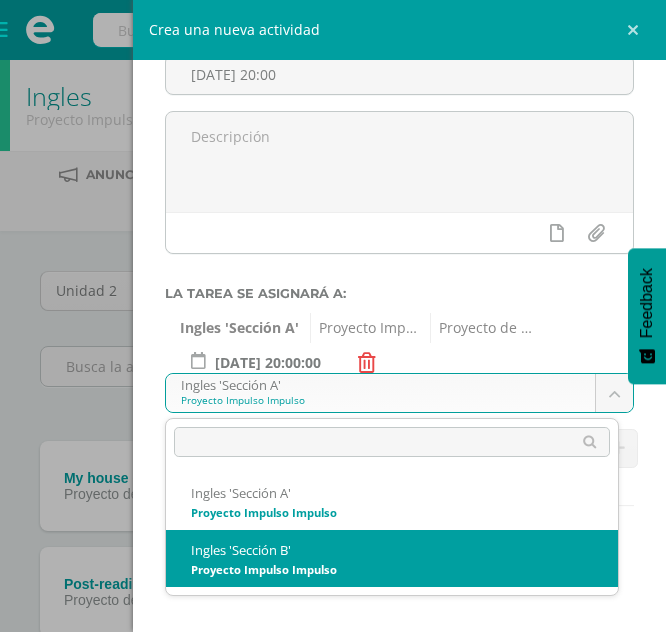 select on "32978" 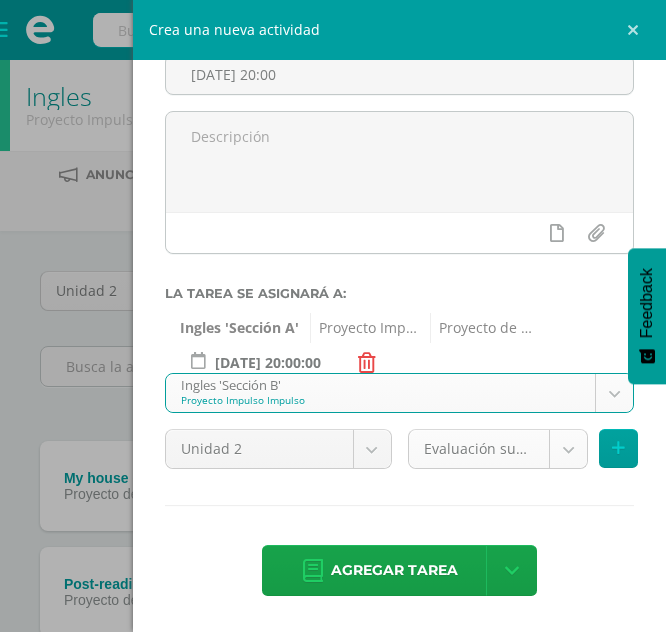 click on "Tarea asignada exitosamente         Estudiantes Disciplina Asistencia Mis cursos Archivos Soporte
Centro de ayuda
Últimas actualizaciones
Cerrar panel
Ingles
Proyecto Impulso
Impulso
"Sección A"
Actividades Estudiantes Planificación Dosificación
Ingles
Proyecto Impulso
Impulso
"Sección B"
Actividades Estudiantes Planificación Dosificación Ver Todos los Cursos  Configuración
Cerrar sesión
Mishell [PERSON_NAME] Bocel
Mi Perfil Avisos
0
avisos sin leer
Avisos Soporte Edoo  te envió un aviso" at bounding box center [333, 544] 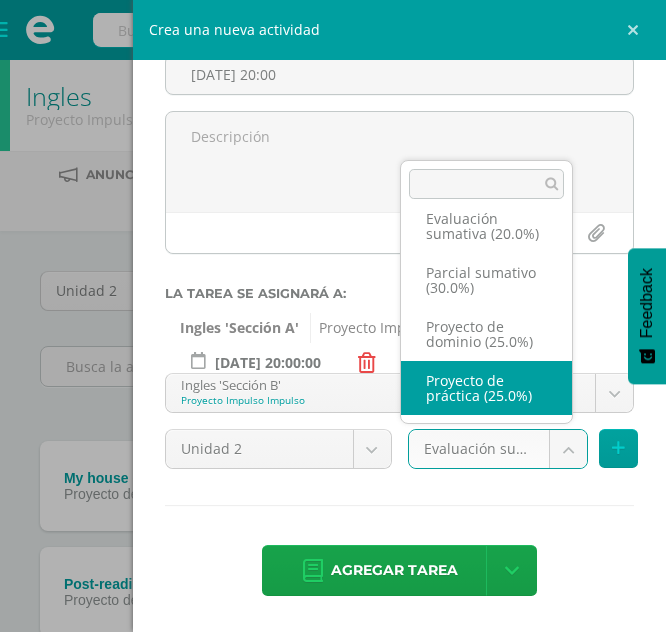 scroll, scrollTop: 46, scrollLeft: 0, axis: vertical 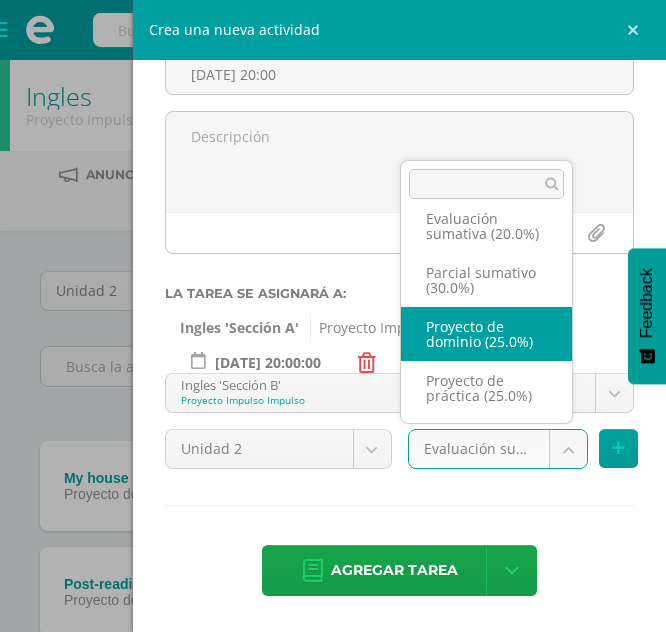 select on "35435" 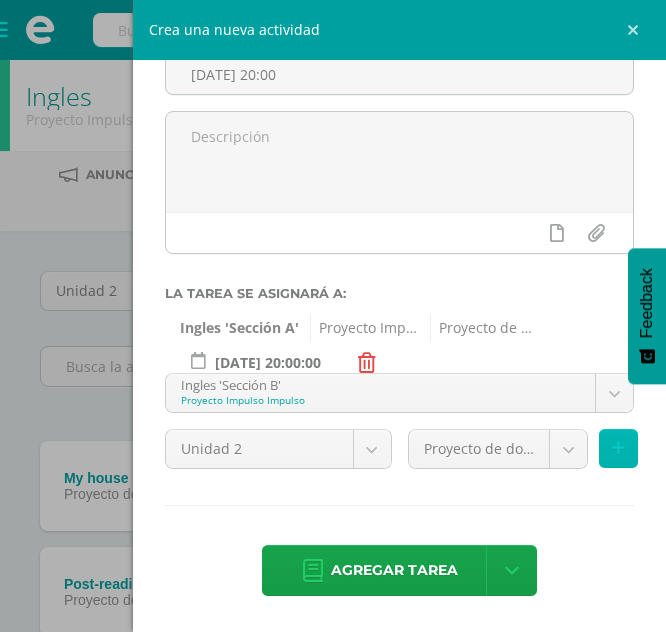 click at bounding box center [618, 448] 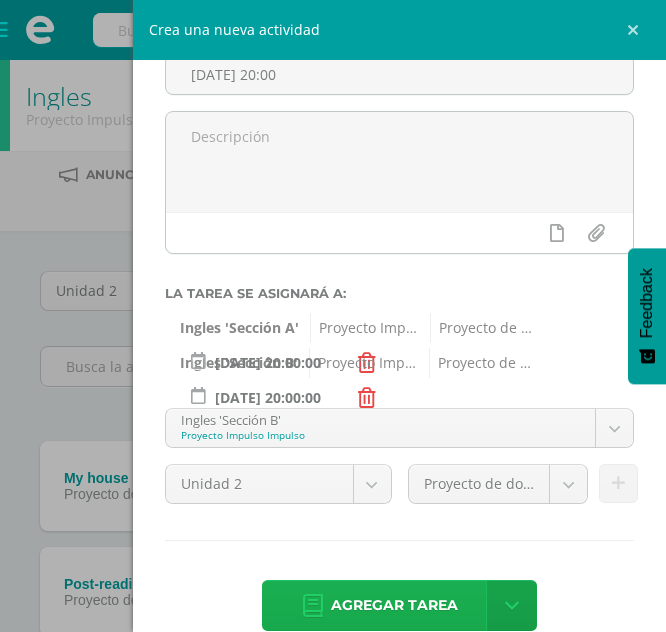 click on "Agregar tarea" at bounding box center (394, 605) 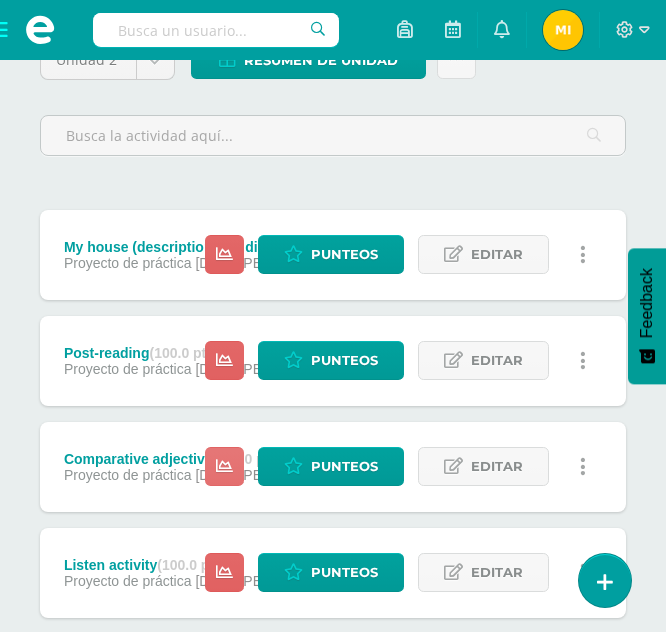 scroll, scrollTop: 0, scrollLeft: 0, axis: both 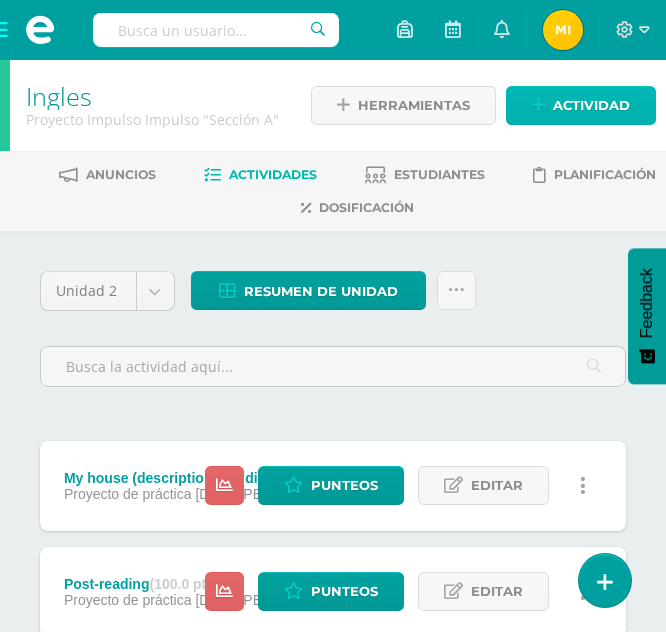 click at bounding box center (538, 105) 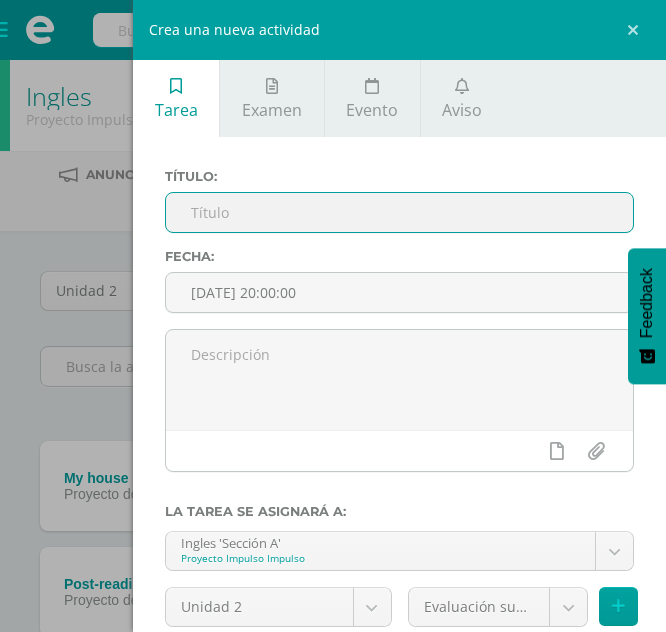 click at bounding box center (399, 212) 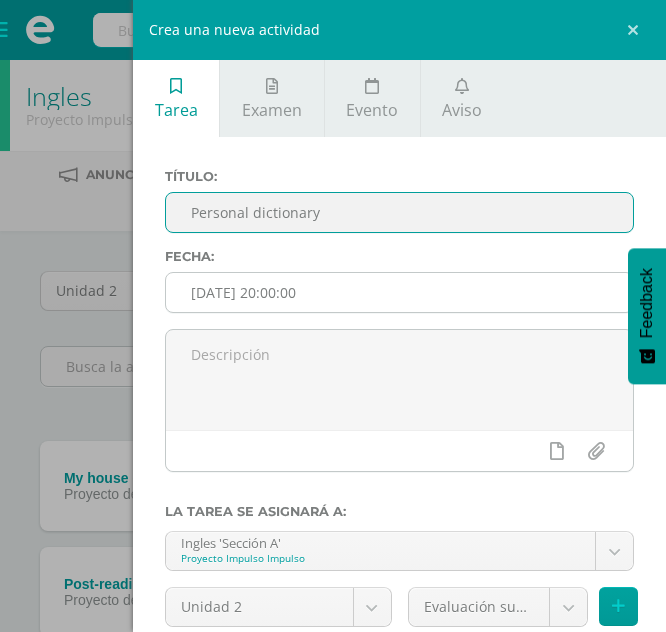type on "Personal dictionary" 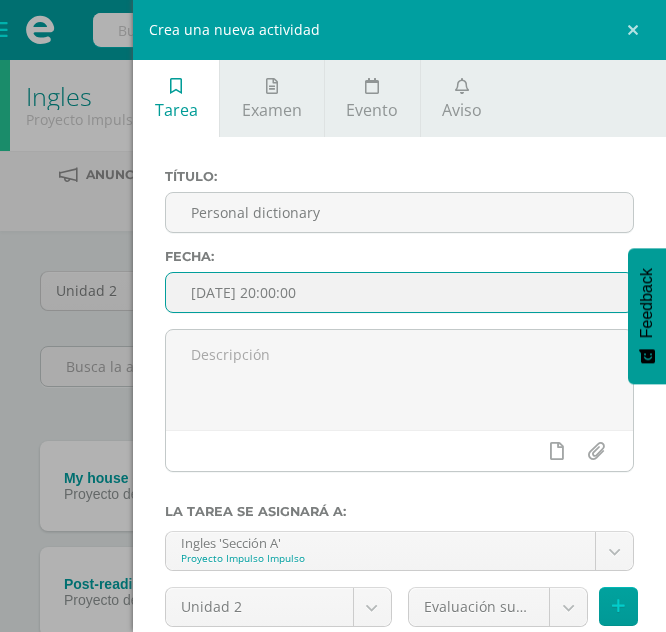 click on "[DATE] 20:00:00" at bounding box center (399, 292) 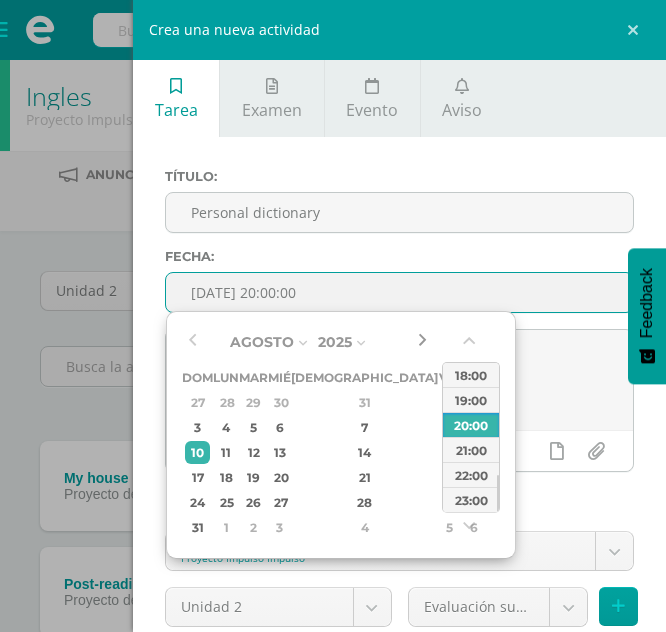 click at bounding box center (422, 342) 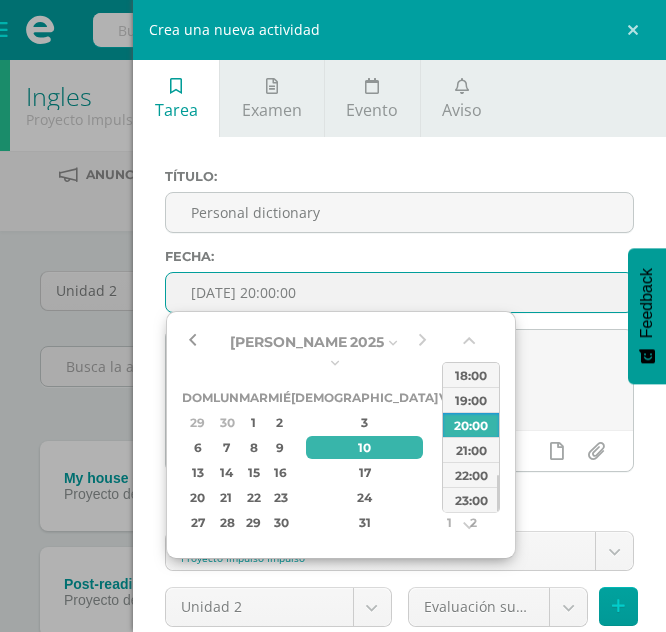click at bounding box center [192, 342] 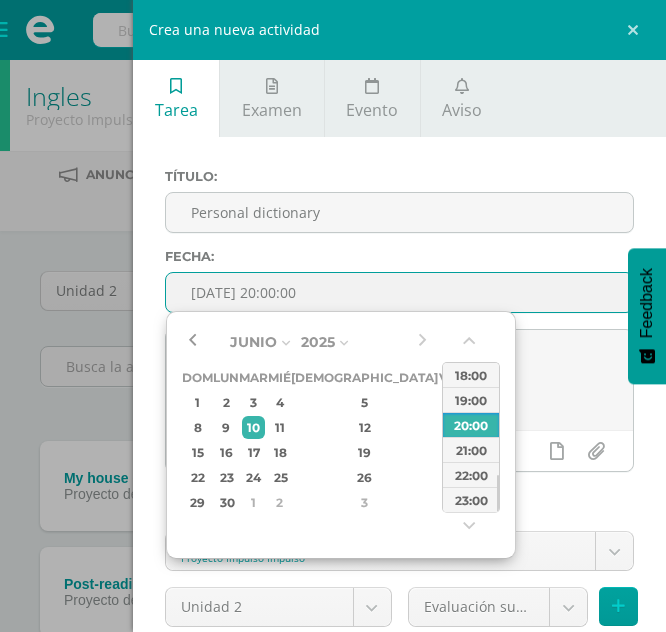 click at bounding box center (192, 342) 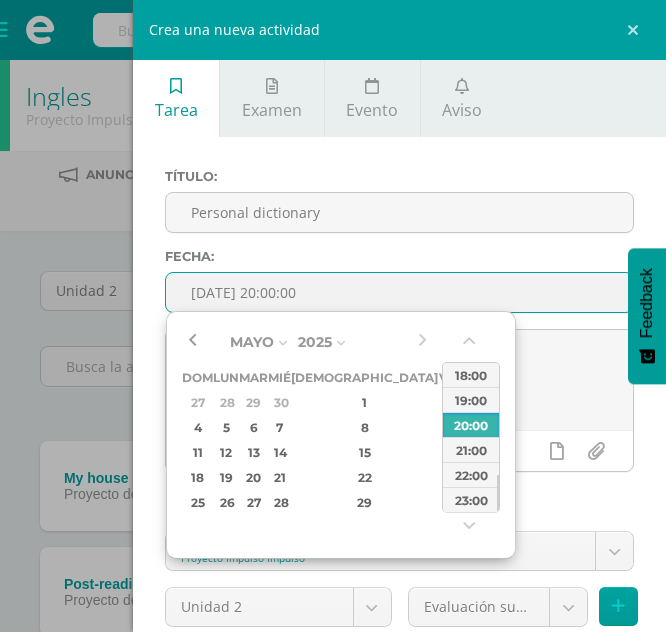 click at bounding box center (192, 342) 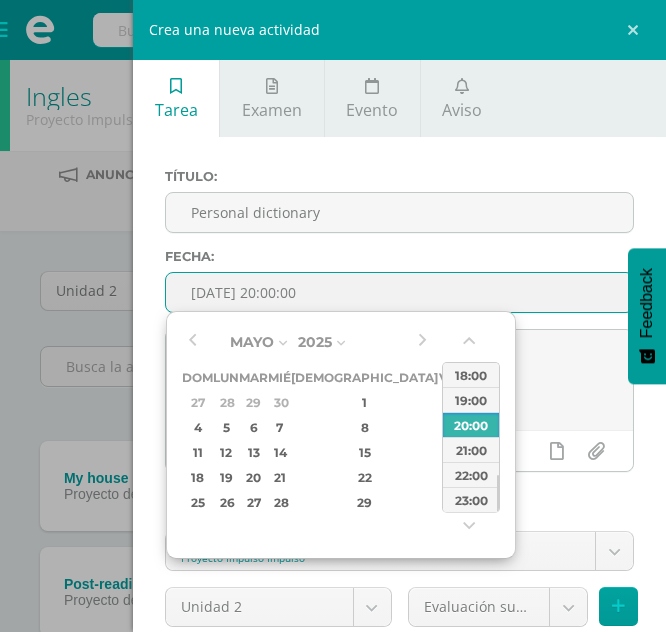 click on "17" at bounding box center [474, 452] 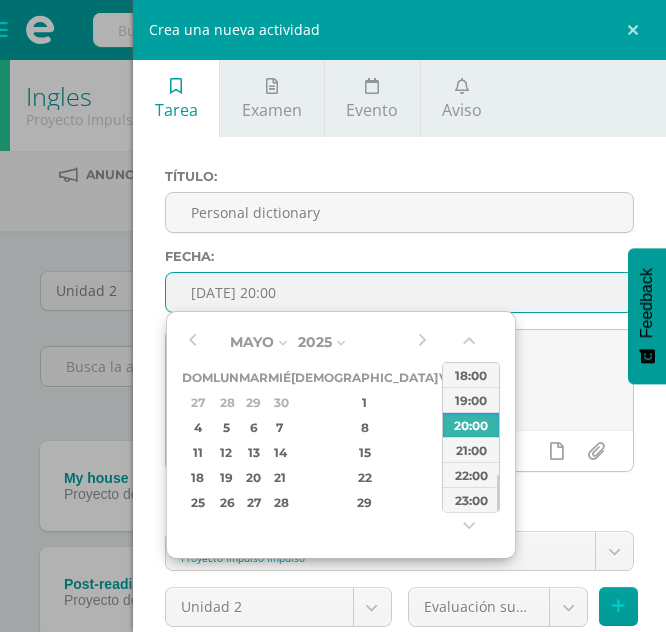 click on "17" at bounding box center [474, 452] 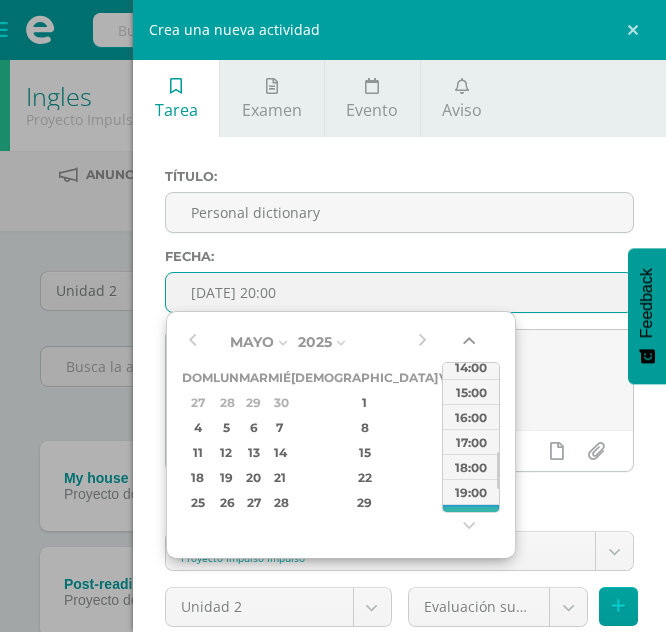 click at bounding box center [471, 345] 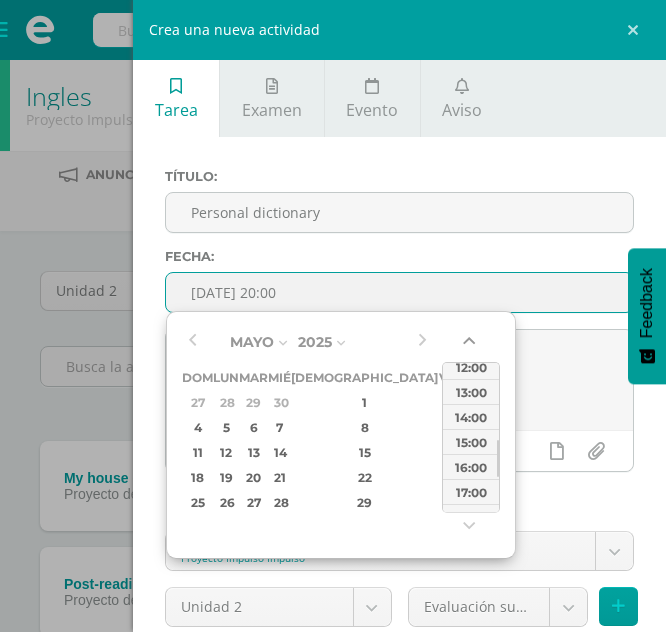 click at bounding box center [471, 345] 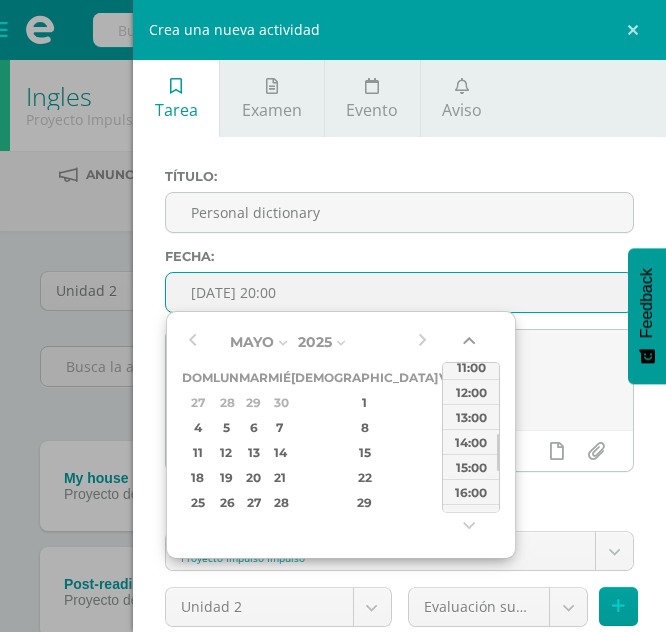 click at bounding box center (471, 345) 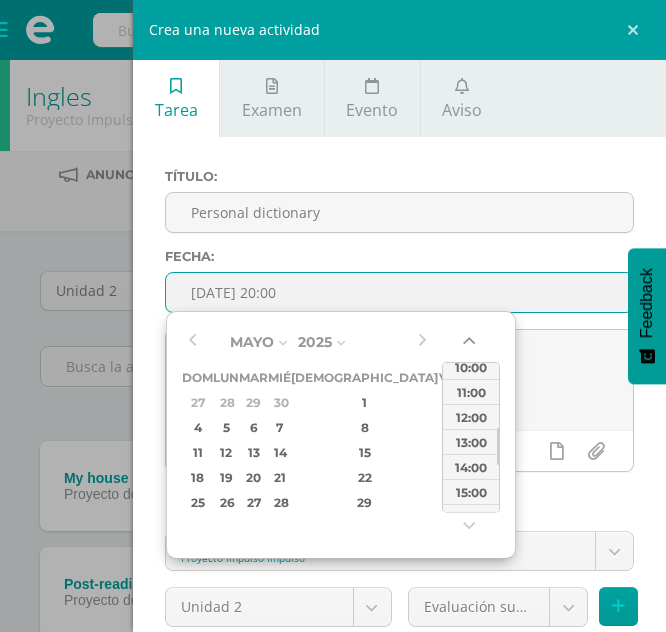click at bounding box center (471, 345) 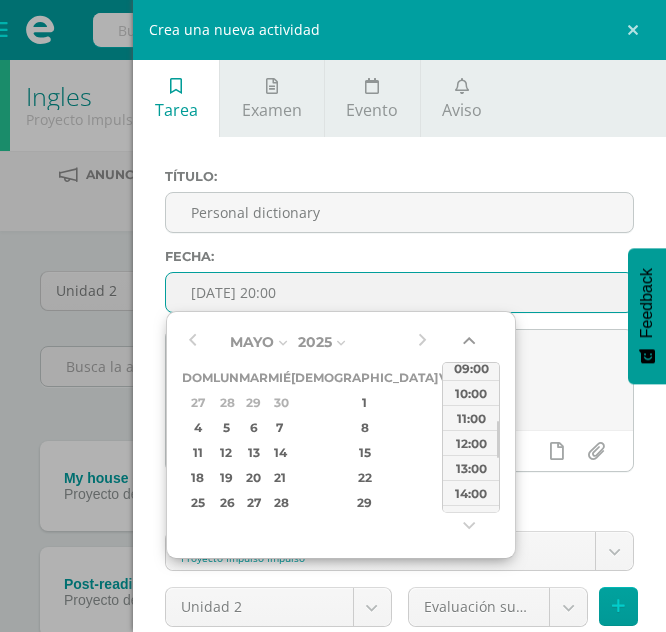click at bounding box center (471, 345) 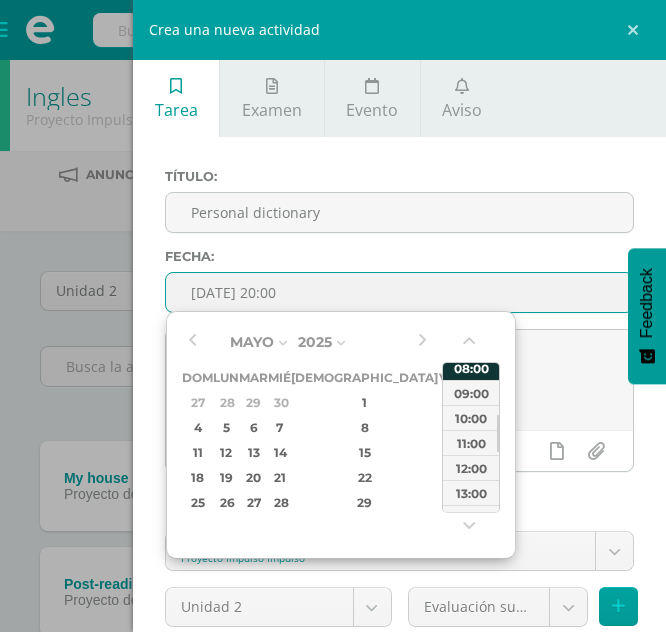 click on "08:00" at bounding box center (471, 367) 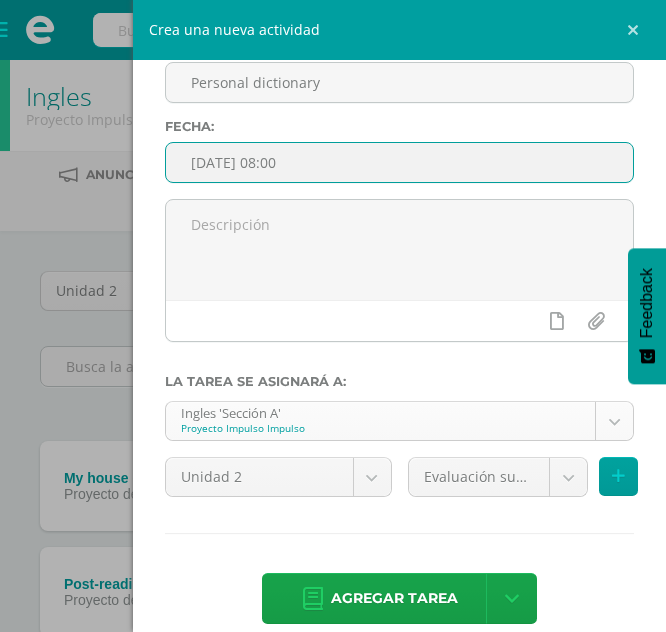 scroll, scrollTop: 136, scrollLeft: 0, axis: vertical 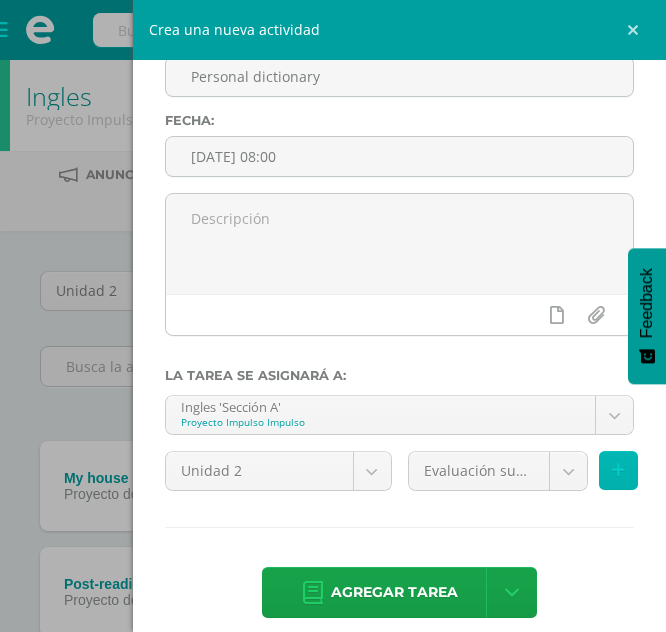 click at bounding box center [618, 470] 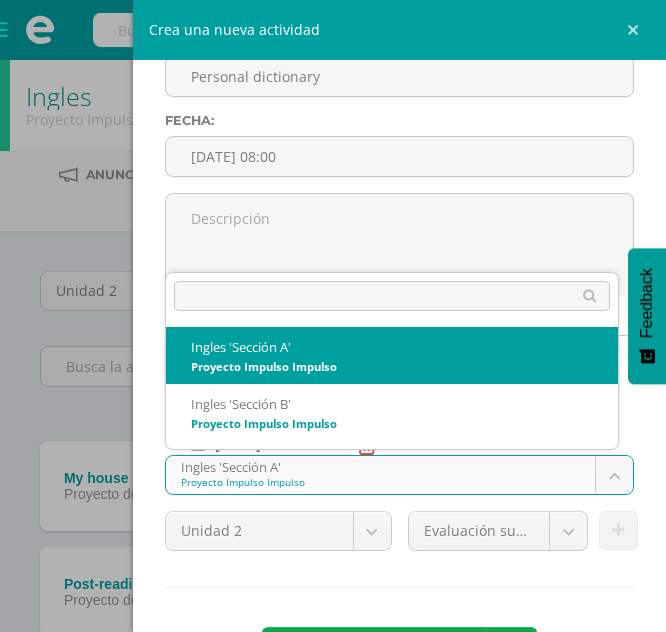 click on "Tarea asignada exitosamente         Estudiantes Disciplina Asistencia Mis cursos Archivos Soporte
Centro de ayuda
Últimas actualizaciones
Cerrar panel
Ingles
Proyecto Impulso
Impulso
"Sección A"
Actividades Estudiantes Planificación Dosificación
Ingles
Proyecto Impulso
Impulso
"Sección B"
Actividades Estudiantes Planificación Dosificación Ver Todos los Cursos  Configuración
Cerrar sesión
Mishell [PERSON_NAME] Bocel
Mi Perfil Avisos
0
avisos sin leer
Avisos Soporte Edoo  te envió un aviso" at bounding box center (333, 597) 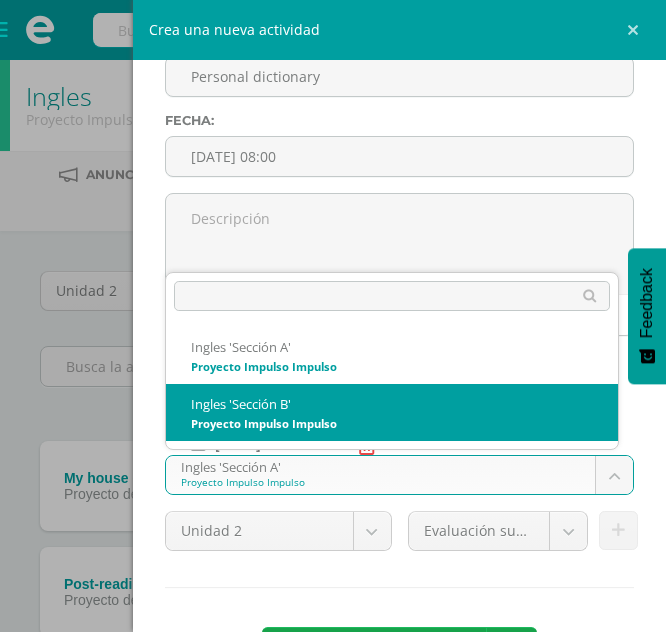 select on "32978" 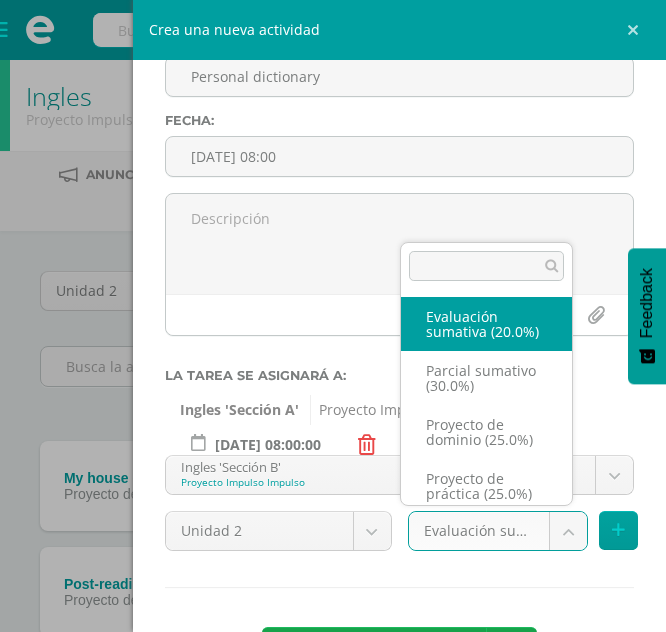 click on "Tarea asignada exitosamente         Estudiantes Disciplina Asistencia Mis cursos Archivos Soporte
Centro de ayuda
Últimas actualizaciones
Cerrar panel
Ingles
Proyecto Impulso
Impulso
"Sección A"
Actividades Estudiantes Planificación Dosificación
Ingles
Proyecto Impulso
Impulso
"Sección B"
Actividades Estudiantes Planificación Dosificación Ver Todos los Cursos  Configuración
Cerrar sesión
Mishell [PERSON_NAME] Bocel
Mi Perfil Avisos
0
avisos sin leer
Avisos Soporte Edoo  te envió un aviso" at bounding box center [333, 597] 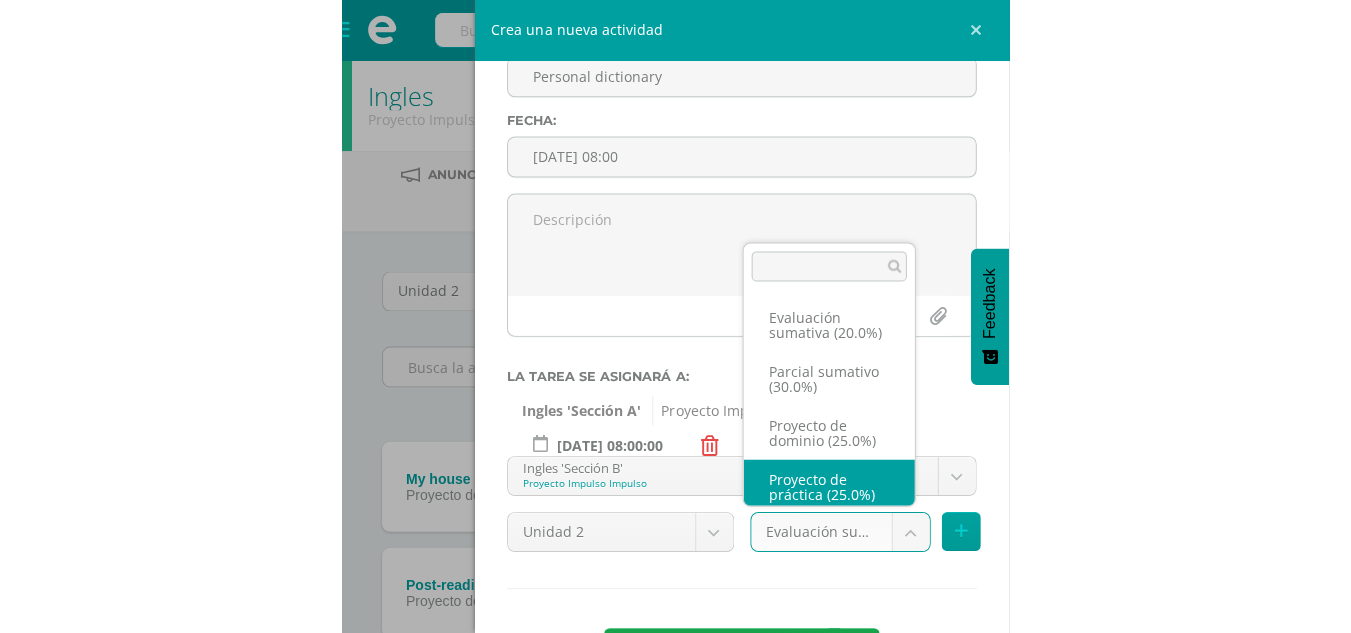 scroll, scrollTop: 38, scrollLeft: 0, axis: vertical 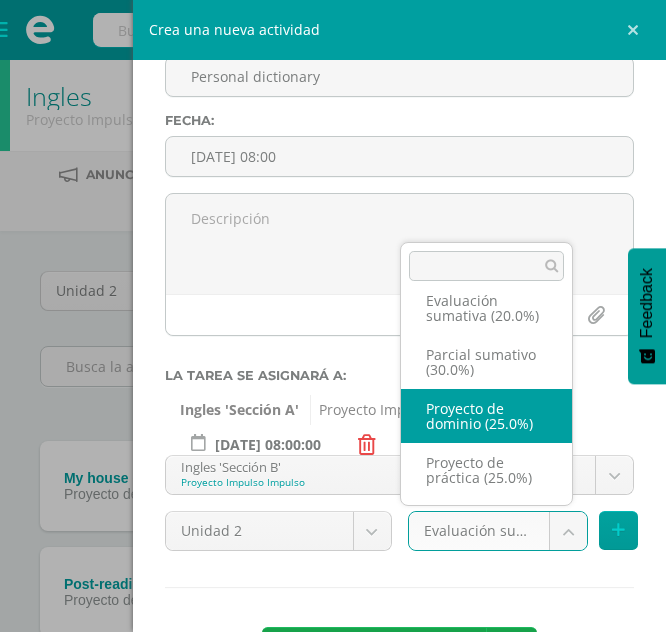 select on "35435" 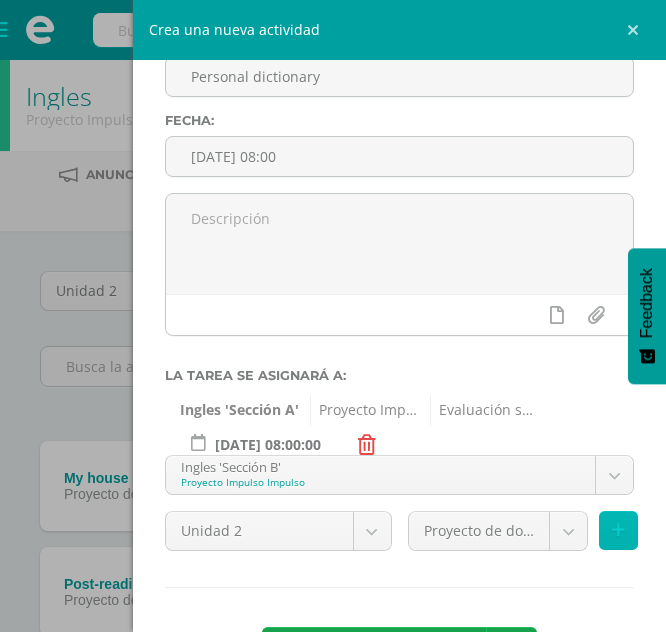 click at bounding box center (618, 530) 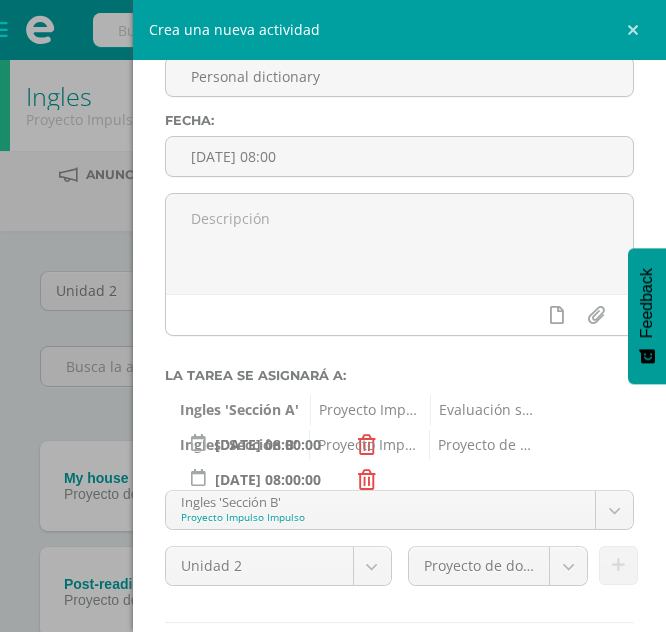 click on "Evaluación sumativa (20.0%)" at bounding box center (484, 410) 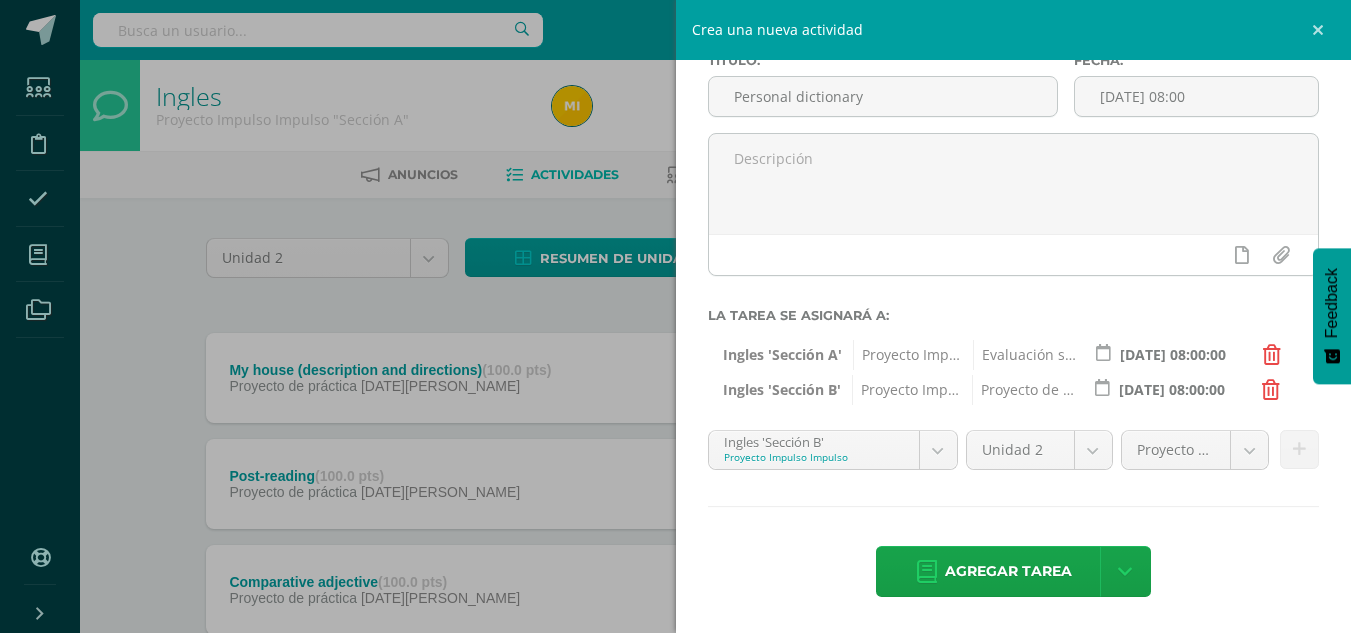 scroll, scrollTop: 116, scrollLeft: 0, axis: vertical 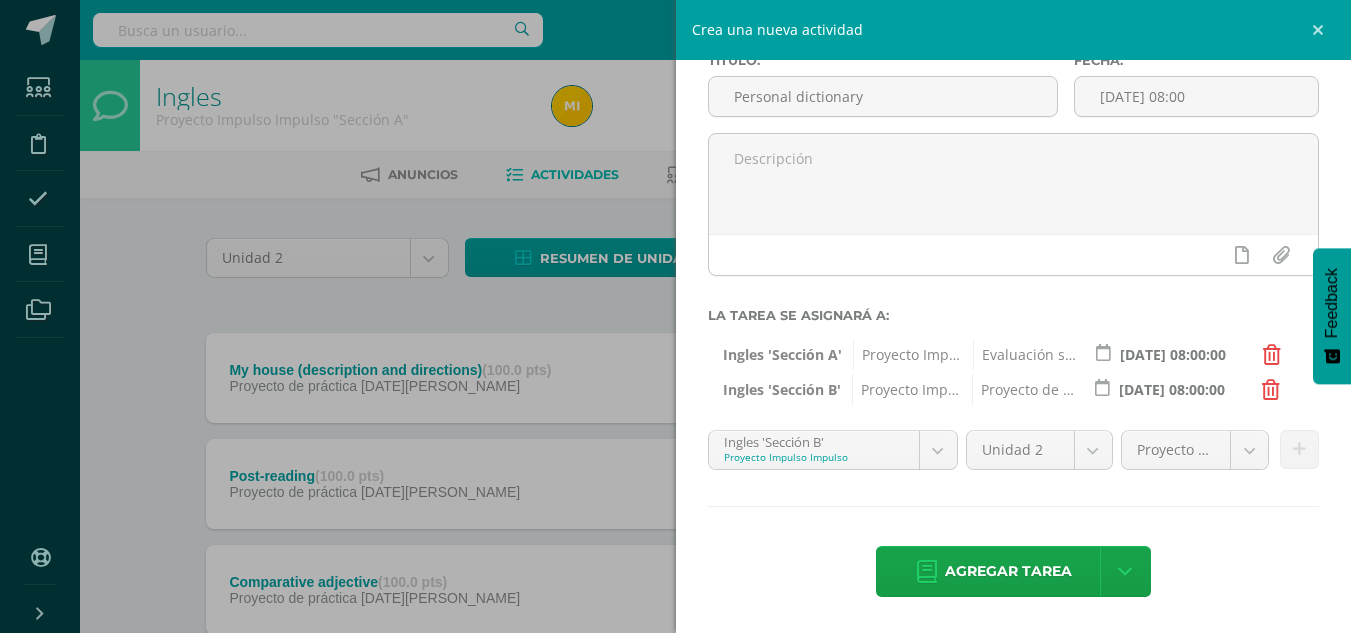 click at bounding box center (1103, 353) 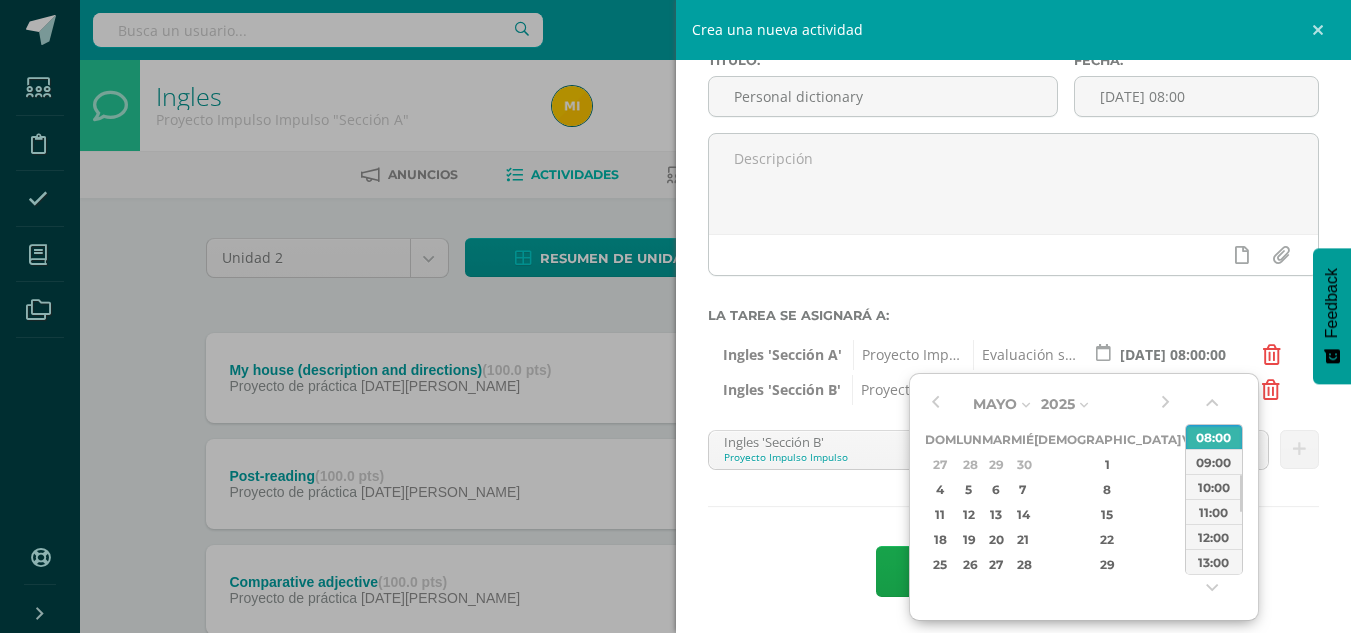 type on "[DATE] 08:00:00" 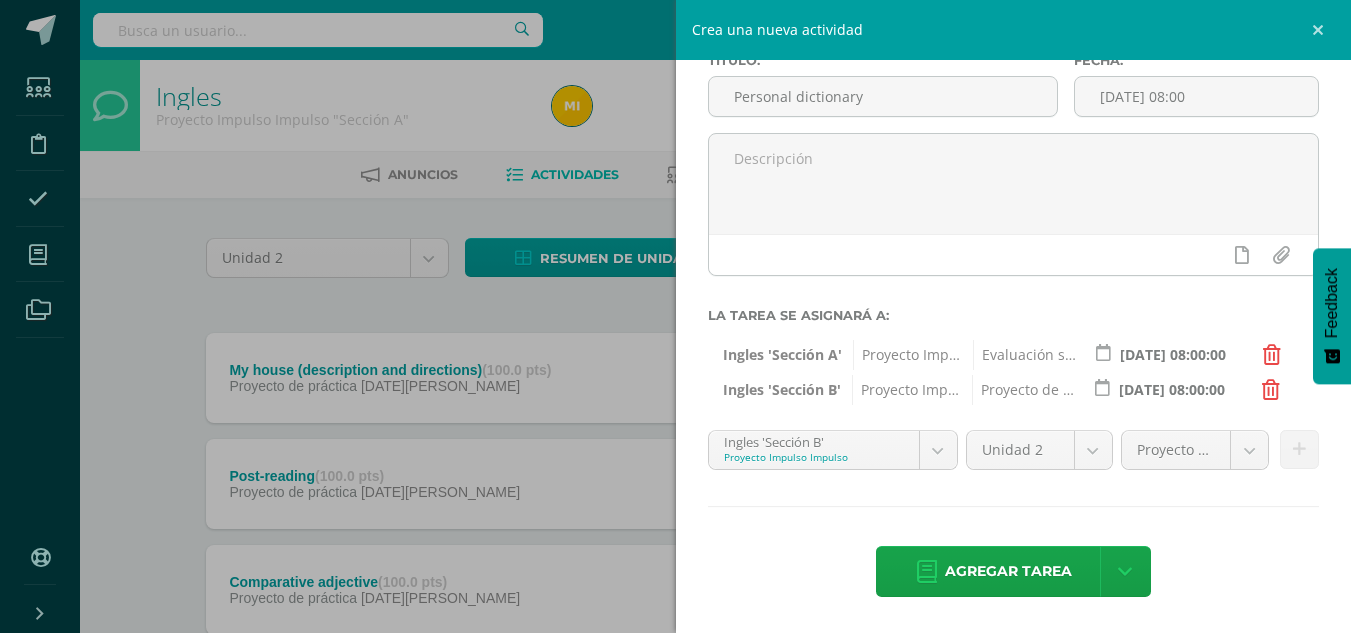 click on "Evaluación sumativa (20.0%)" at bounding box center (1027, 355) 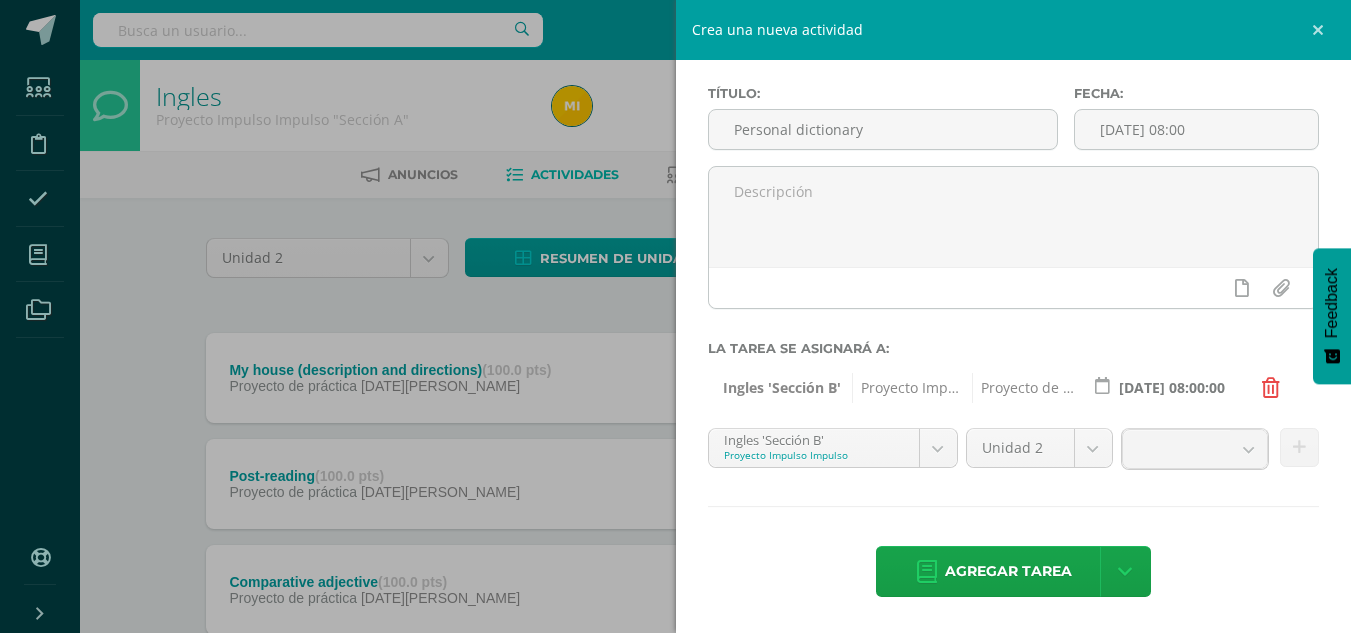 scroll, scrollTop: 81, scrollLeft: 0, axis: vertical 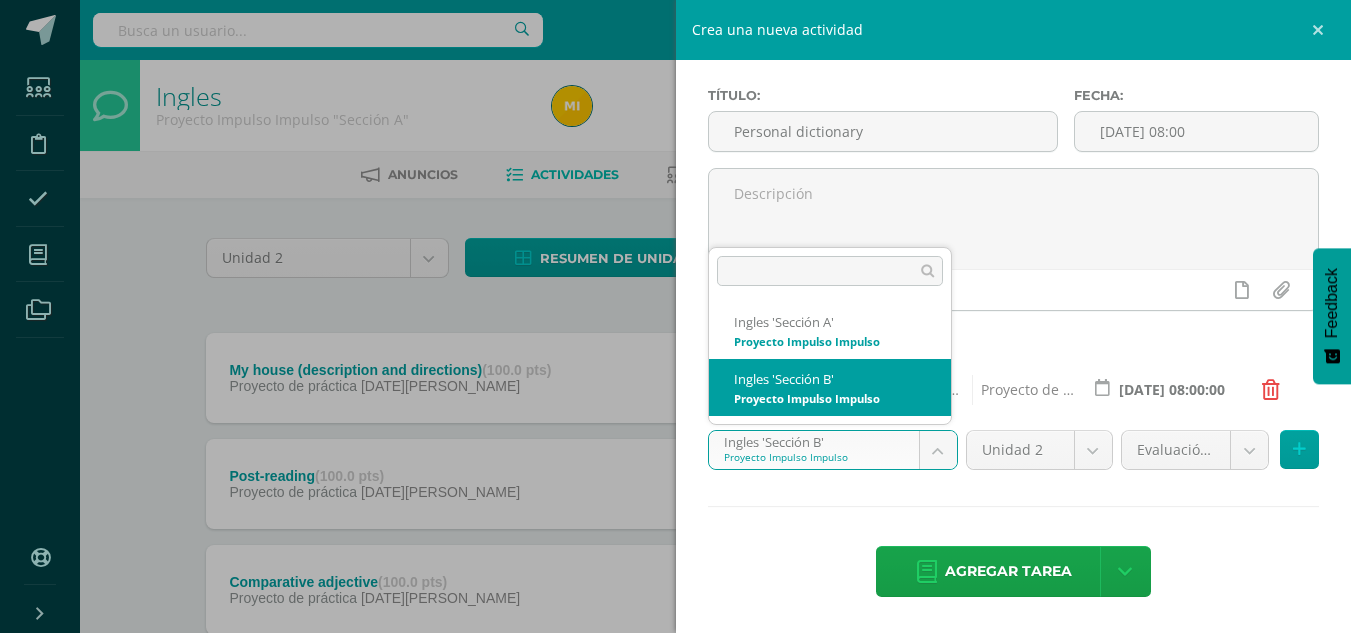 click on "Tarea asignada exitosamente         Estudiantes Disciplina Asistencia Mis cursos Archivos Soporte
Centro de ayuda
Últimas actualizaciones
Cerrar panel
Ingles
Proyecto Impulso
Impulso
"Sección A"
Actividades Estudiantes Planificación Dosificación
Ingles
Proyecto Impulso
Impulso
"Sección B"
Actividades Estudiantes Planificación Dosificación Ver Todos los Cursos  Configuración
Cerrar sesión
Mishell [PERSON_NAME] Bocel
Mi Perfil Avisos
0
avisos sin leer
Avisos Soporte Edoo  te envió un aviso" at bounding box center [675, 543] 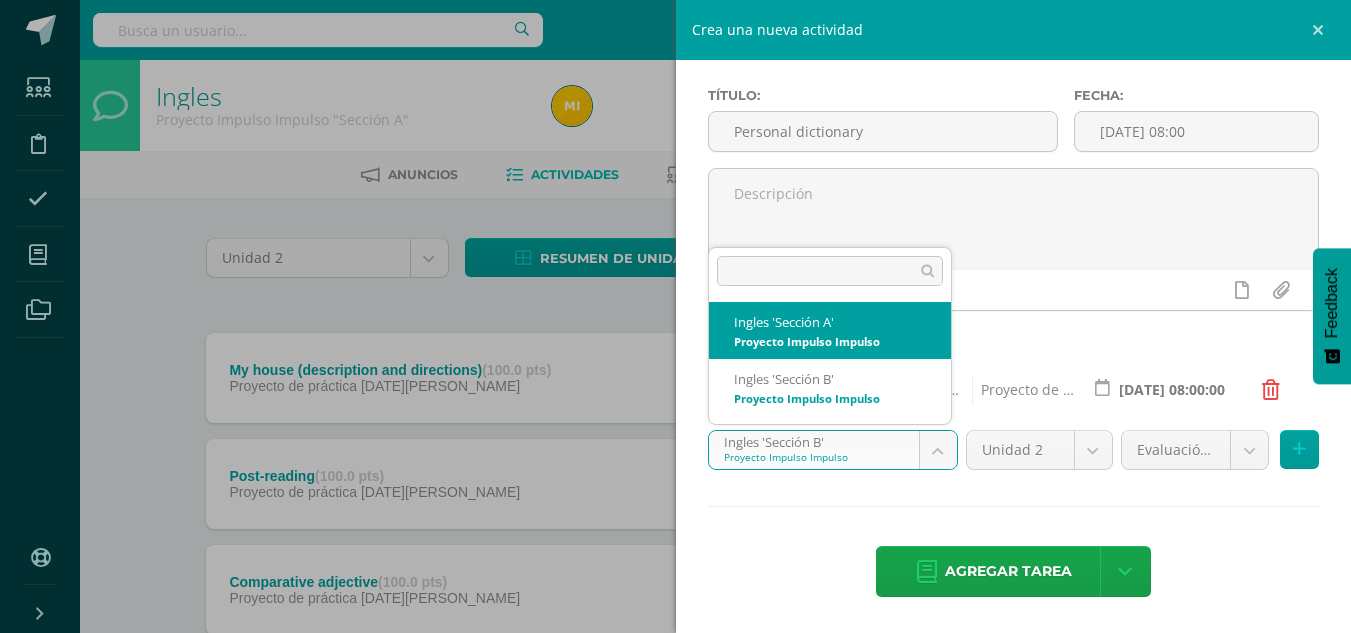 select on "32908" 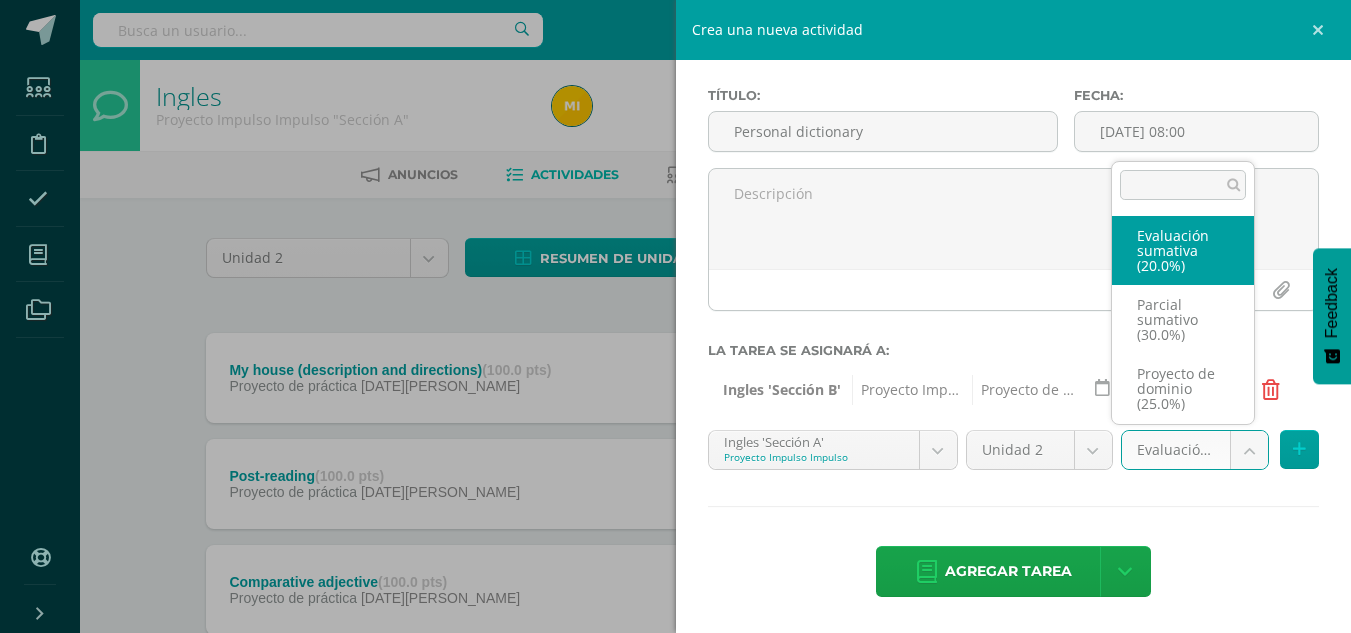 click on "Tarea asignada exitosamente         Estudiantes Disciplina Asistencia Mis cursos Archivos Soporte
Centro de ayuda
Últimas actualizaciones
Cerrar panel
Ingles
Proyecto Impulso
Impulso
"Sección A"
Actividades Estudiantes Planificación Dosificación
Ingles
Proyecto Impulso
Impulso
"Sección B"
Actividades Estudiantes Planificación Dosificación Ver Todos los Cursos  Configuración
Cerrar sesión
Mishell [PERSON_NAME] Bocel
Mi Perfil Avisos
0
avisos sin leer
Avisos Soporte Edoo  te envió un aviso" at bounding box center [675, 543] 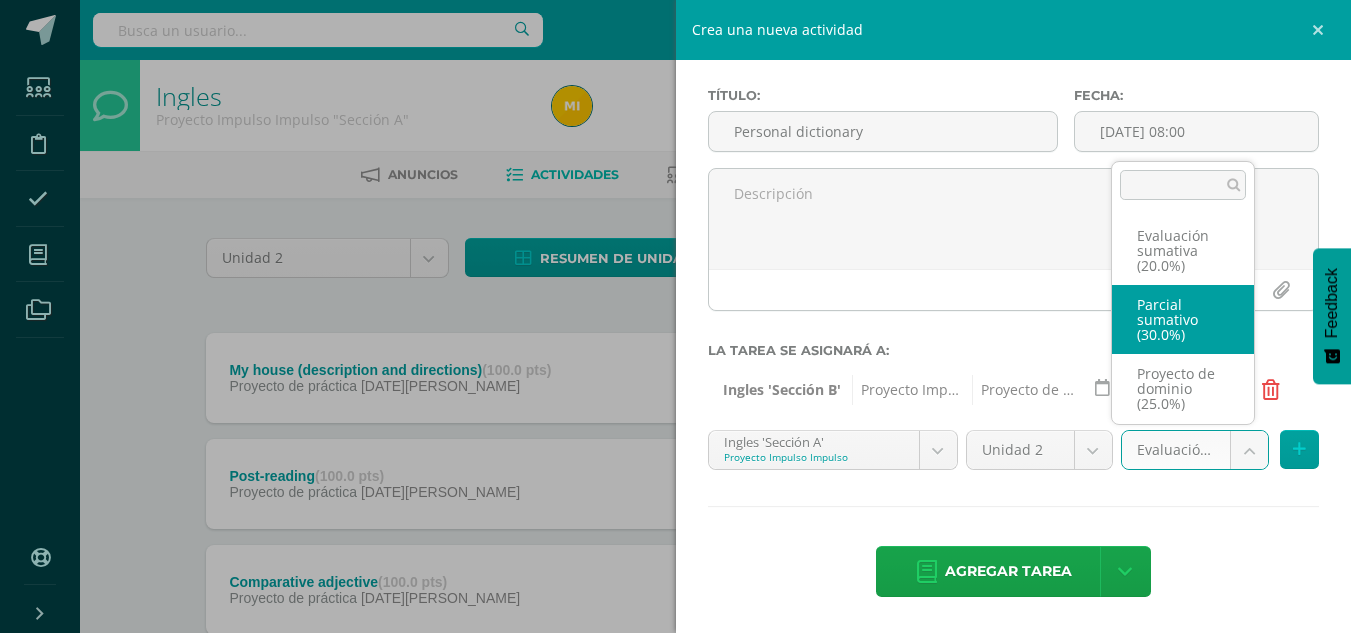 scroll, scrollTop: 76, scrollLeft: 0, axis: vertical 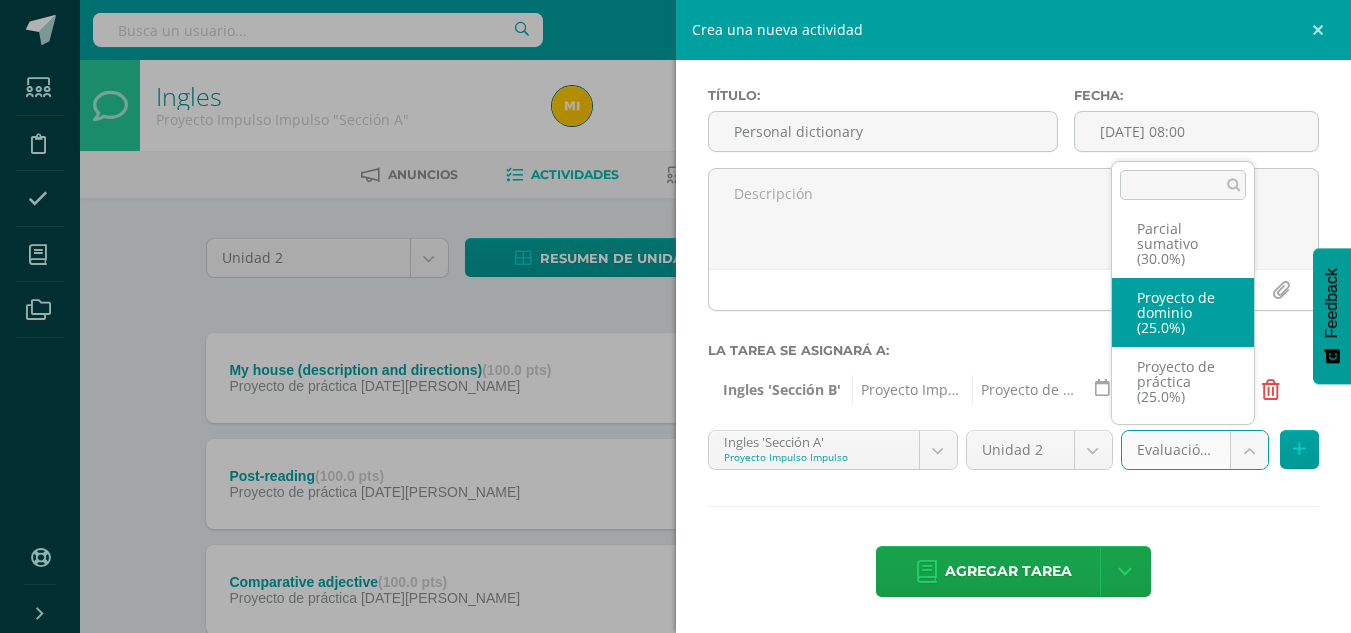 select on "35442" 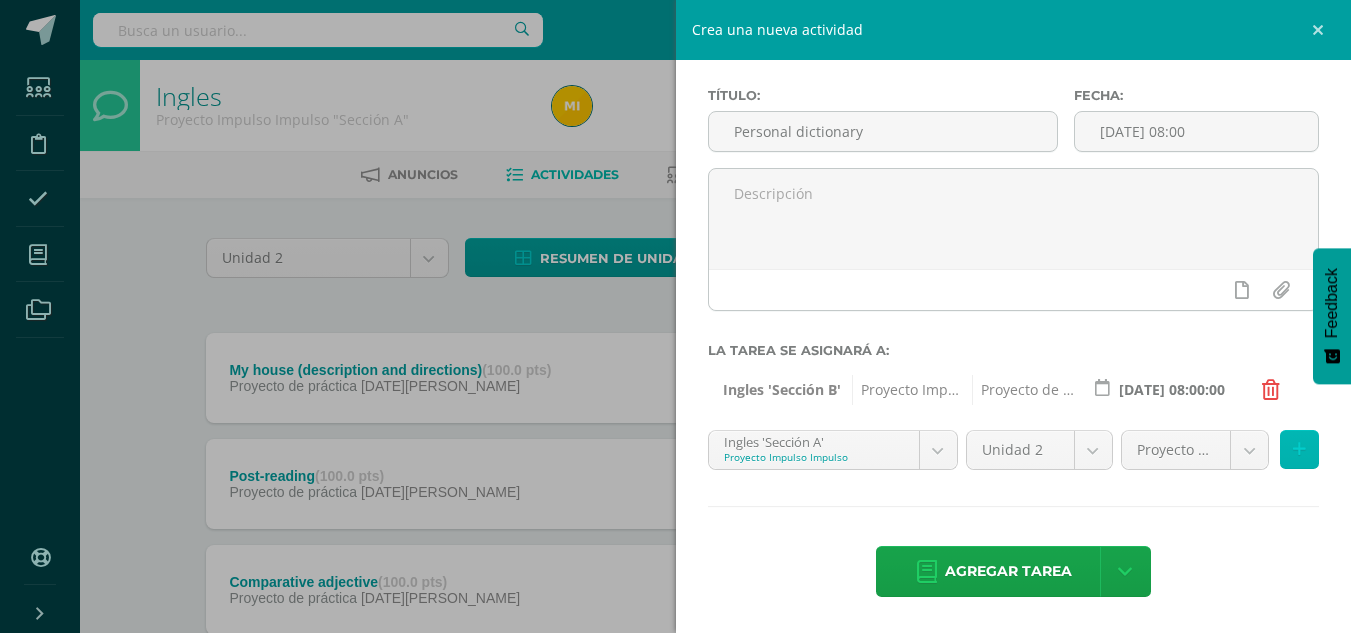 click at bounding box center (1299, 449) 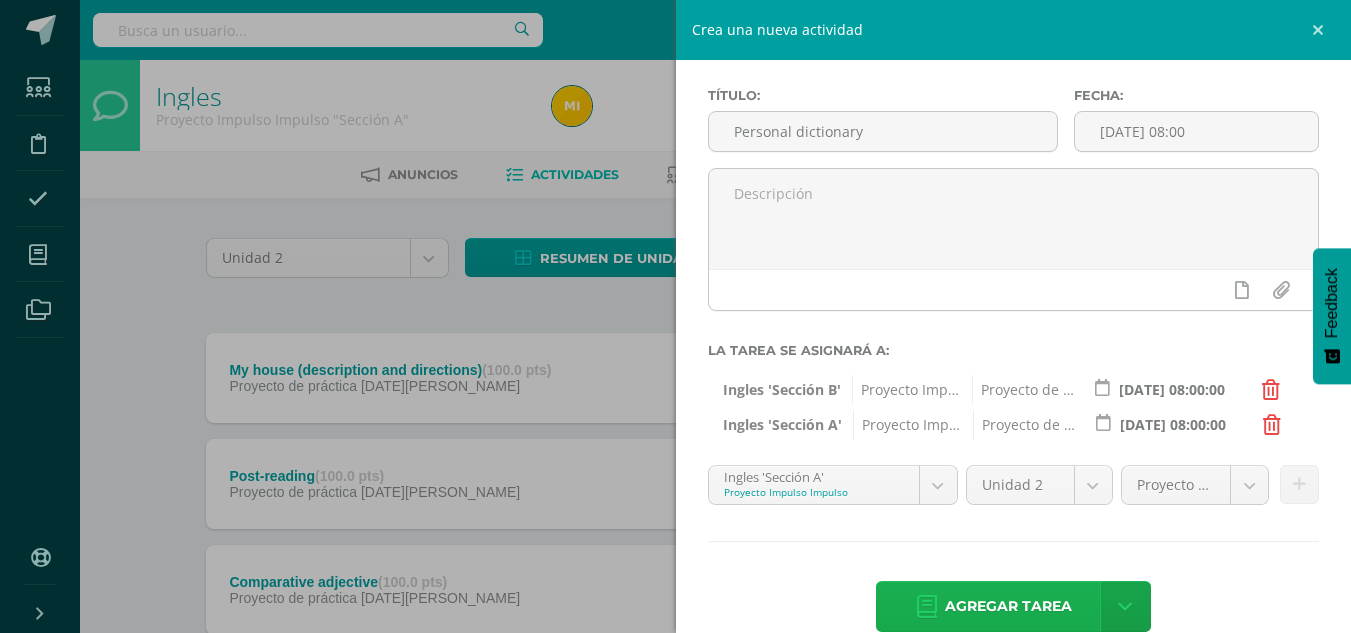 click on "Agregar tarea" at bounding box center (1008, 606) 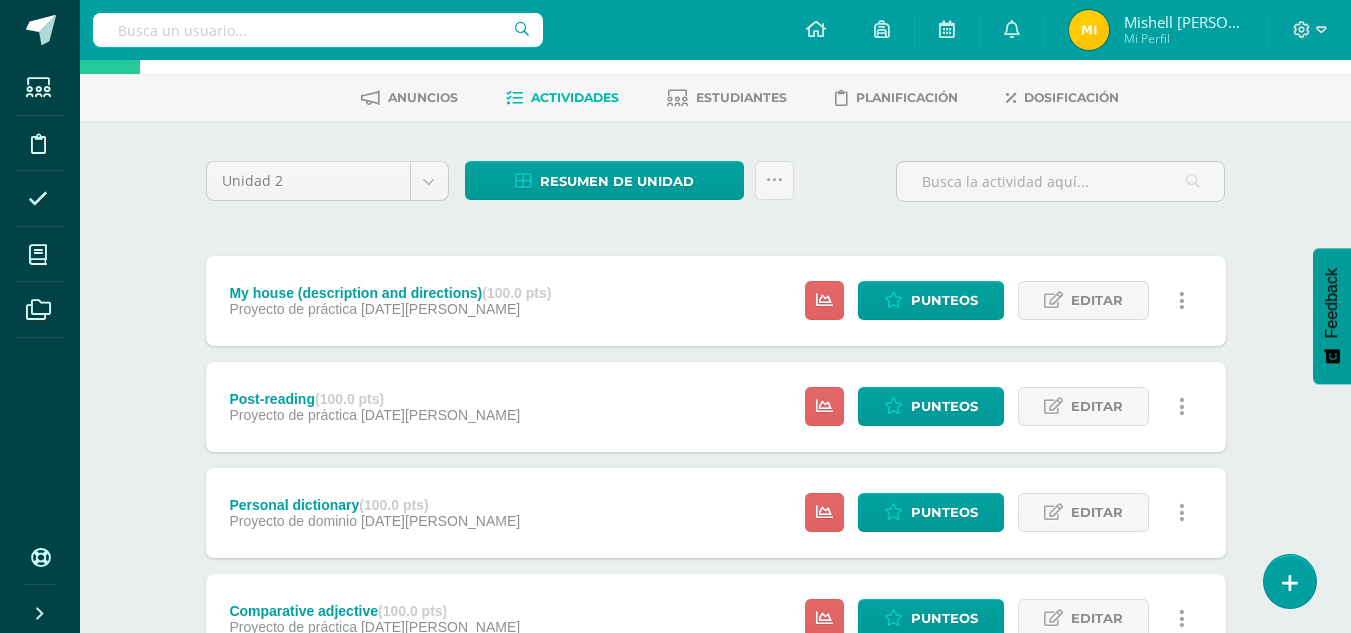 scroll, scrollTop: 0, scrollLeft: 0, axis: both 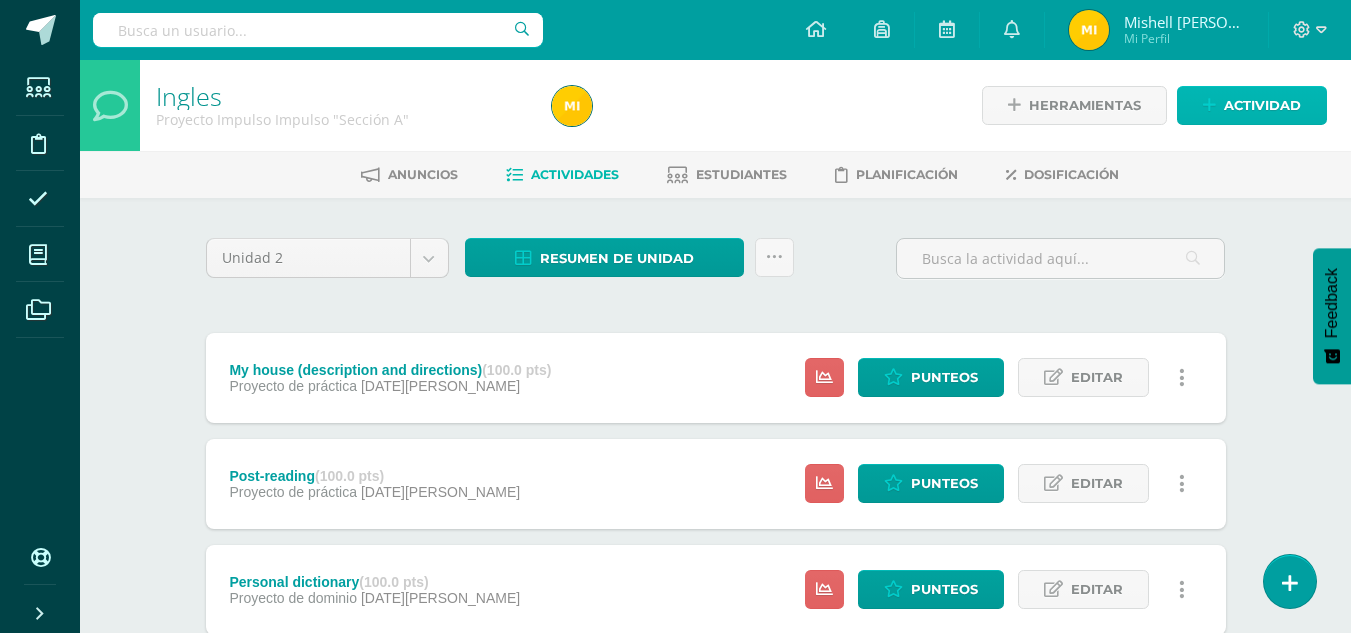 click on "Actividad" at bounding box center (1262, 105) 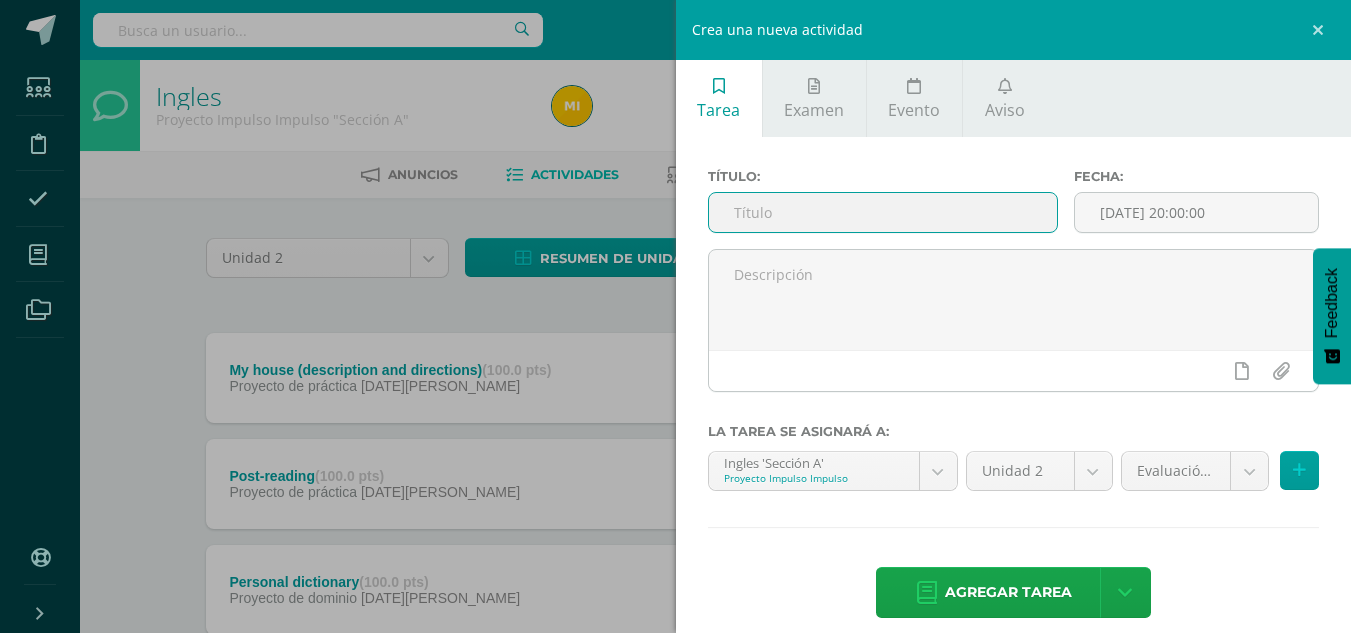 click at bounding box center [883, 212] 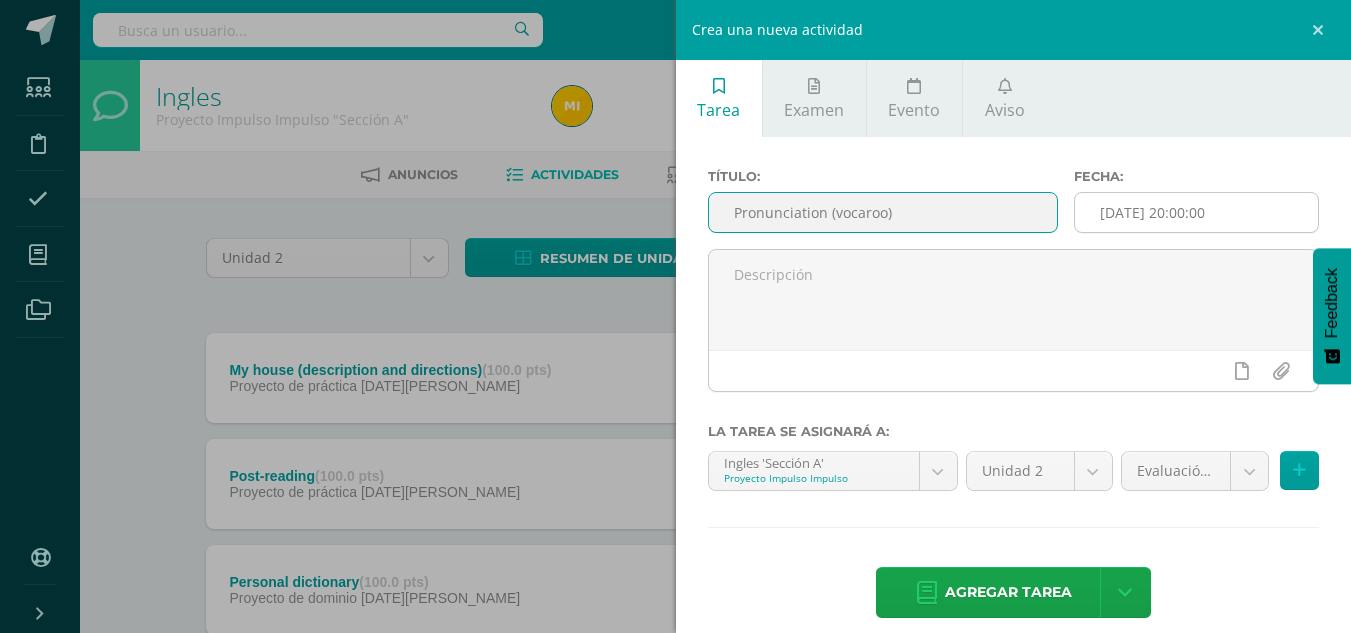 type on "Pronunciation (vocaroo)" 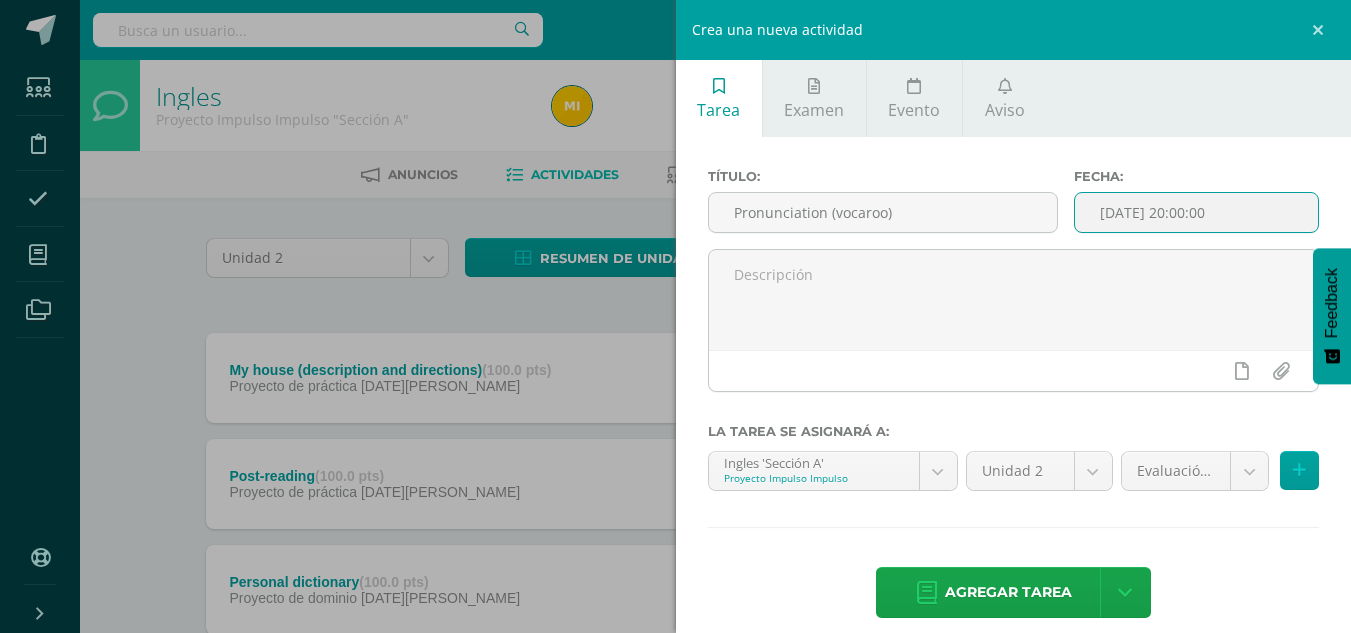 click on "[DATE] 20:00:00" at bounding box center (1196, 212) 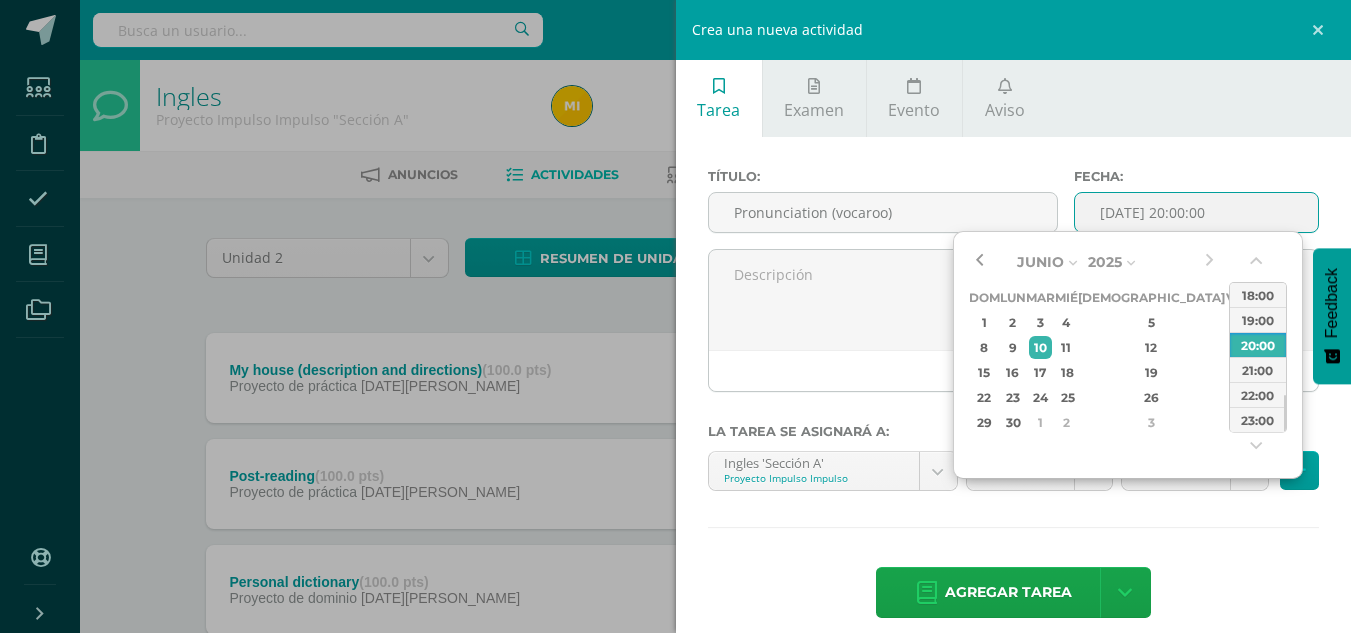 click at bounding box center (979, 262) 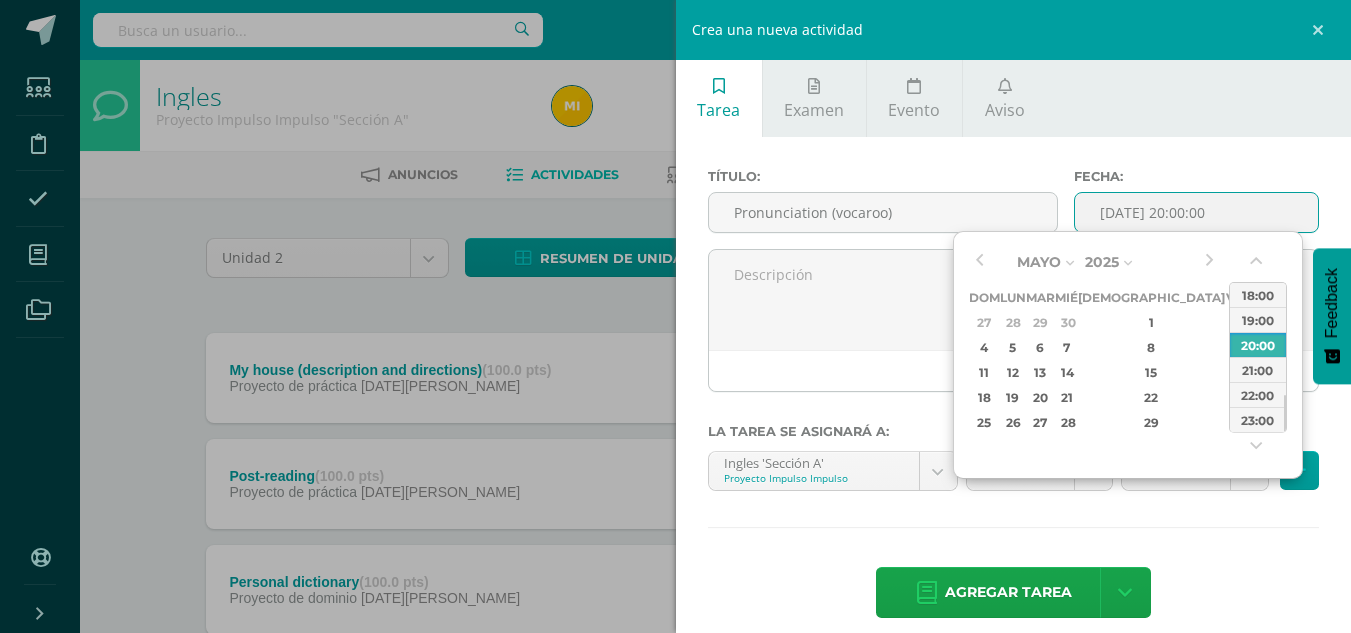 click on "3" at bounding box center (1260, 322) 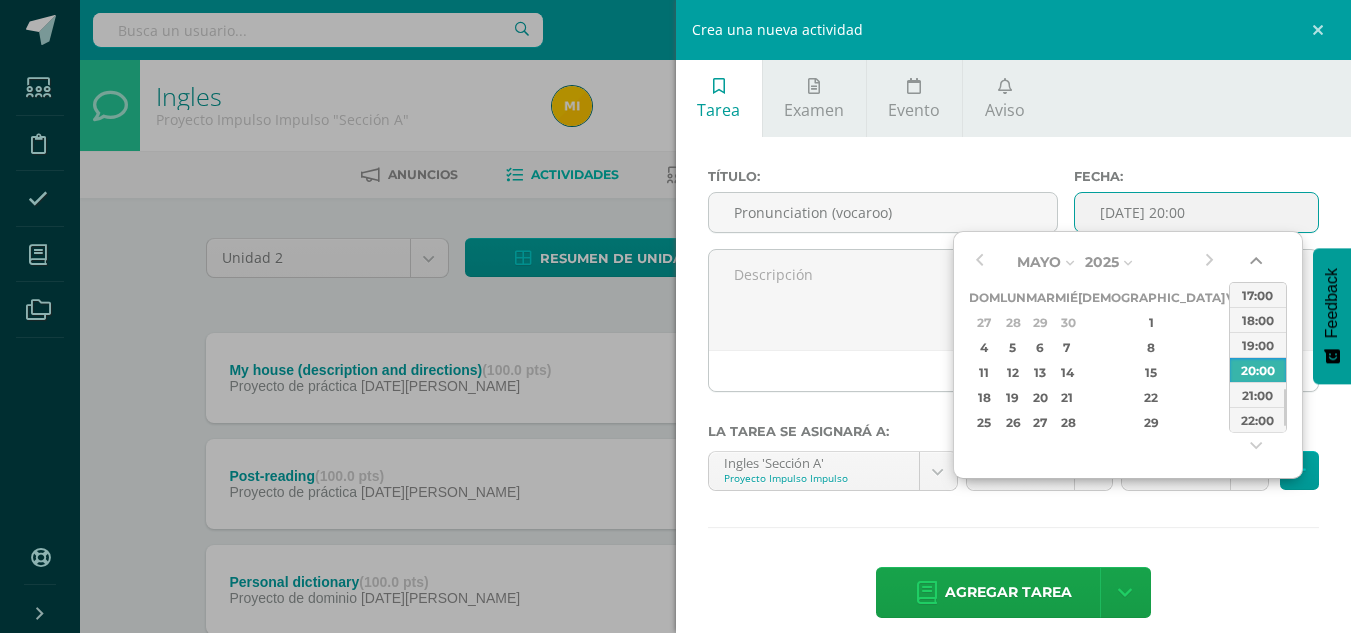 click at bounding box center (1258, 265) 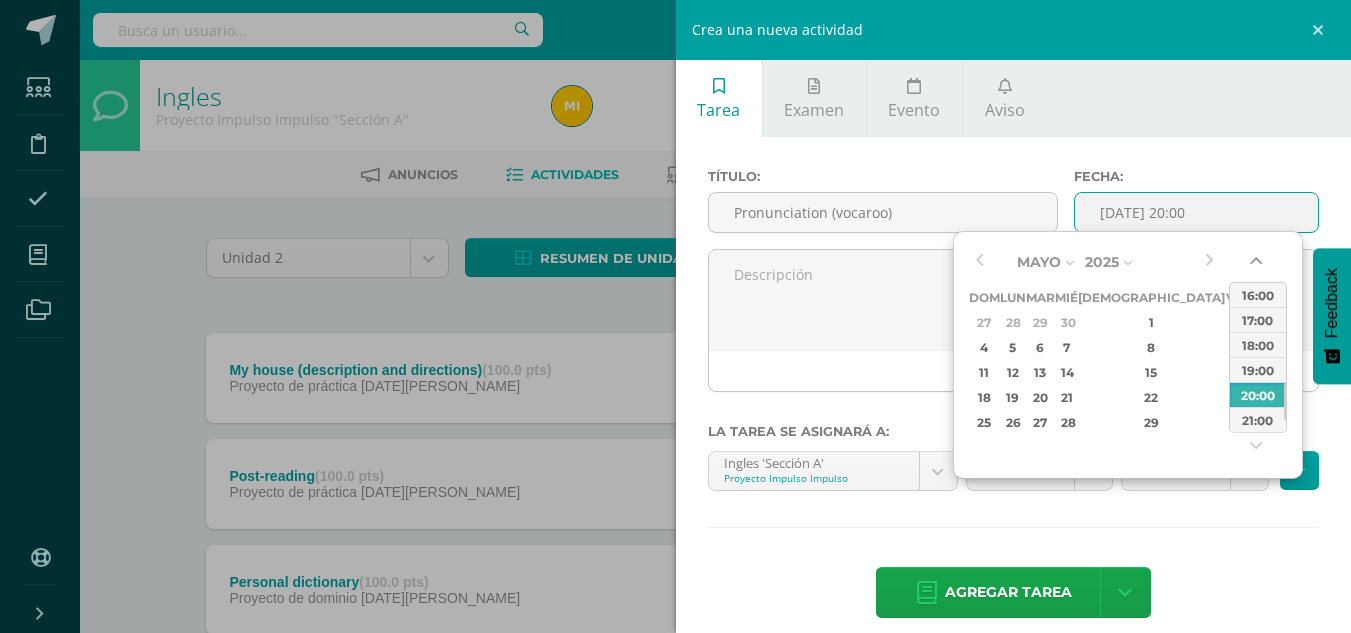 click at bounding box center [1258, 265] 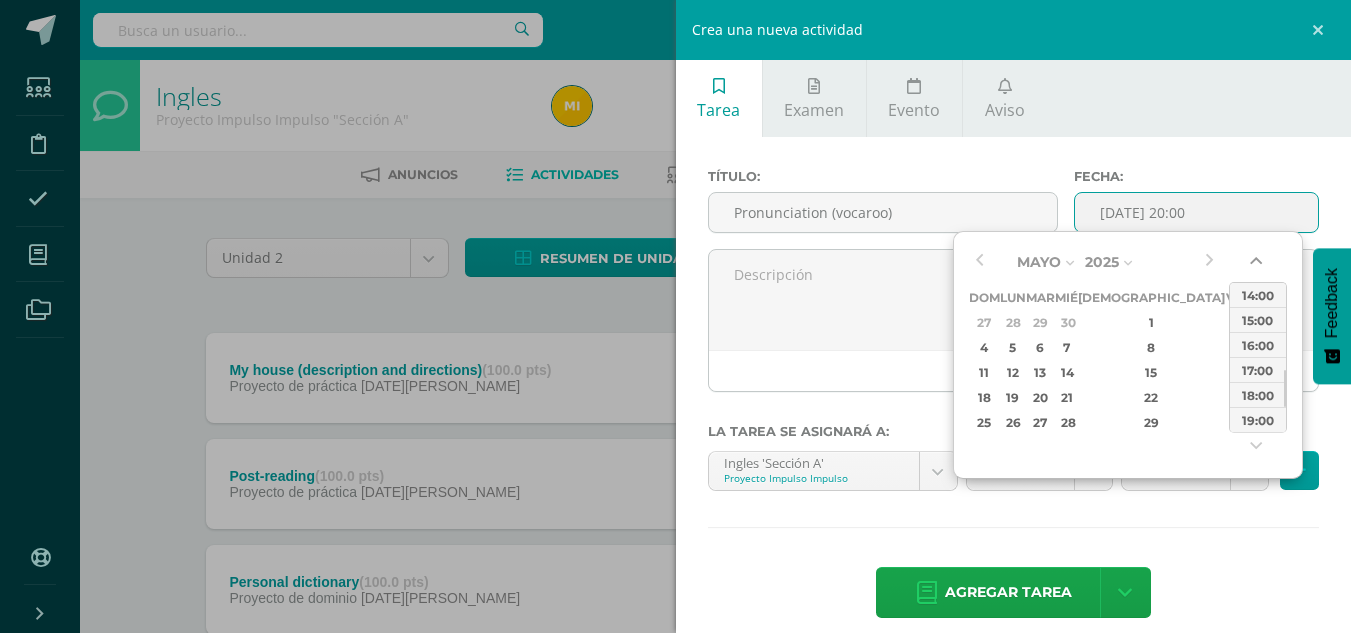 click at bounding box center (1258, 265) 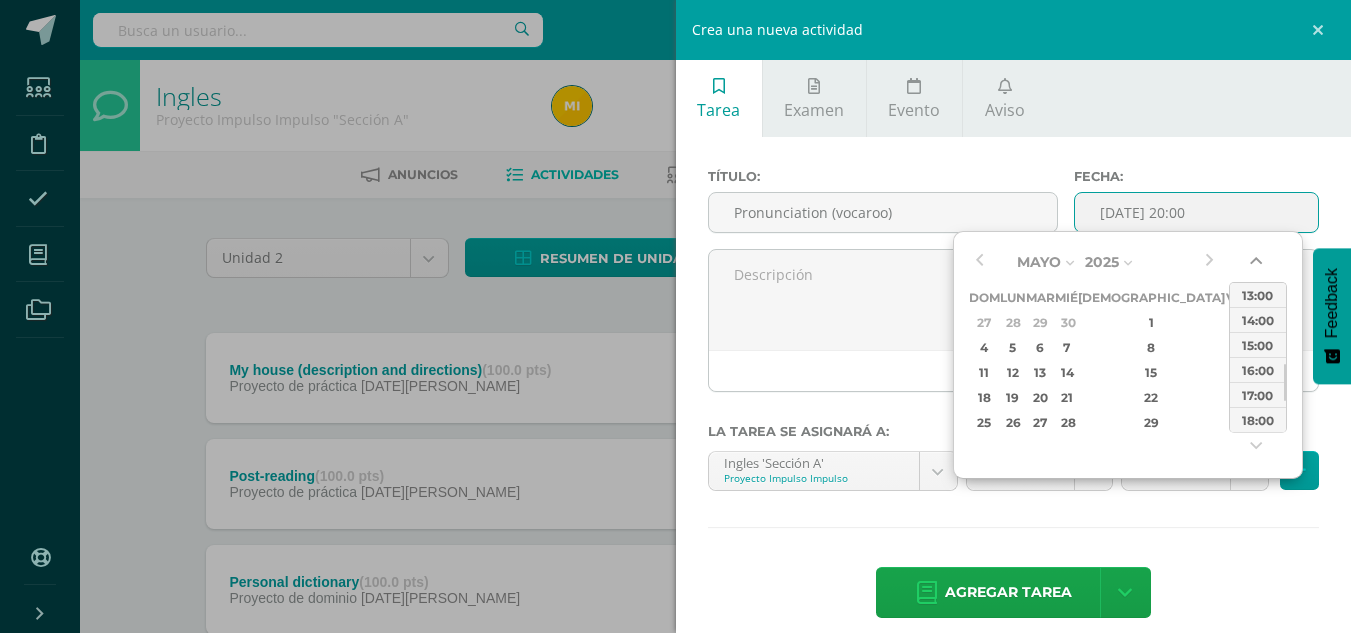 click at bounding box center (1258, 265) 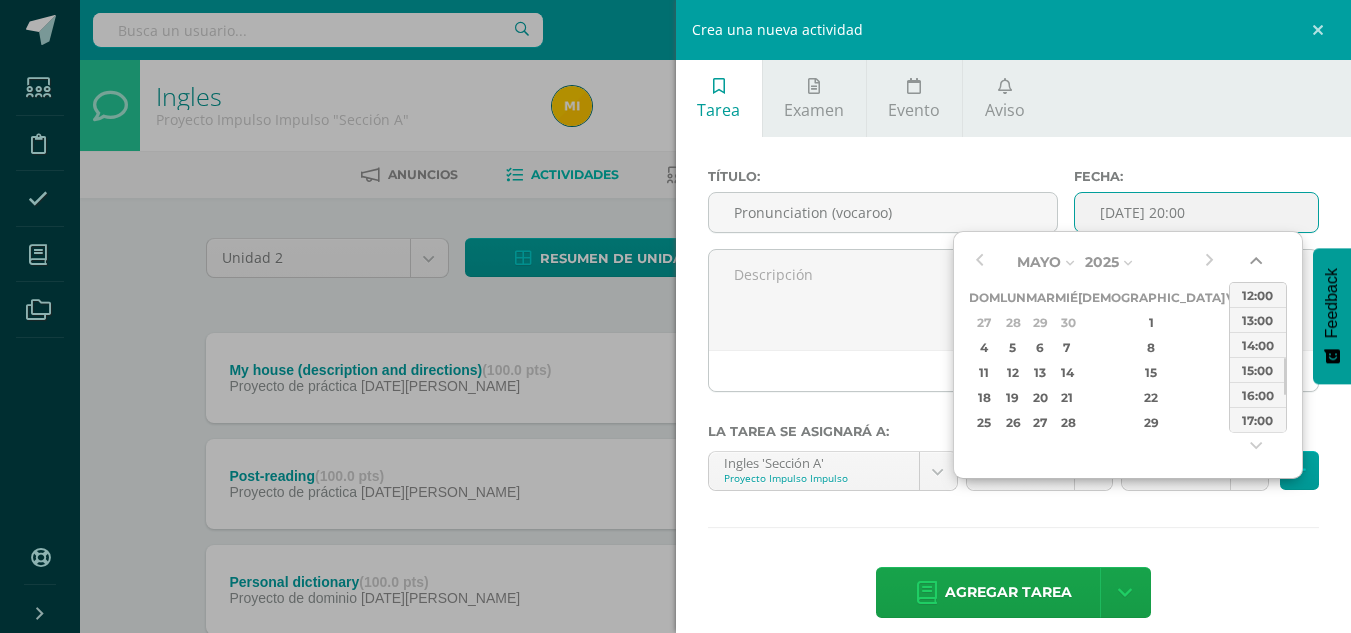 click at bounding box center [1258, 265] 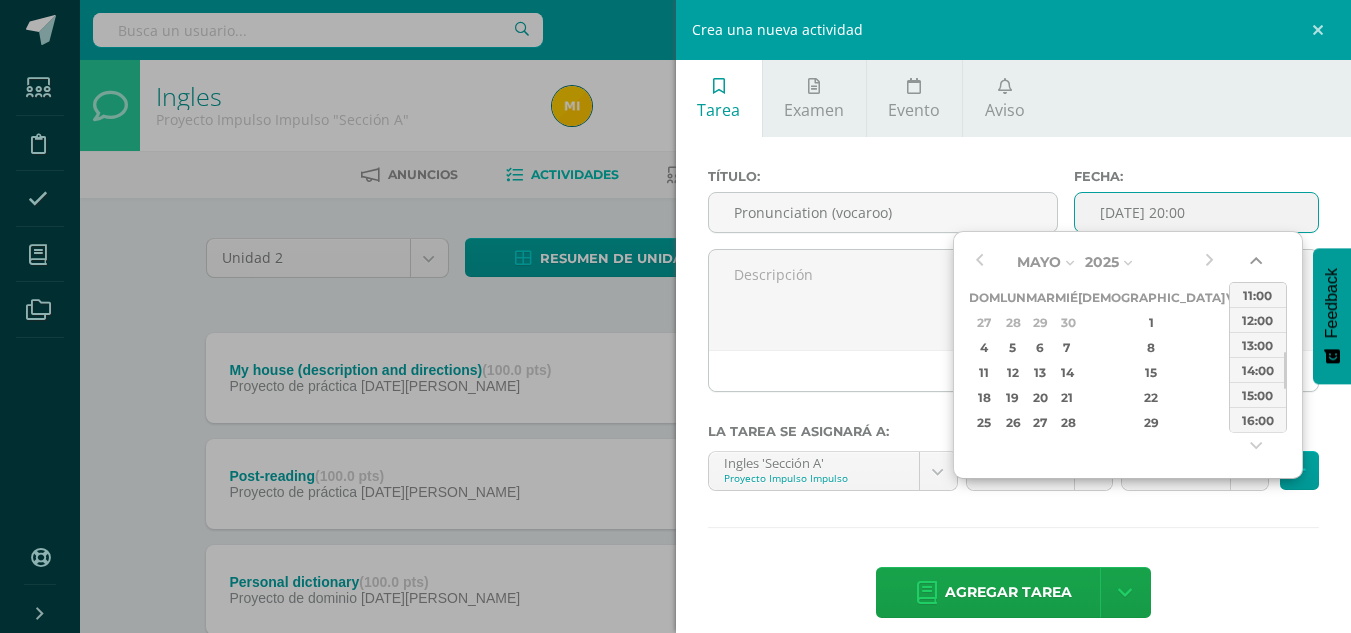 click at bounding box center (1258, 265) 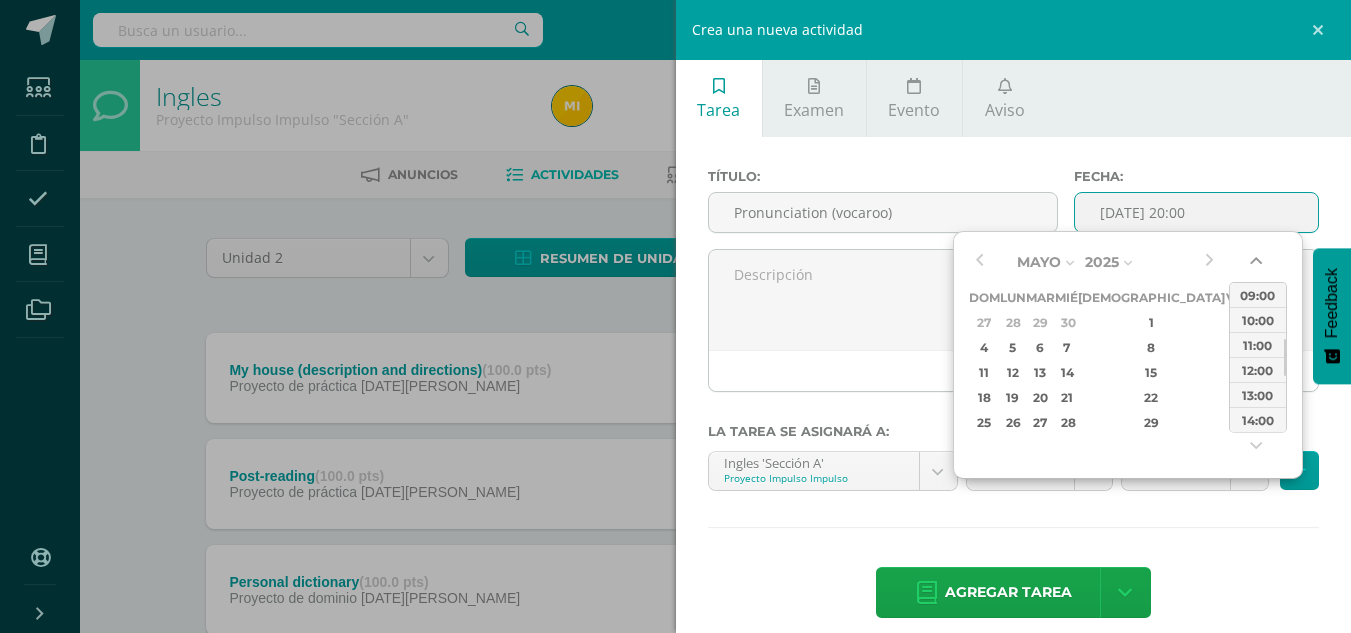 click at bounding box center (1258, 265) 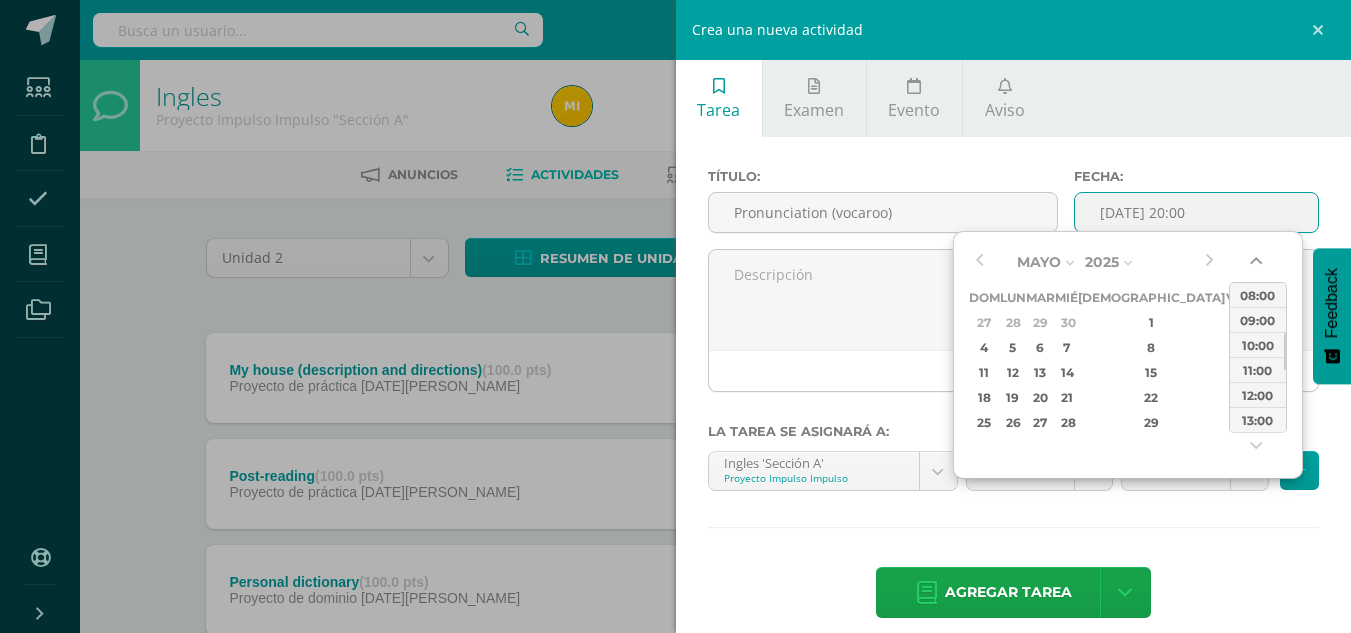 click at bounding box center (1258, 265) 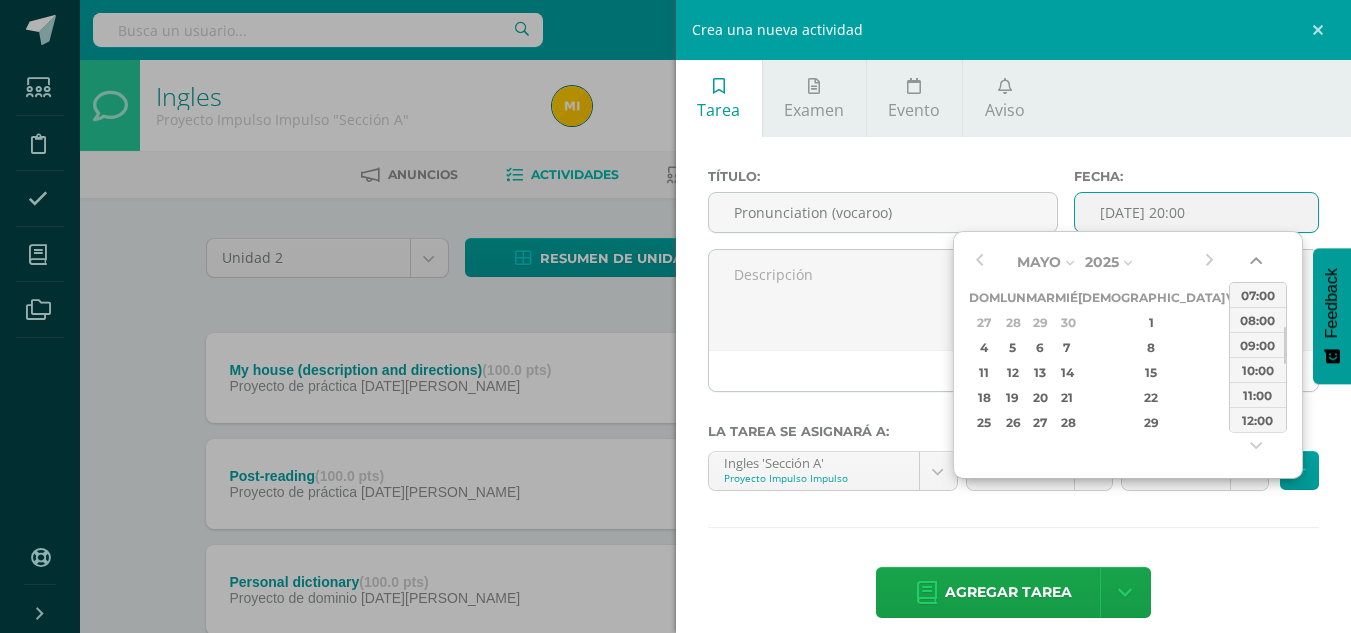 click at bounding box center [1258, 265] 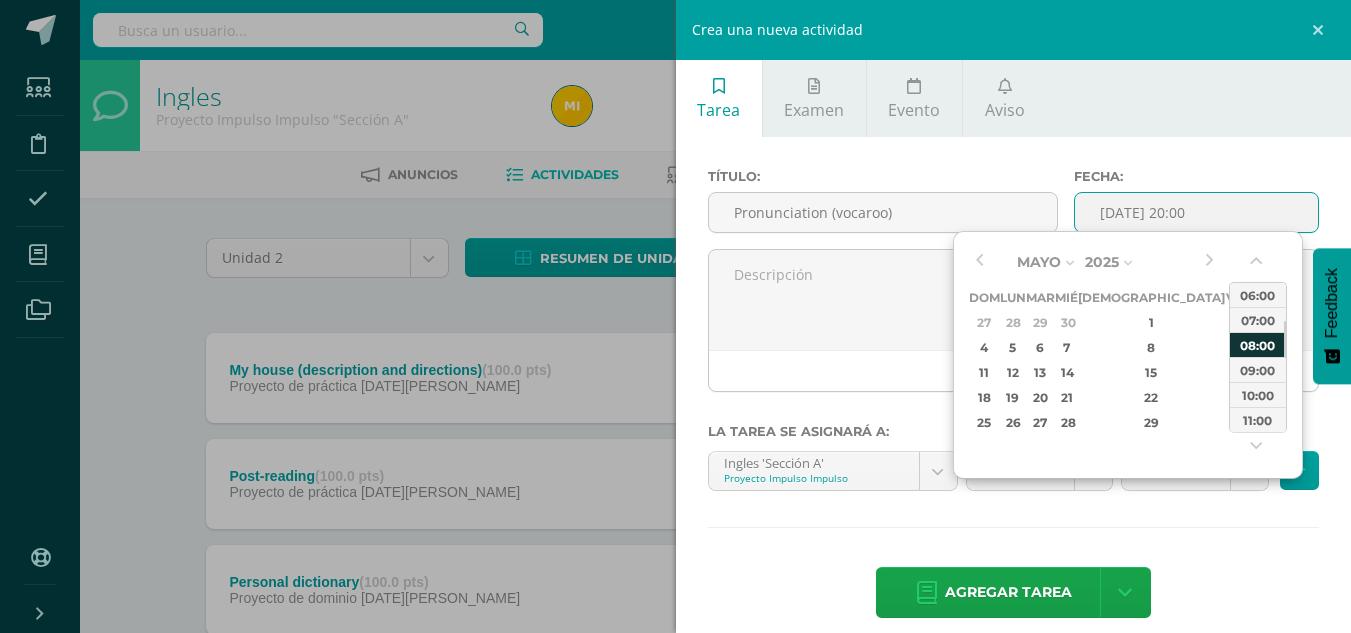 click on "08:00" at bounding box center (1258, 344) 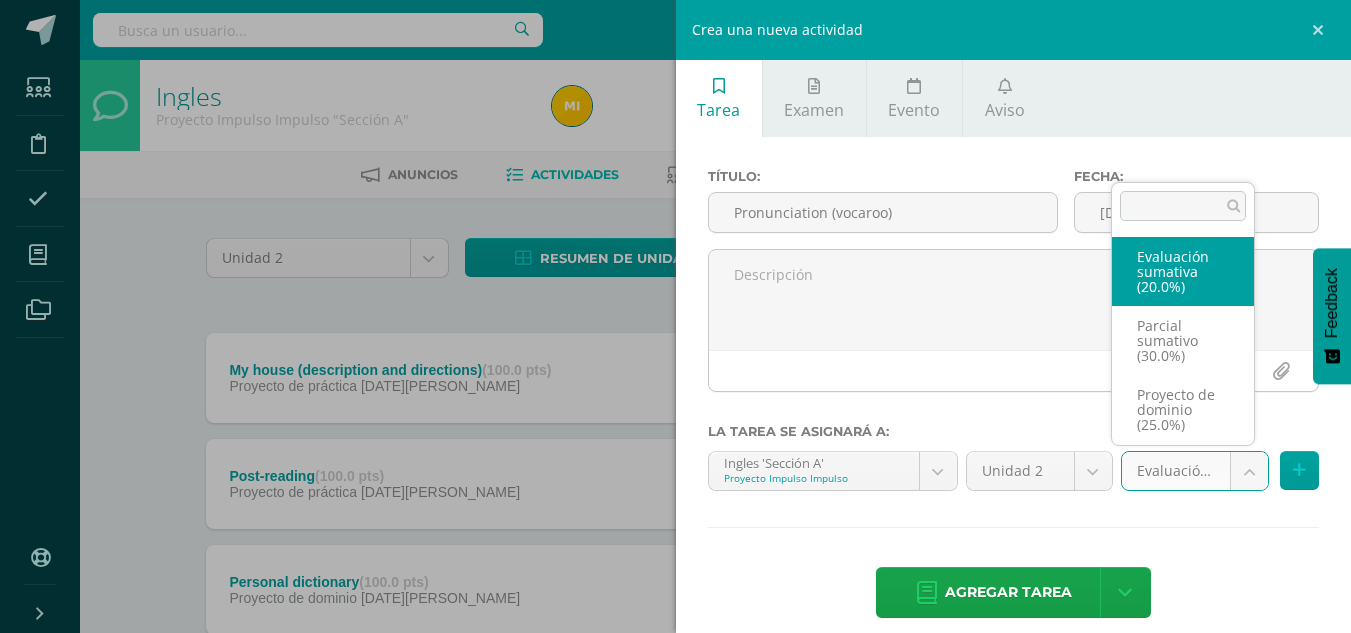 click on "Tarea asignada exitosamente         Estudiantes Disciplina Asistencia Mis cursos Archivos Soporte
Centro de ayuda
Últimas actualizaciones
Cerrar panel
Ingles
Proyecto Impulso
Impulso
"Sección A"
Actividades Estudiantes Planificación Dosificación
Ingles
Proyecto Impulso
Impulso
"Sección B"
Actividades Estudiantes Planificación Dosificación Ver Todos los Cursos  Configuración
Cerrar sesión
Mishell Yulissa Isabel Yaxón Bocel
Mi Perfil Avisos
0
avisos sin leer
Avisos Soporte Edoo  te envió un aviso" at bounding box center (675, 596) 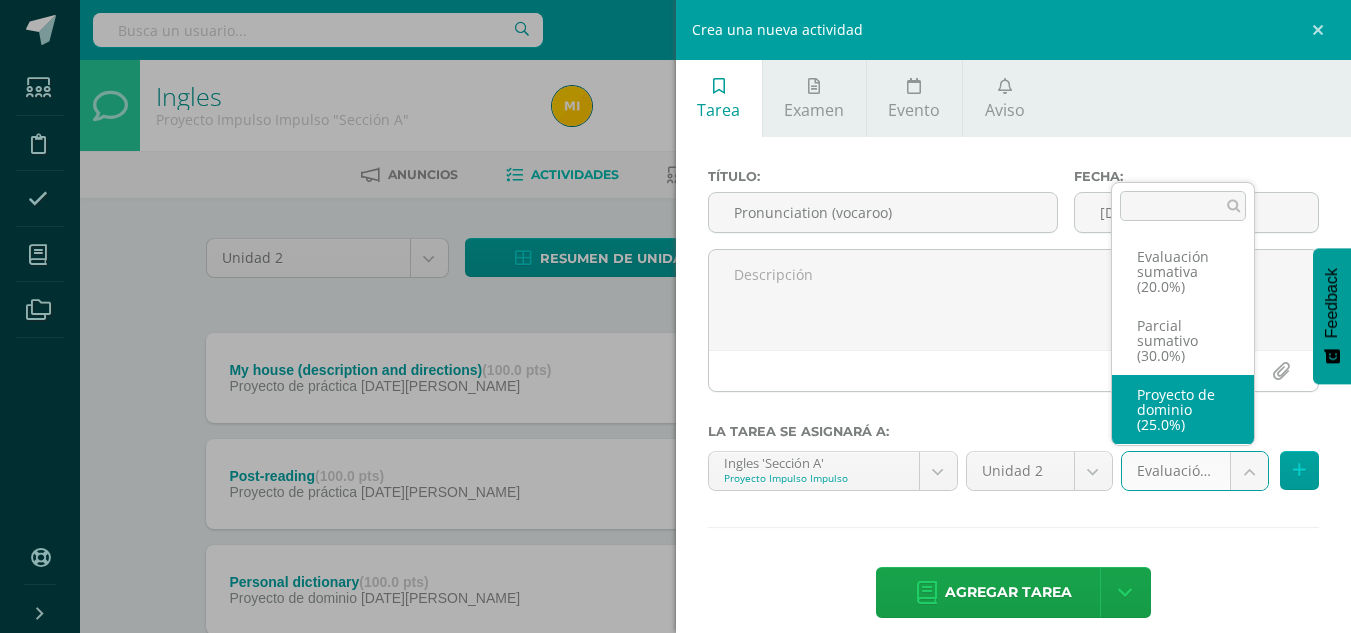 select on "35442" 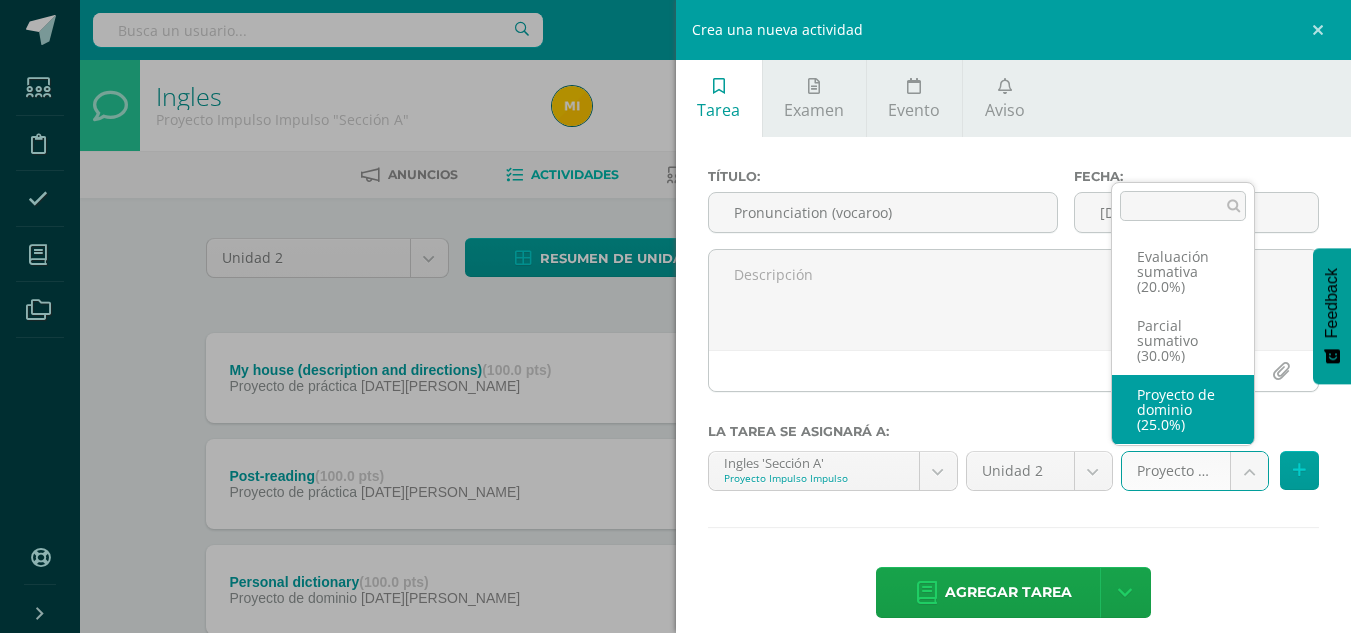 click on "Tarea asignada exitosamente         Estudiantes Disciplina Asistencia Mis cursos Archivos Soporte
Centro de ayuda
Últimas actualizaciones
Cerrar panel
Ingles
Proyecto Impulso
Impulso
"Sección A"
Actividades Estudiantes Planificación Dosificación
Ingles
Proyecto Impulso
Impulso
"Sección B"
Actividades Estudiantes Planificación Dosificación Ver Todos los Cursos  Configuración
Cerrar sesión
Mishell Yulissa Isabel Yaxón Bocel
Mi Perfil Avisos
0
avisos sin leer
Avisos Soporte Edoo  te envió un aviso" at bounding box center [675, 596] 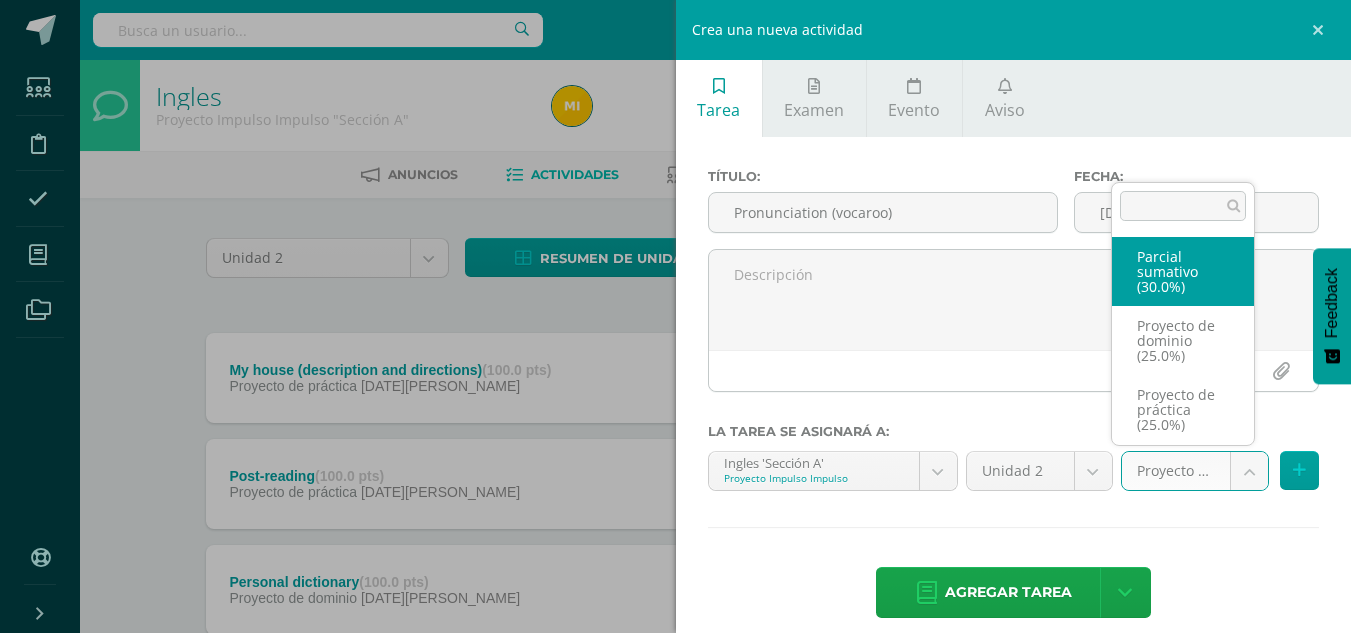 scroll, scrollTop: 76, scrollLeft: 0, axis: vertical 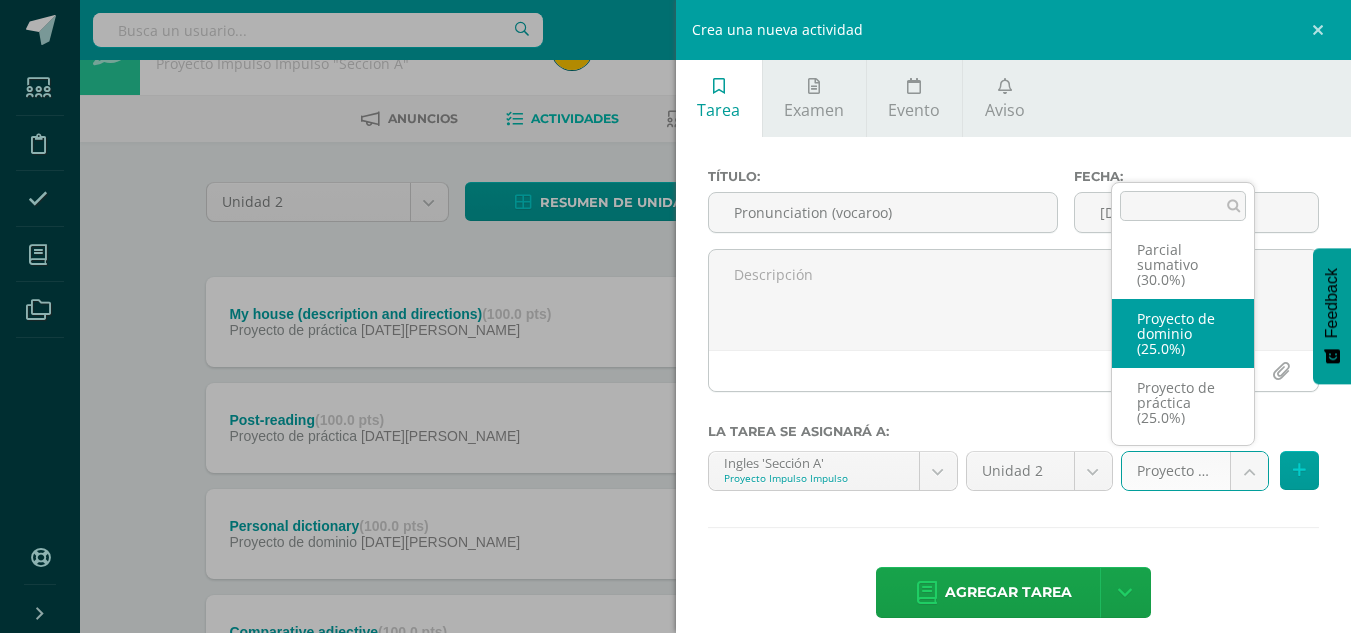click on "Tarea asignada exitosamente         Estudiantes Disciplina Asistencia Mis cursos Archivos Soporte
Centro de ayuda
Últimas actualizaciones
Cerrar panel
Ingles
Proyecto Impulso
Impulso
"Sección A"
Actividades Estudiantes Planificación Dosificación
Ingles
Proyecto Impulso
Impulso
"Sección B"
Actividades Estudiantes Planificación Dosificación Ver Todos los Cursos  Configuración
Cerrar sesión
Mishell Yulissa Isabel Yaxón Bocel
Mi Perfil Avisos
0
avisos sin leer
Avisos Soporte Edoo  te envió un aviso" at bounding box center (675, 540) 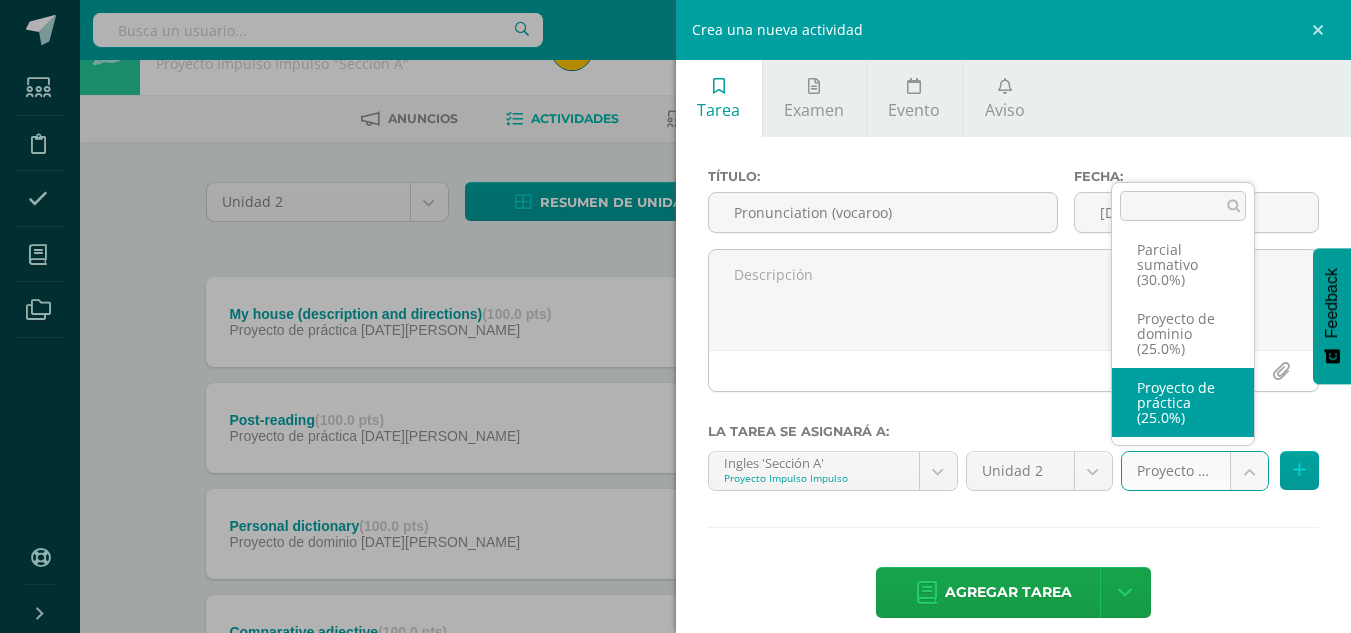 scroll, scrollTop: 68, scrollLeft: 0, axis: vertical 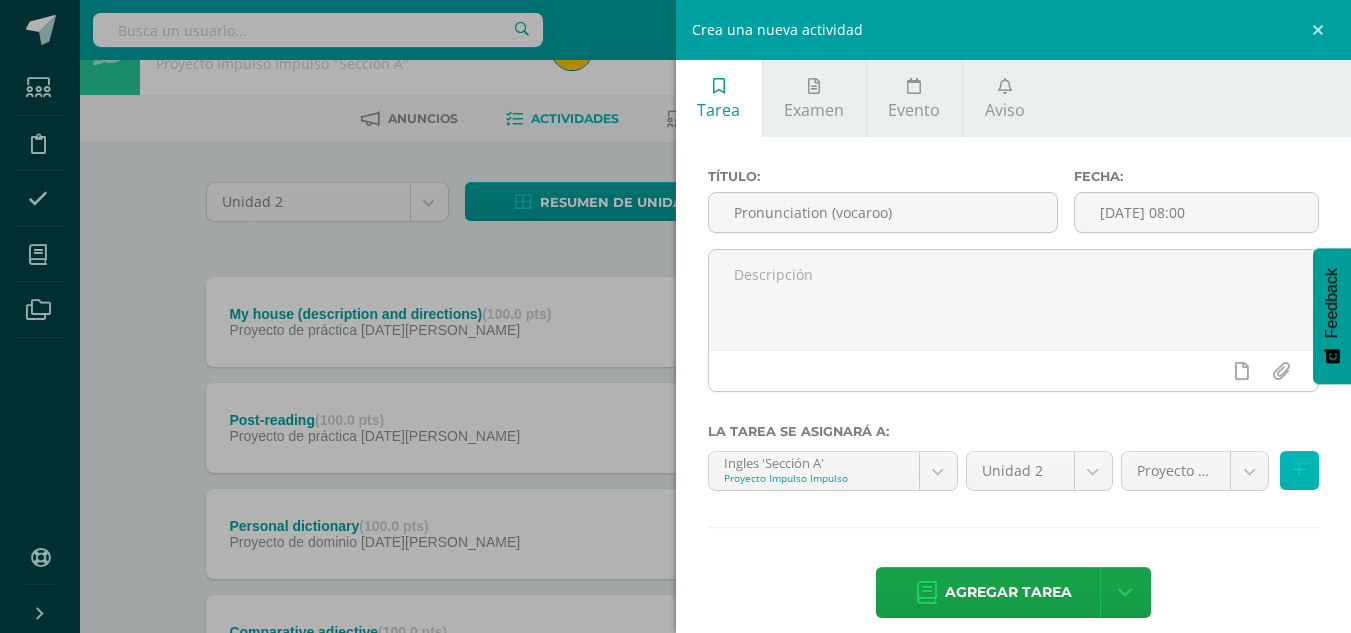 click at bounding box center [1299, 470] 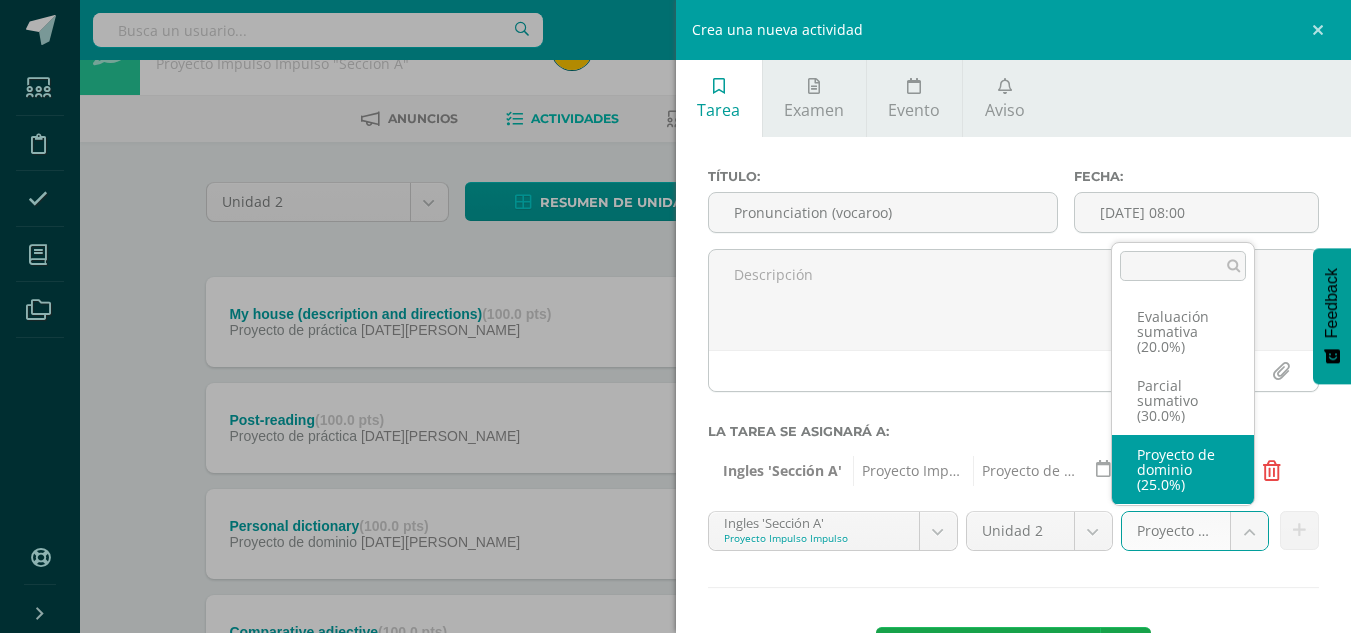 click on "Tarea asignada exitosamente         Estudiantes Disciplina Asistencia Mis cursos Archivos Soporte
Centro de ayuda
Últimas actualizaciones
Cerrar panel
Ingles
Proyecto Impulso
Impulso
"Sección A"
Actividades Estudiantes Planificación Dosificación
Ingles
Proyecto Impulso
Impulso
"Sección B"
Actividades Estudiantes Planificación Dosificación Ver Todos los Cursos  Configuración
Cerrar sesión
Mishell Yulissa Isabel Yaxón Bocel
Mi Perfil Avisos
0
avisos sin leer
Avisos Soporte Edoo  te envió un aviso" at bounding box center [675, 540] 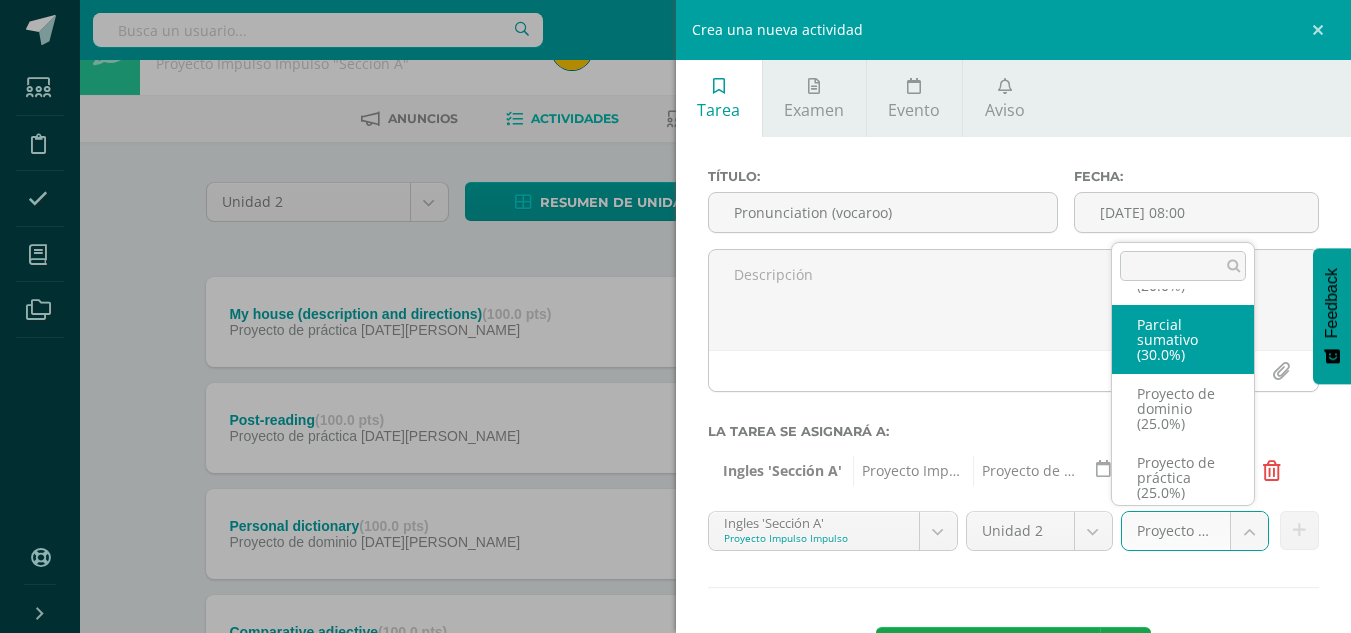 scroll, scrollTop: 76, scrollLeft: 0, axis: vertical 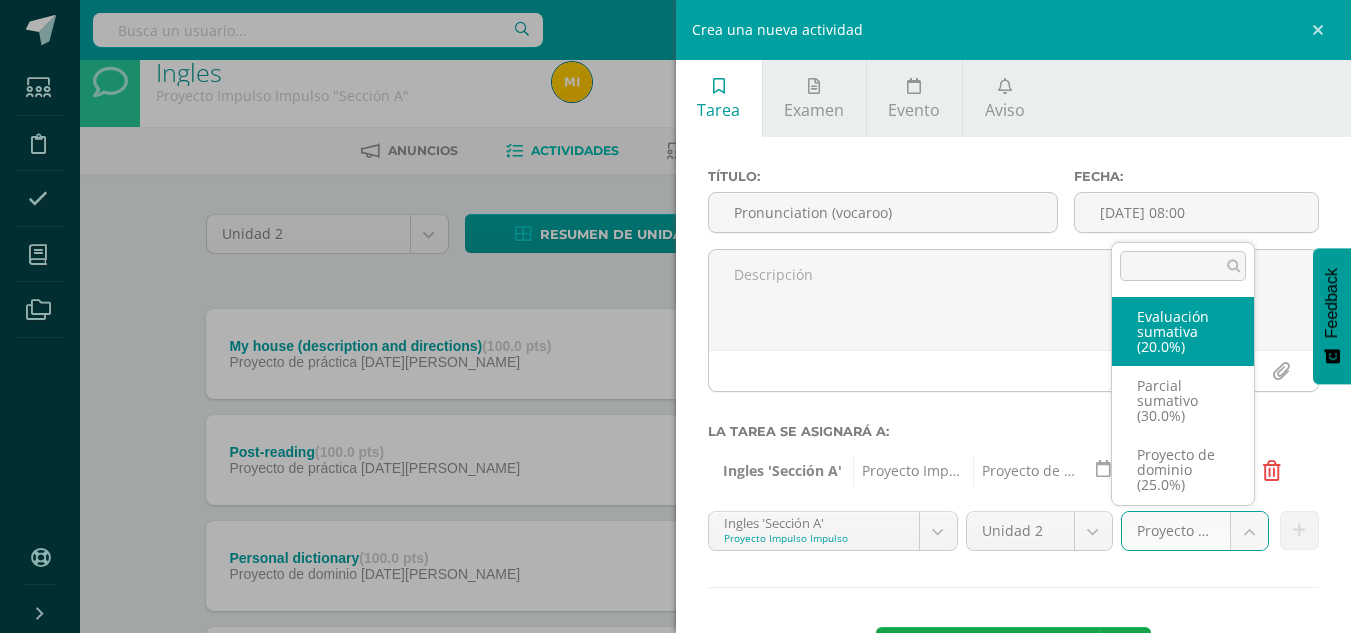click at bounding box center (1183, 266) 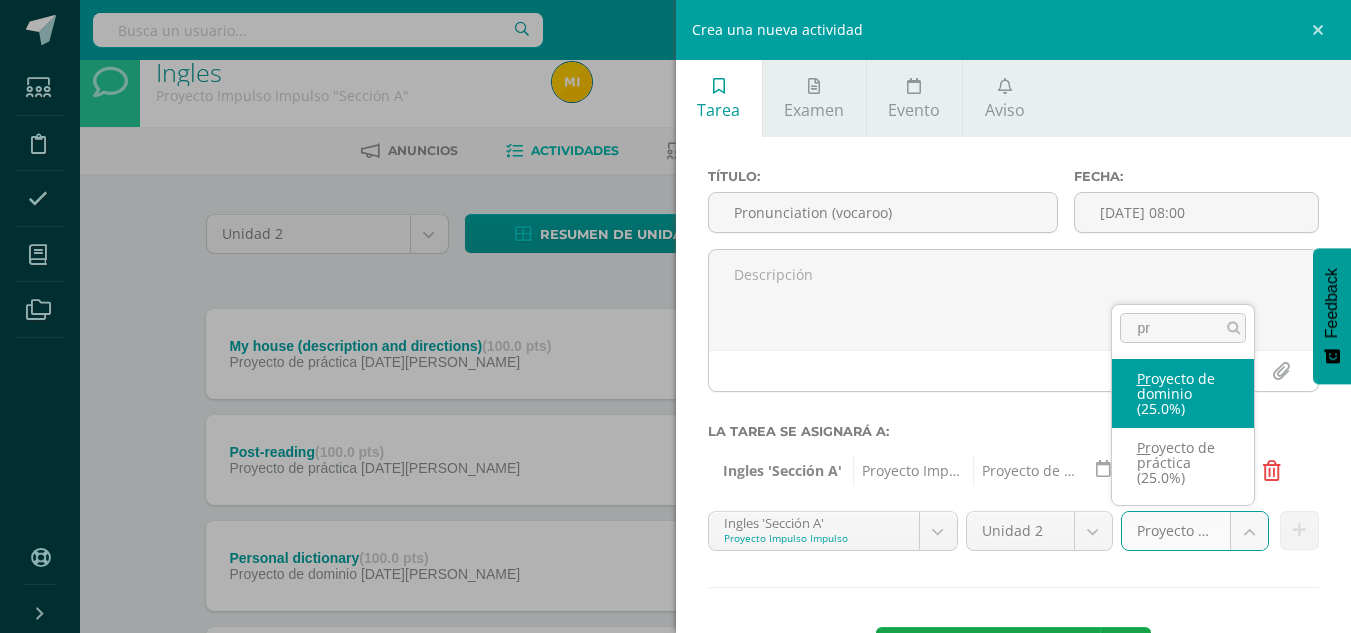 type on "pr" 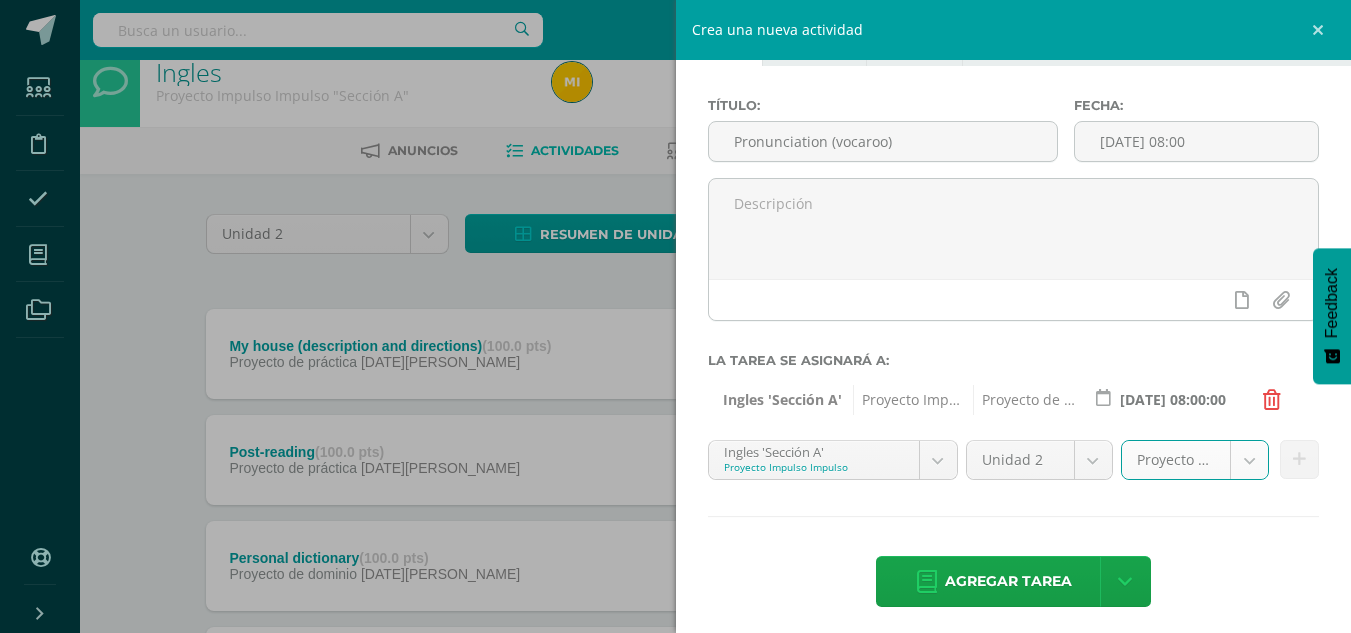 scroll, scrollTop: 76, scrollLeft: 0, axis: vertical 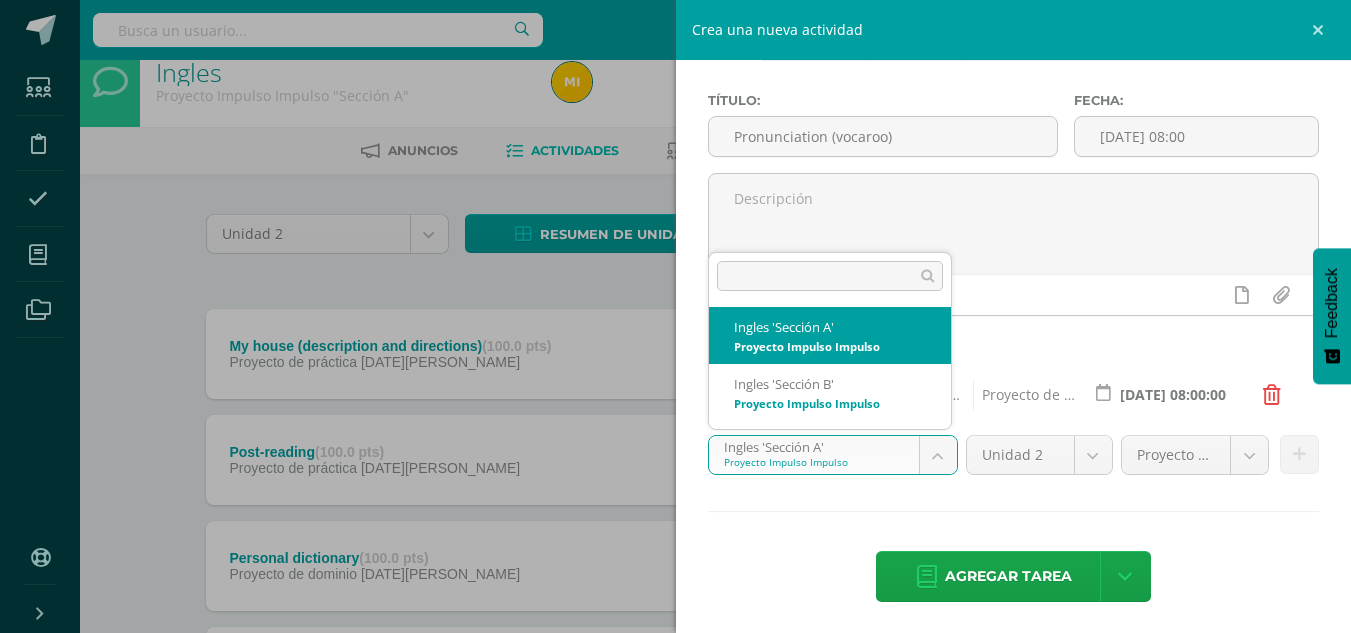 click on "Tarea asignada exitosamente         Estudiantes Disciplina Asistencia Mis cursos Archivos Soporte
Centro de ayuda
Últimas actualizaciones
Cerrar panel
Ingles
Proyecto Impulso
Impulso
"Sección A"
Actividades Estudiantes Planificación Dosificación
Ingles
Proyecto Impulso
Impulso
"Sección B"
Actividades Estudiantes Planificación Dosificación Ver Todos los Cursos  Configuración
Cerrar sesión
Mishell Yulissa Isabel Yaxón Bocel
Mi Perfil Avisos
0
avisos sin leer
Avisos Soporte Edoo  te envió un aviso" at bounding box center [675, 572] 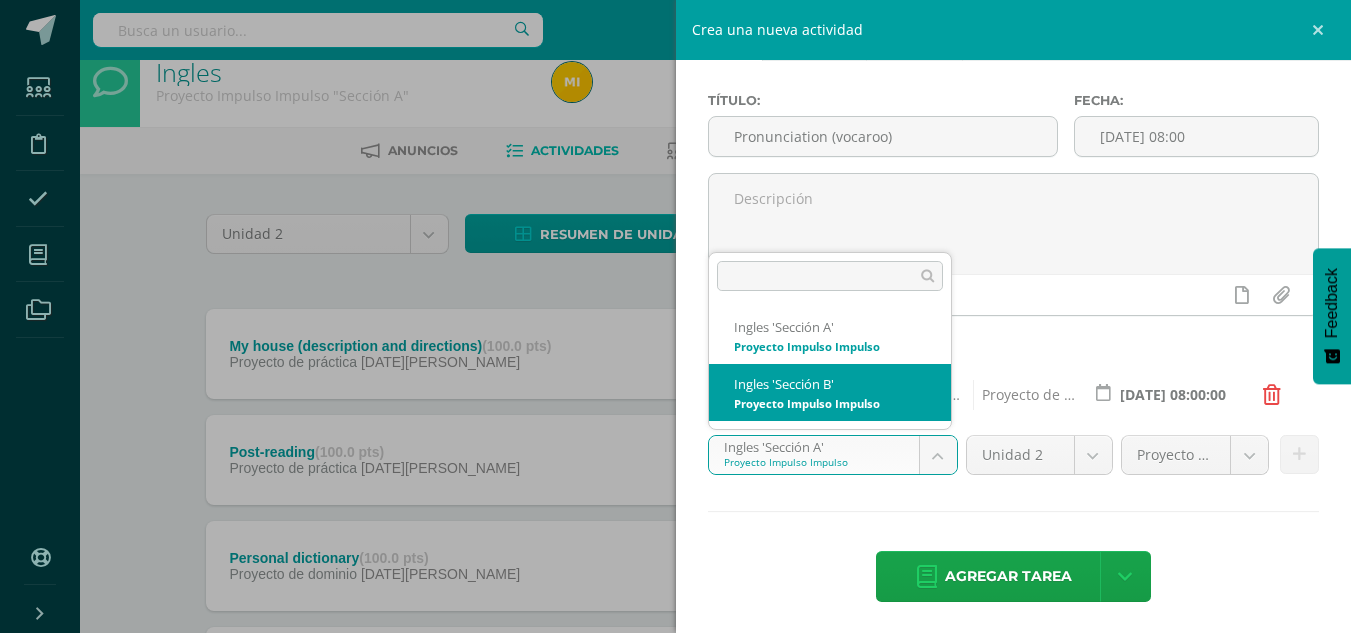 select on "32978" 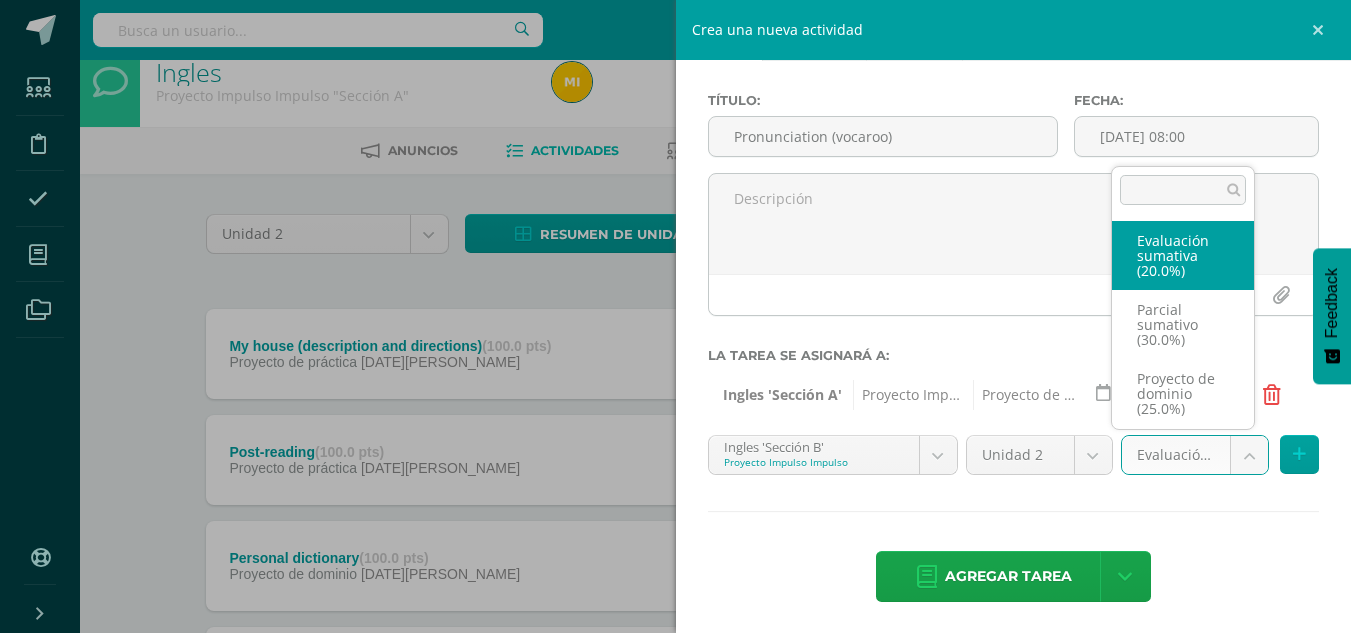 click on "Tarea asignada exitosamente         Estudiantes Disciplina Asistencia Mis cursos Archivos Soporte
Centro de ayuda
Últimas actualizaciones
Cerrar panel
Ingles
Proyecto Impulso
Impulso
"Sección A"
Actividades Estudiantes Planificación Dosificación
Ingles
Proyecto Impulso
Impulso
"Sección B"
Actividades Estudiantes Planificación Dosificación Ver Todos los Cursos  Configuración
Cerrar sesión
Mishell Yulissa Isabel Yaxón Bocel
Mi Perfil Avisos
0
avisos sin leer
Avisos Soporte Edoo  te envió un aviso" at bounding box center [675, 572] 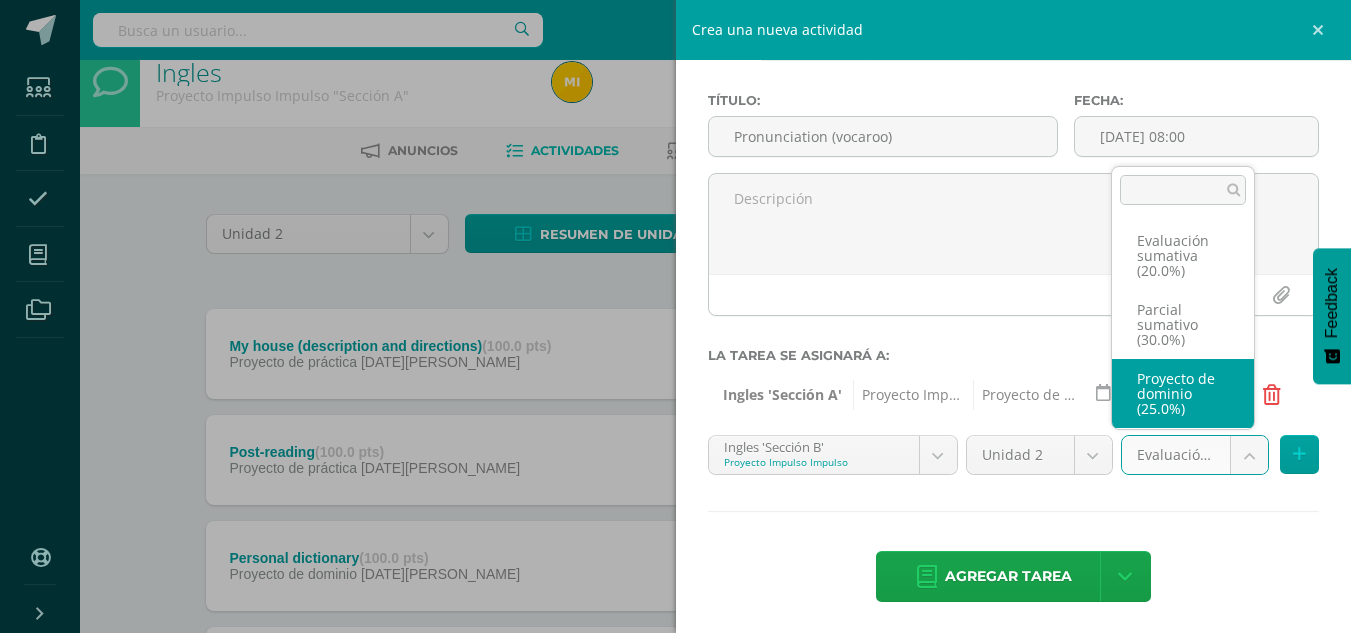 select on "35435" 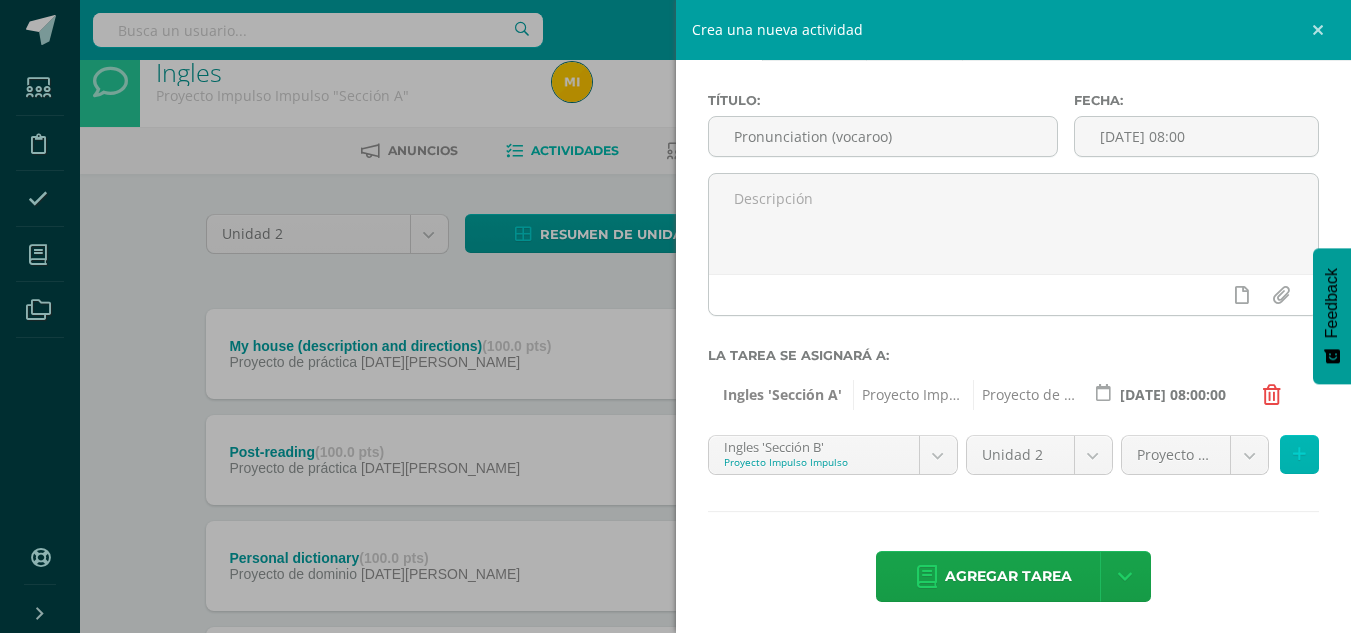 click at bounding box center (1299, 454) 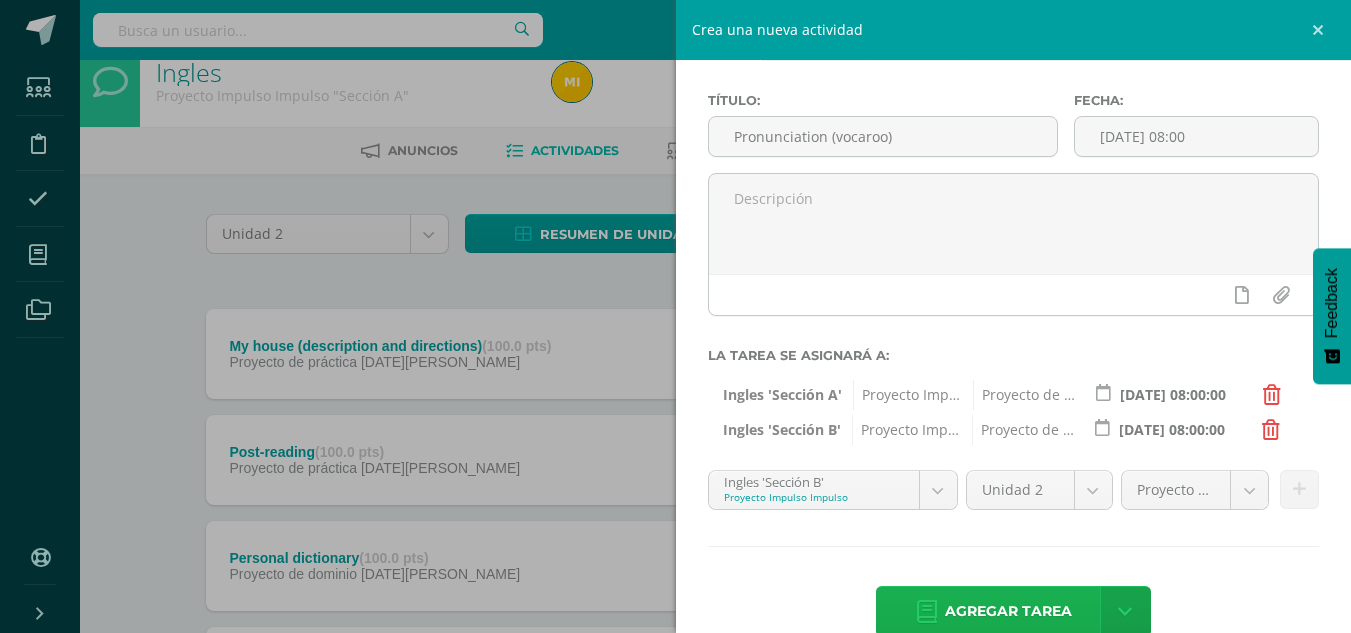 click on "Agregar tarea" at bounding box center [1008, 611] 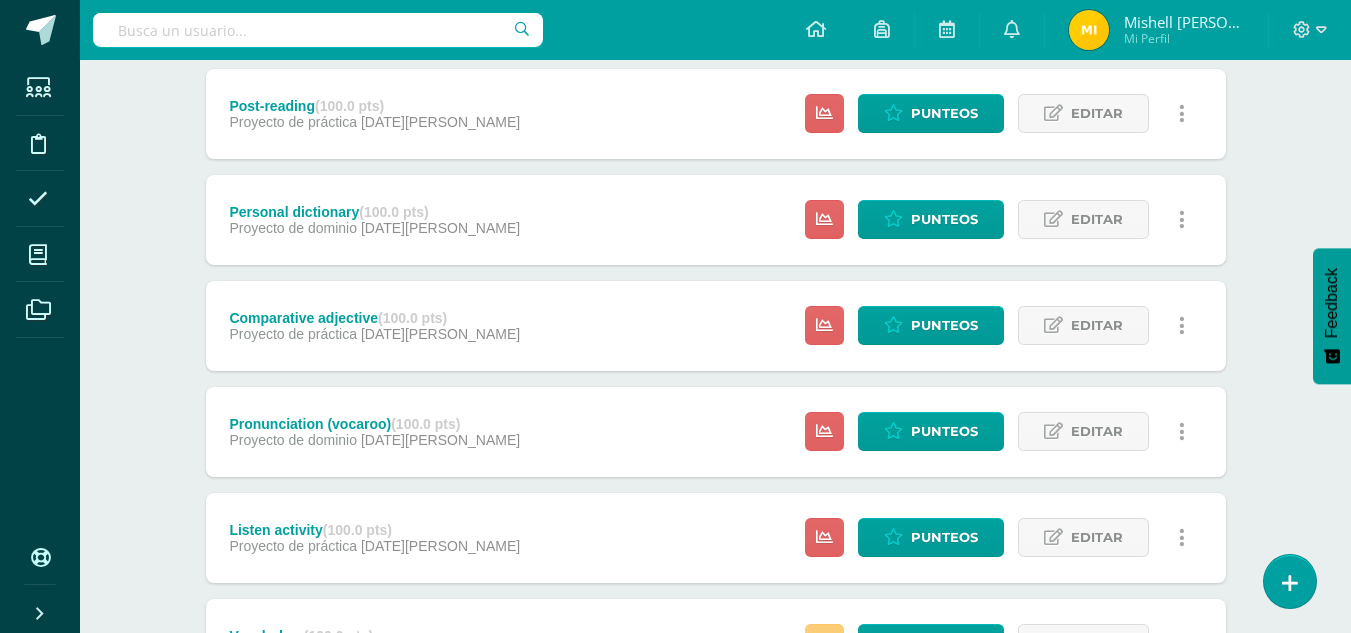 scroll, scrollTop: 374, scrollLeft: 0, axis: vertical 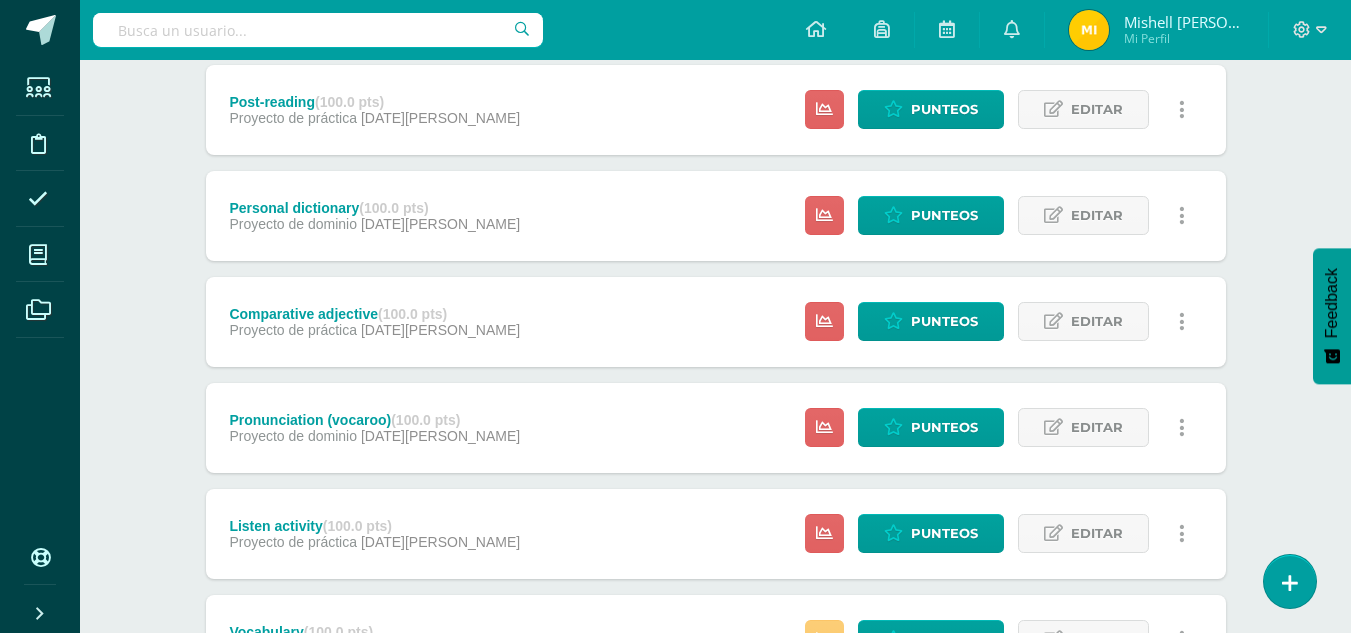 click on "Unidad 2                             Unidad 1 Unidad 2 Unidad 3 Unidad 4 Resumen de unidad
Descargar como HTML
Descargar como PDF
Descargar como XLS
Subir actividades en masa
Enviar punteos a revision
Historial de actividad
¿Estás seguro que deseas  Enviar a revisión  las notas de este curso?
Esta acción  enviará una notificación a tu supervisor y no podrás eliminar o cambiar tus notas.  Esta acción no podrá ser revertida a menos que se te conceda permiso
Cancelar
Enviar a revisión
Creación  y  Calificación   en masa.
Para poder crear actividades y calificar las mismas  29" at bounding box center (716, 374) 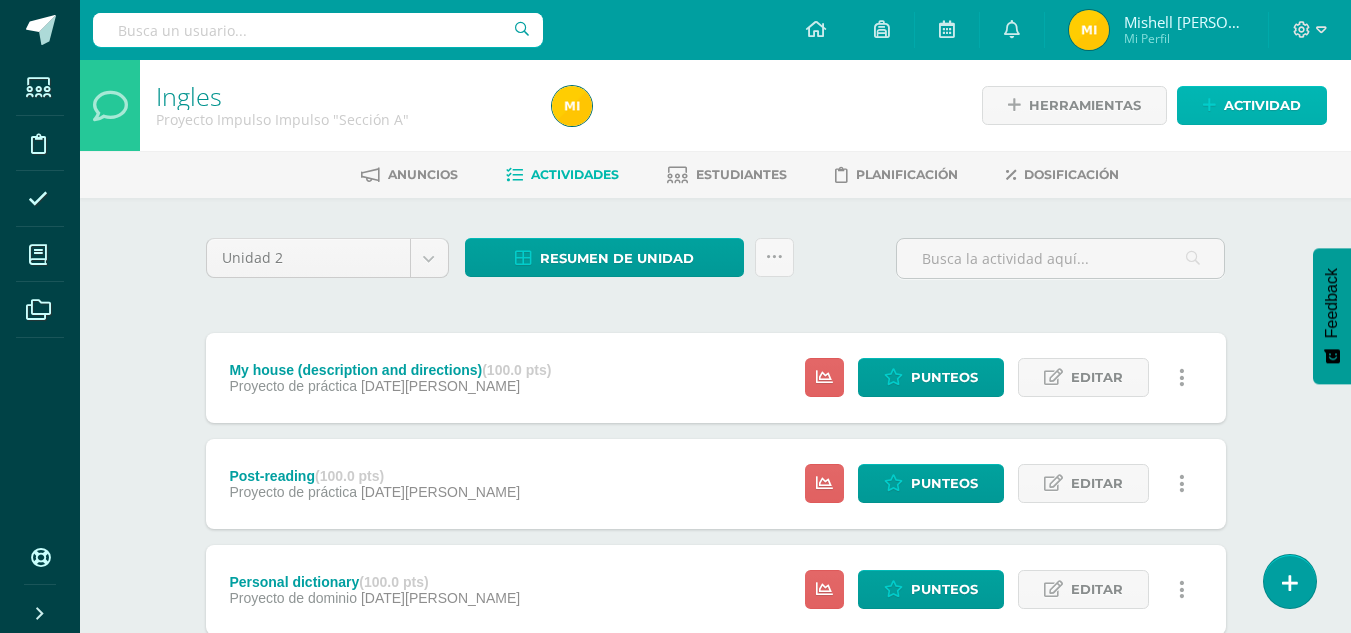 click on "Actividad" at bounding box center (1262, 105) 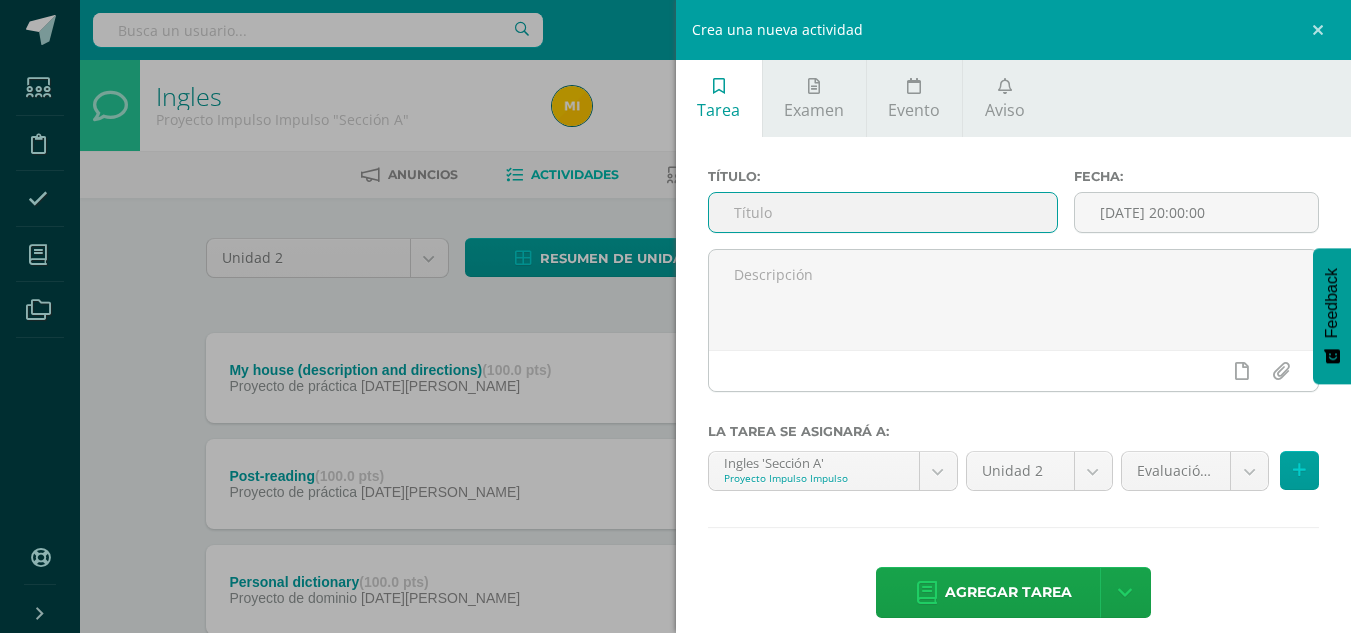 click at bounding box center [883, 212] 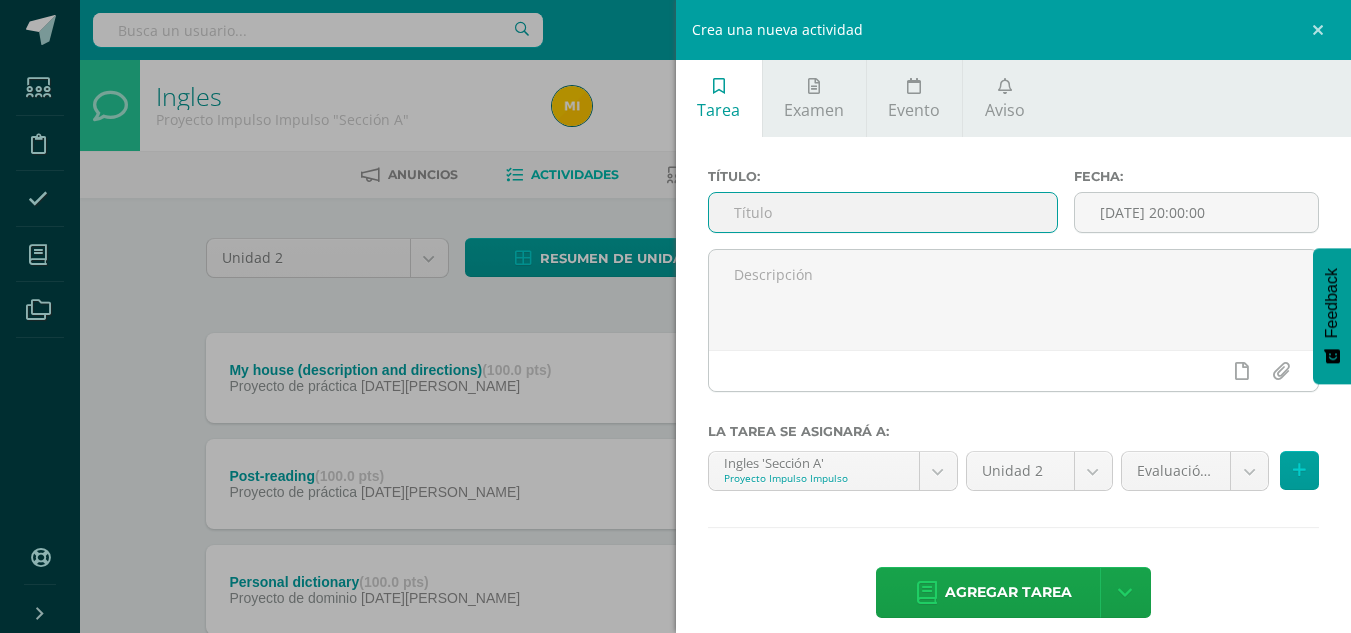 paste on "Evaluation about the book" 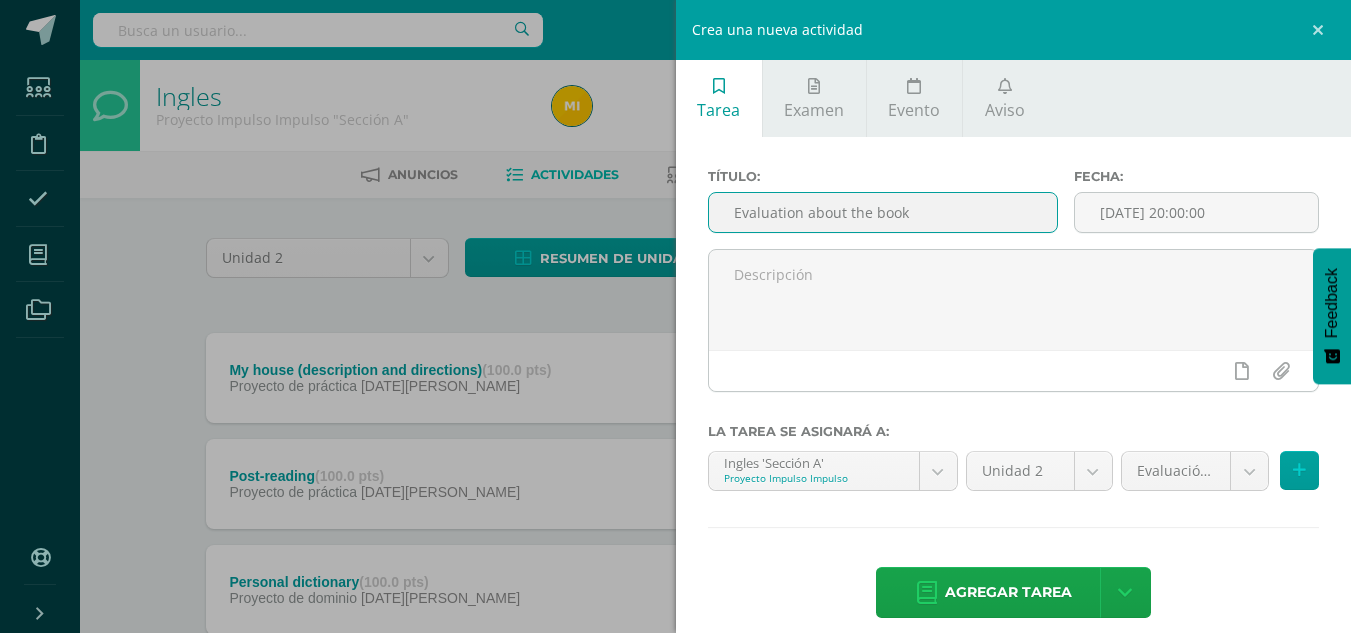 type on "Evaluation about the book" 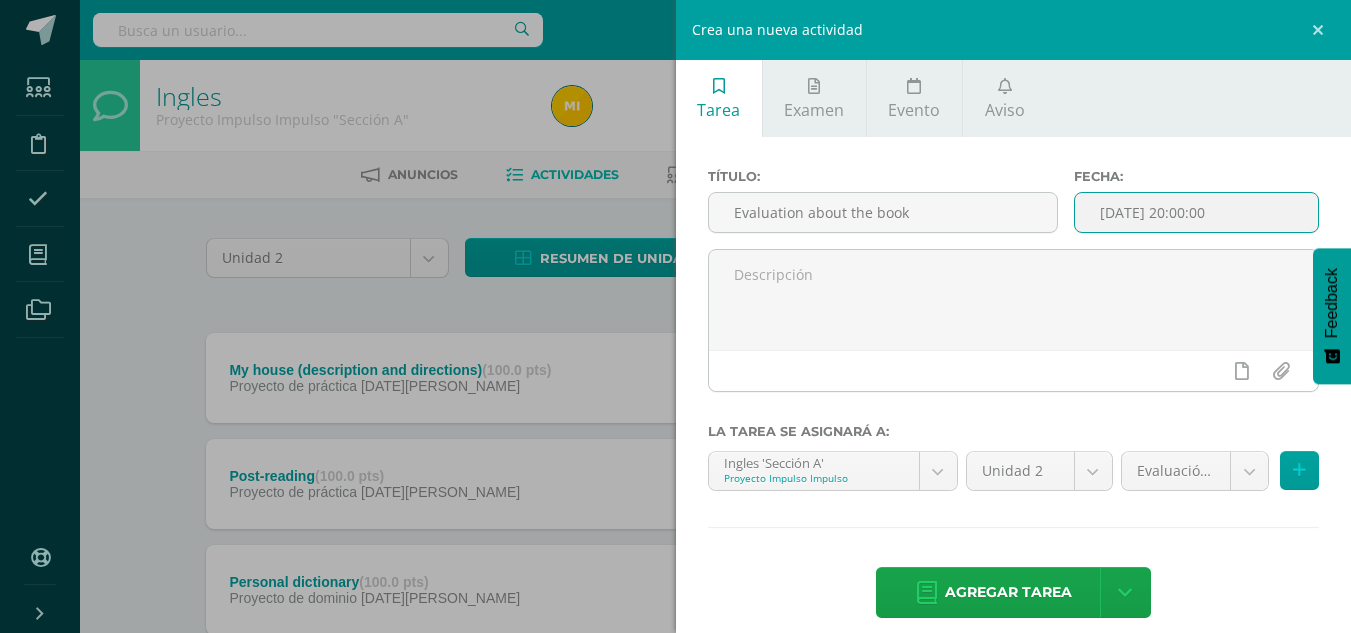 click on "[DATE] 20:00:00" at bounding box center [1196, 212] 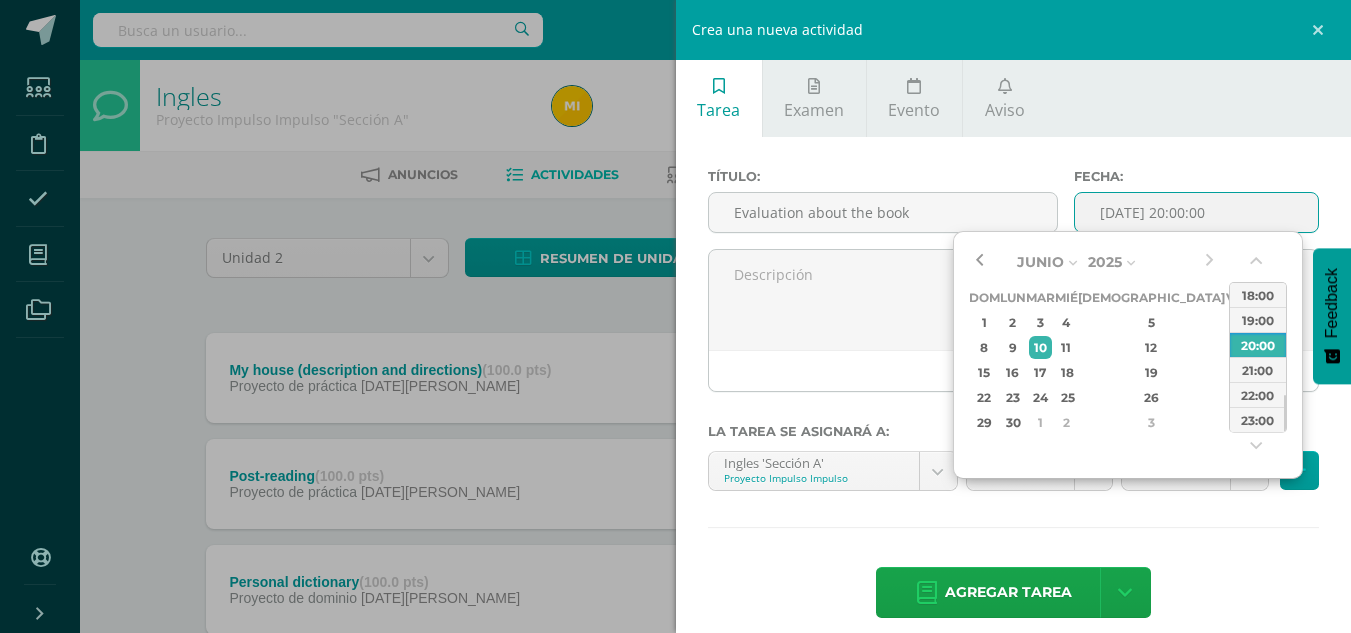 click at bounding box center [979, 262] 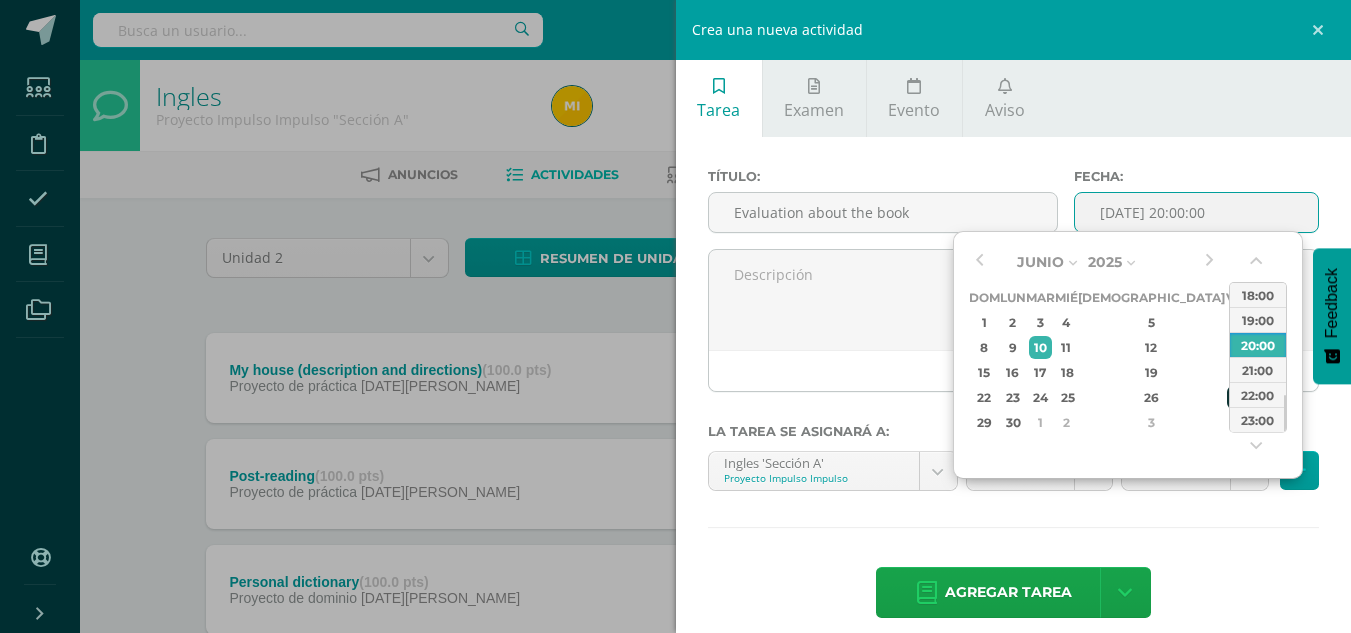 click on "27" at bounding box center [1236, 397] 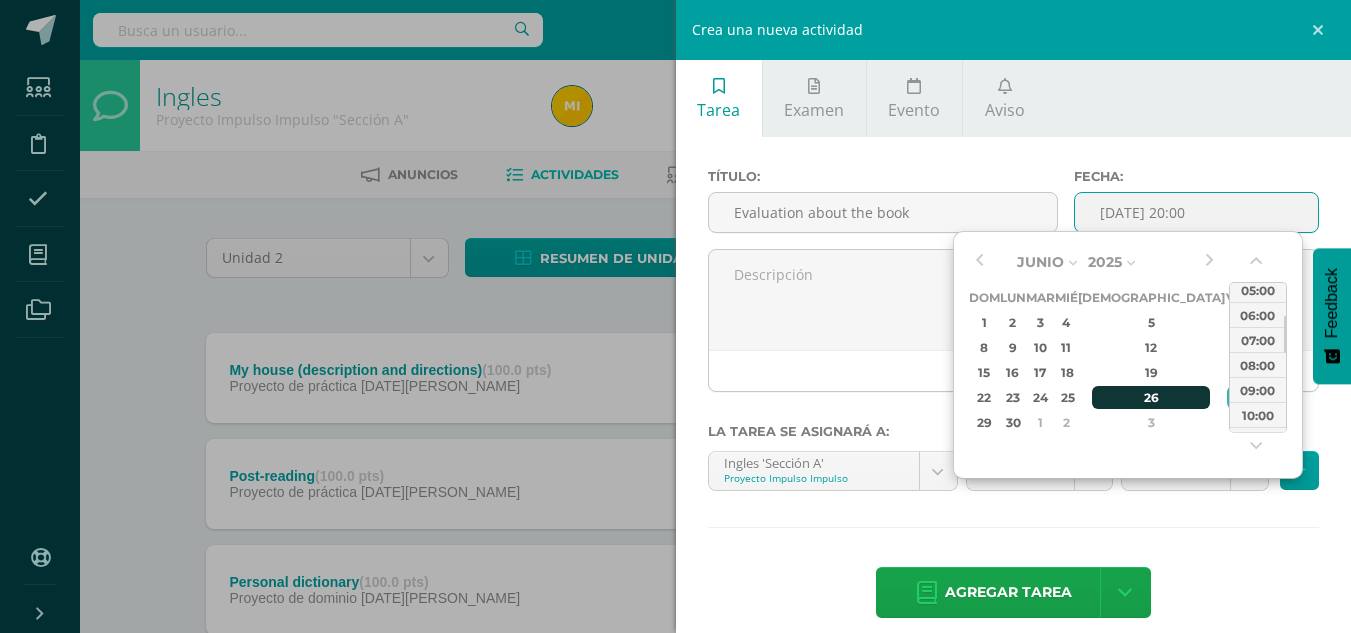 click on "26" at bounding box center (1151, 397) 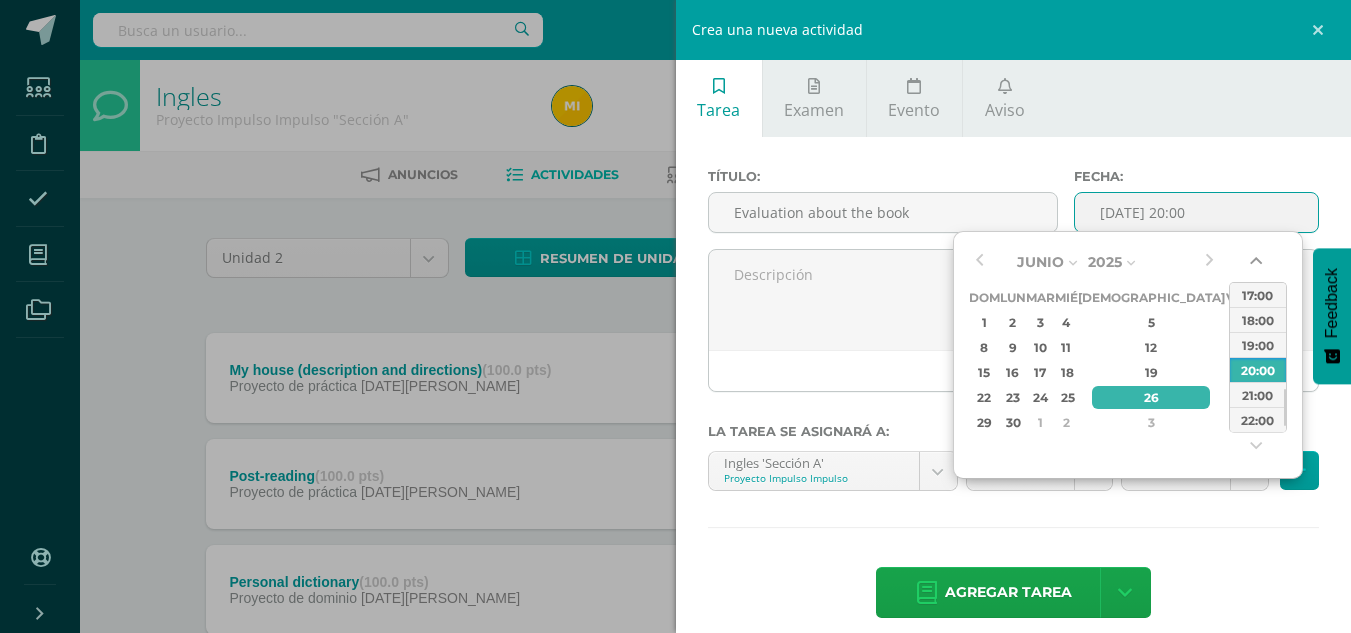 click at bounding box center (1258, 265) 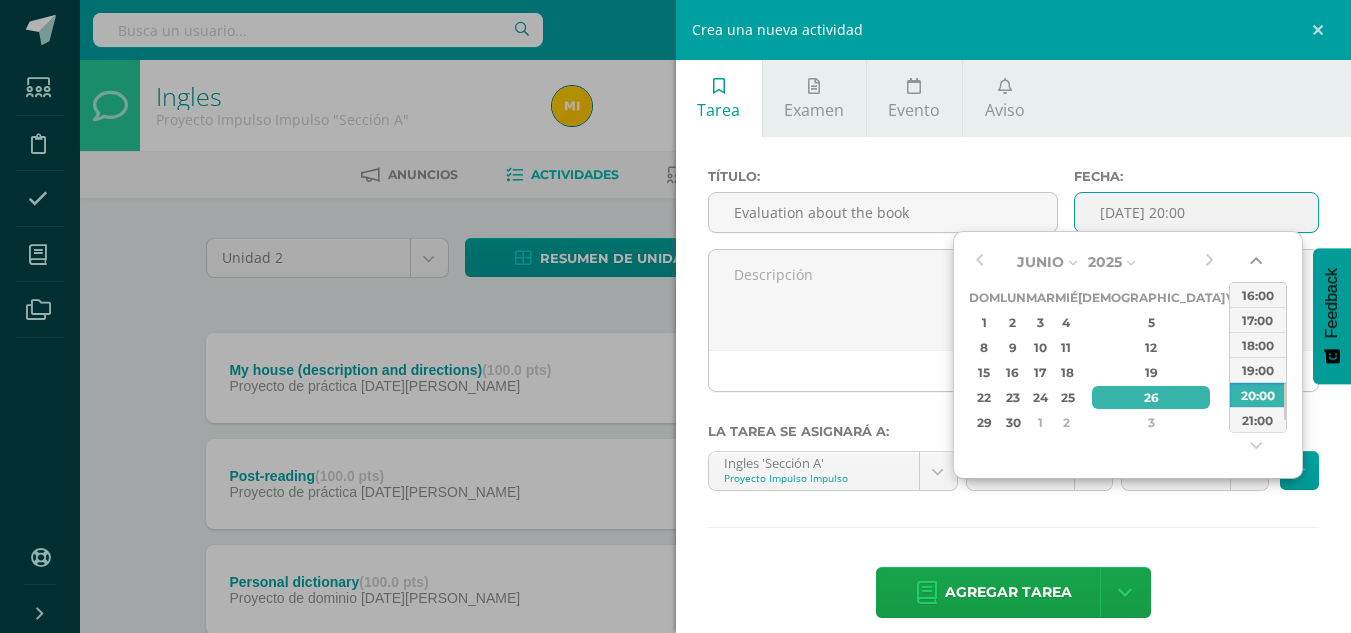 click at bounding box center [1258, 265] 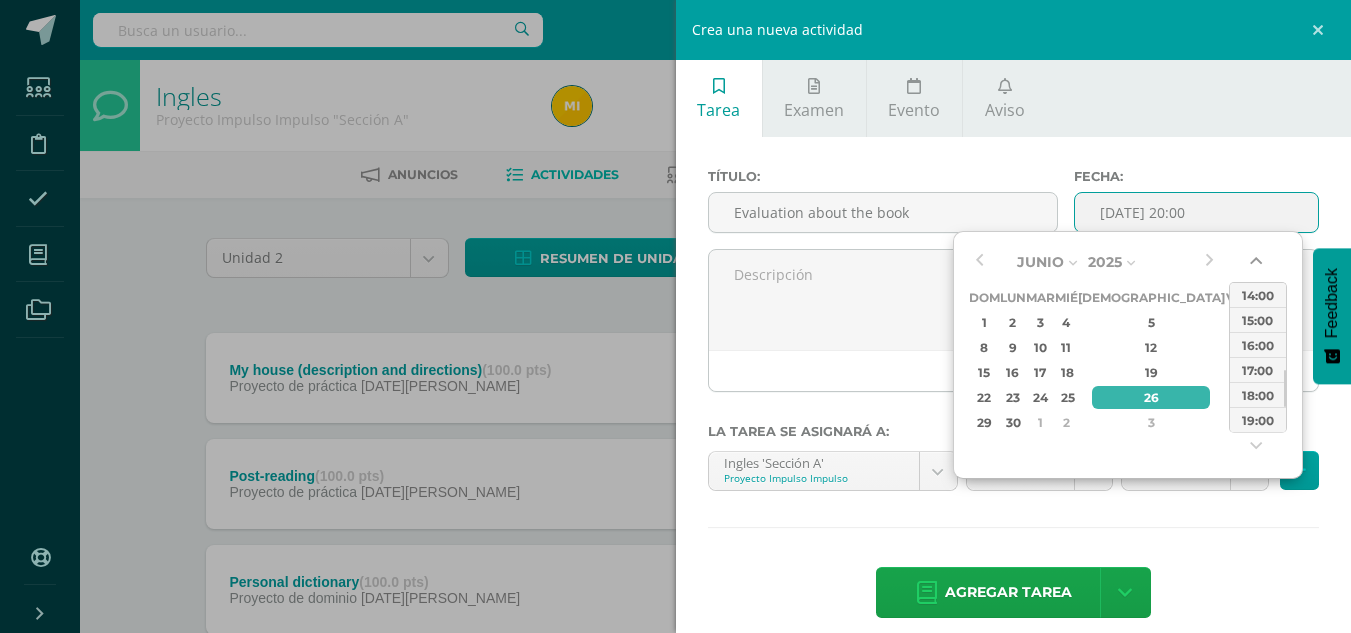 click at bounding box center (1258, 265) 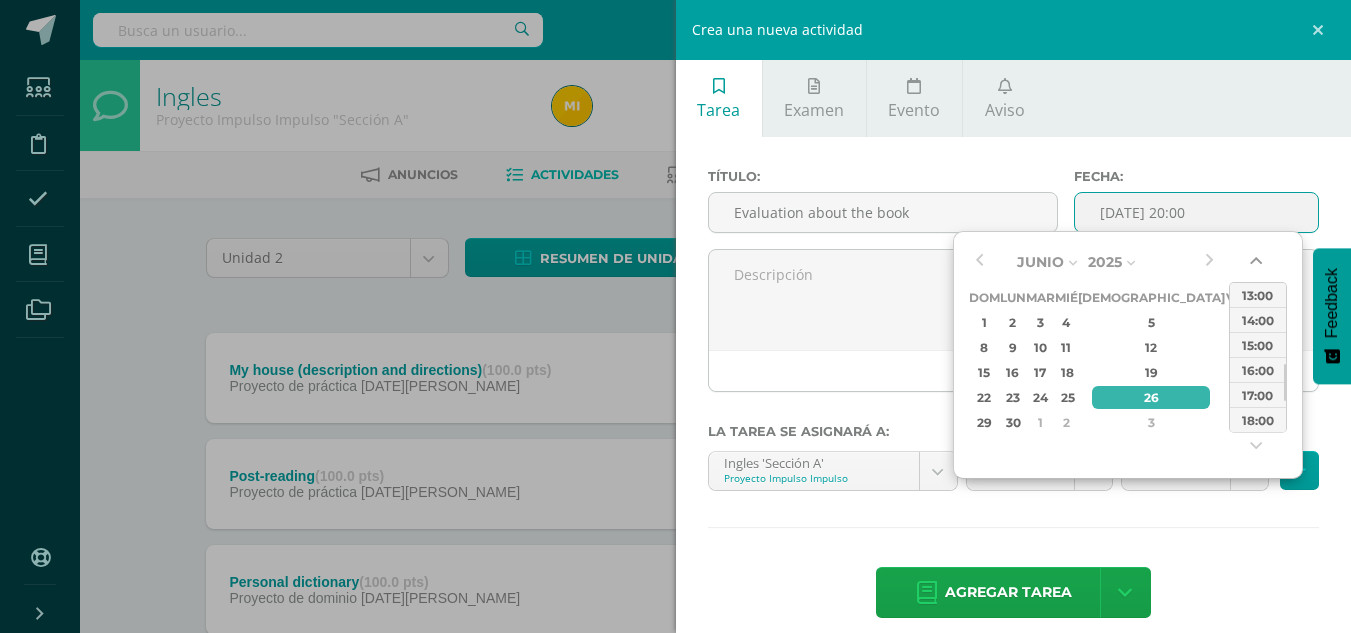 click at bounding box center (1258, 265) 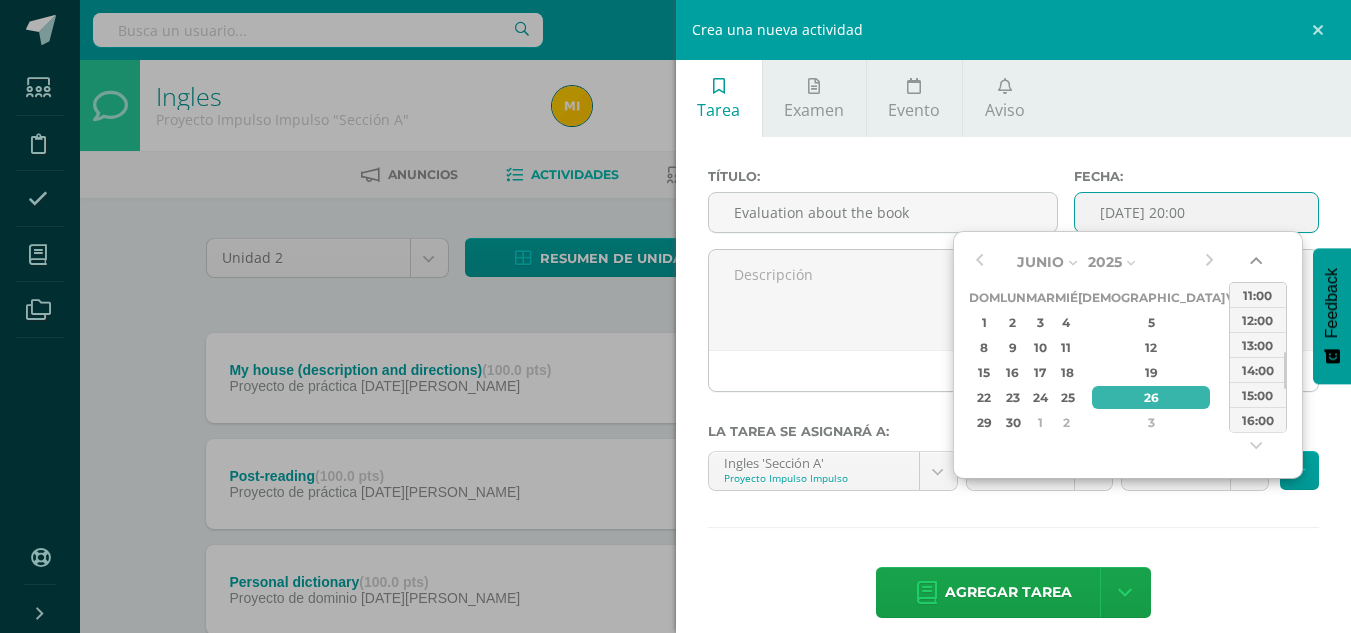 click at bounding box center [1258, 265] 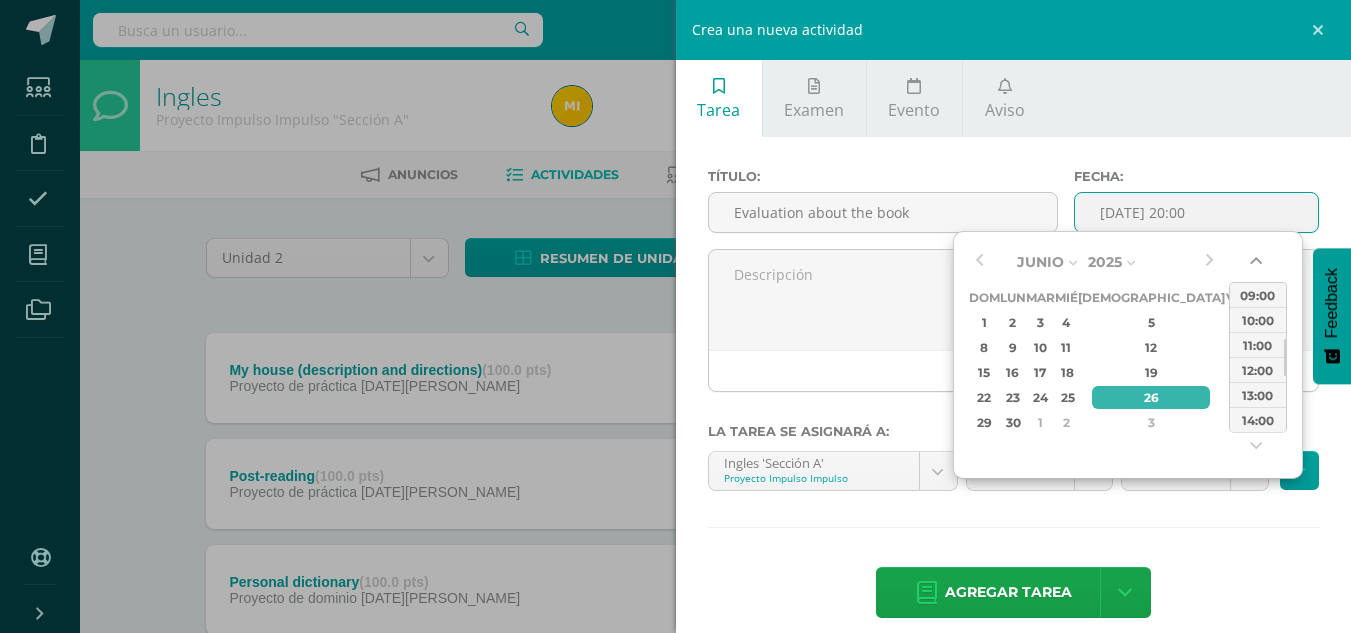 click at bounding box center (1258, 265) 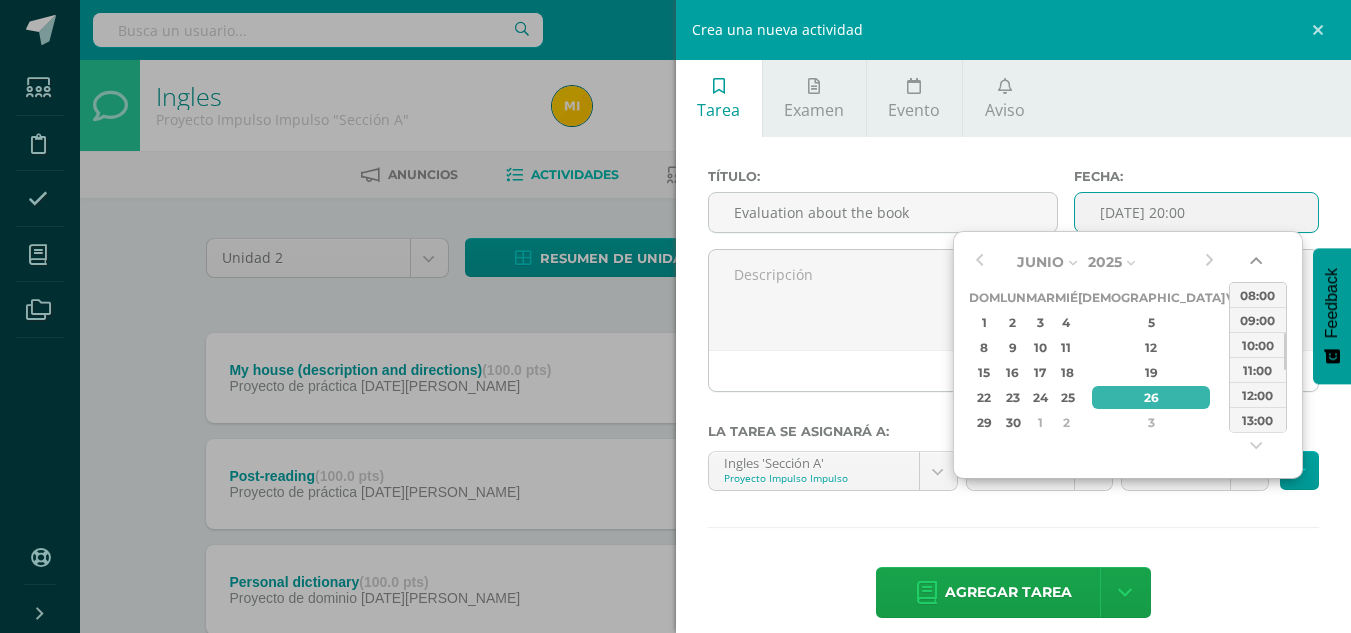click at bounding box center [1258, 265] 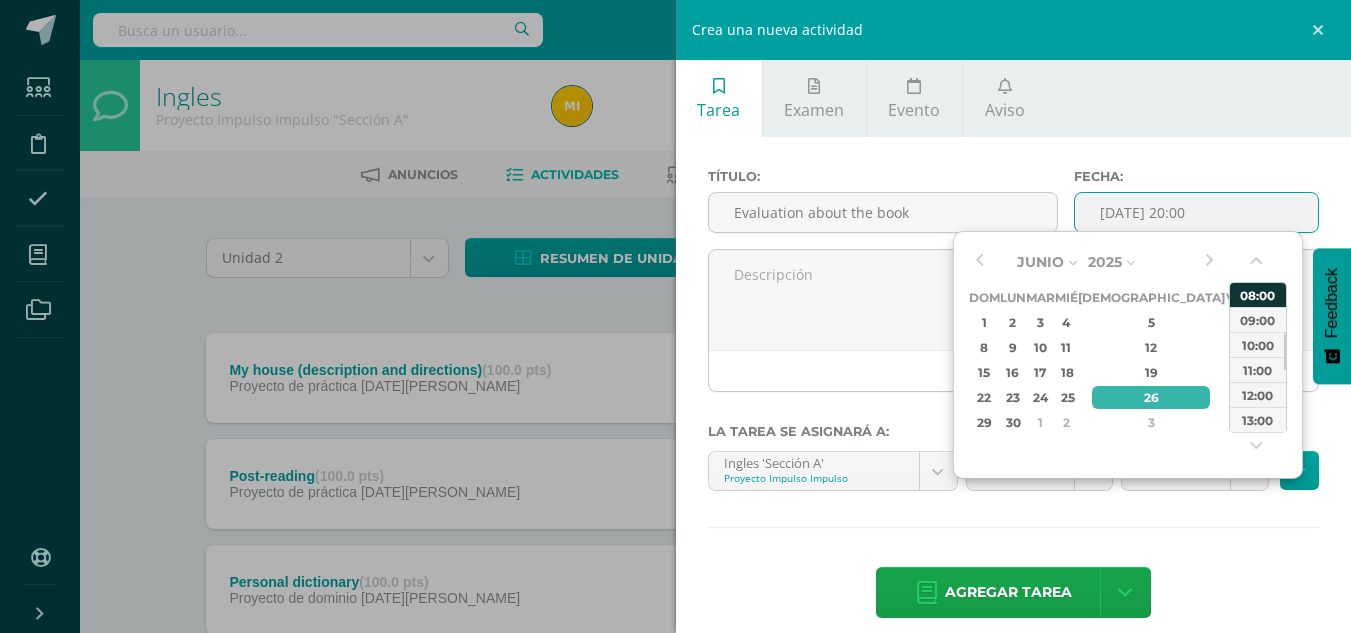 click on "08:00" at bounding box center [1258, 294] 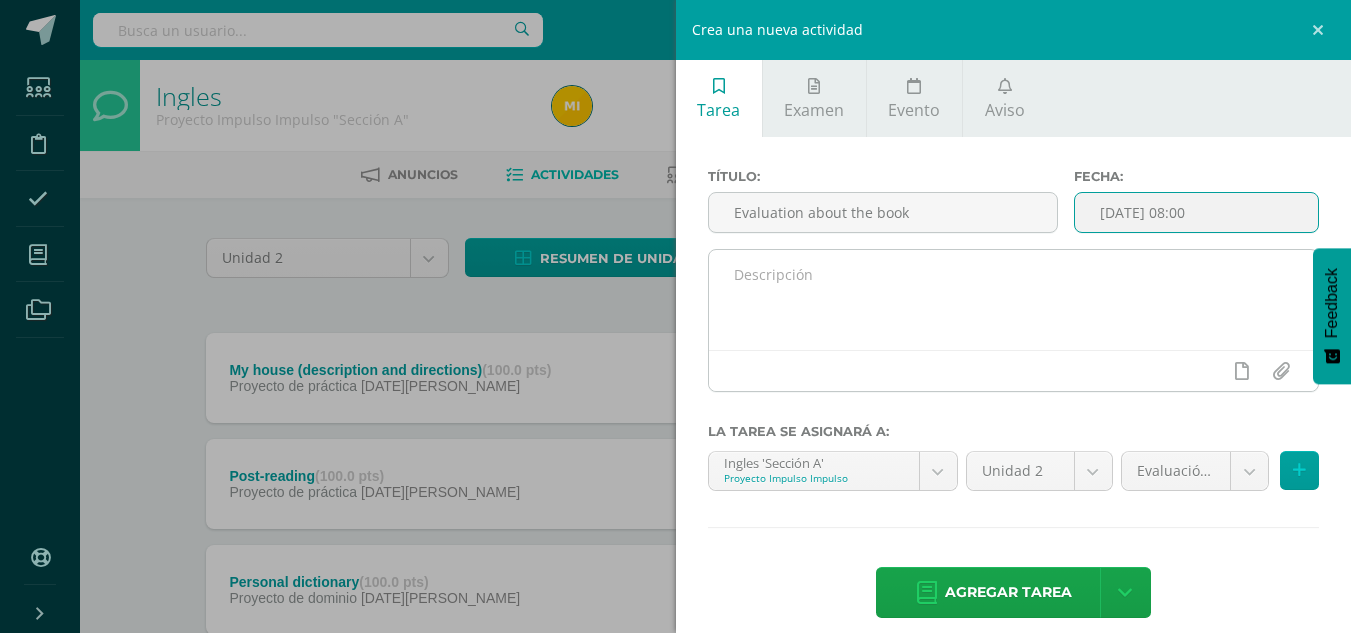scroll, scrollTop: 21, scrollLeft: 0, axis: vertical 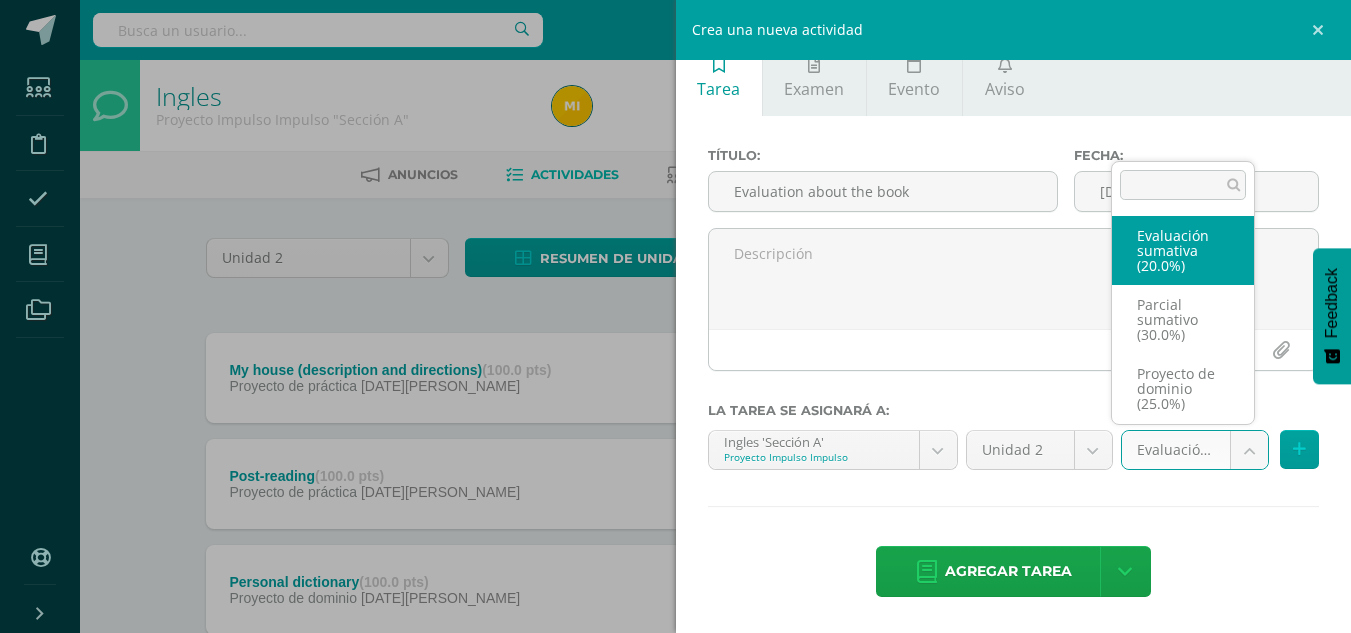 click on "Tarea asignada exitosamente         Estudiantes Disciplina Asistencia Mis cursos Archivos Soporte
Centro de ayuda
Últimas actualizaciones
Cerrar panel
Ingles
Proyecto Impulso
Impulso
"Sección A"
Actividades Estudiantes Planificación Dosificación
Ingles
Proyecto Impulso
Impulso
"Sección B"
Actividades Estudiantes Planificación Dosificación Ver Todos los Cursos  Configuración
Cerrar sesión
Mishell [PERSON_NAME] Bocel
Mi Perfil Avisos
0
avisos sin leer
Avisos Soporte Edoo  te envió un aviso" at bounding box center [675, 649] 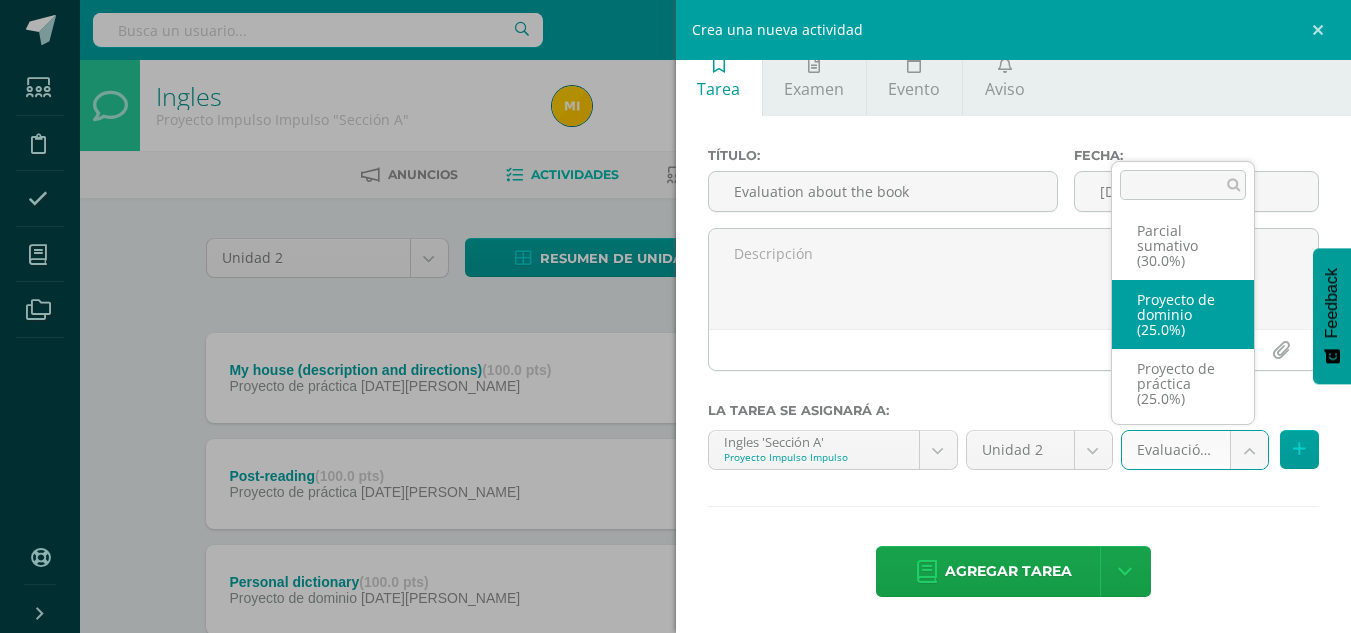 scroll, scrollTop: 76, scrollLeft: 0, axis: vertical 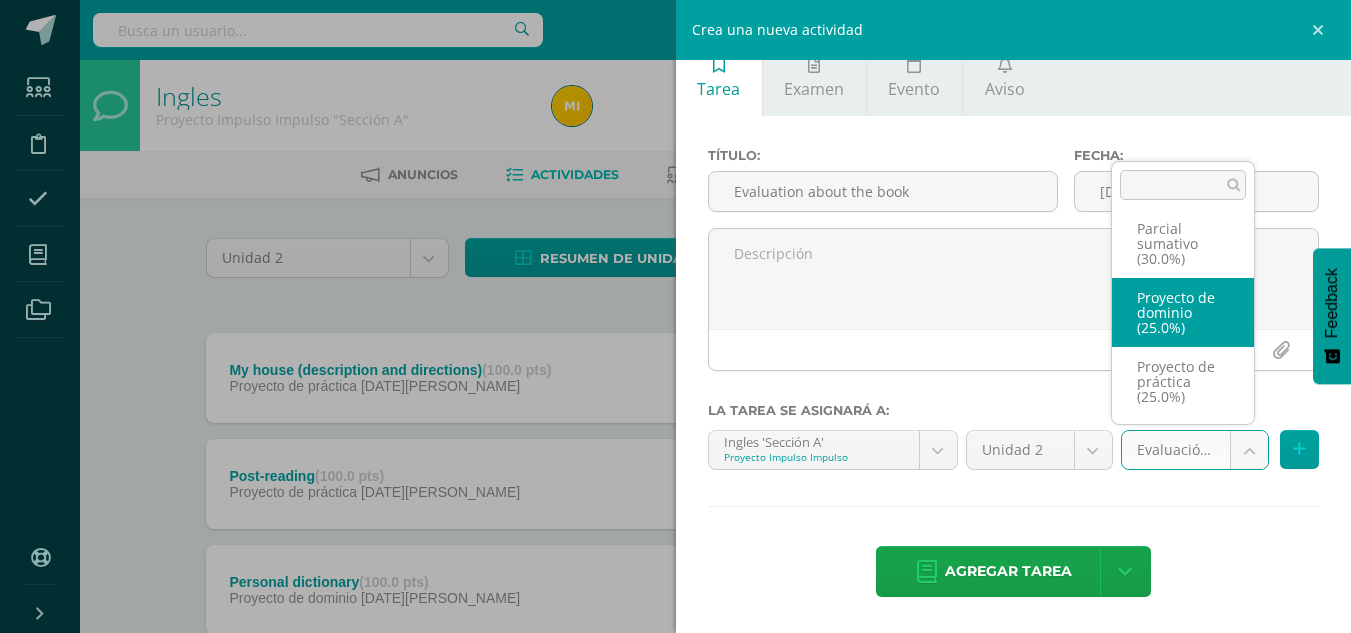 select on "35442" 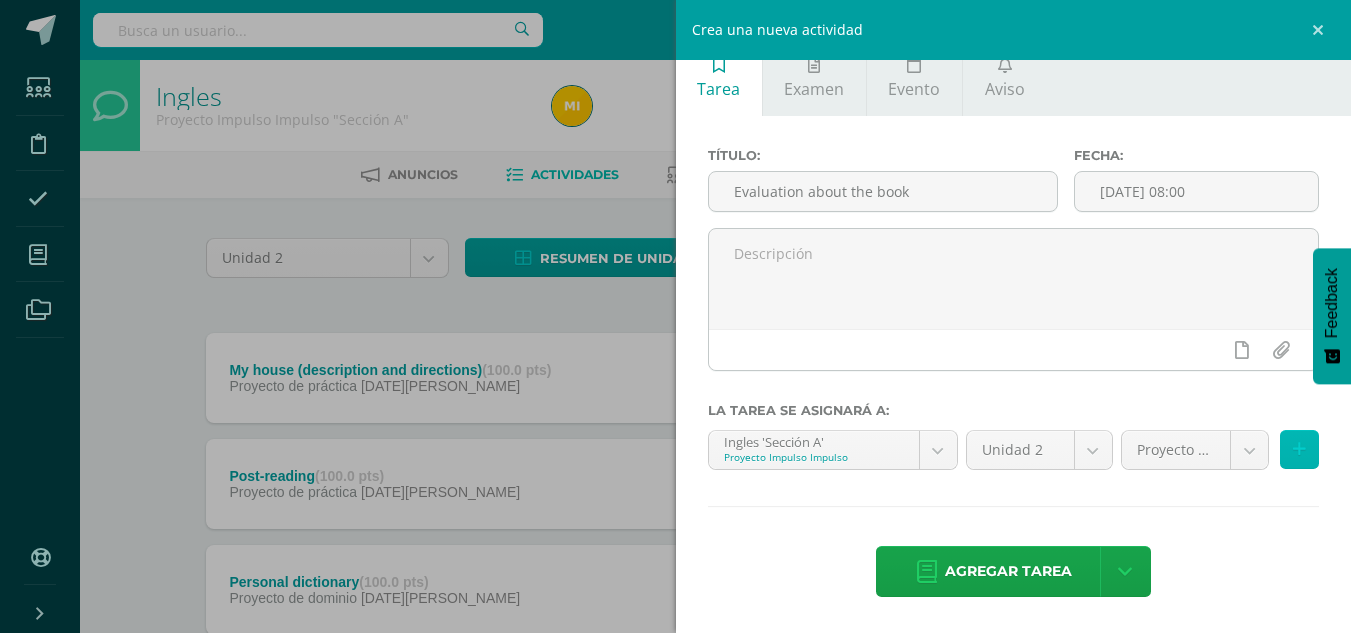 click at bounding box center (1299, 449) 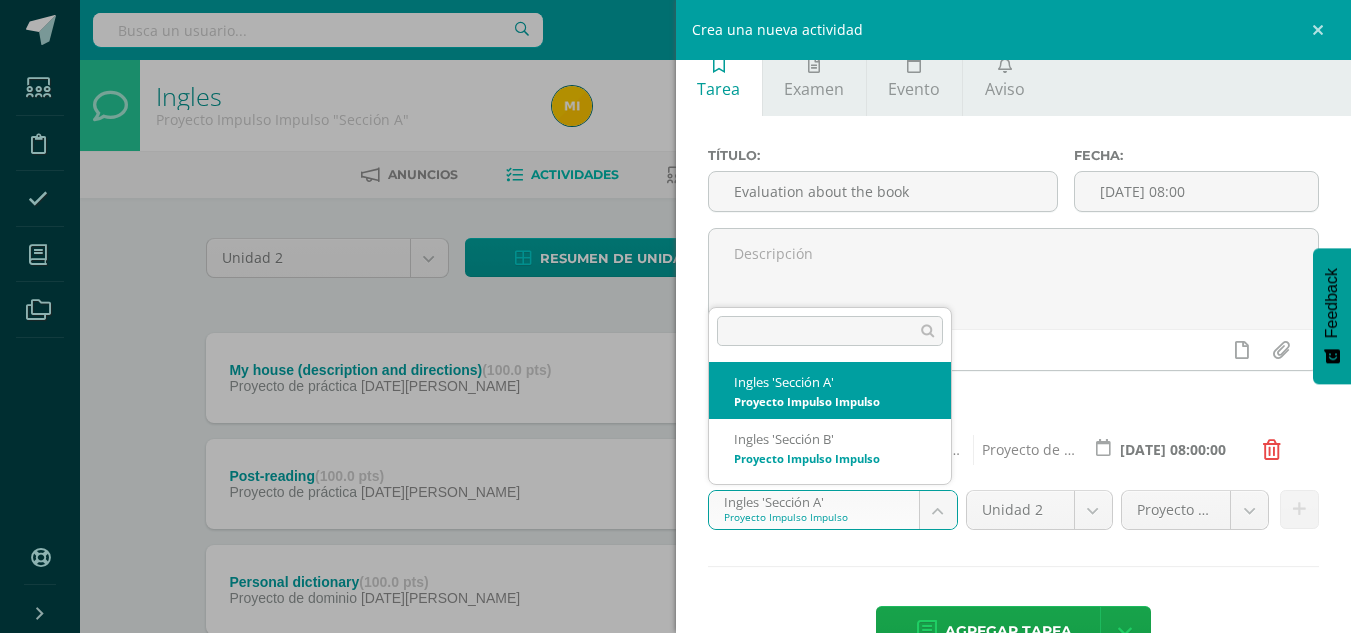 click on "Tarea asignada exitosamente         Estudiantes Disciplina Asistencia Mis cursos Archivos Soporte
Centro de ayuda
Últimas actualizaciones
Cerrar panel
Ingles
Proyecto Impulso
Impulso
"Sección A"
Actividades Estudiantes Planificación Dosificación
Ingles
Proyecto Impulso
Impulso
"Sección B"
Actividades Estudiantes Planificación Dosificación Ver Todos los Cursos  Configuración
Cerrar sesión
Mishell Yulissa Isabel Yaxón Bocel
Mi Perfil Avisos
0
avisos sin leer
Avisos Soporte Edoo  te envió un aviso" at bounding box center [675, 649] 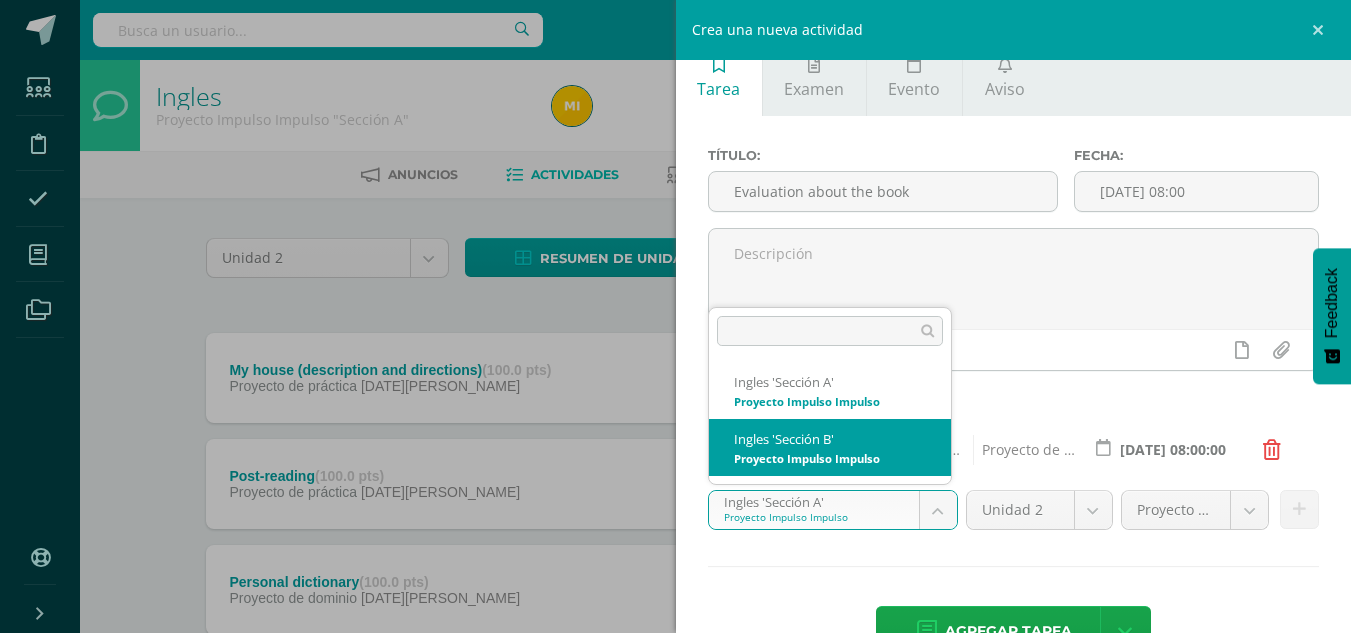 select on "32978" 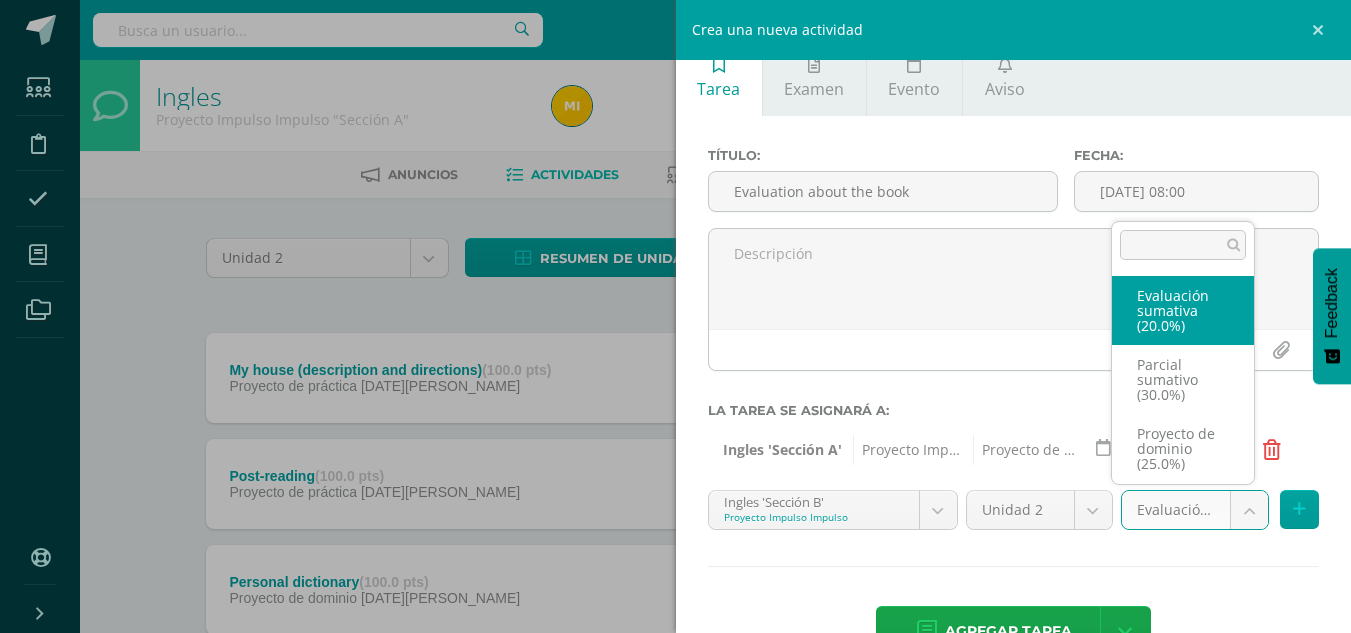 click on "Tarea asignada exitosamente         Estudiantes Disciplina Asistencia Mis cursos Archivos Soporte
Centro de ayuda
Últimas actualizaciones
Cerrar panel
Ingles
Proyecto Impulso
Impulso
"Sección A"
Actividades Estudiantes Planificación Dosificación
Ingles
Proyecto Impulso
Impulso
"Sección B"
Actividades Estudiantes Planificación Dosificación Ver Todos los Cursos  Configuración
Cerrar sesión
Mishell Yulissa Isabel Yaxón Bocel
Mi Perfil Avisos
0
avisos sin leer
Avisos Soporte Edoo  te envió un aviso" at bounding box center [675, 649] 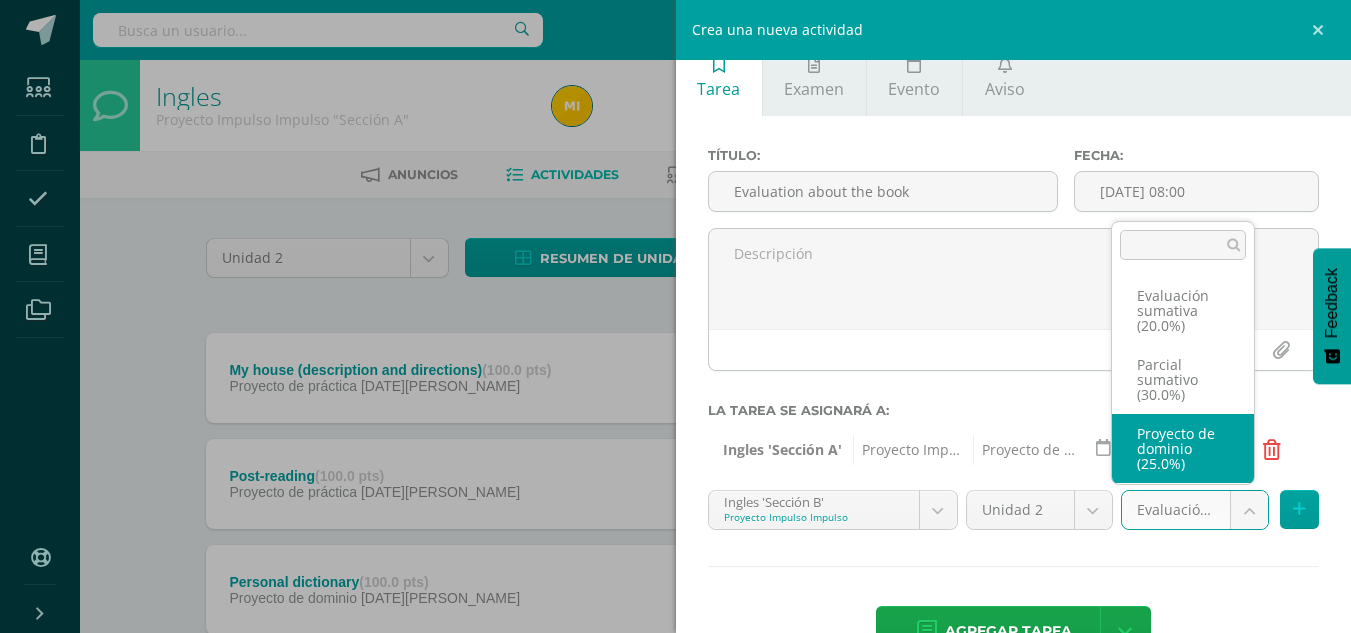 select on "35435" 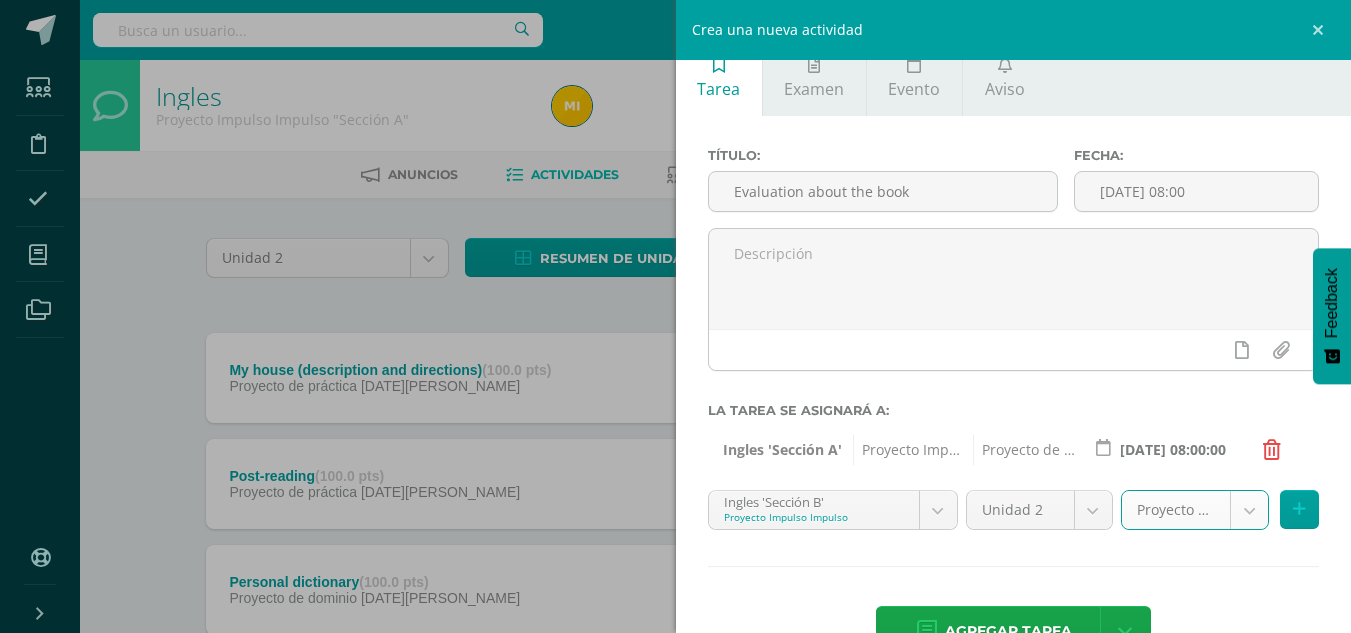 scroll, scrollTop: 81, scrollLeft: 0, axis: vertical 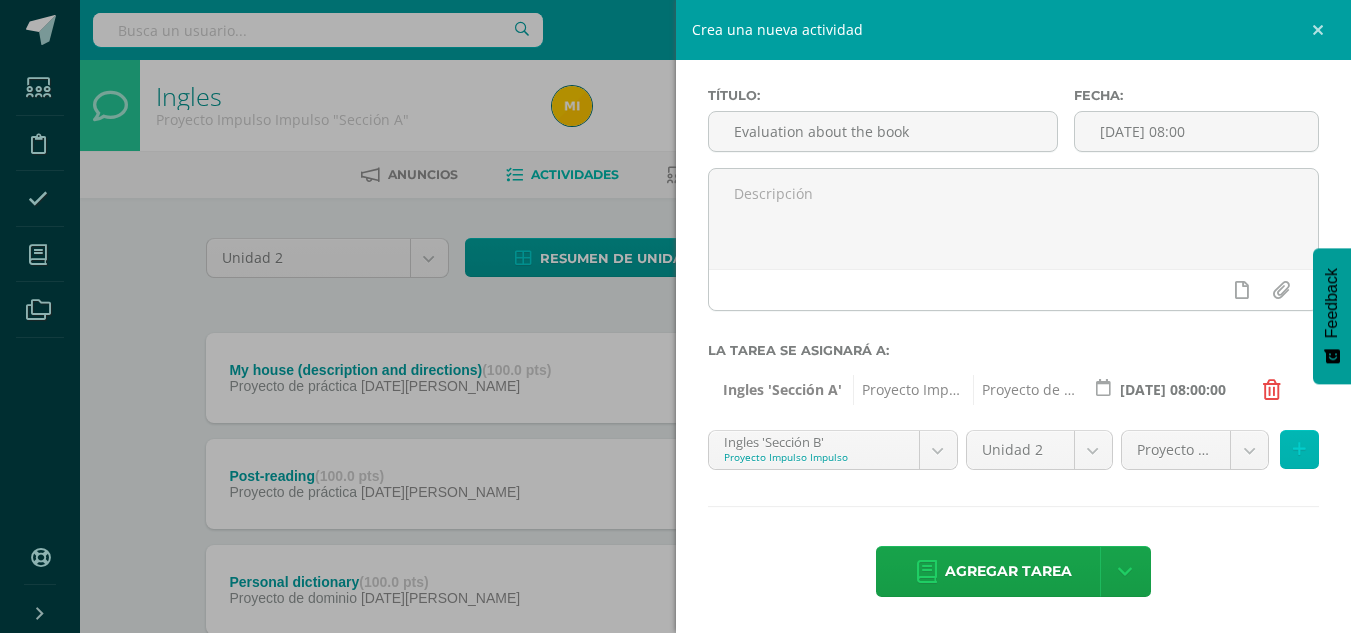 click at bounding box center [1299, 449] 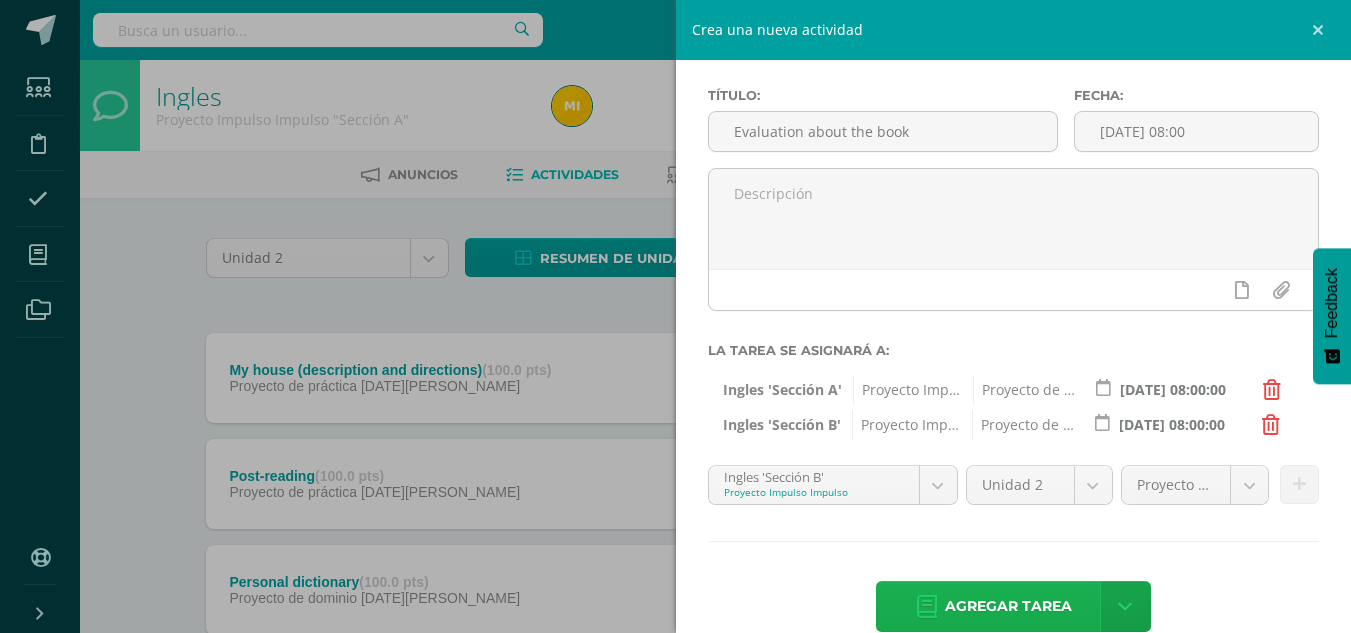 click on "Agregar tarea" at bounding box center [1008, 606] 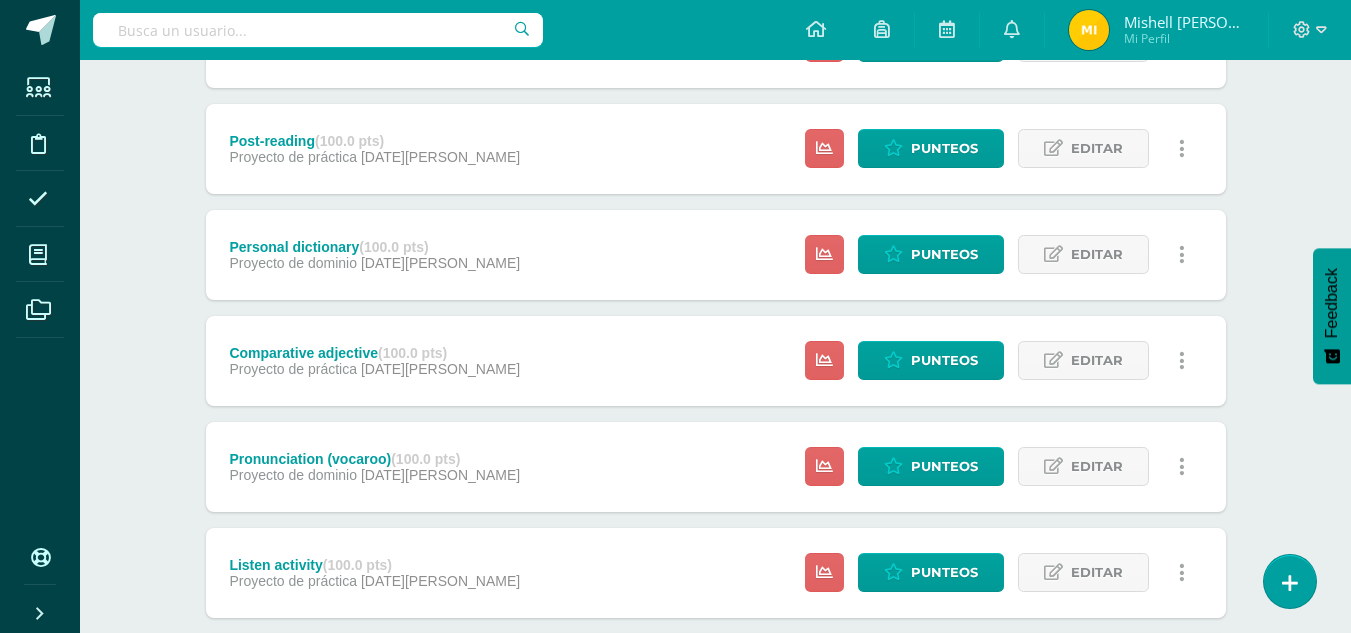 scroll, scrollTop: 0, scrollLeft: 0, axis: both 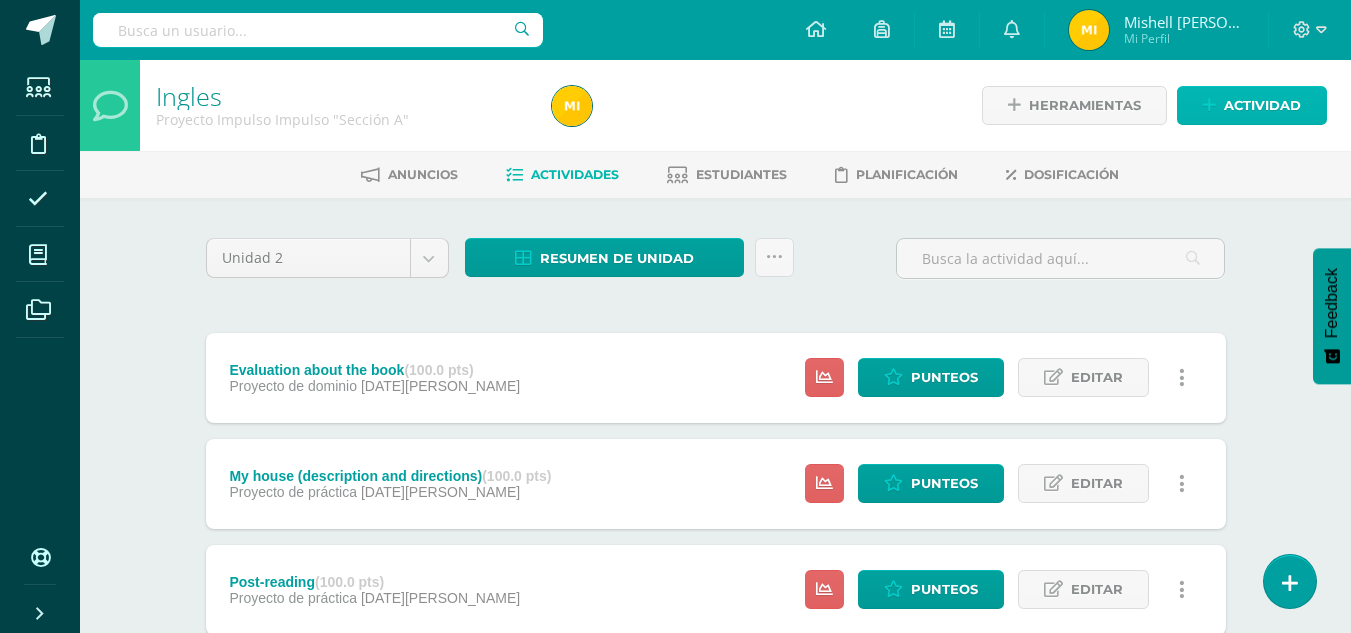 click on "Actividad" at bounding box center [1262, 105] 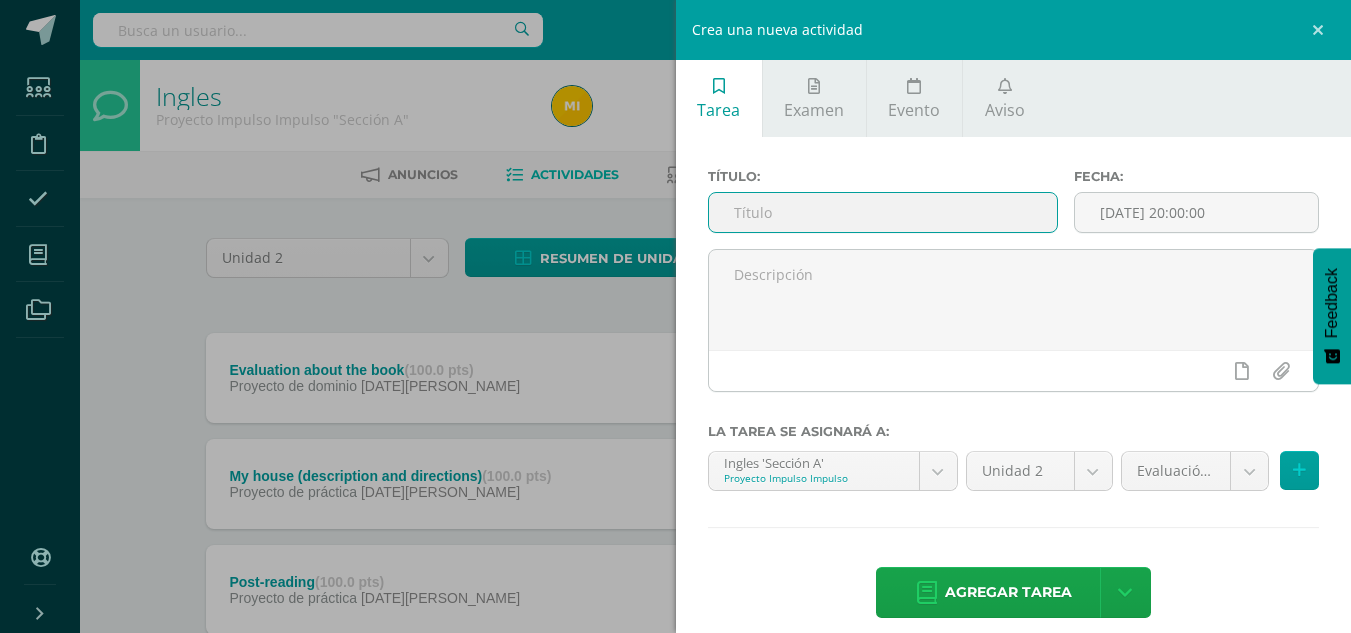 click at bounding box center [883, 212] 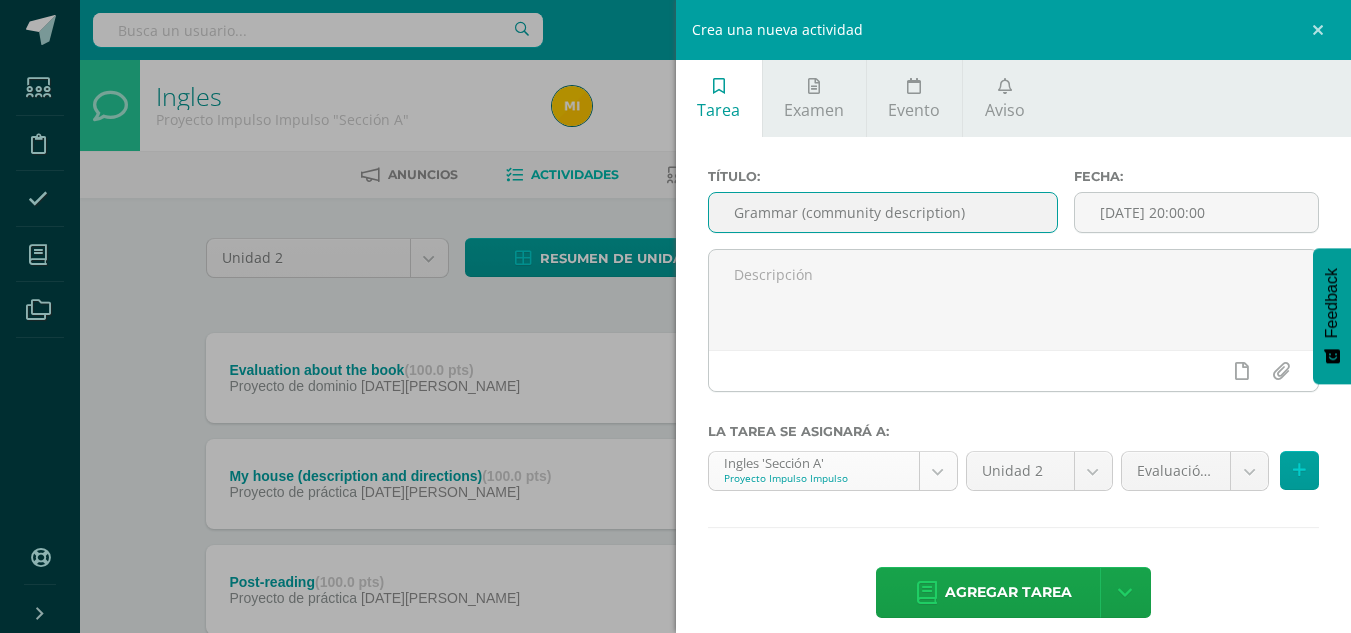 type on "Grammar (community description)" 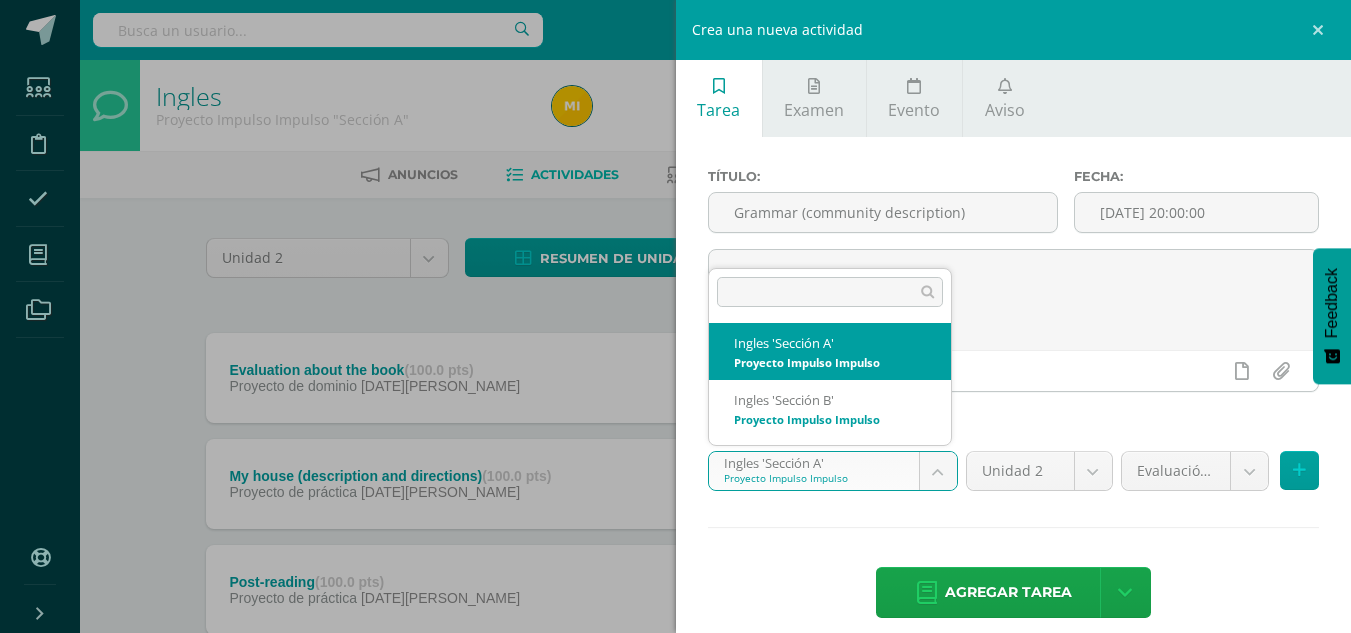 click on "Tarea asignada exitosamente         Estudiantes Disciplina Asistencia Mis cursos Archivos Soporte
Centro de ayuda
Últimas actualizaciones
Cerrar panel
Ingles
Proyecto Impulso
Impulso
"Sección A"
Actividades Estudiantes Planificación Dosificación
Ingles
Proyecto Impulso
Impulso
"Sección B"
Actividades Estudiantes Planificación Dosificación Ver Todos los Cursos  Configuración
Cerrar sesión
Mishell [PERSON_NAME] Bocel
Mi Perfil Avisos
0
avisos sin leer
Avisos Soporte Edoo  te envió un aviso" at bounding box center [675, 702] 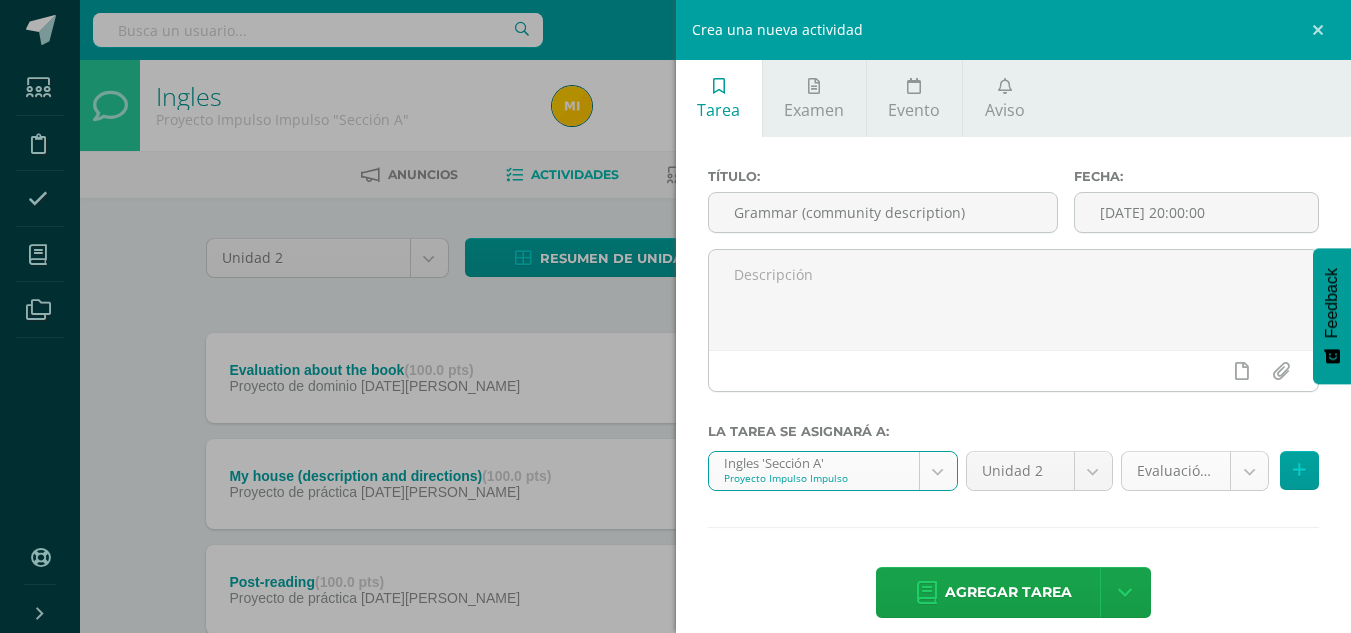 click on "Tarea asignada exitosamente         Estudiantes Disciplina Asistencia Mis cursos Archivos Soporte
Centro de ayuda
Últimas actualizaciones
Cerrar panel
Ingles
Proyecto Impulso
Impulso
"Sección A"
Actividades Estudiantes Planificación Dosificación
Ingles
Proyecto Impulso
Impulso
"Sección B"
Actividades Estudiantes Planificación Dosificación Ver Todos los Cursos  Configuración
Cerrar sesión
Mishell [PERSON_NAME] Bocel
Mi Perfil Avisos
0
avisos sin leer
Avisos Soporte Edoo  te envió un aviso" at bounding box center (675, 702) 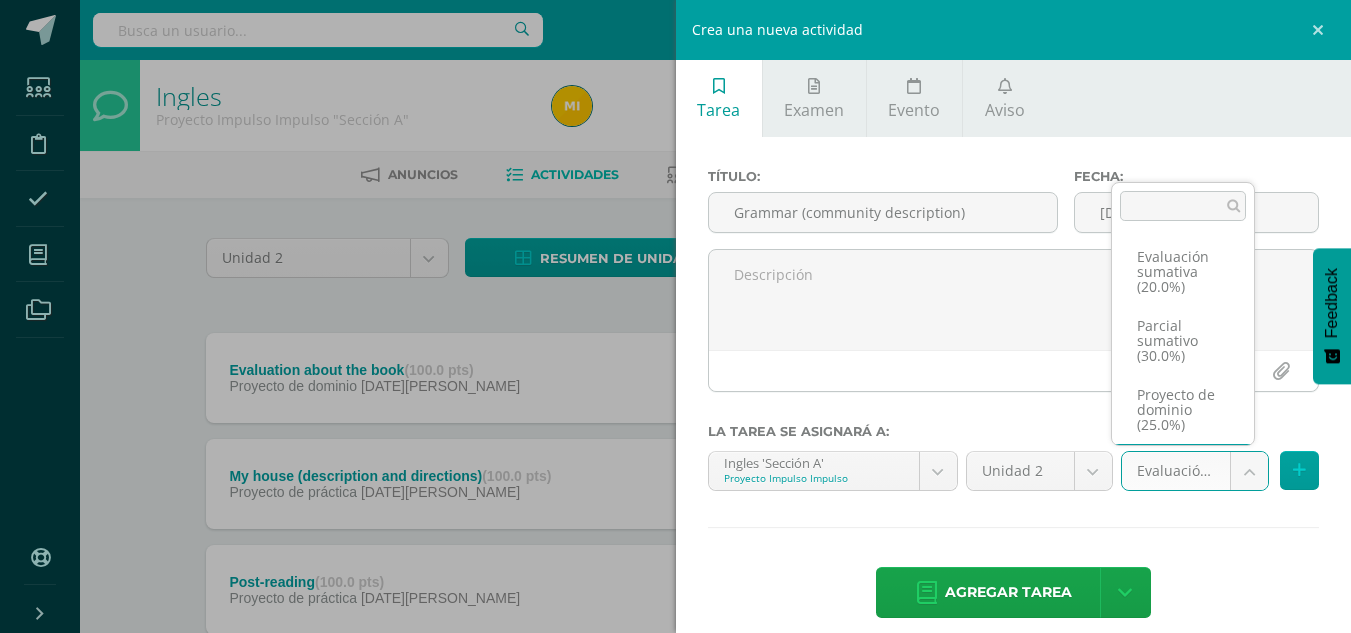 scroll, scrollTop: 68, scrollLeft: 0, axis: vertical 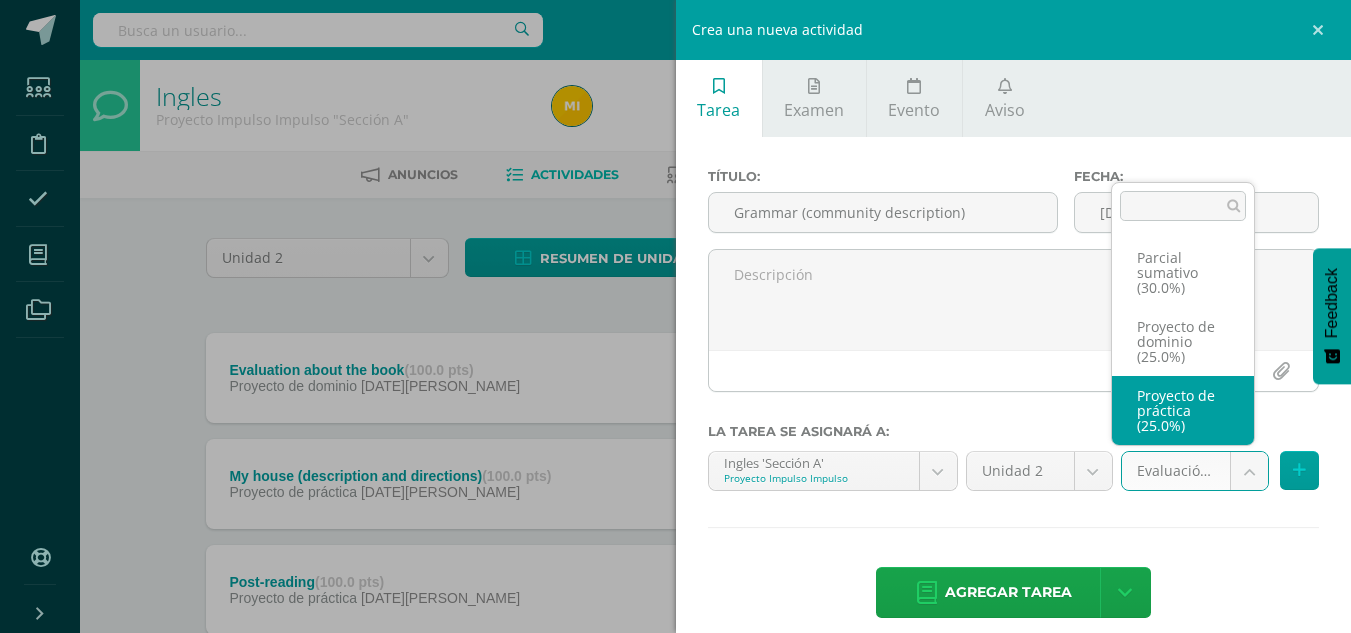select on "32915" 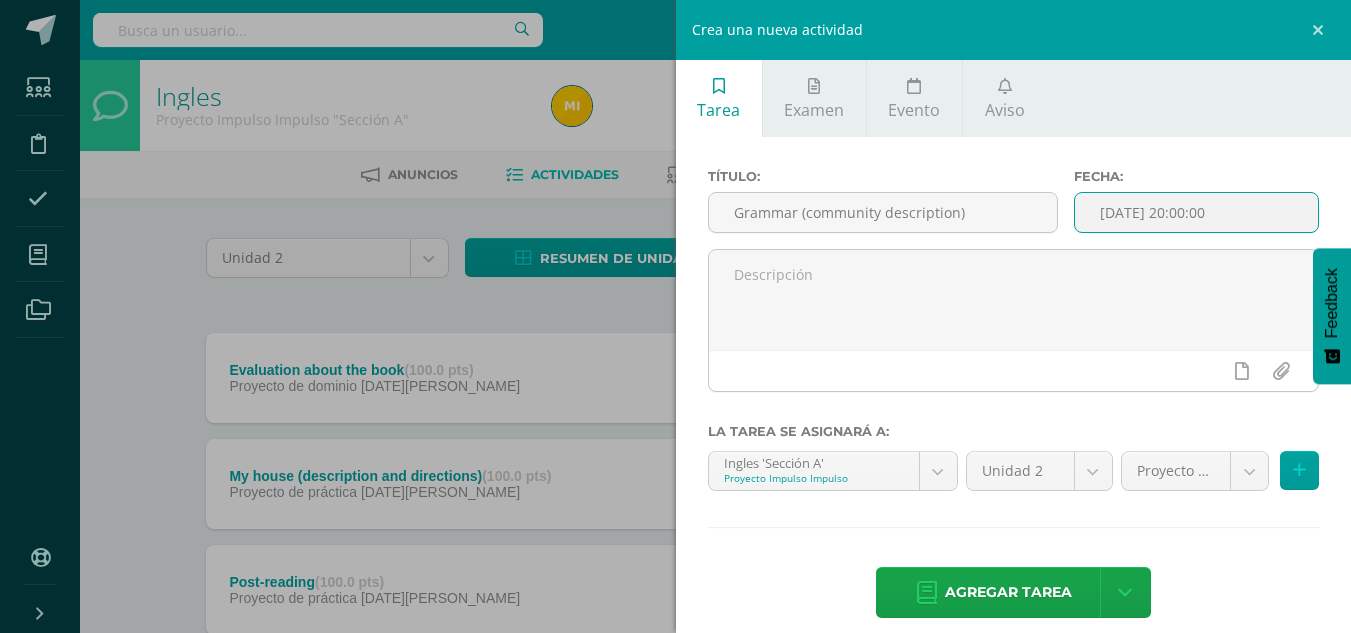 click on "[DATE] 20:00:00" at bounding box center (1196, 212) 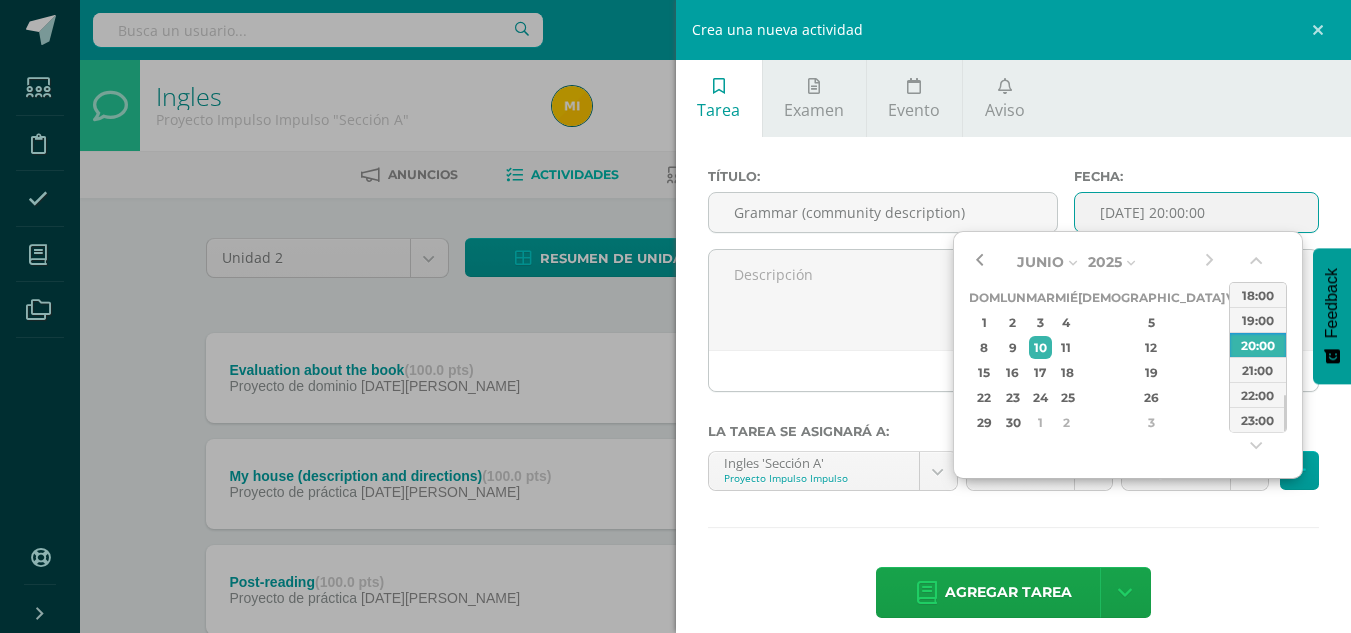 click at bounding box center [979, 262] 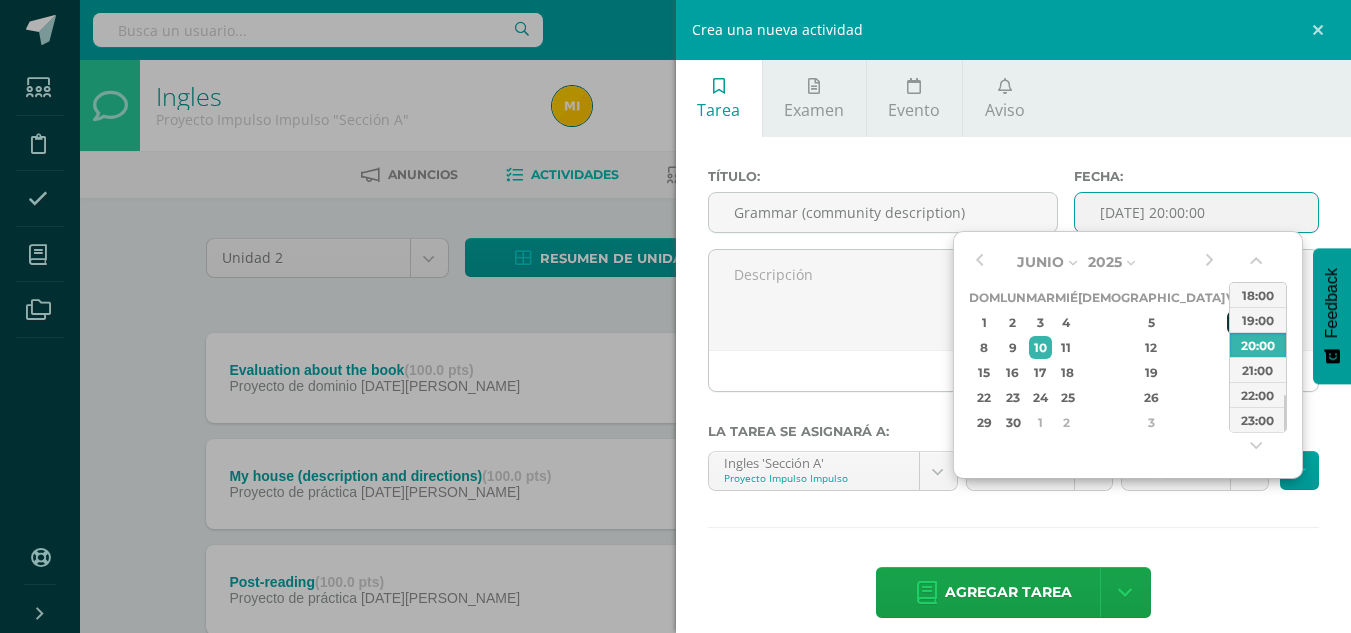 click on "6" at bounding box center (1236, 322) 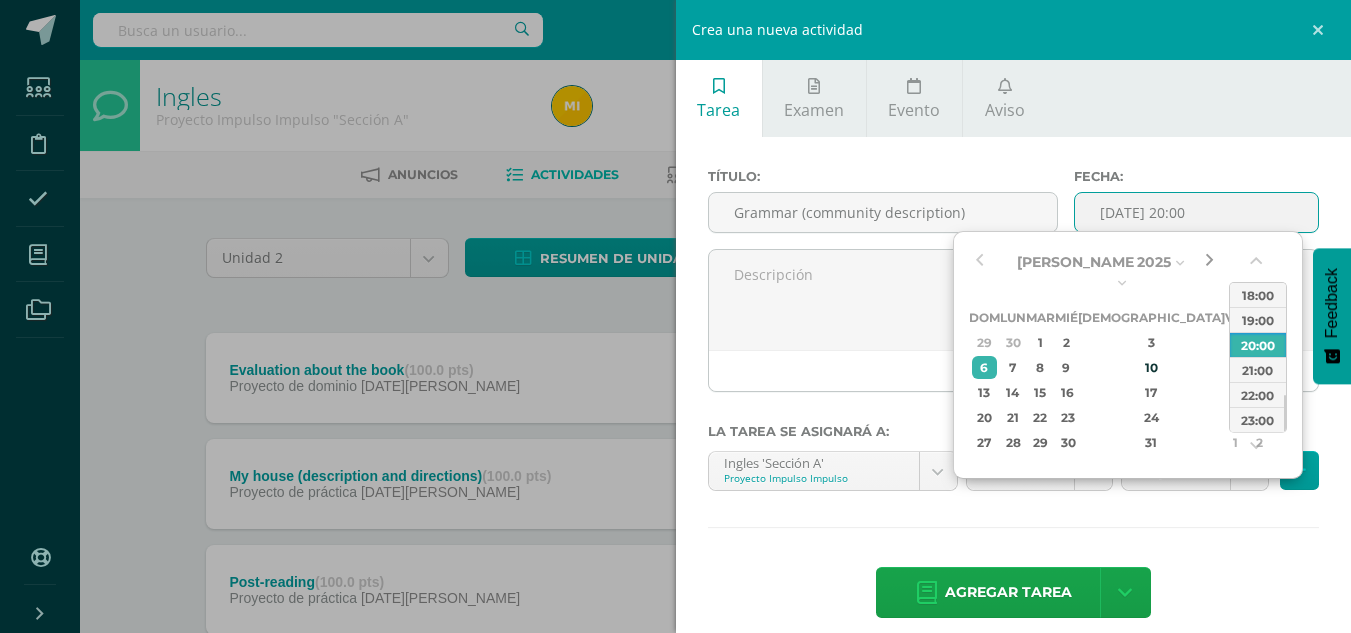 click at bounding box center (1209, 262) 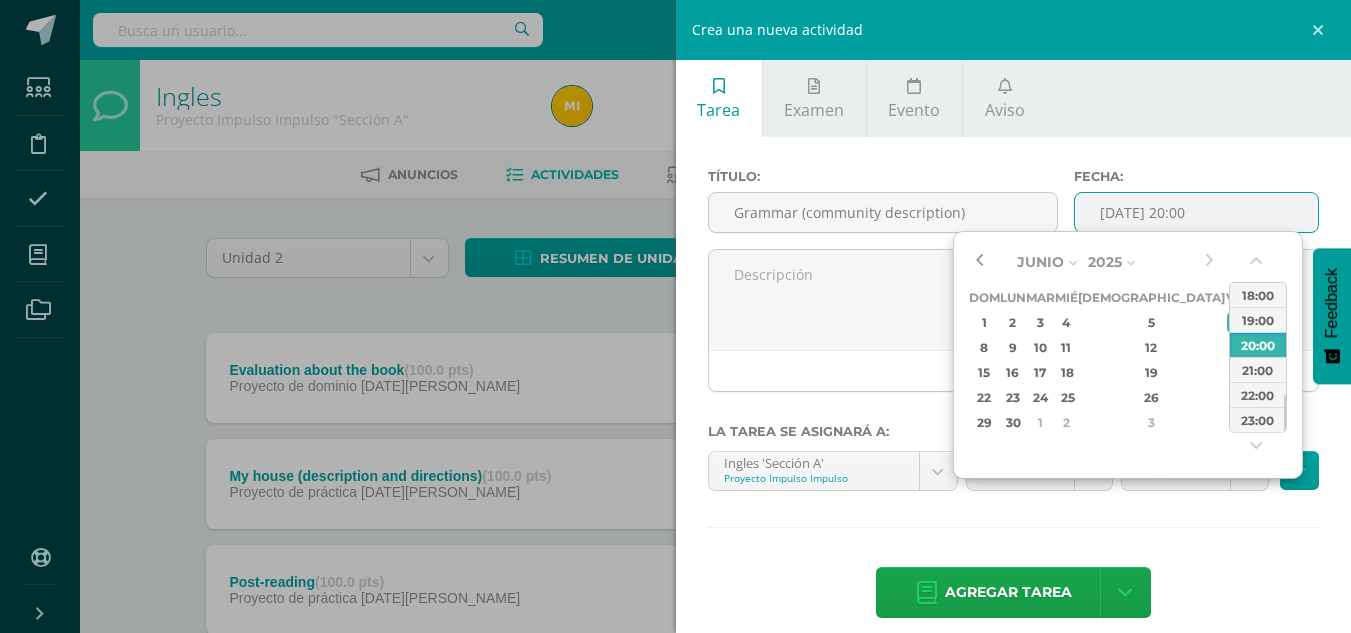 click at bounding box center (979, 262) 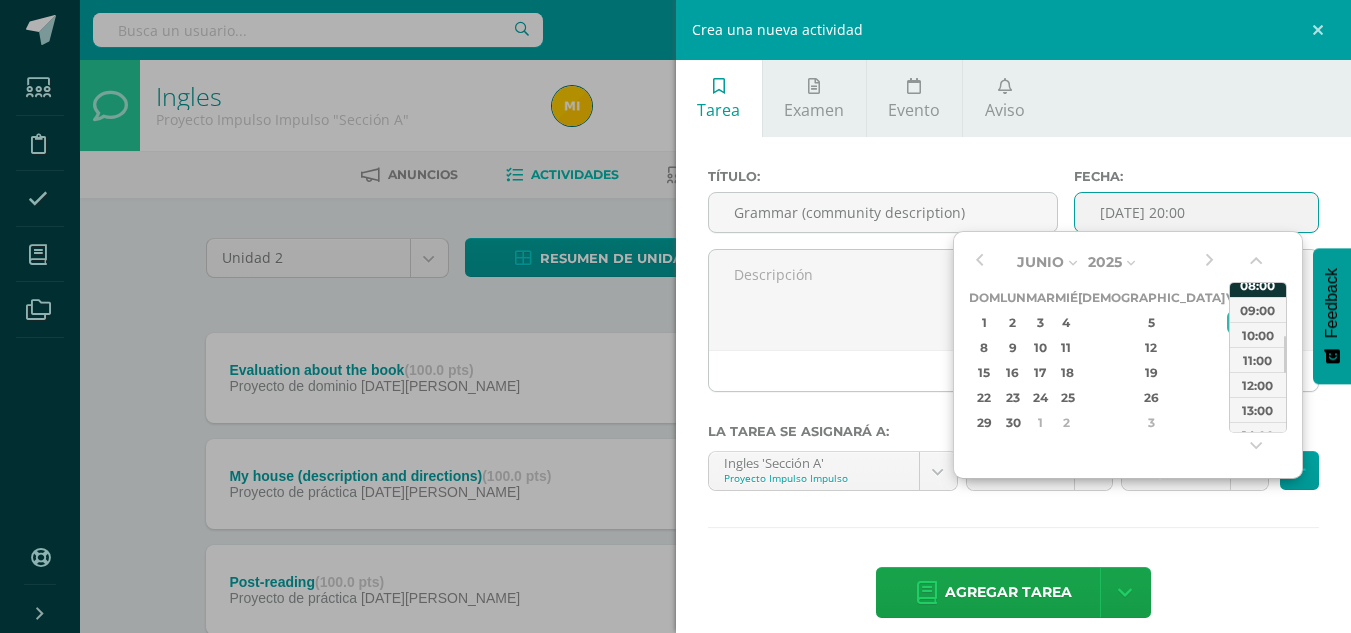 click on "08:00" at bounding box center (1258, 284) 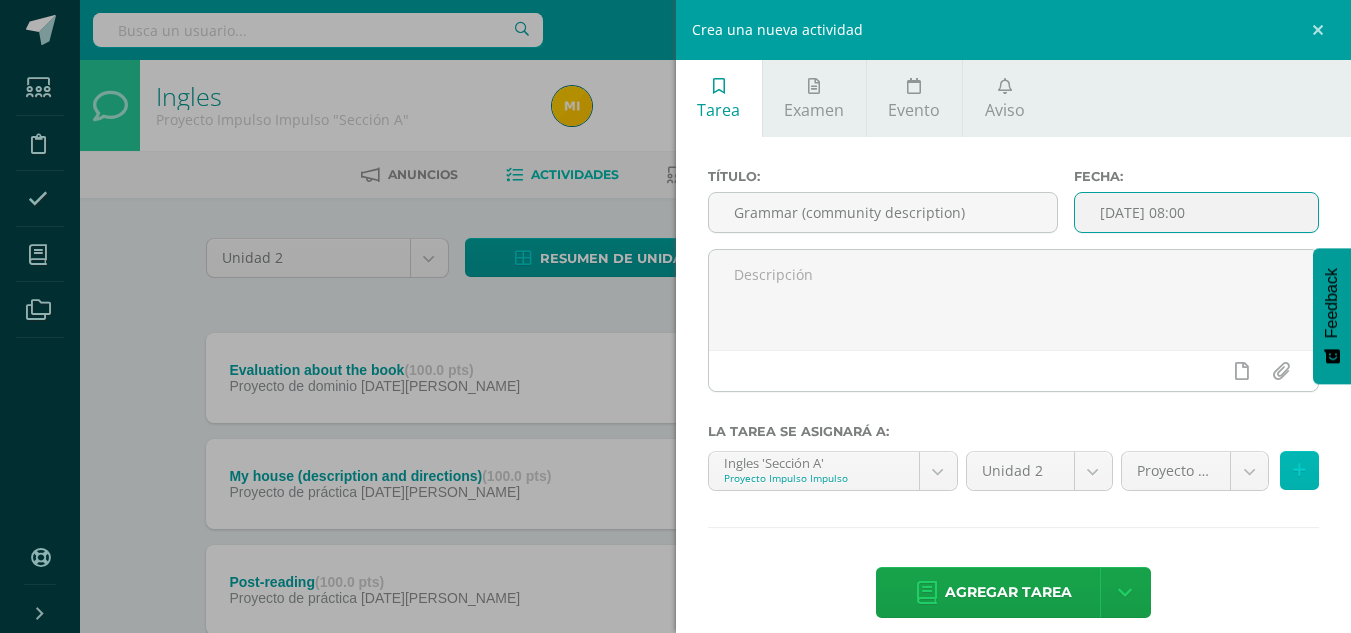 click at bounding box center [1299, 470] 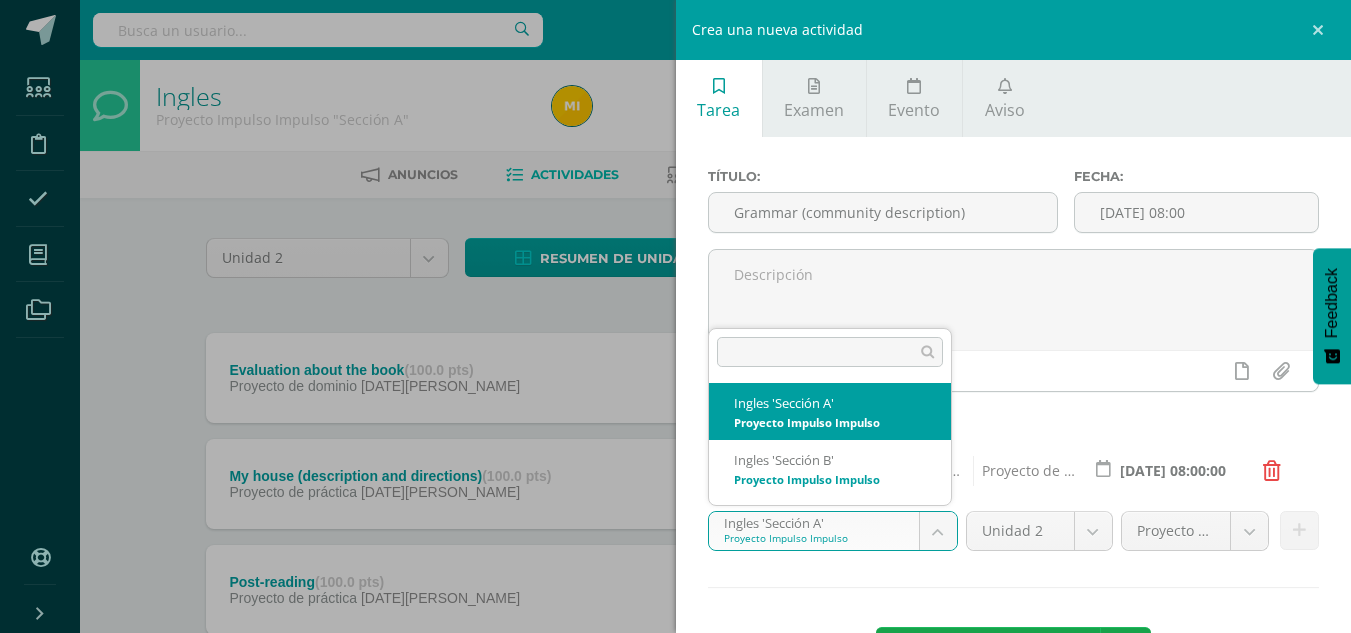 click on "Tarea asignada exitosamente         Estudiantes Disciplina Asistencia Mis cursos Archivos Soporte
Centro de ayuda
Últimas actualizaciones
Cerrar panel
Ingles
Proyecto Impulso
Impulso
"Sección A"
Actividades Estudiantes Planificación Dosificación
Ingles
Proyecto Impulso
Impulso
"Sección B"
Actividades Estudiantes Planificación Dosificación Ver Todos los Cursos  Configuración
Cerrar sesión
Mishell [PERSON_NAME] Bocel
Mi Perfil Avisos
0
avisos sin leer
Avisos Soporte Edoo  te envió un aviso" at bounding box center [675, 702] 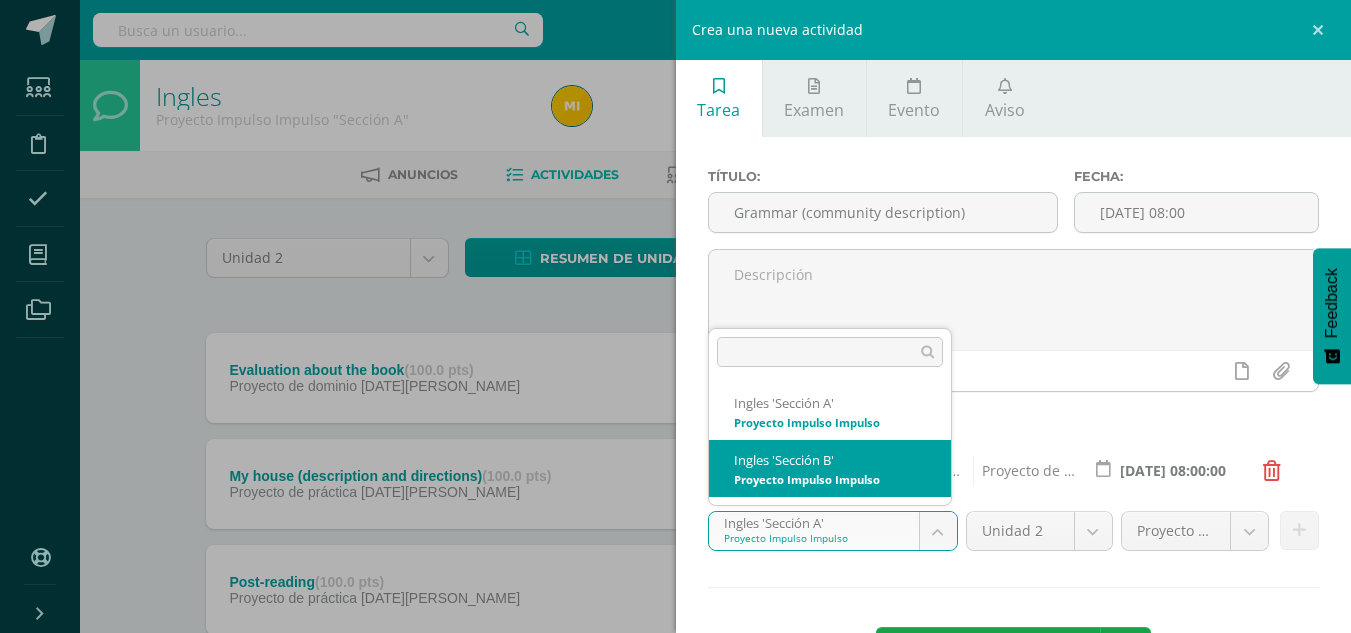 select on "32978" 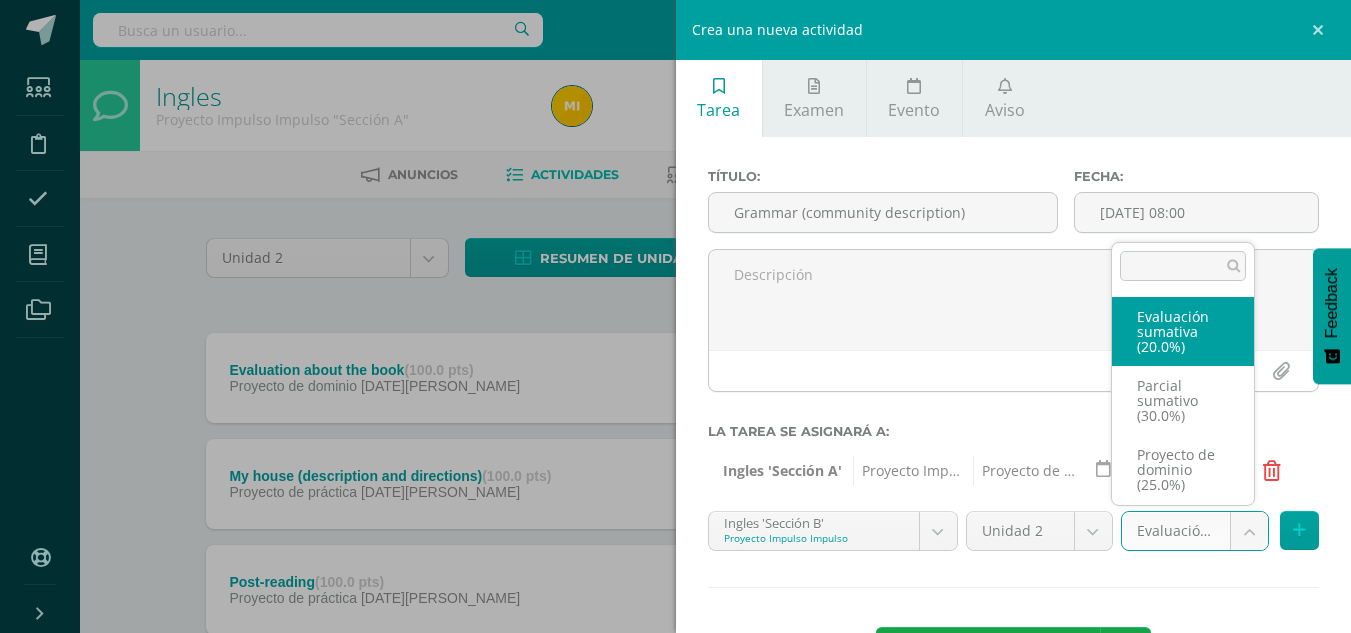 click on "Tarea asignada exitosamente         Estudiantes Disciplina Asistencia Mis cursos Archivos Soporte
Centro de ayuda
Últimas actualizaciones
Cerrar panel
Ingles
Proyecto Impulso
Impulso
"Sección A"
Actividades Estudiantes Planificación Dosificación
Ingles
Proyecto Impulso
Impulso
"Sección B"
Actividades Estudiantes Planificación Dosificación Ver Todos los Cursos  Configuración
Cerrar sesión
Mishell [PERSON_NAME] Bocel
Mi Perfil Avisos
0
avisos sin leer
Avisos Soporte Edoo  te envió un aviso" at bounding box center [675, 702] 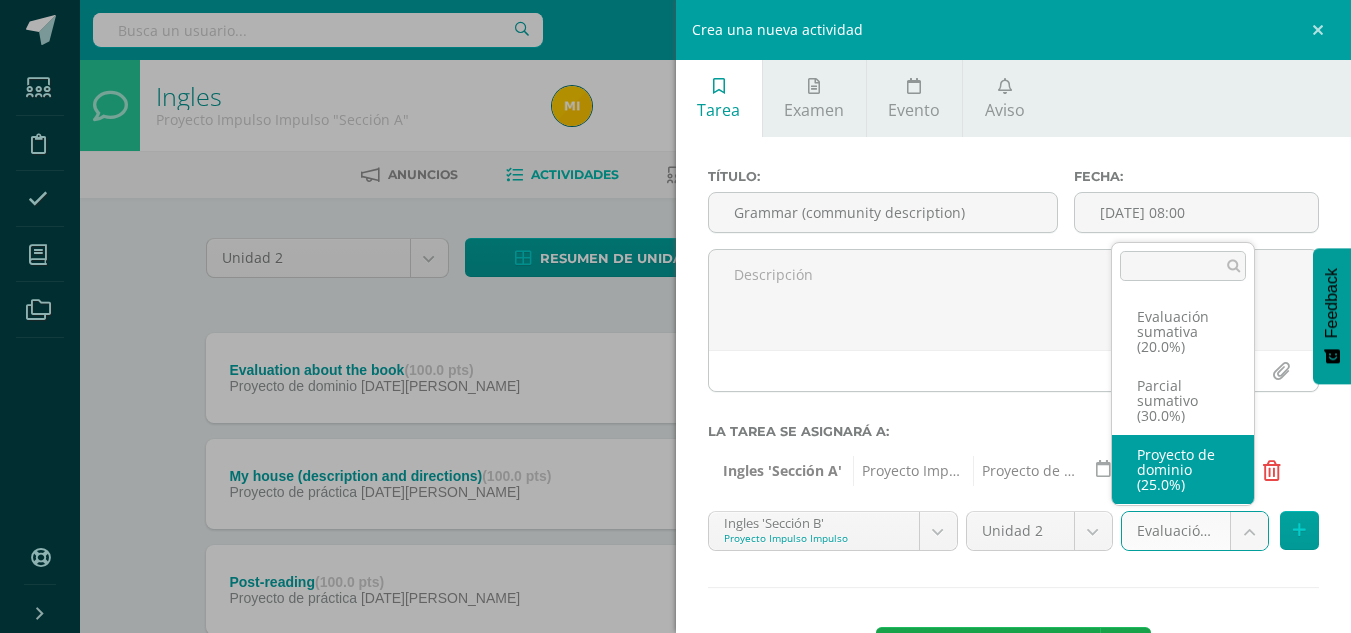select on "35435" 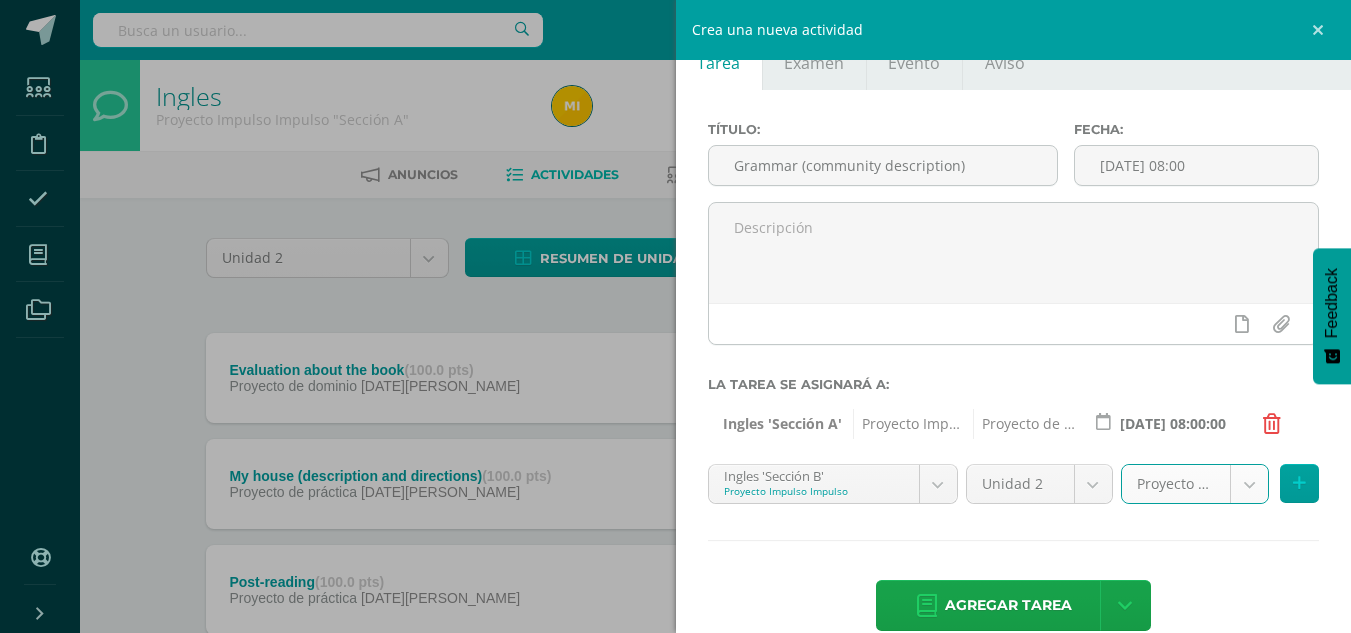 scroll, scrollTop: 81, scrollLeft: 0, axis: vertical 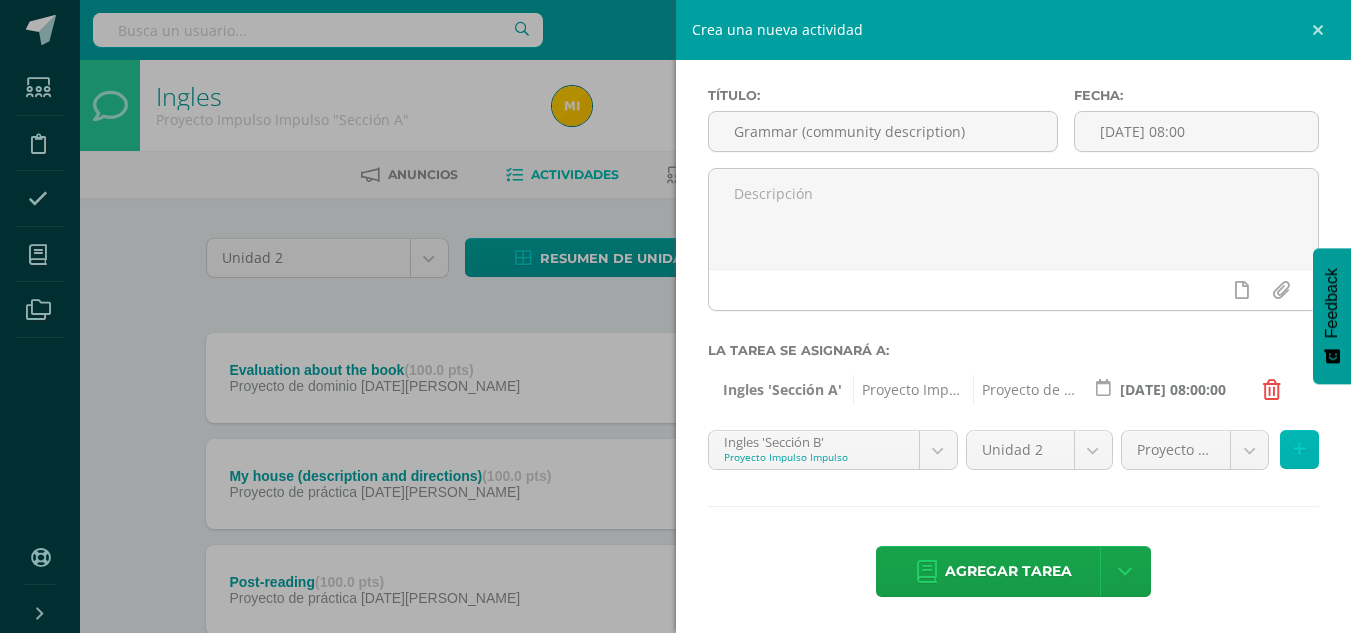 click at bounding box center [1299, 449] 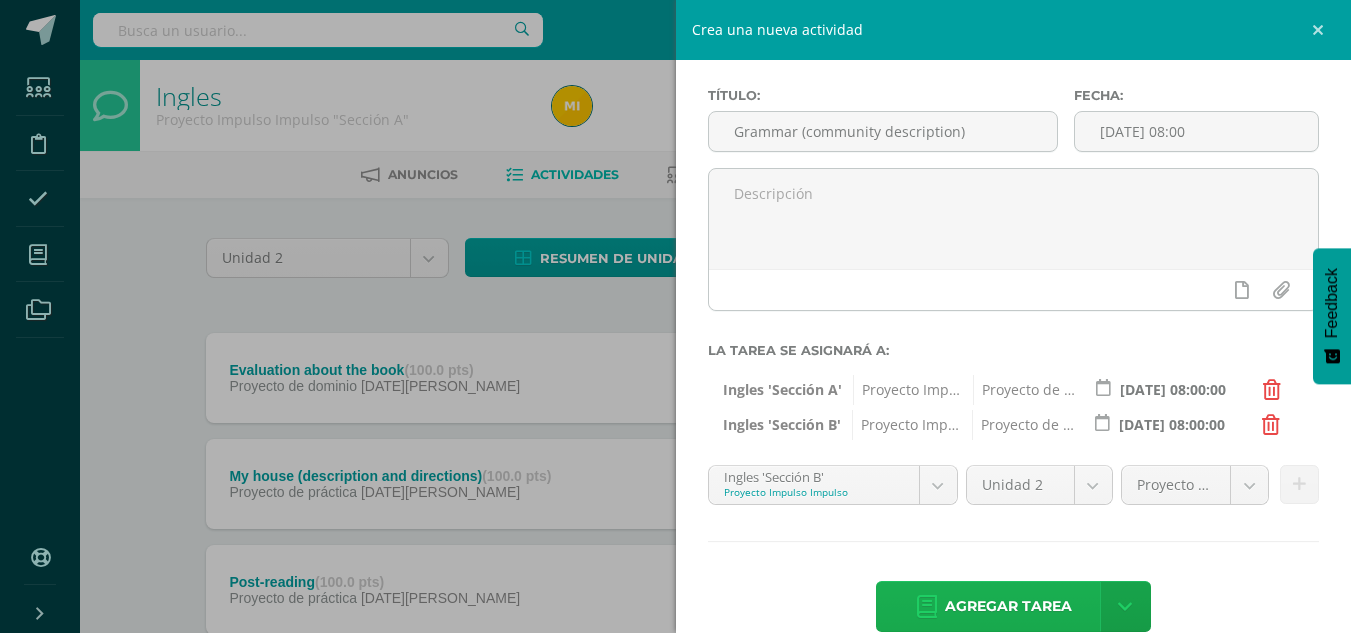 click on "Agregar tarea" at bounding box center [1008, 606] 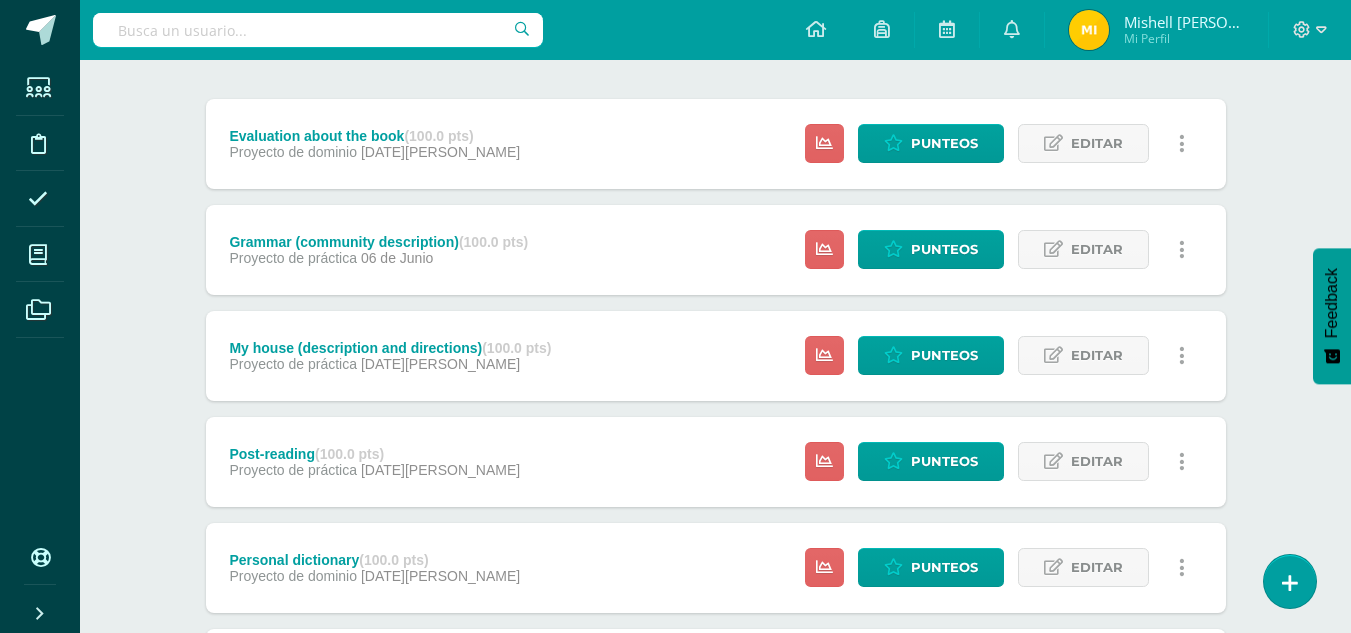 scroll, scrollTop: 233, scrollLeft: 0, axis: vertical 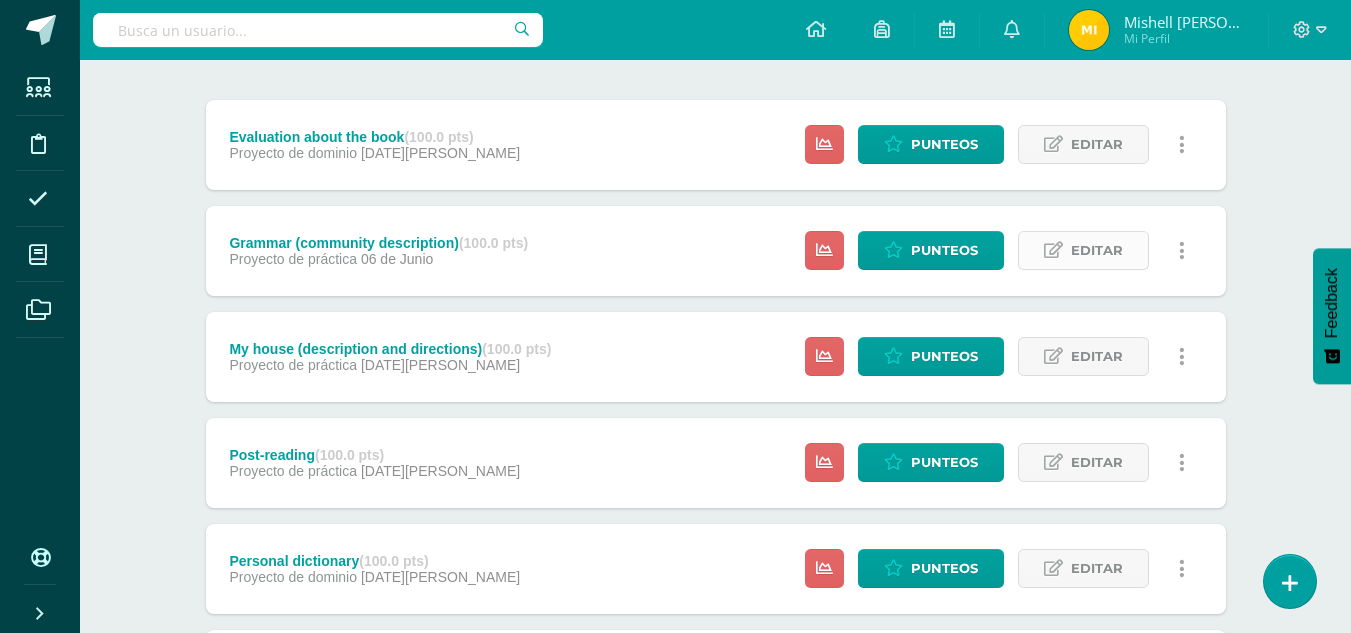 click at bounding box center (1053, 250) 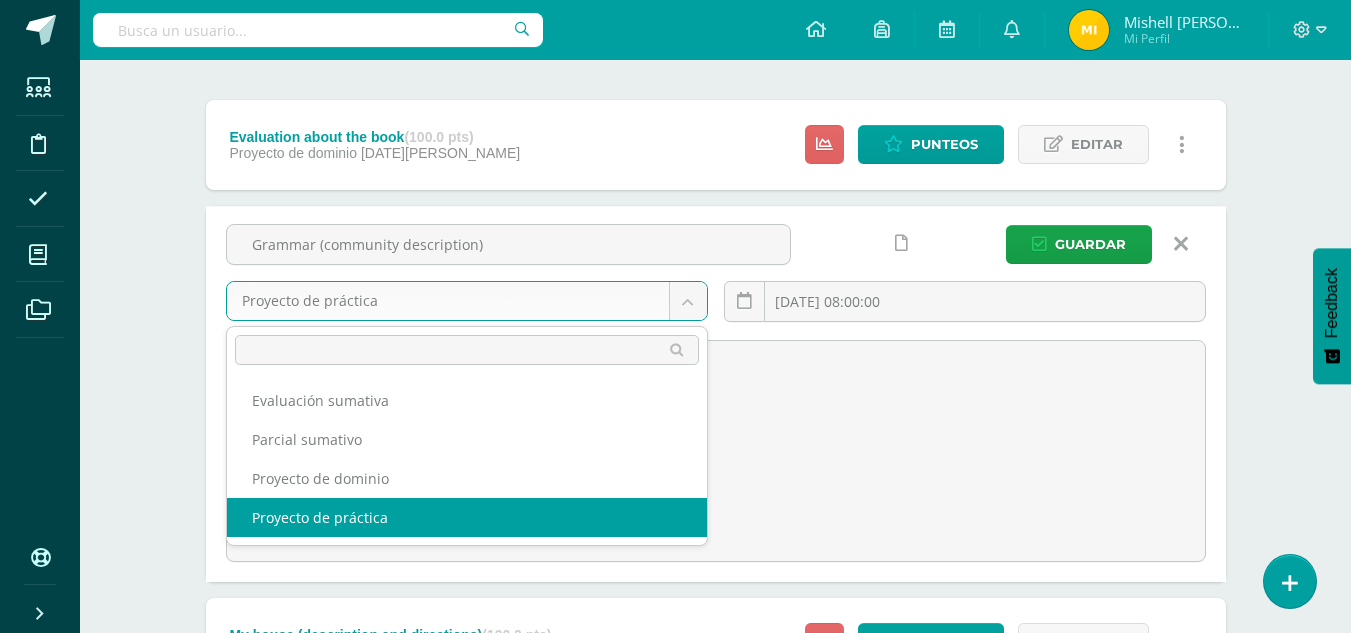 click on "Tarea asignada exitosamente         Estudiantes Disciplina Asistencia Mis cursos Archivos Soporte
Centro de ayuda
Últimas actualizaciones
Cerrar panel
Ingles
Proyecto Impulso
Impulso
"Sección A"
Actividades Estudiantes Planificación Dosificación
Ingles
Proyecto Impulso
Impulso
"Sección B"
Actividades Estudiantes Planificación Dosificación Ver Todos los Cursos  Configuración
Cerrar sesión
Mishell Yulissa Isabel Yaxón Bocel
Mi Perfil Avisos
0
avisos sin leer
Avisos Soporte Edoo  te envió un aviso" at bounding box center [675, 665] 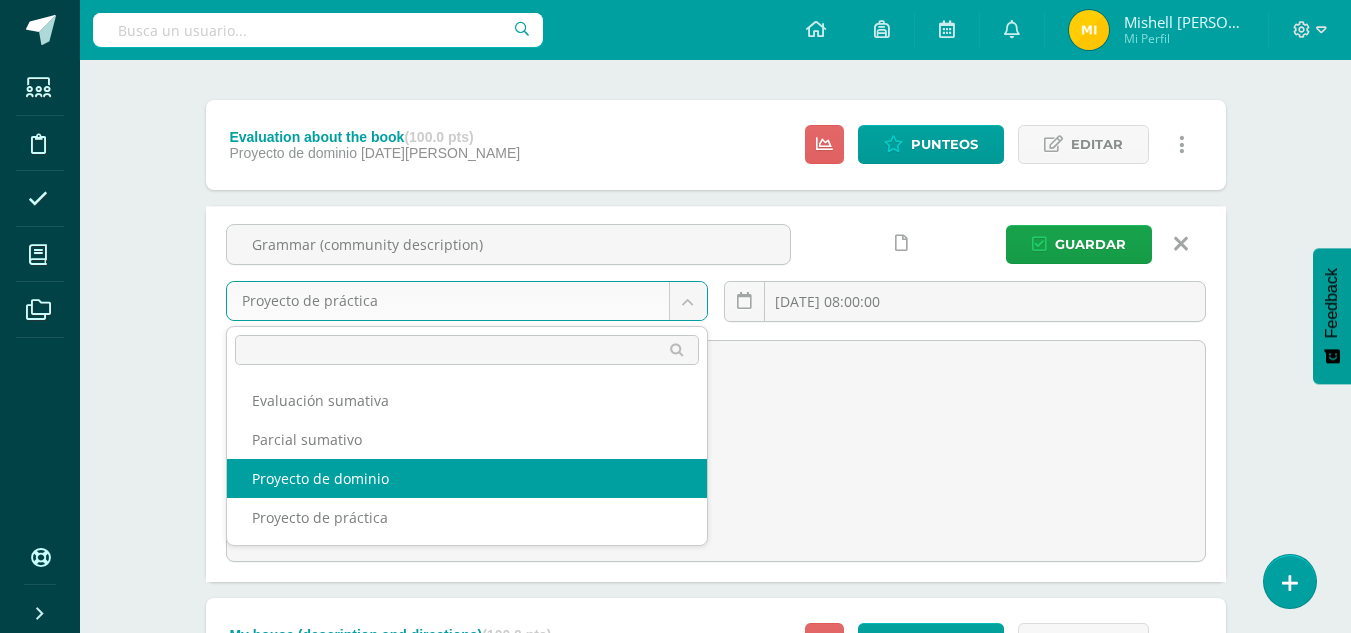 select on "35442" 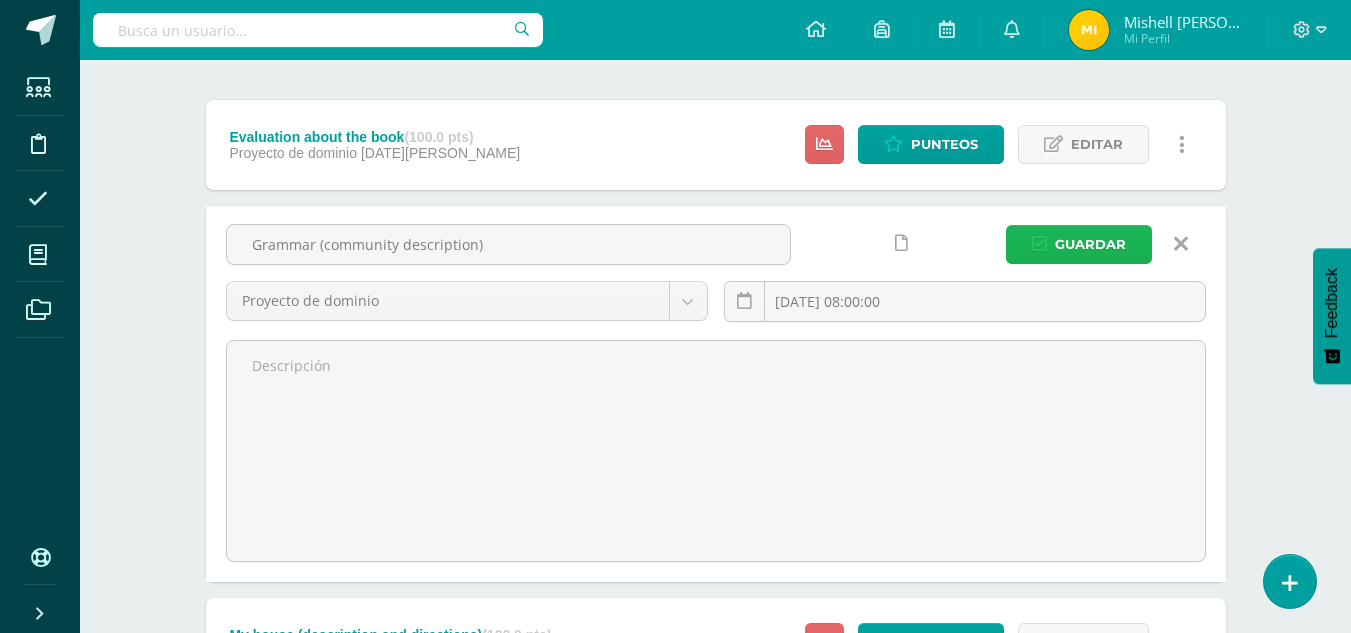 click on "Guardar" at bounding box center (1090, 244) 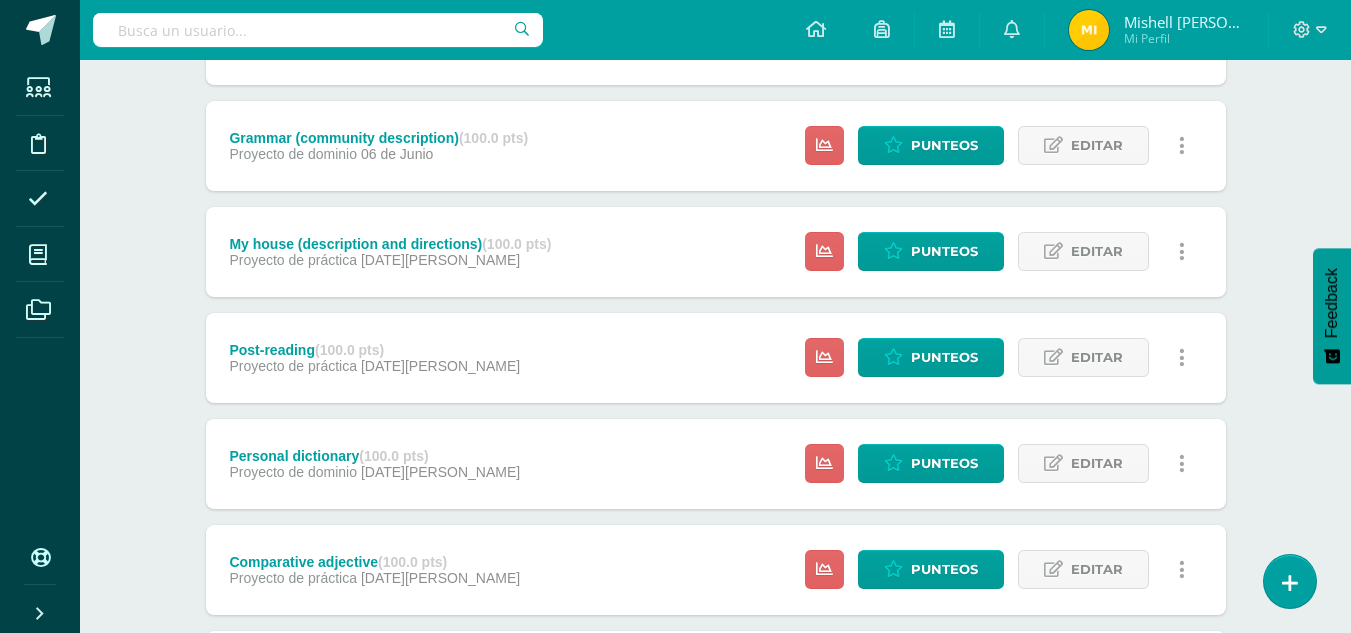 scroll, scrollTop: 0, scrollLeft: 0, axis: both 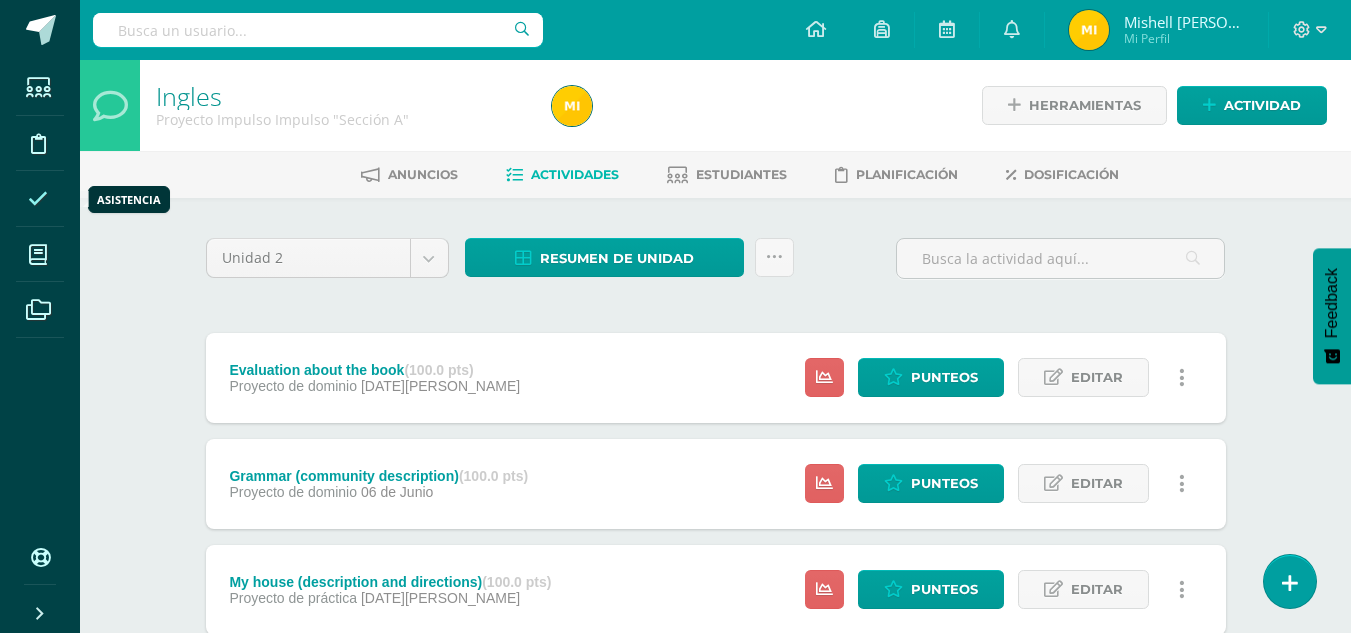 click at bounding box center [38, 199] 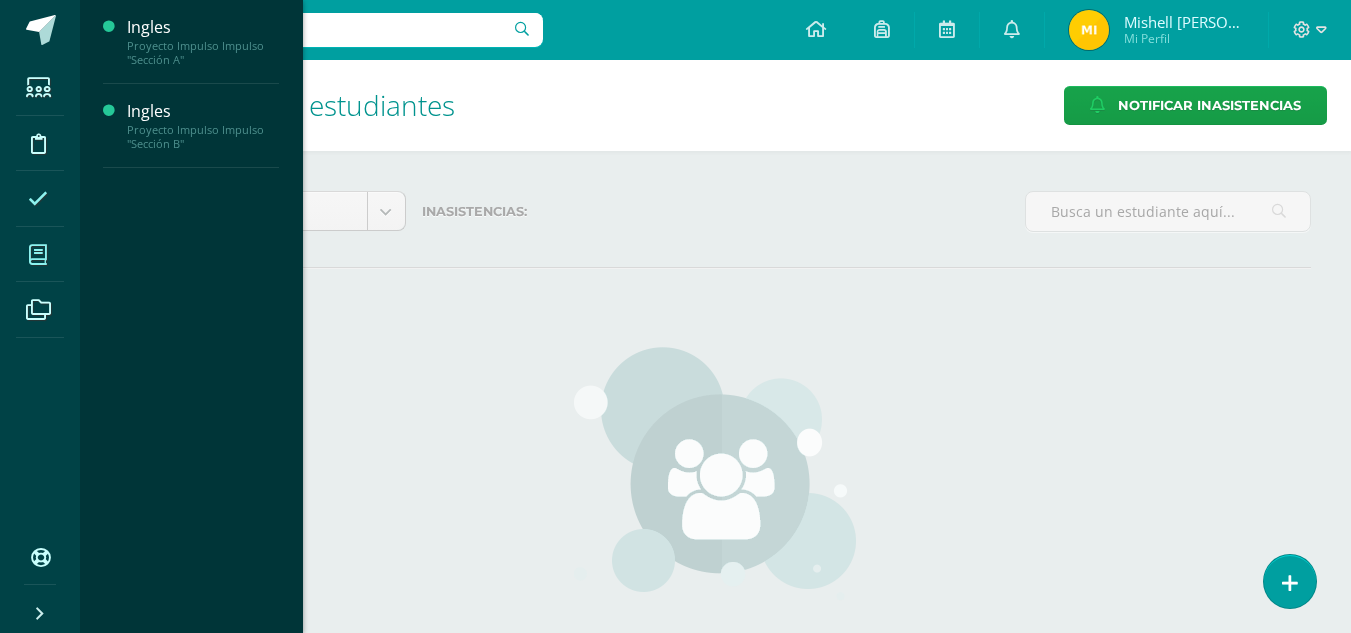 scroll, scrollTop: 0, scrollLeft: 0, axis: both 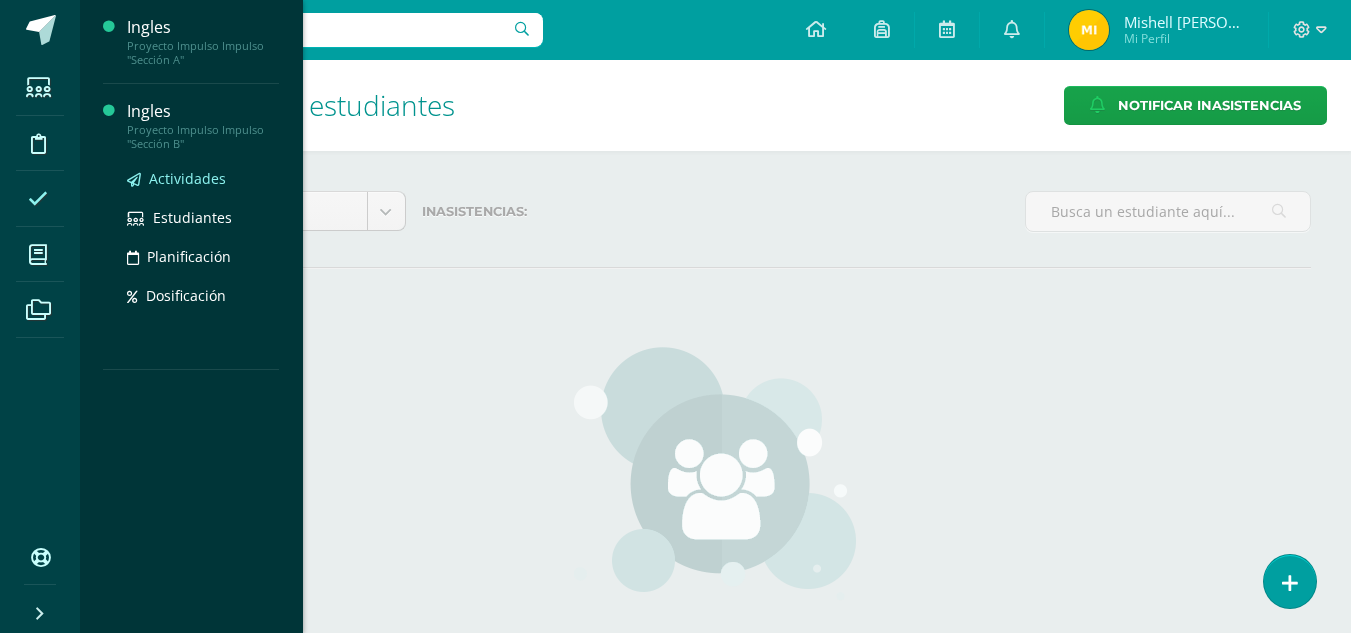 click on "Actividades" at bounding box center [187, 178] 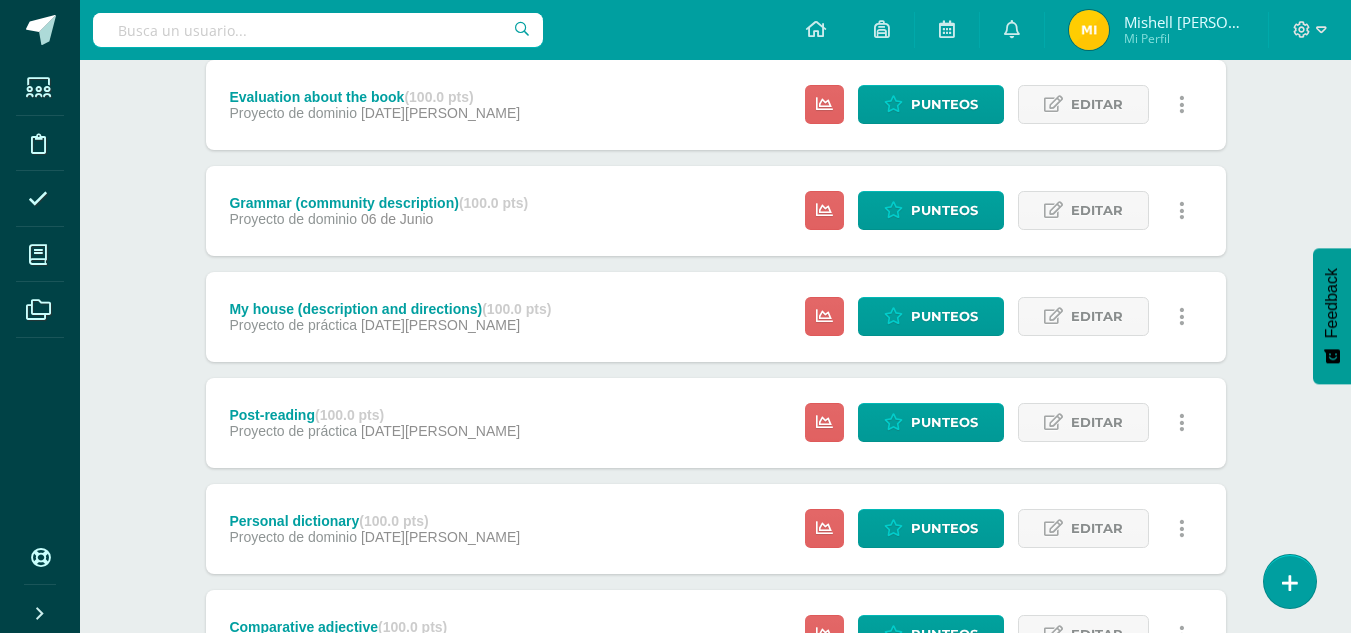 scroll, scrollTop: 0, scrollLeft: 0, axis: both 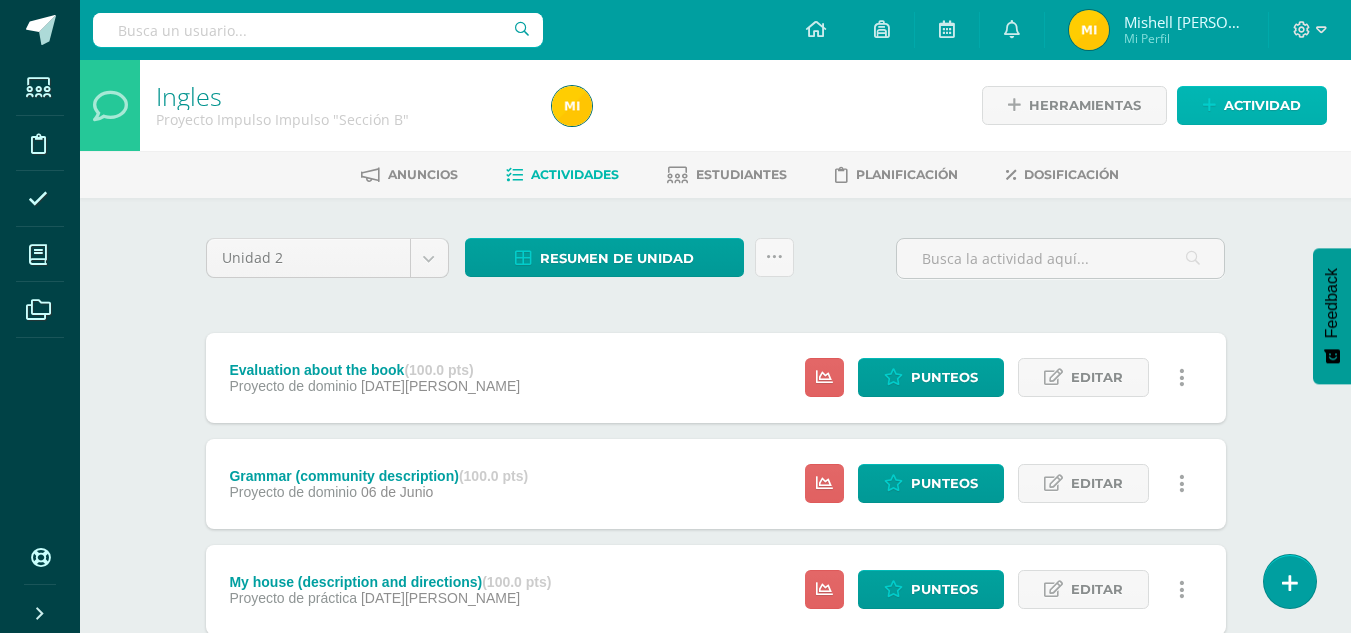 click on "Actividad" at bounding box center (1252, 105) 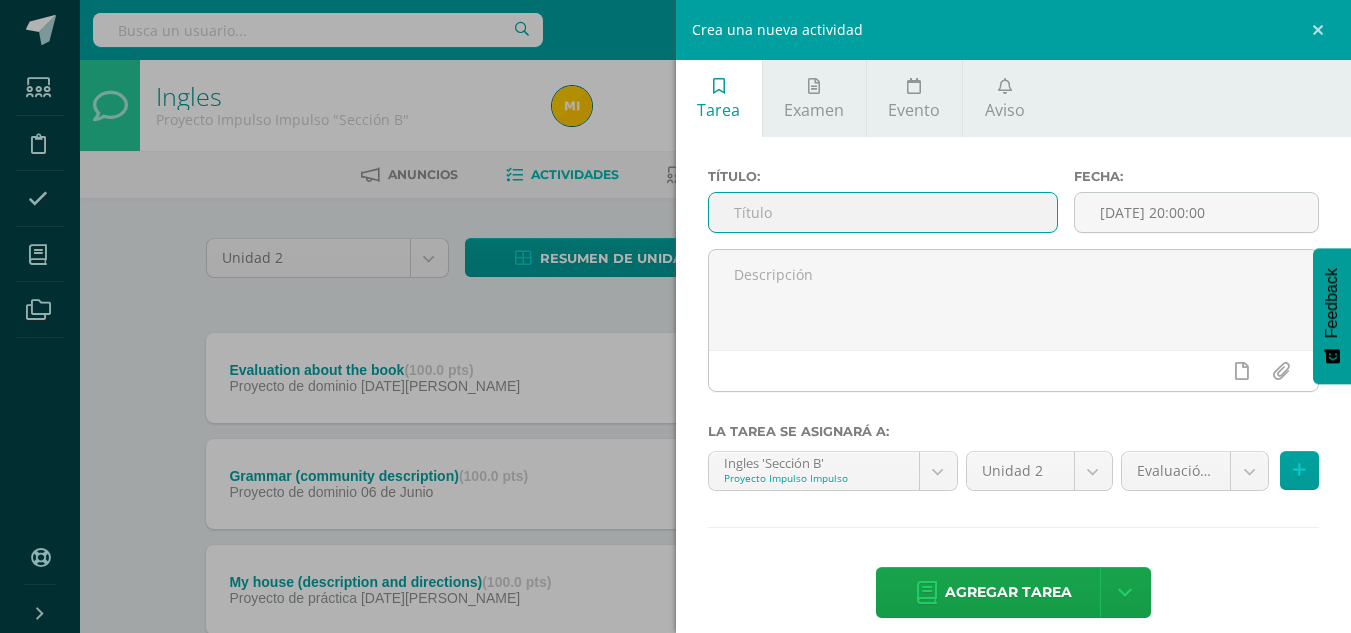click at bounding box center [883, 212] 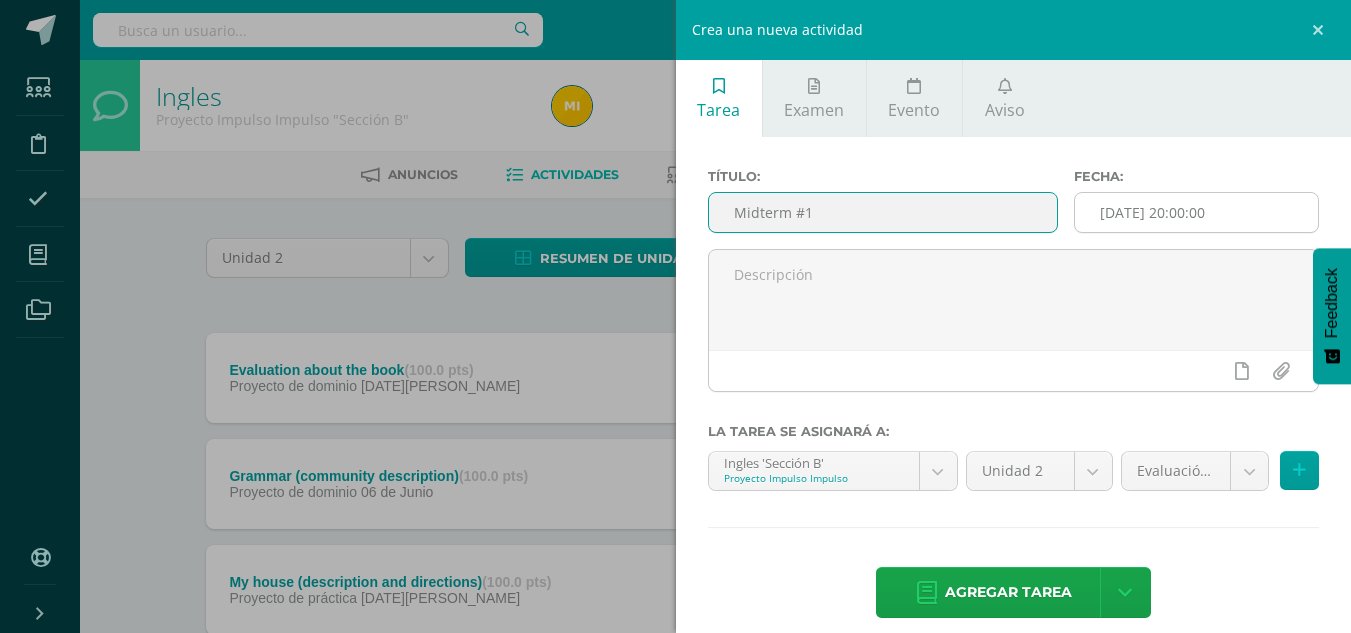 type on "Midterm #1" 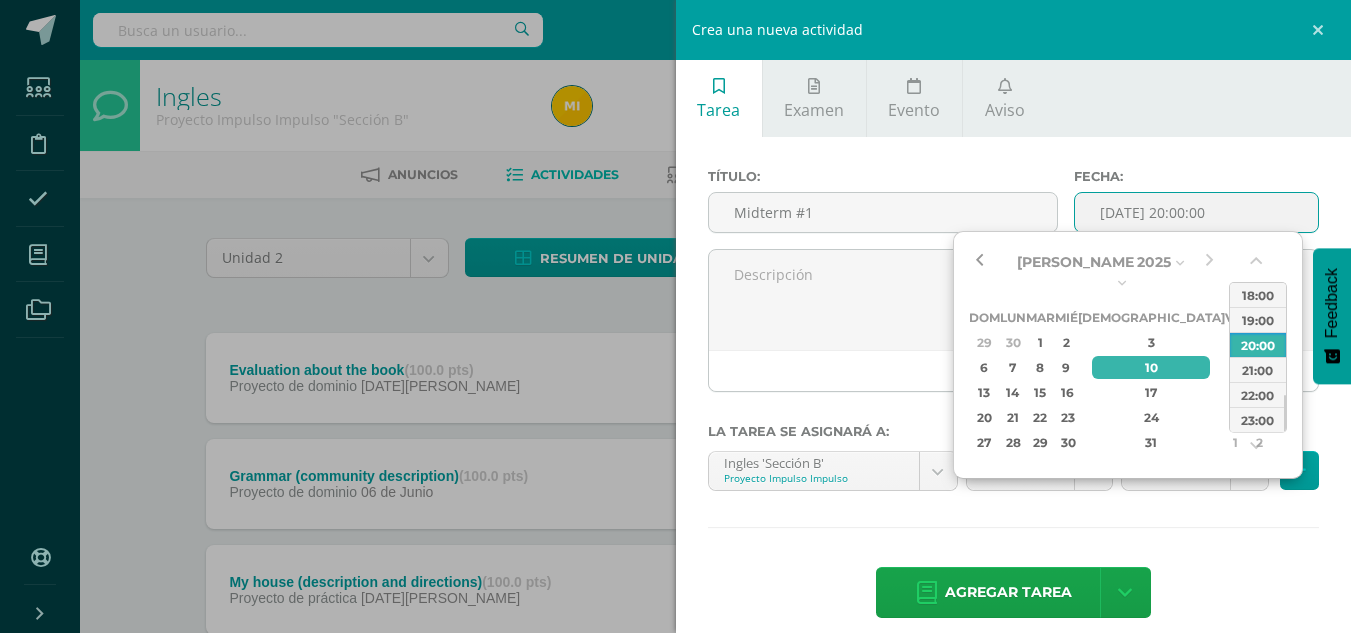 click at bounding box center (979, 262) 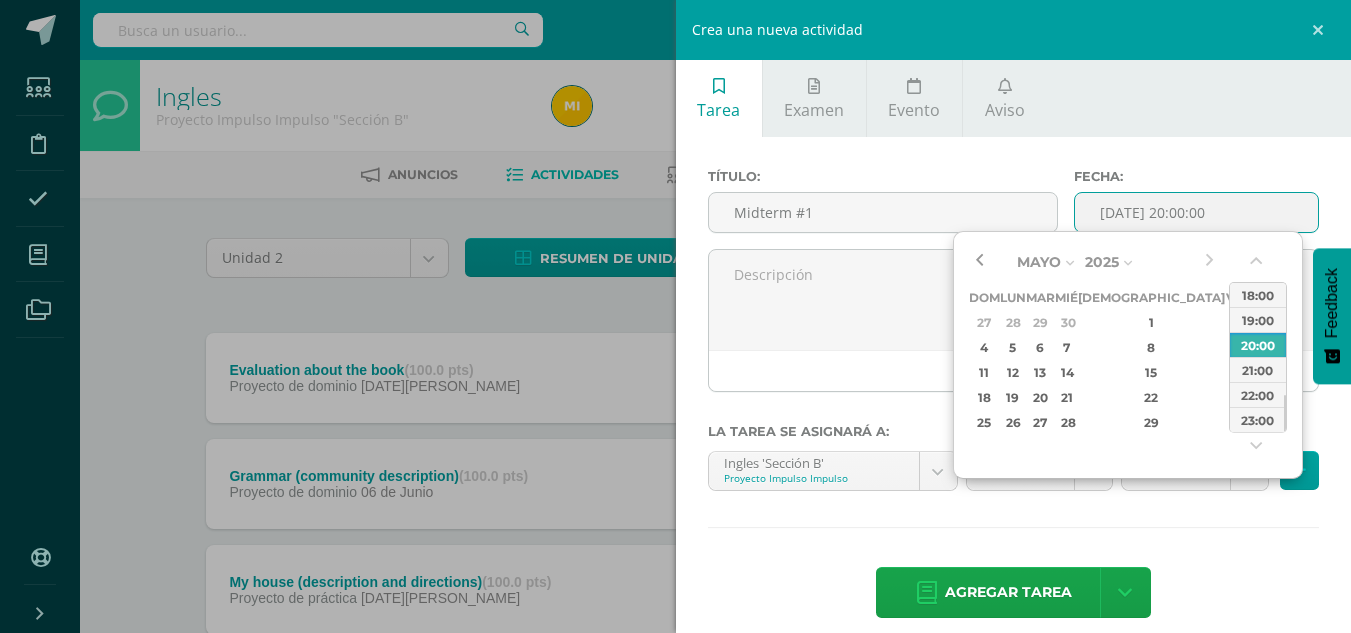 click at bounding box center (979, 262) 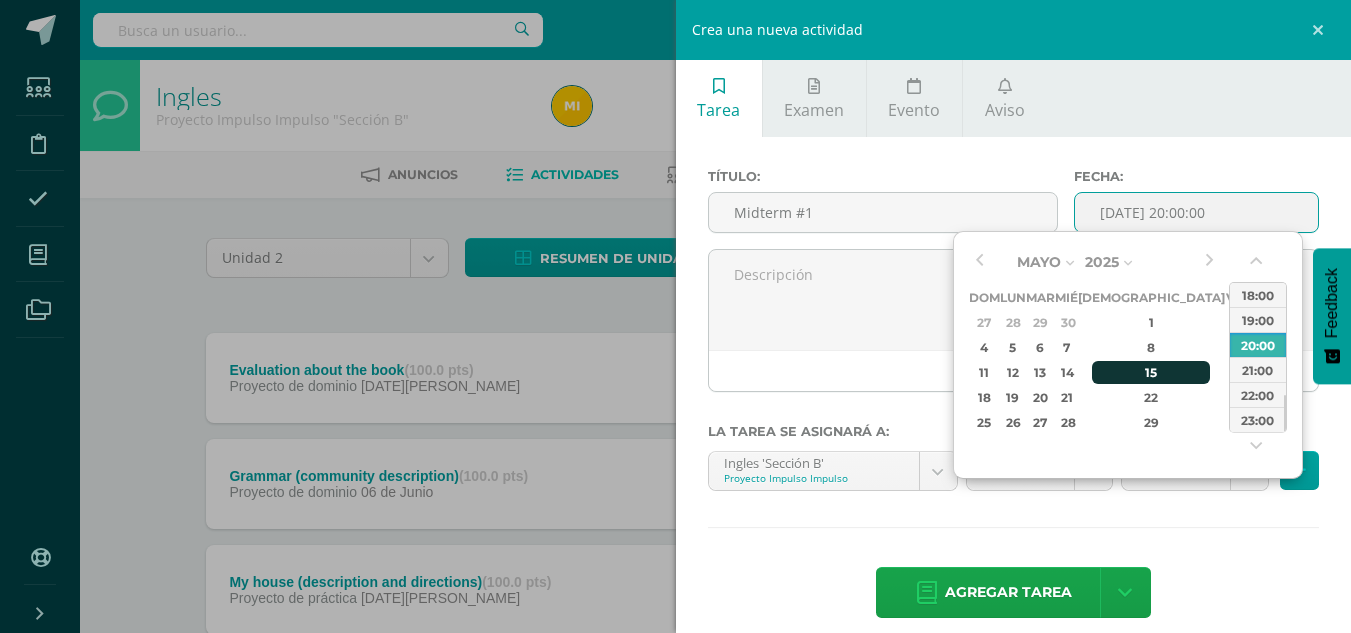 click on "15" at bounding box center [1151, 372] 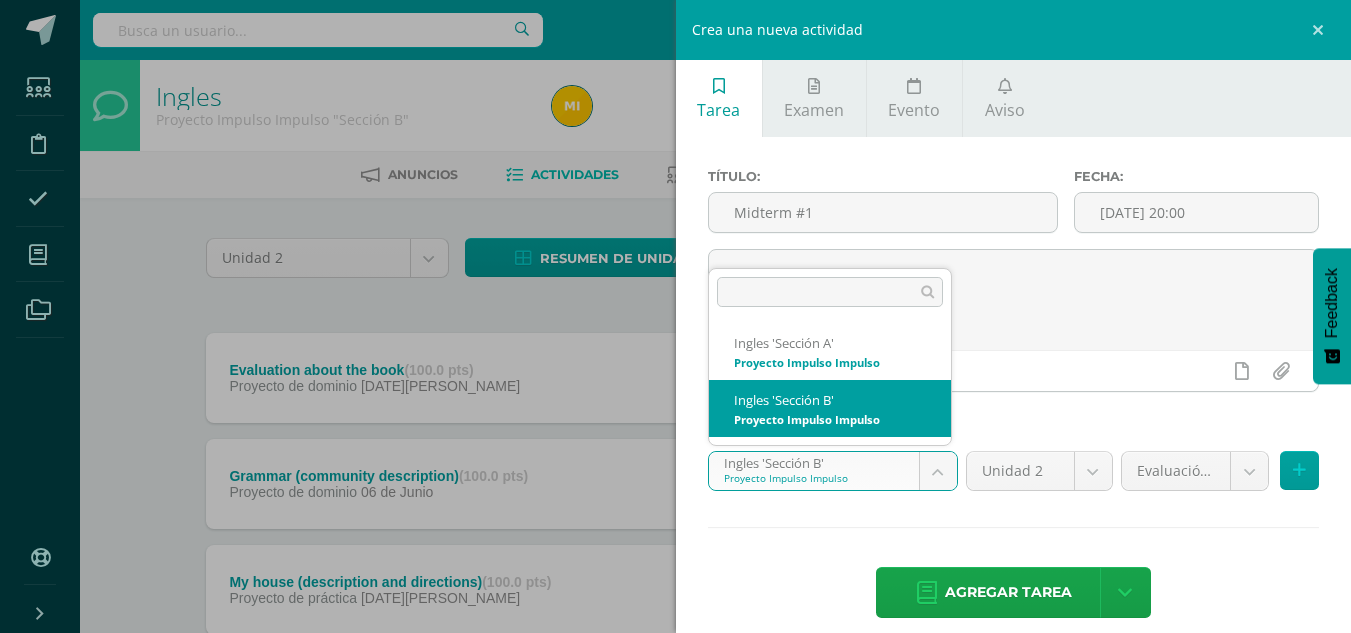 click on "Estudiantes Disciplina Asistencia Mis cursos Archivos Soporte
Centro de ayuda
Últimas actualizaciones
Cerrar panel
Ingles
Proyecto Impulso
Impulso
"Sección A"
Actividades Estudiantes Planificación Dosificación
Ingles
Proyecto Impulso
Impulso
"Sección B"
Actividades Estudiantes Planificación Dosificación Ver Todos los Cursos  Configuración
Cerrar sesión
Mishell Yulissa Isabel Yaxón Bocel
Mi Perfil Avisos
0
avisos sin leer
Avisos Soporte Edoo  te envió un aviso" at bounding box center (675, 755) 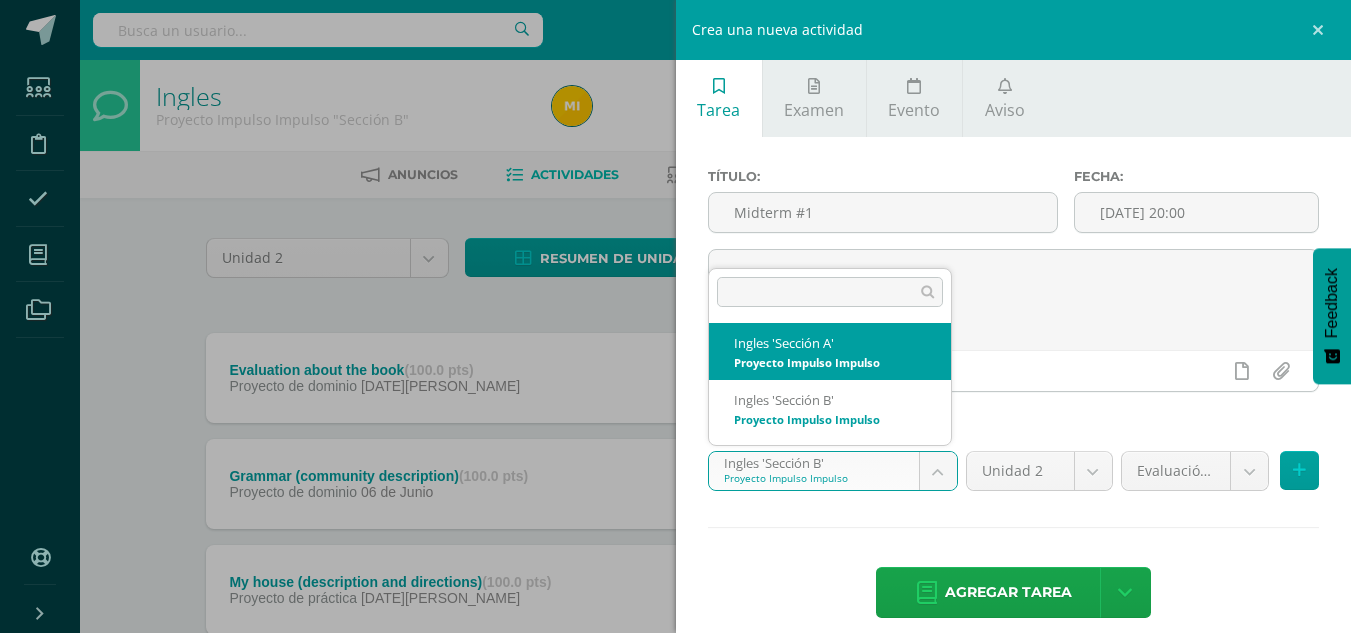 select on "32908" 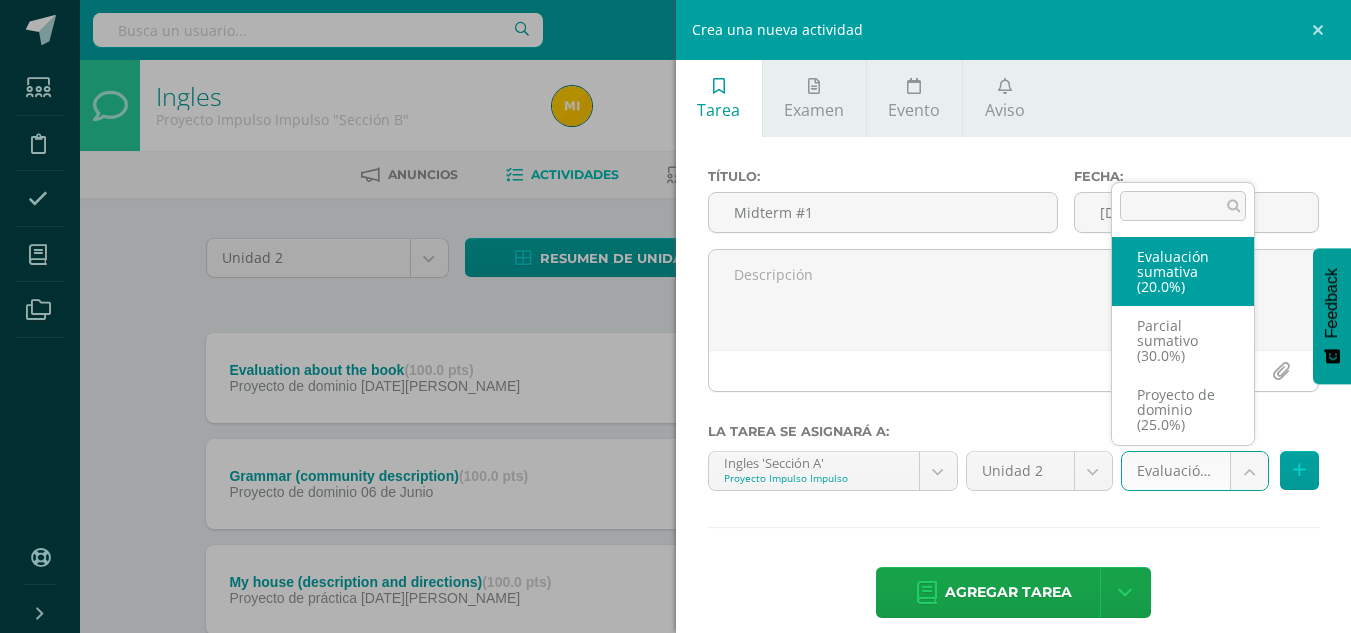 click on "Estudiantes Disciplina Asistencia Mis cursos Archivos Soporte
Centro de ayuda
Últimas actualizaciones
Cerrar panel
Ingles
Proyecto Impulso
Impulso
"Sección A"
Actividades Estudiantes Planificación Dosificación
Ingles
Proyecto Impulso
Impulso
"Sección B"
Actividades Estudiantes Planificación Dosificación Ver Todos los Cursos  Configuración
Cerrar sesión
Mishell Yulissa Isabel Yaxón Bocel
Mi Perfil Avisos
0
avisos sin leer
Avisos Soporte Edoo  te envió un aviso" at bounding box center [675, 755] 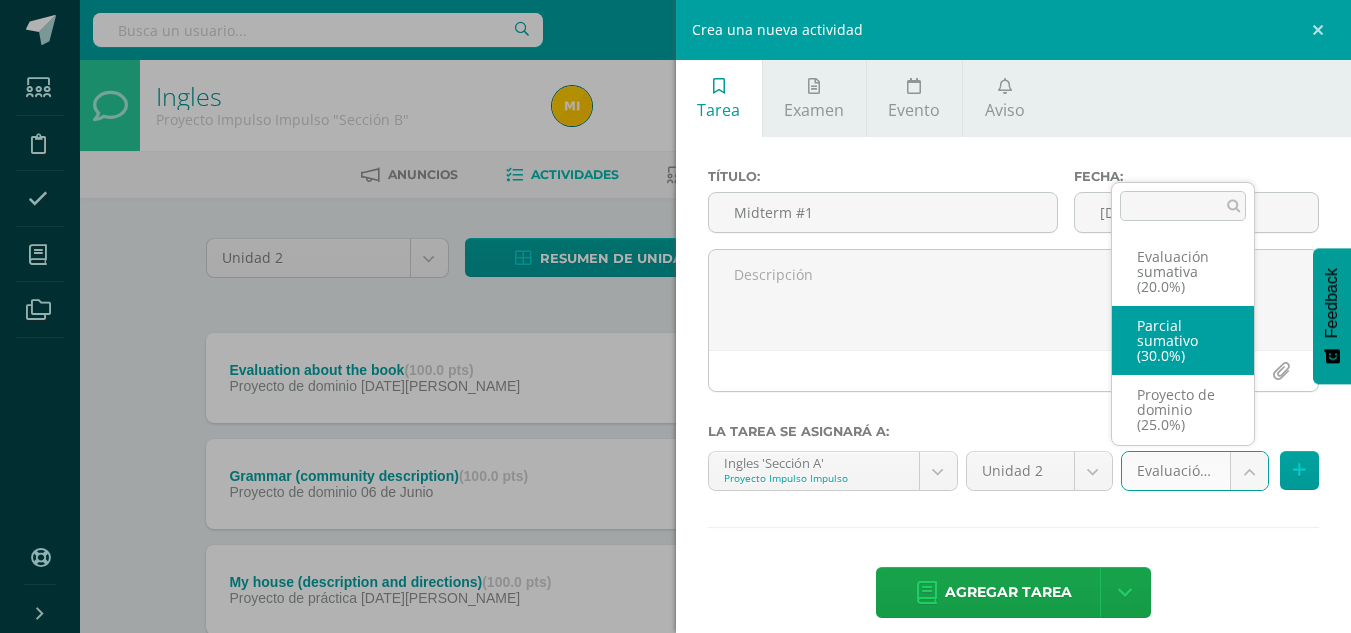 scroll, scrollTop: 76, scrollLeft: 0, axis: vertical 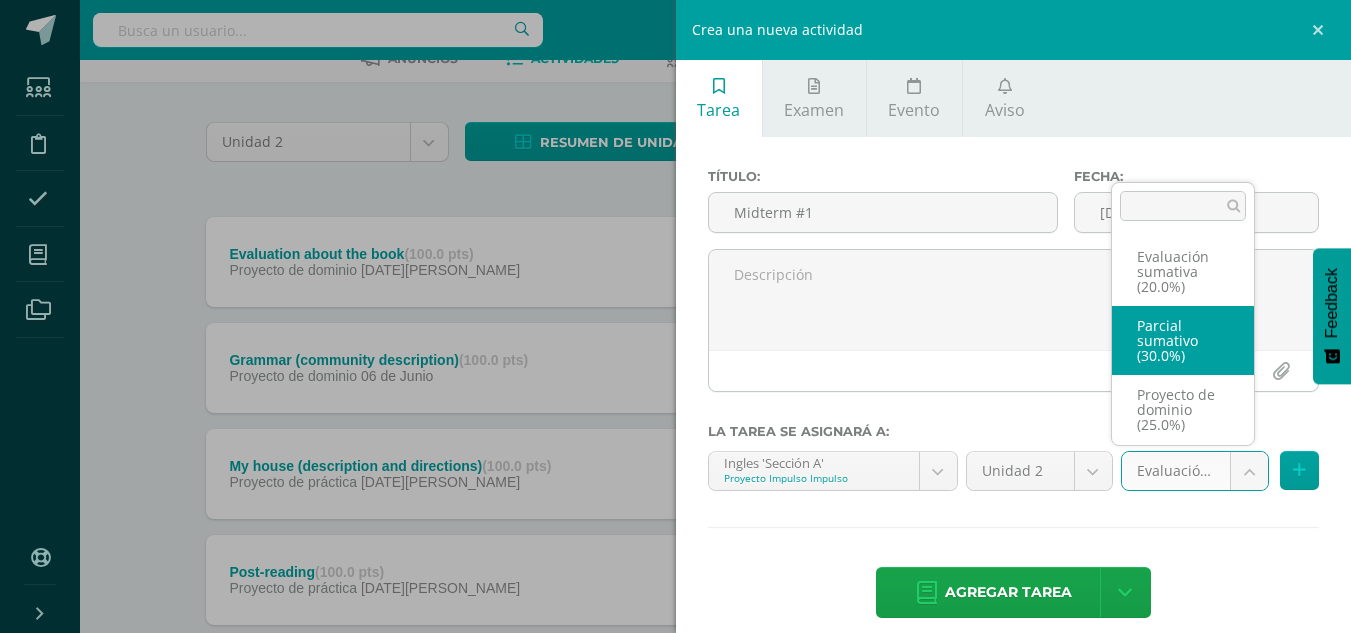 select on "35443" 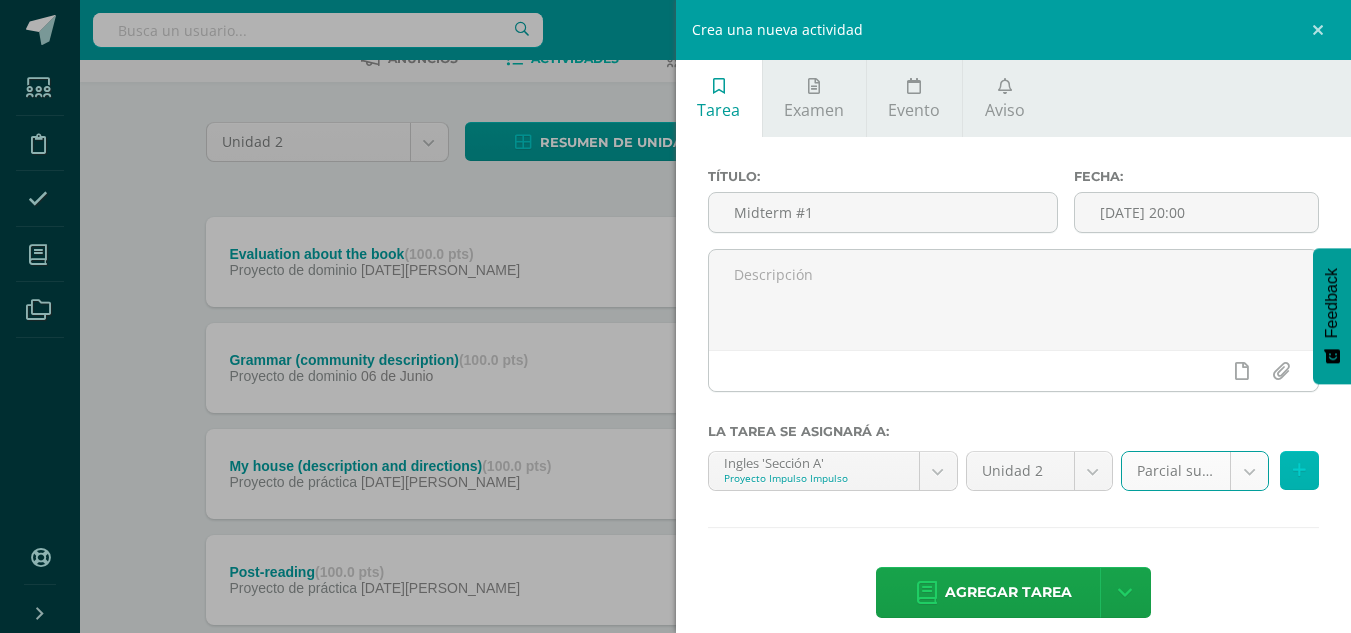 click at bounding box center [1299, 470] 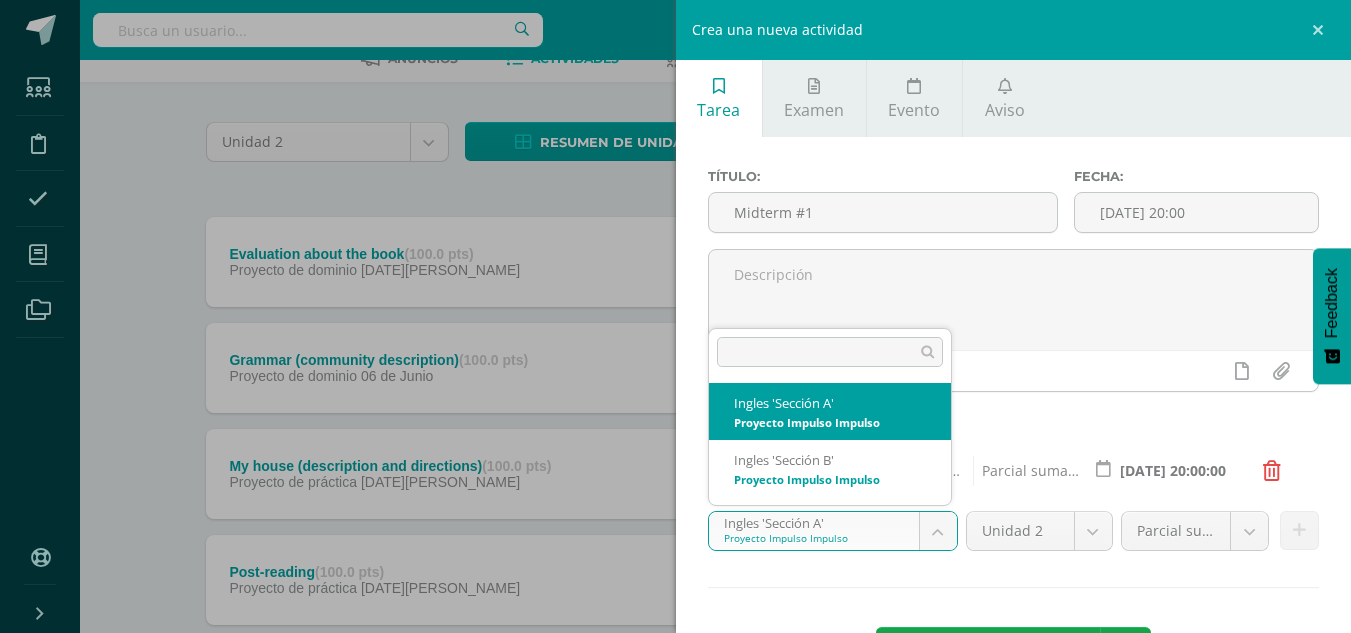click on "Estudiantes Disciplina Asistencia Mis cursos Archivos Soporte
Centro de ayuda
Últimas actualizaciones
Cerrar panel
Ingles
Proyecto Impulso
Impulso
"Sección A"
Actividades Estudiantes Planificación Dosificación
Ingles
Proyecto Impulso
Impulso
"Sección B"
Actividades Estudiantes Planificación Dosificación Ver Todos los Cursos  Configuración
Cerrar sesión
Mishell Yulissa Isabel Yaxón Bocel
Mi Perfil Avisos
0
avisos sin leer
Avisos Soporte Edoo  te envió un aviso" at bounding box center (675, 639) 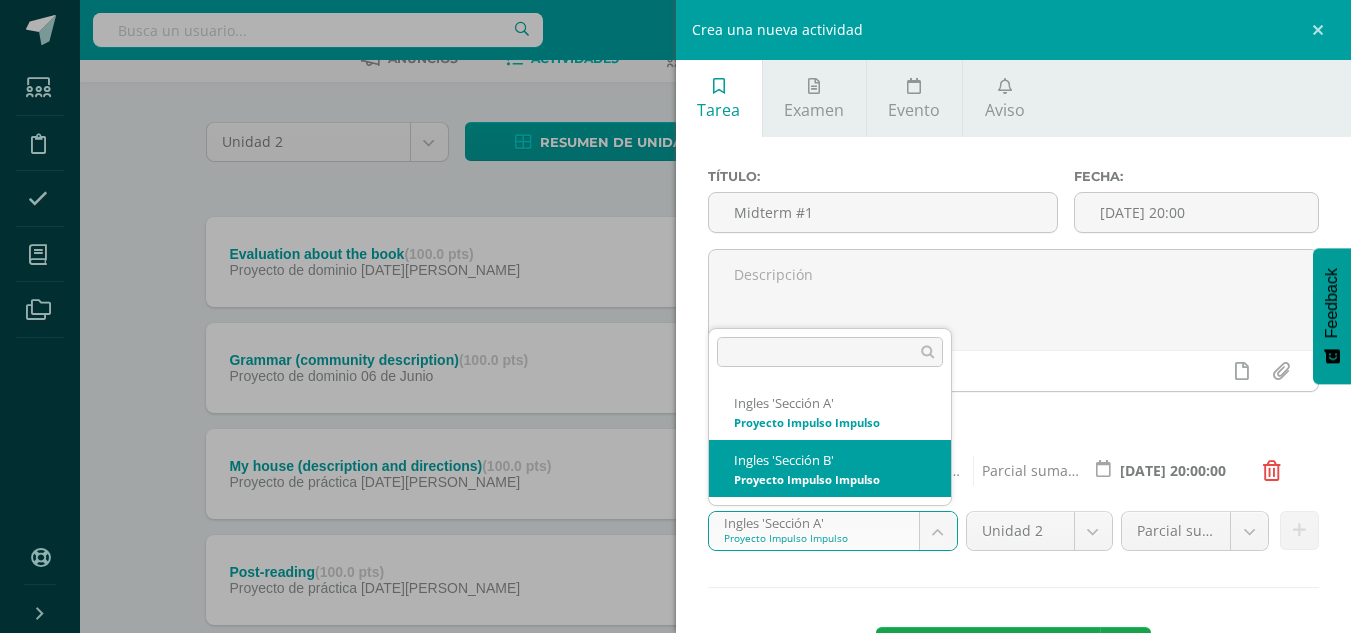 select on "32978" 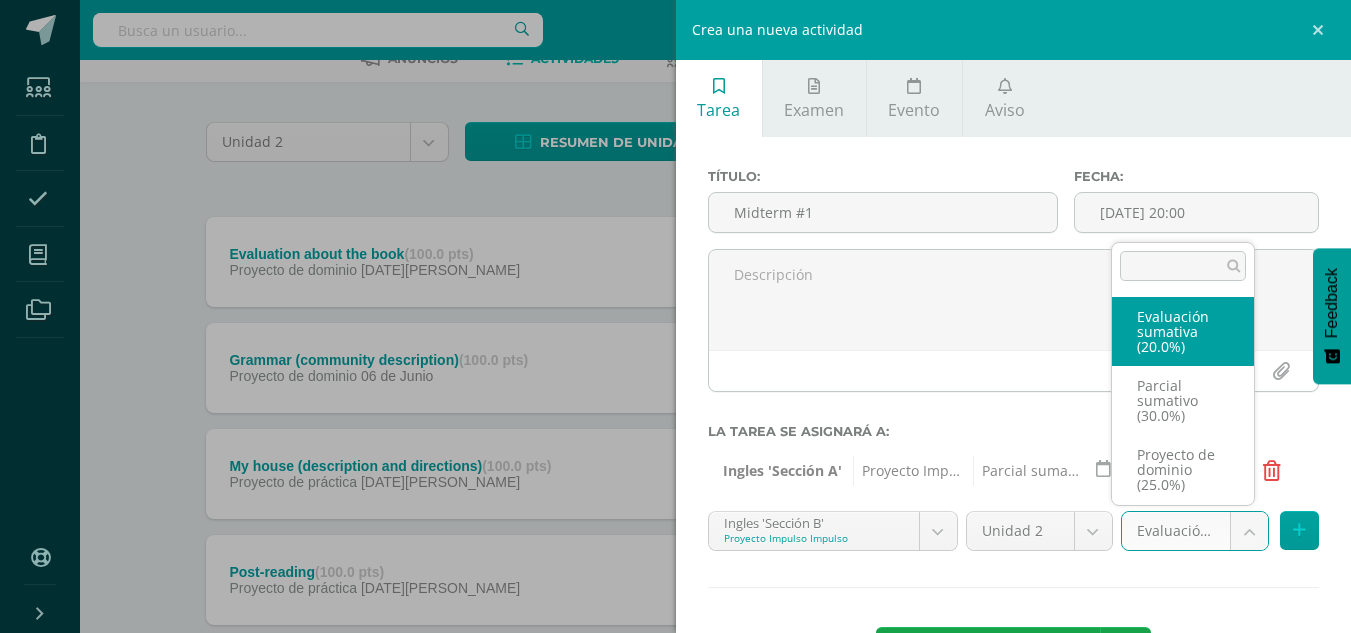 click on "Estudiantes Disciplina Asistencia Mis cursos Archivos Soporte
Centro de ayuda
Últimas actualizaciones
Cerrar panel
Ingles
Proyecto Impulso
Impulso
"Sección A"
Actividades Estudiantes Planificación Dosificación
Ingles
Proyecto Impulso
Impulso
"Sección B"
Actividades Estudiantes Planificación Dosificación Ver Todos los Cursos  Configuración
Cerrar sesión
Mishell Yulissa Isabel Yaxón Bocel
Mi Perfil Avisos
0
avisos sin leer
Avisos Soporte Edoo  te envió un aviso" at bounding box center (675, 639) 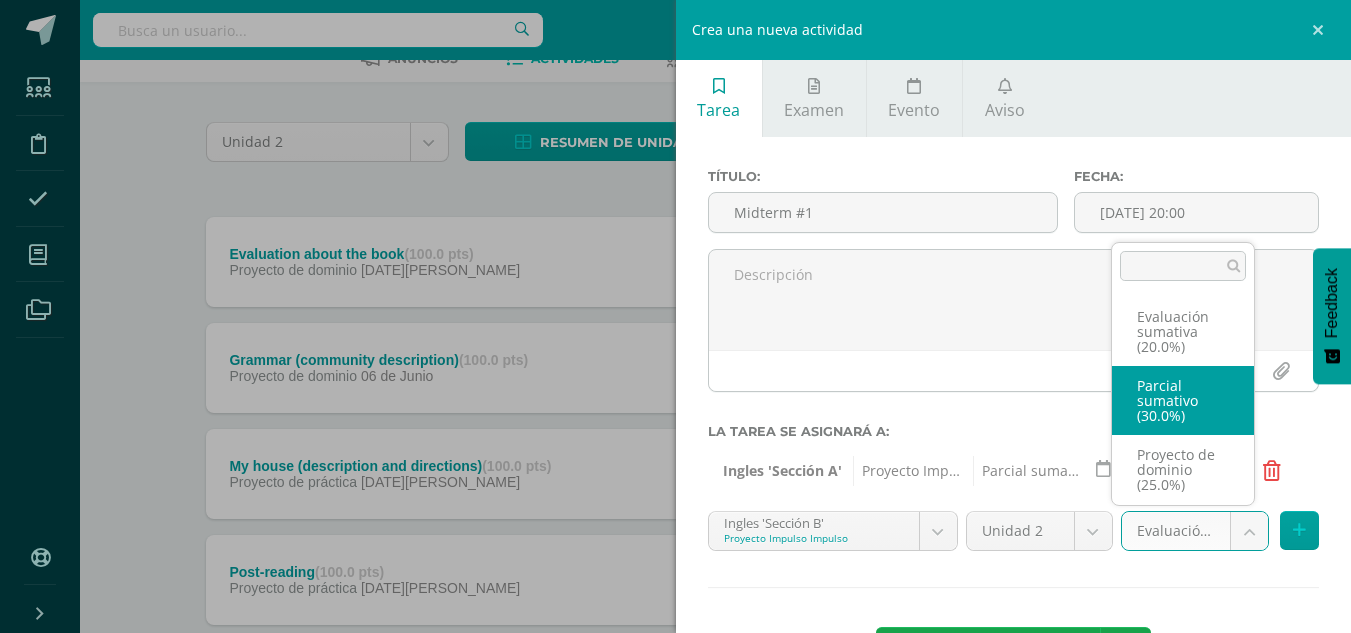 select on "35436" 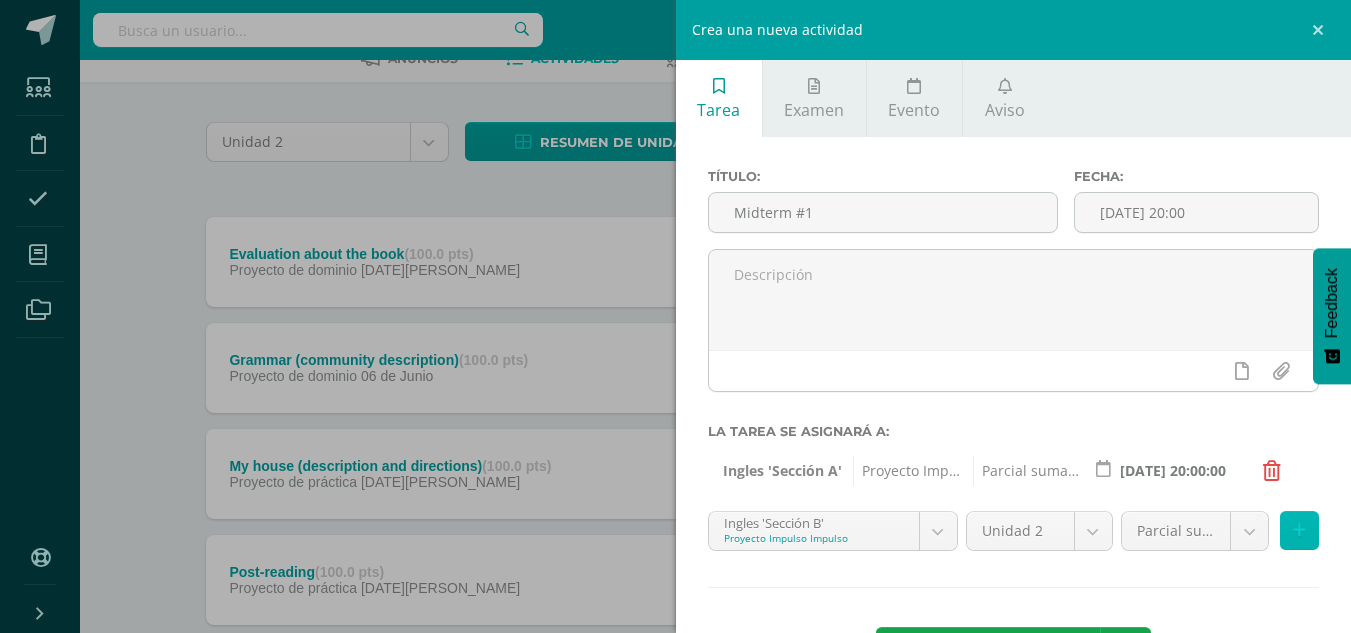 click at bounding box center (1299, 530) 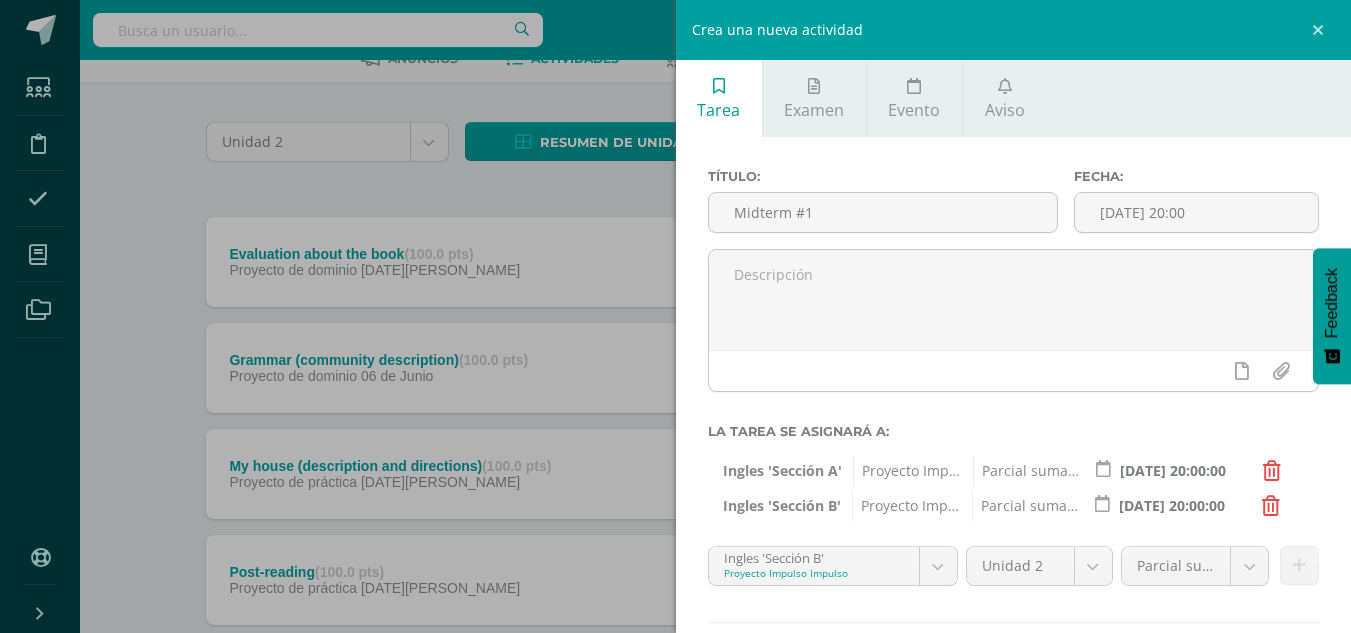 scroll, scrollTop: 116, scrollLeft: 0, axis: vertical 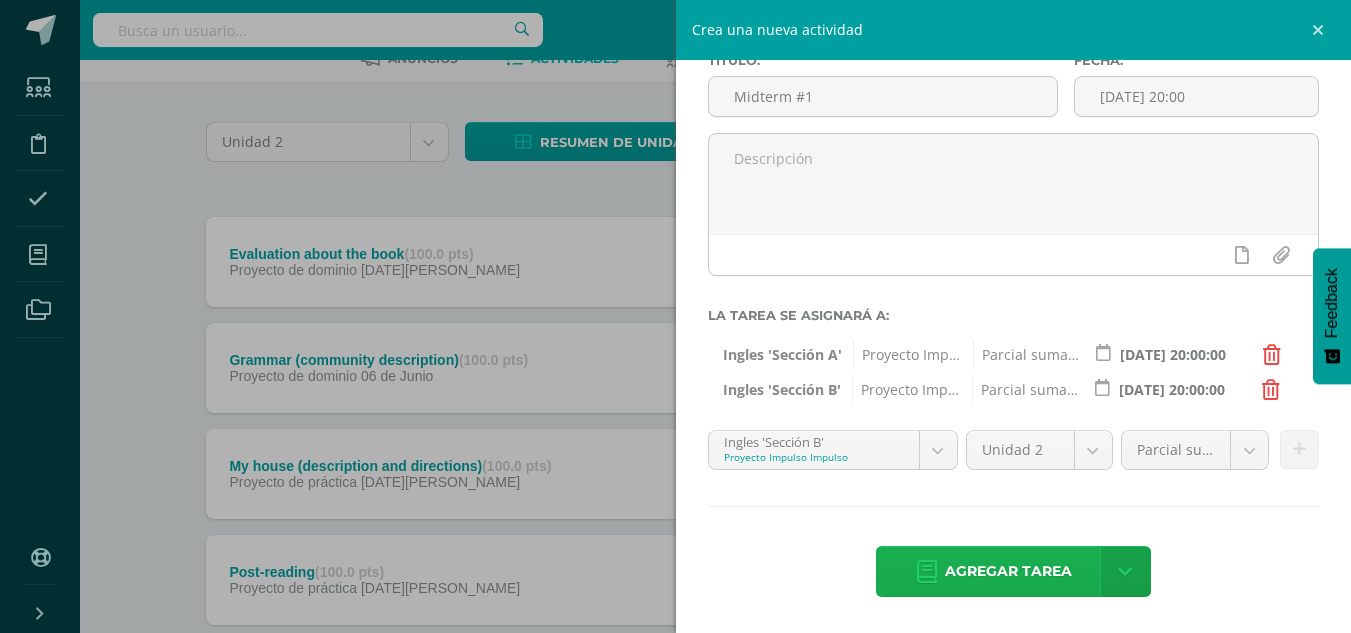 click on "Agregar tarea" at bounding box center (1008, 571) 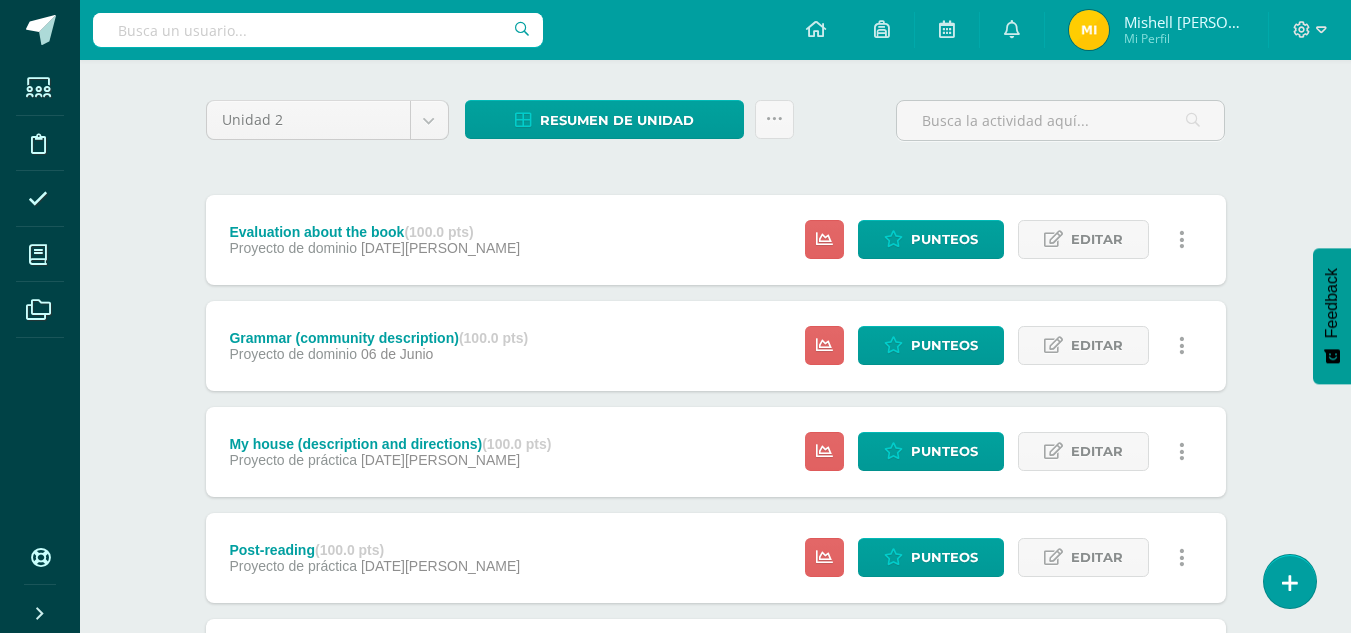 scroll, scrollTop: 0, scrollLeft: 0, axis: both 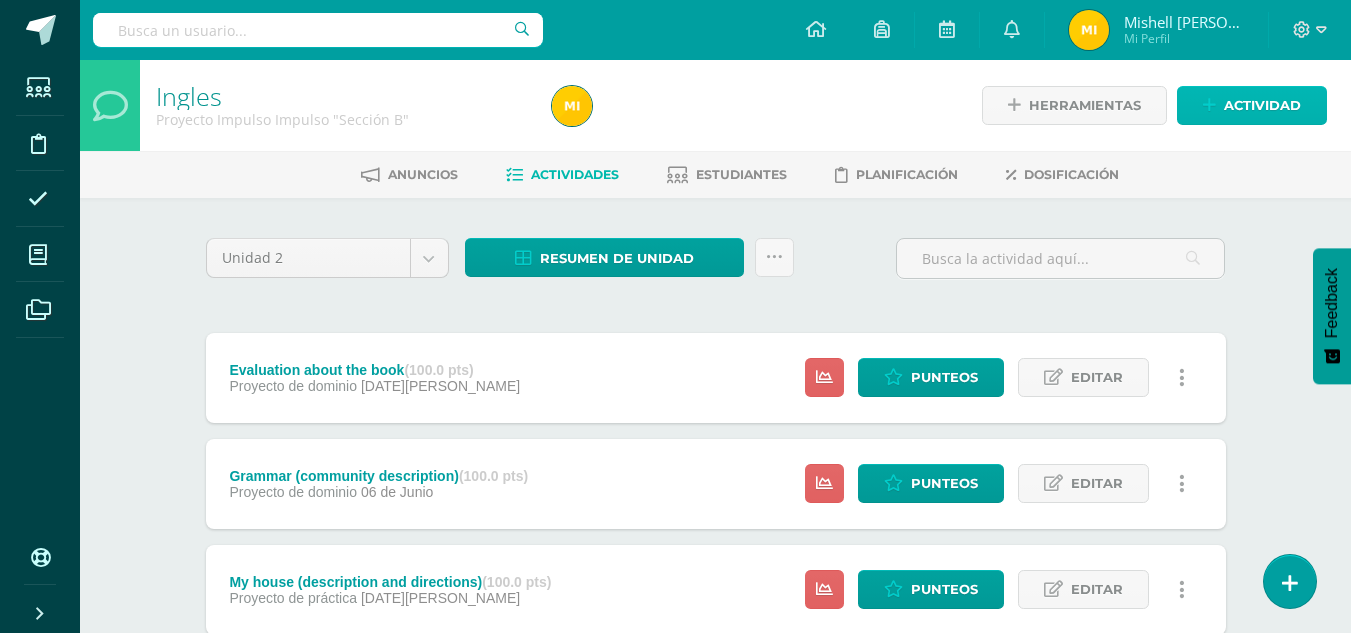 click on "Actividad" at bounding box center (1262, 105) 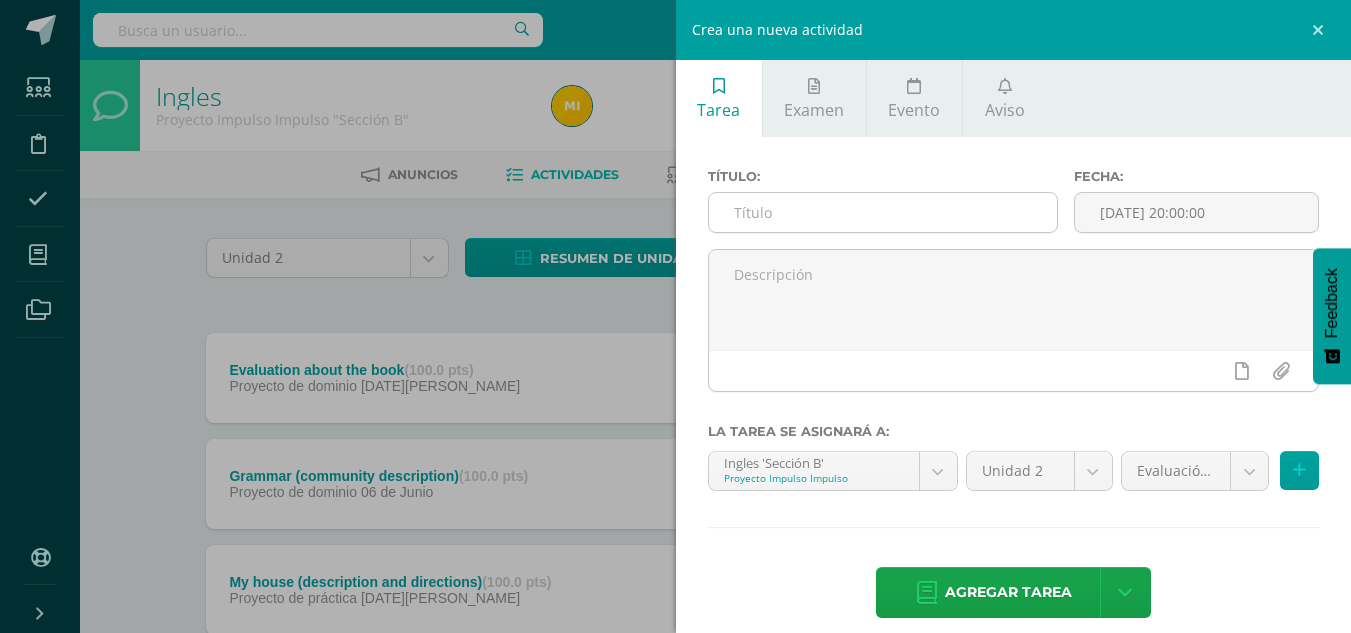 click at bounding box center [883, 212] 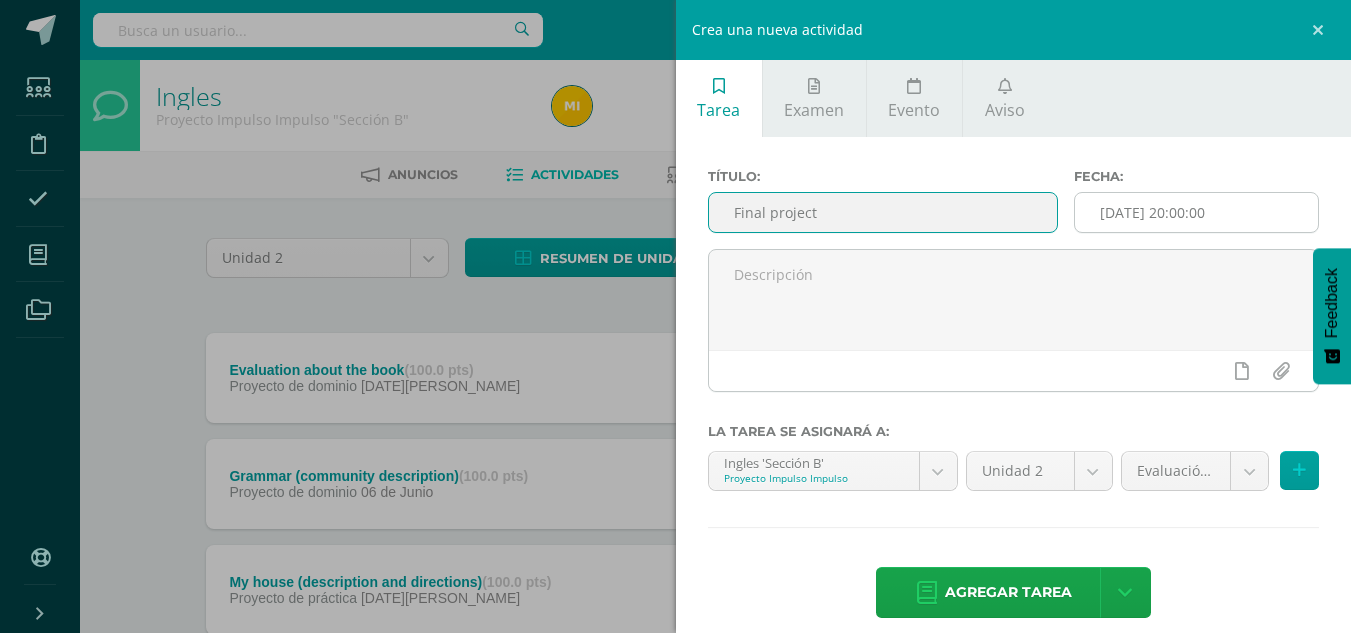 type on "Final project" 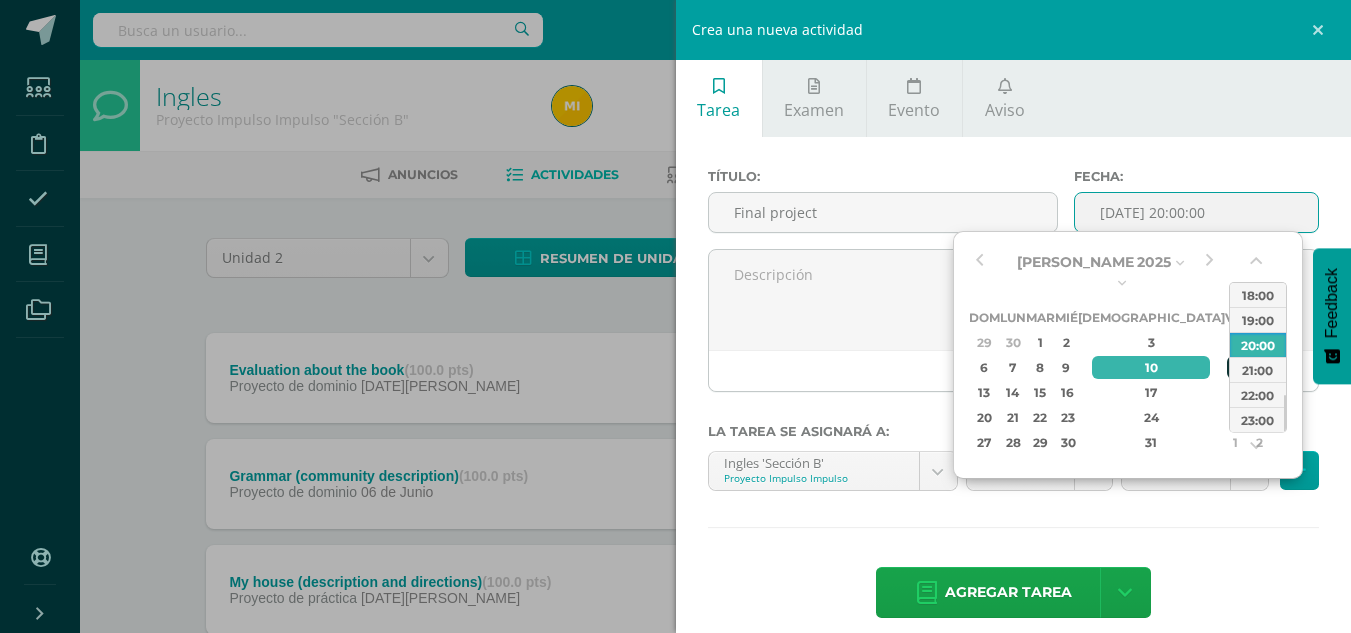 click on "11" at bounding box center [1236, 367] 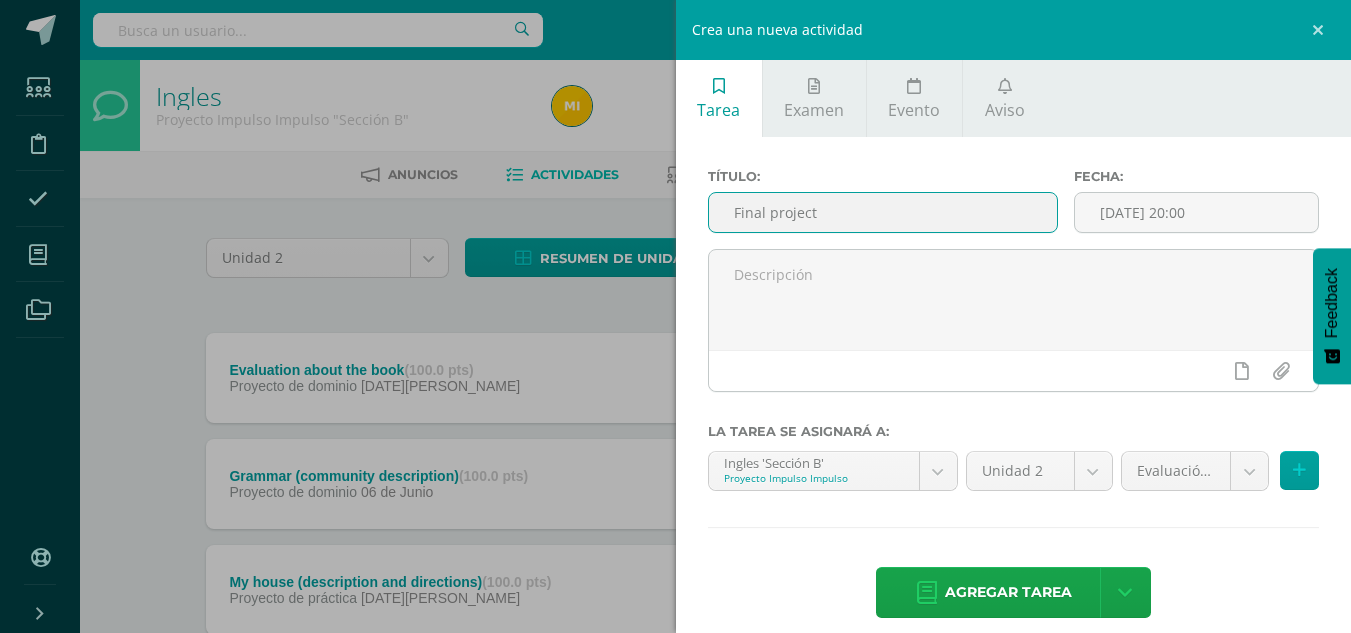 click on "Final project" at bounding box center [883, 212] 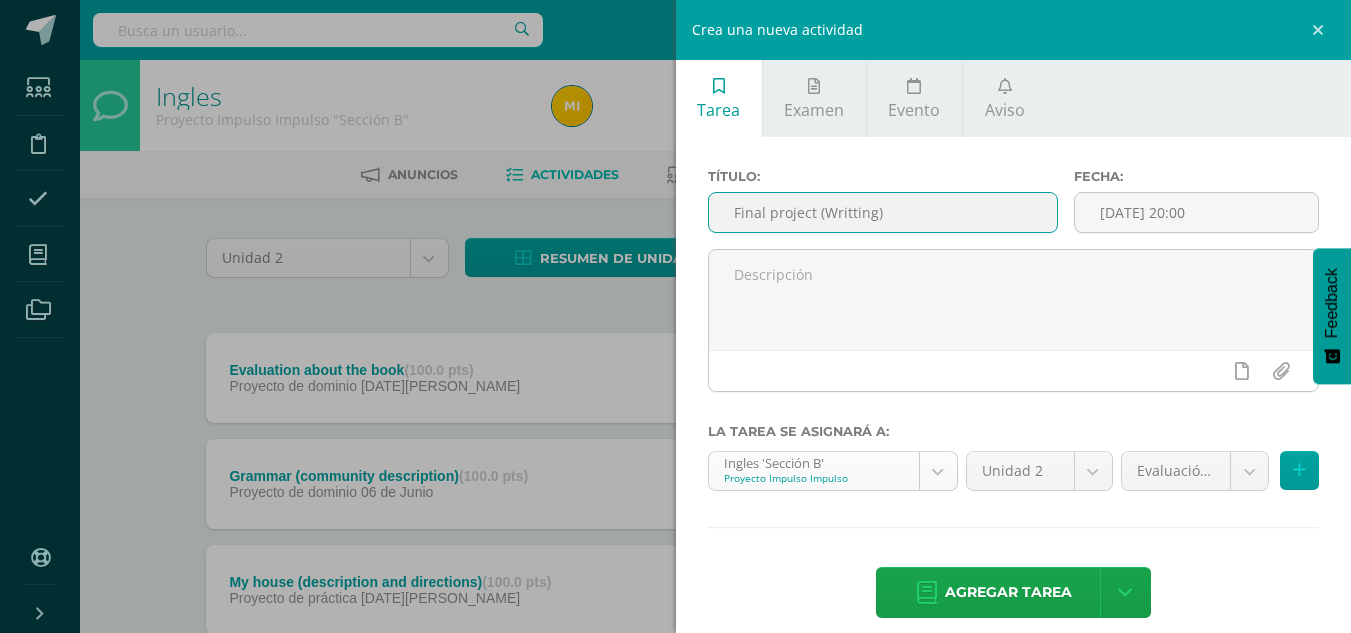 type on "Final project (Writting)" 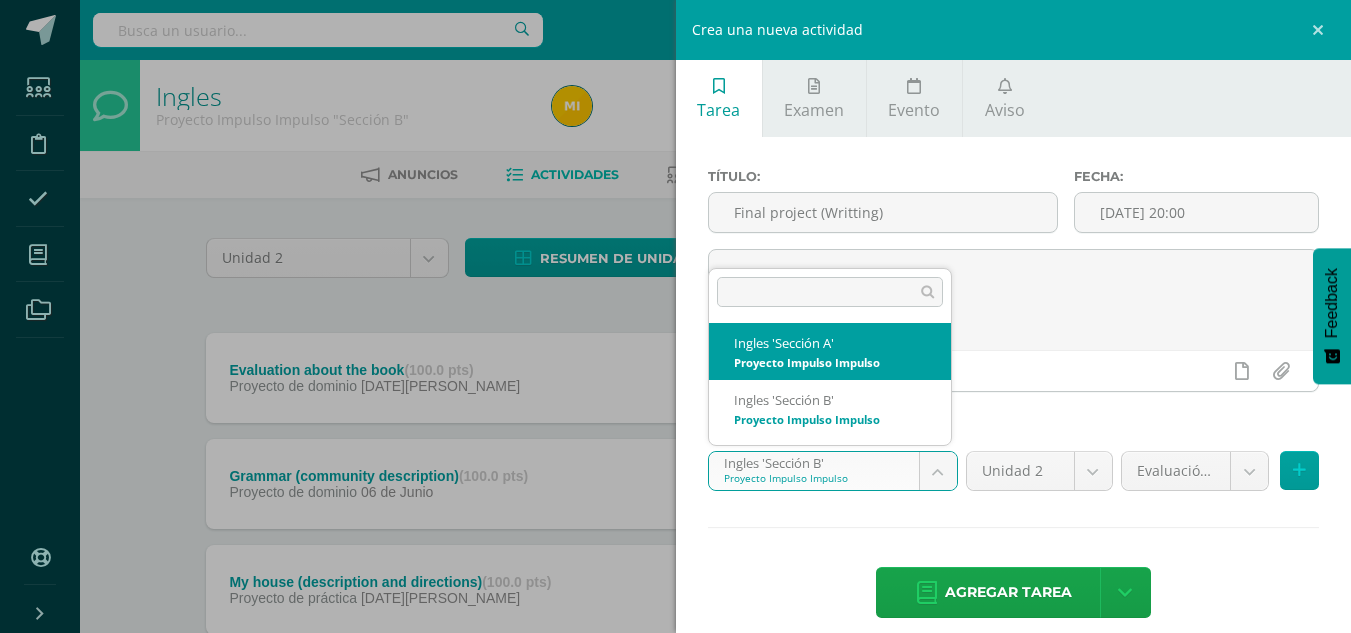 select on "32908" 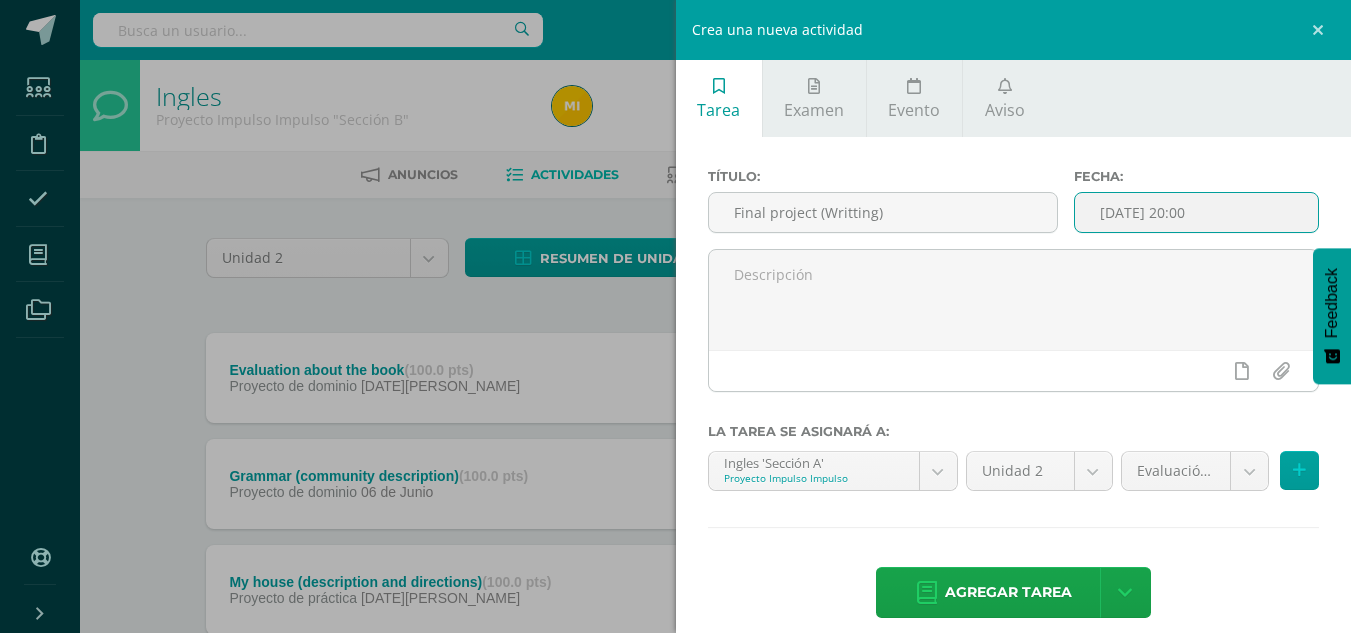 click on "2025-07-11 20:00" 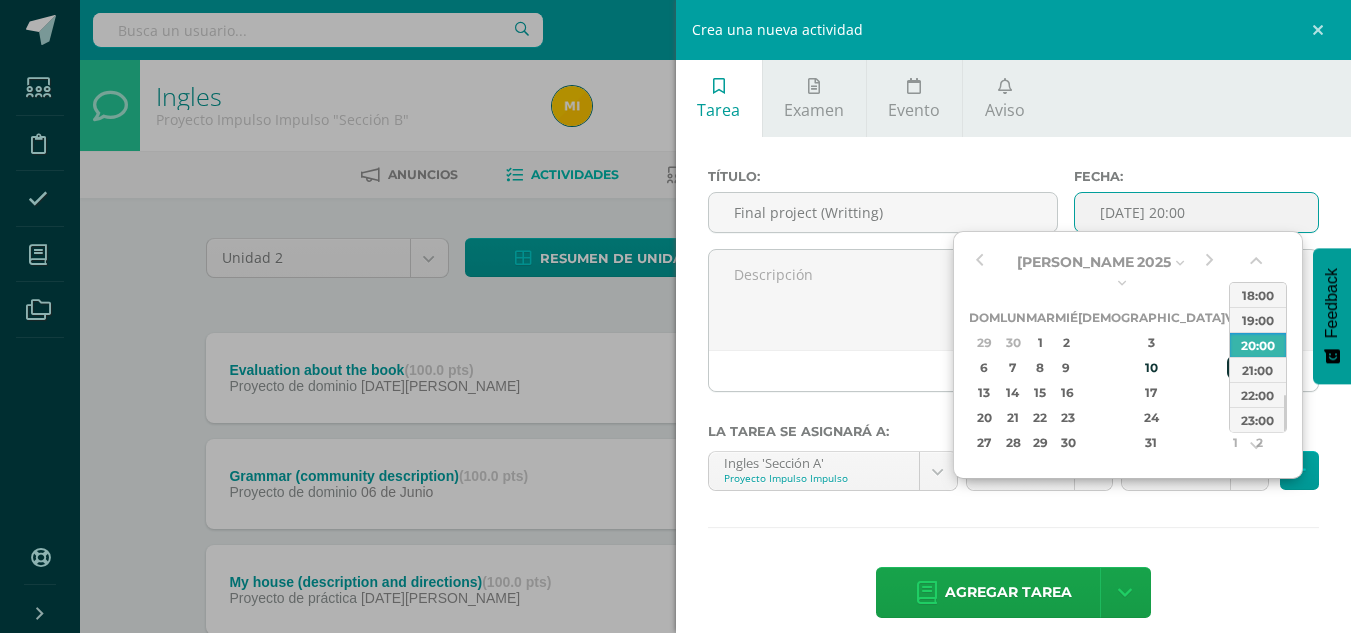 click on "11" 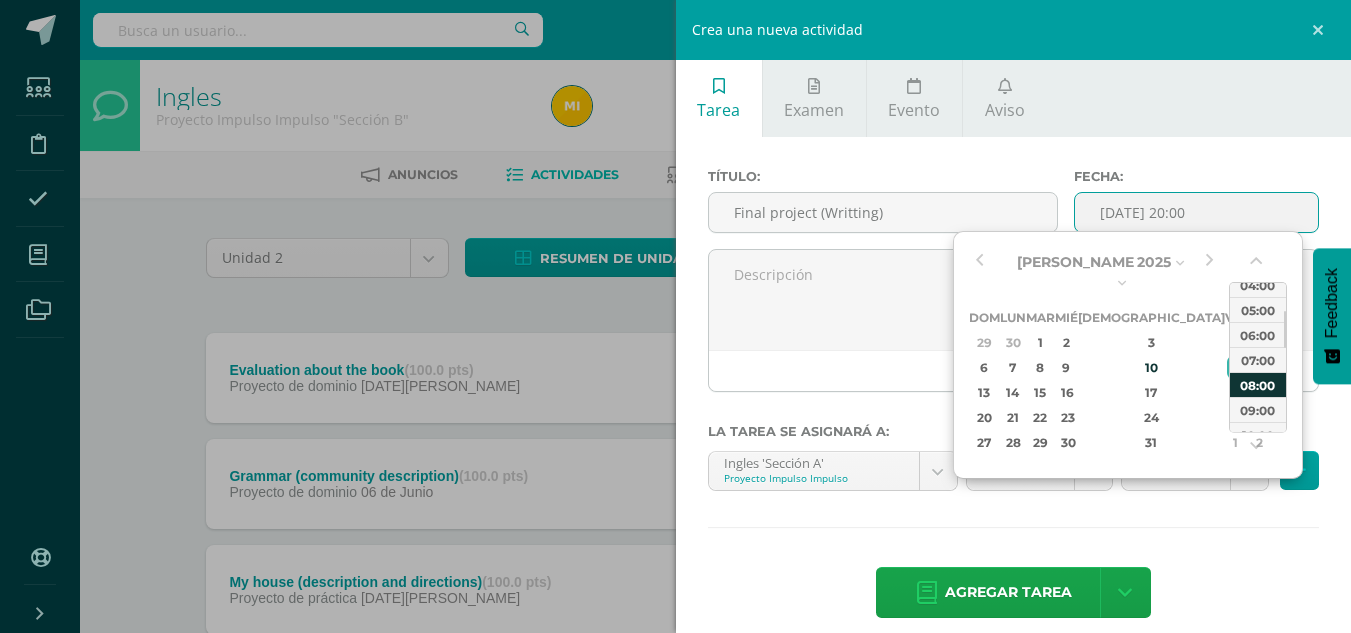 click on "08:00" 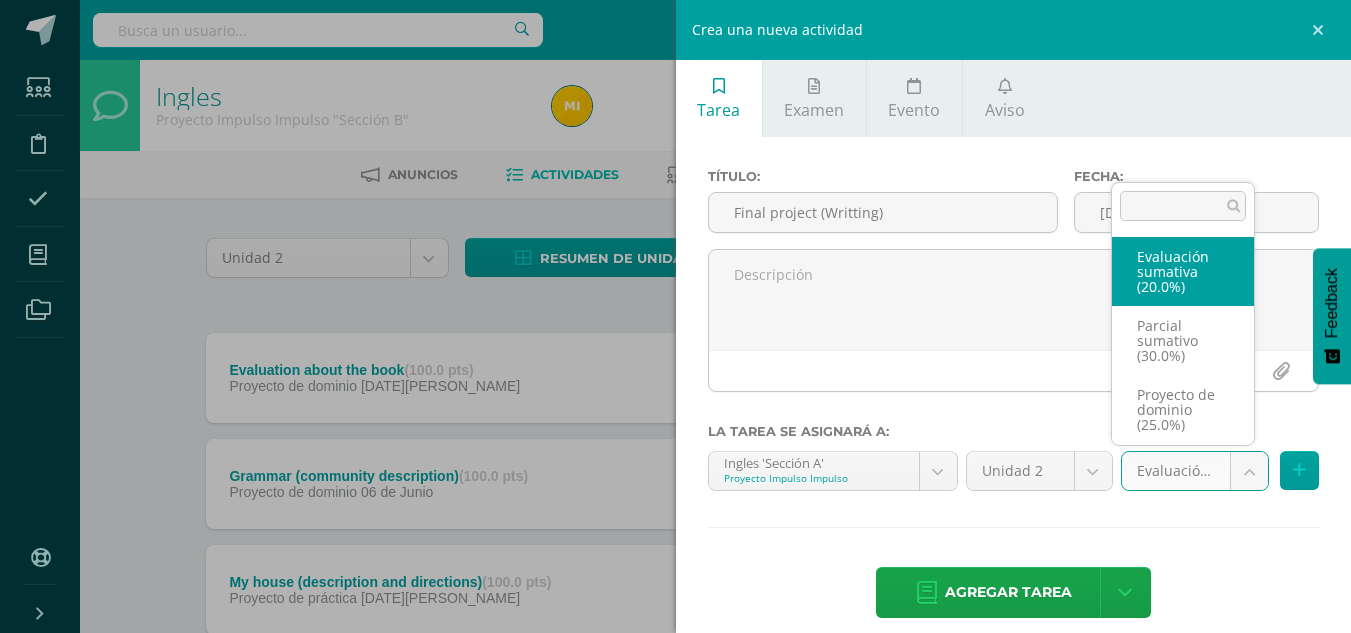 click on "Tarea asignada exitosamente         Estudiantes Disciplina Asistencia Mis cursos Archivos Soporte
Centro de ayuda
Últimas actualizaciones
Cerrar panel
Ingles
Proyecto Impulso
Impulso
"Sección A"
Actividades Estudiantes Planificación Dosificación
Ingles
Proyecto Impulso
Impulso
"Sección B"
Actividades Estudiantes Planificación Dosificación Ver Todos los Cursos  Configuración
Cerrar sesión
Mishell Yulissa Isabel Yaxón Bocel
Mi Perfil Avisos
0
avisos sin leer
Avisos Soporte Edoo  te envió un aviso" 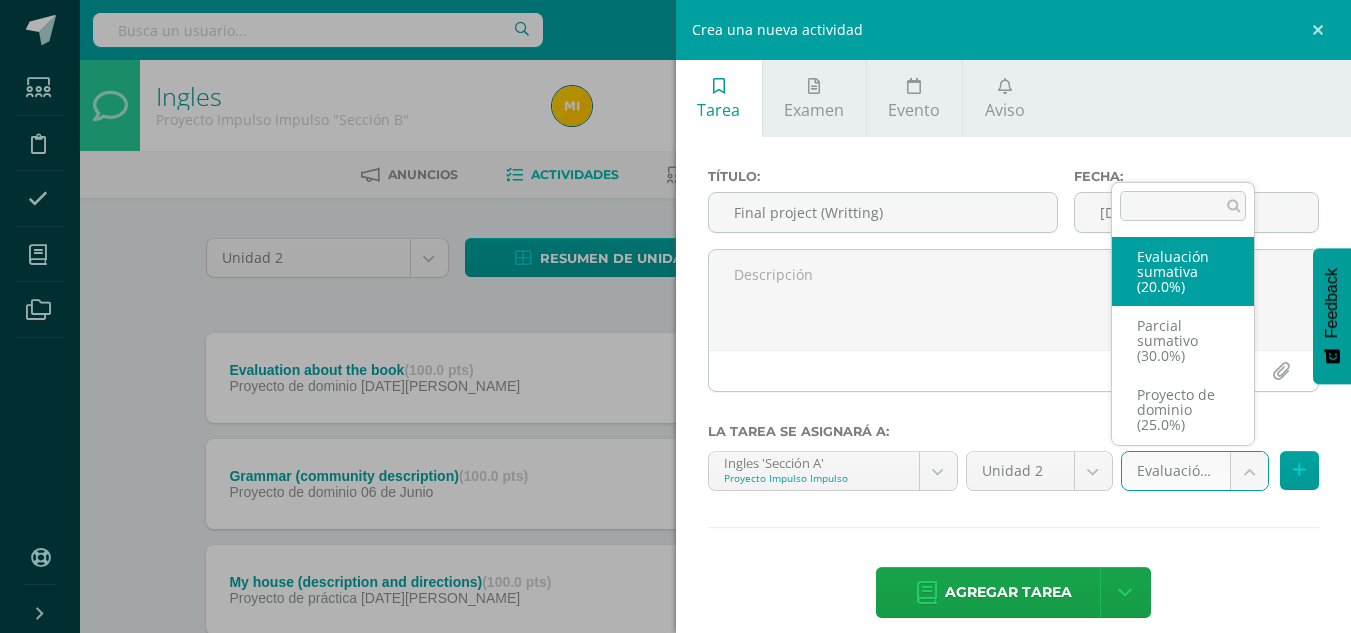 select on "35444" 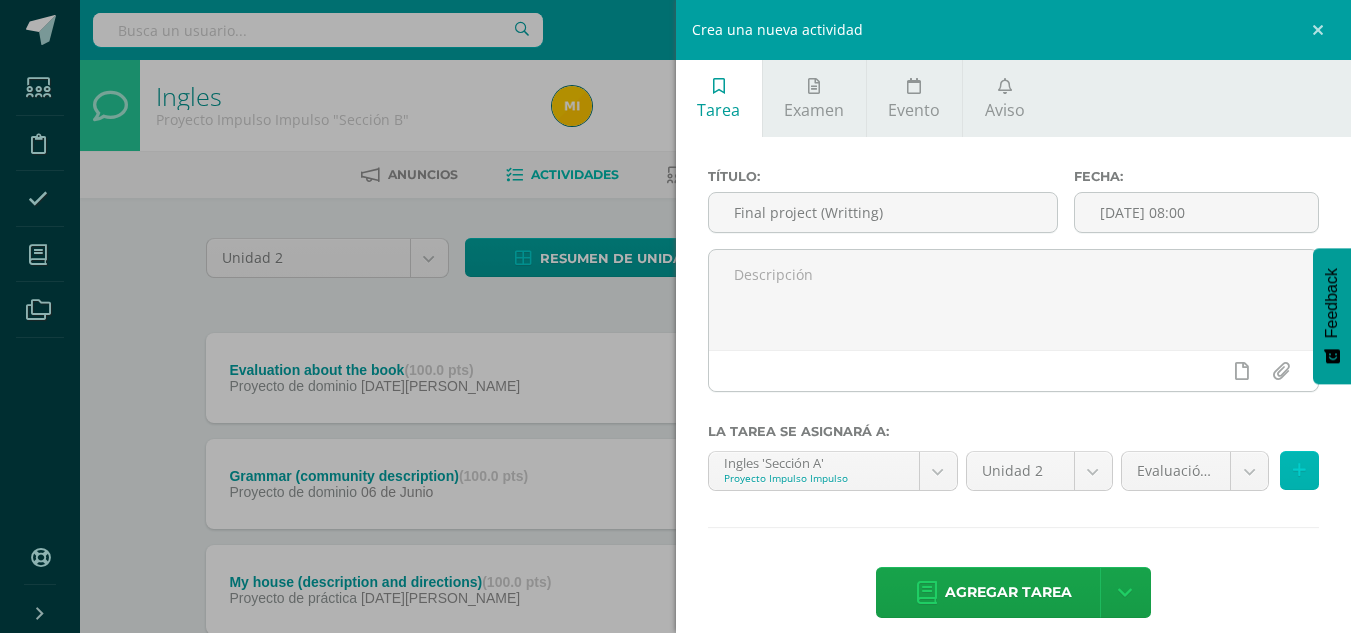click 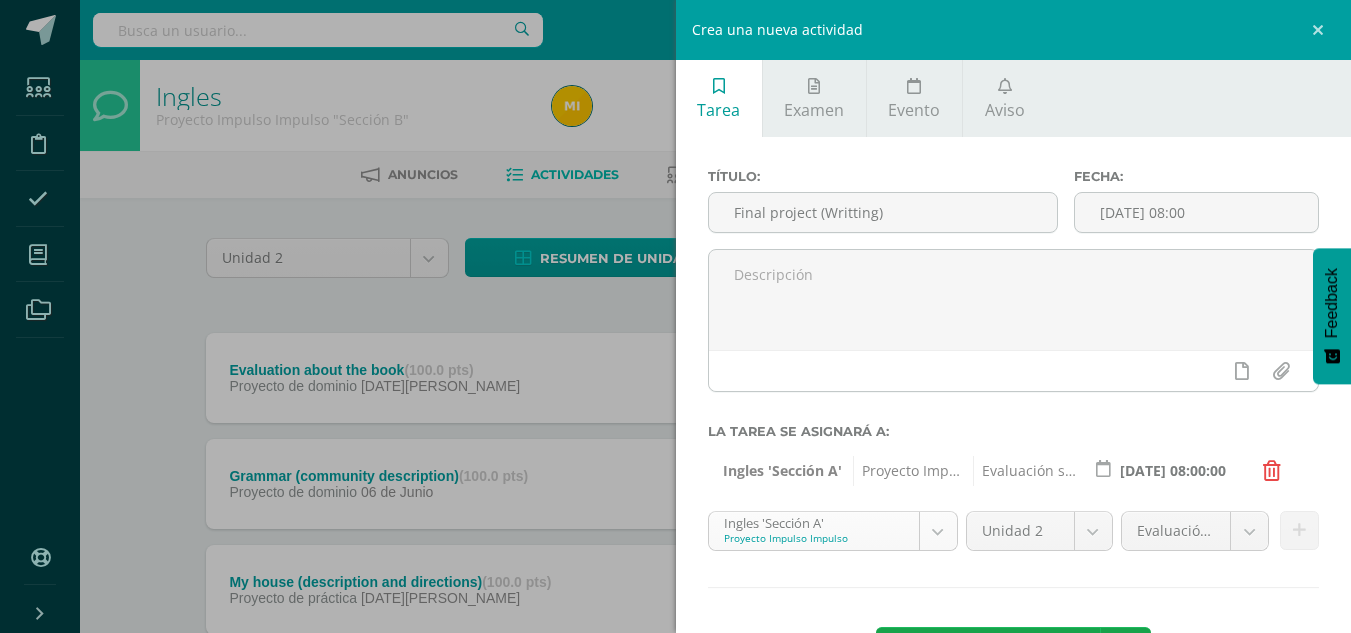 click on "Tarea asignada exitosamente         Estudiantes Disciplina Asistencia Mis cursos Archivos Soporte
Centro de ayuda
Últimas actualizaciones
Cerrar panel
Ingles
Proyecto Impulso
Impulso
"Sección A"
Actividades Estudiantes Planificación Dosificación
Ingles
Proyecto Impulso
Impulso
"Sección B"
Actividades Estudiantes Planificación Dosificación Ver Todos los Cursos  Configuración
Cerrar sesión
Mishell Yulissa Isabel Yaxón Bocel
Mi Perfil Avisos
0
avisos sin leer
Avisos Soporte Edoo  te envió un aviso" 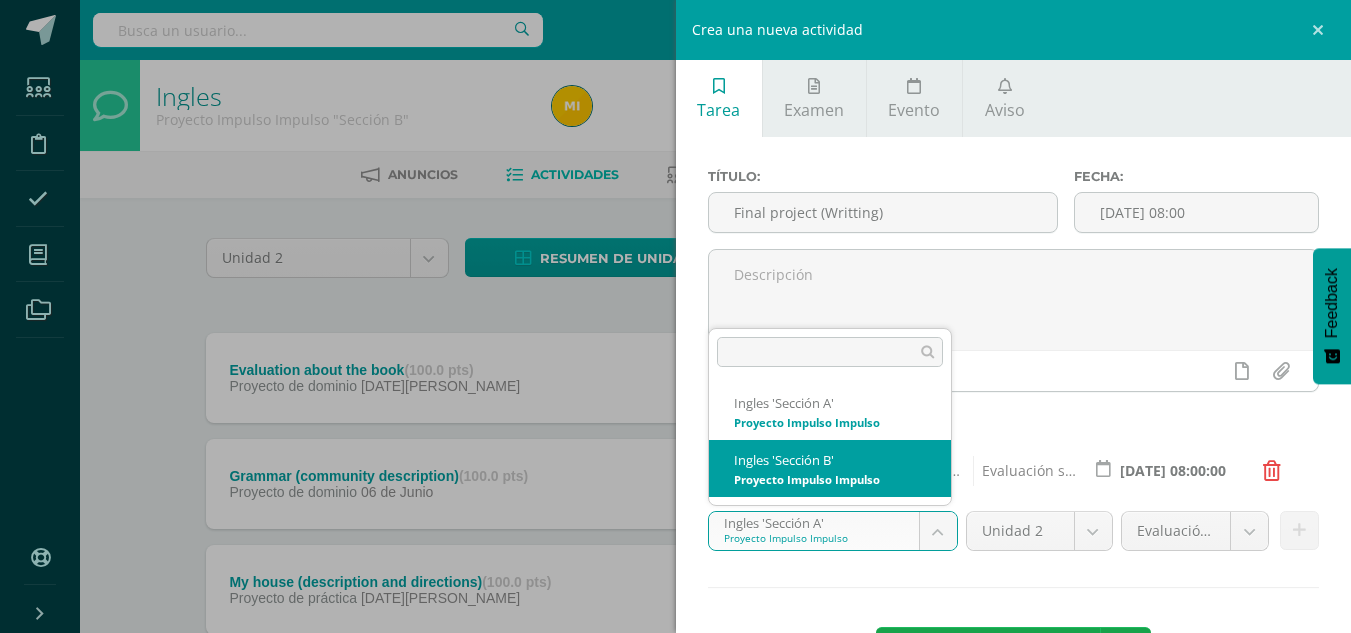 select on "32978" 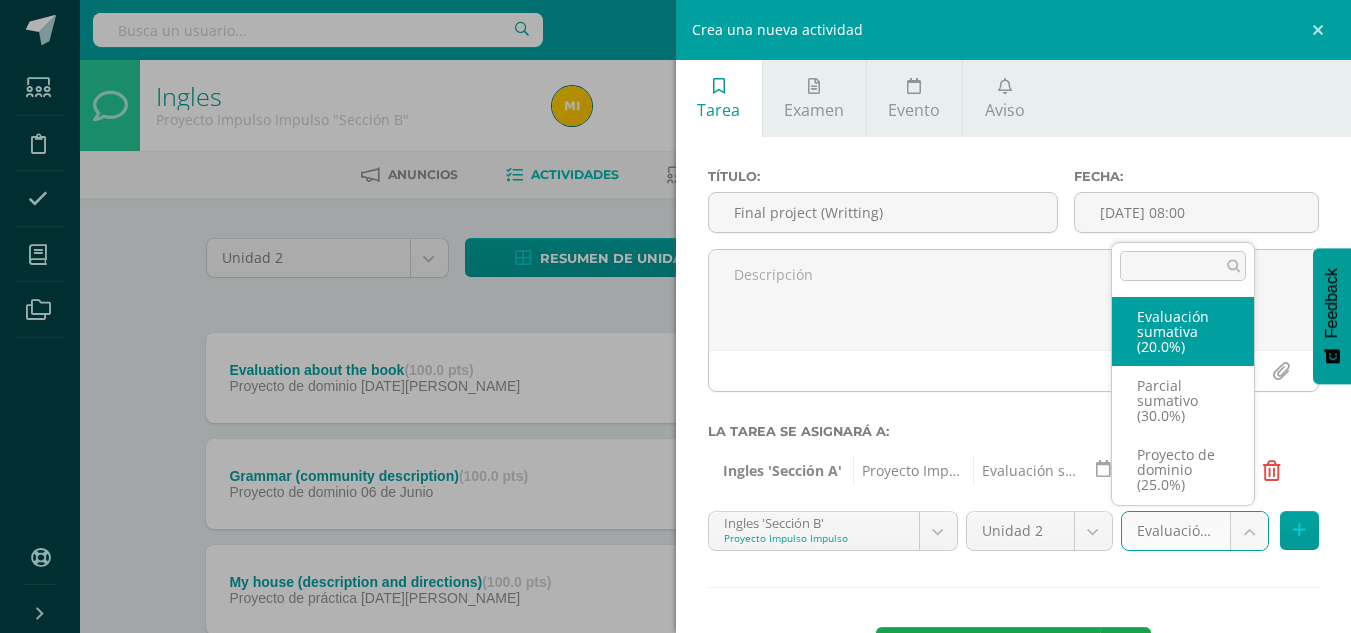 click on "Tarea asignada exitosamente         Estudiantes Disciplina Asistencia Mis cursos Archivos Soporte
Centro de ayuda
Últimas actualizaciones
Cerrar panel
Ingles
Proyecto Impulso
Impulso
"Sección A"
Actividades Estudiantes Planificación Dosificación
Ingles
Proyecto Impulso
Impulso
"Sección B"
Actividades Estudiantes Planificación Dosificación Ver Todos los Cursos  Configuración
Cerrar sesión
Mishell Yulissa Isabel Yaxón Bocel
Mi Perfil Avisos
0
avisos sin leer
Avisos Soporte Edoo  te envió un aviso" 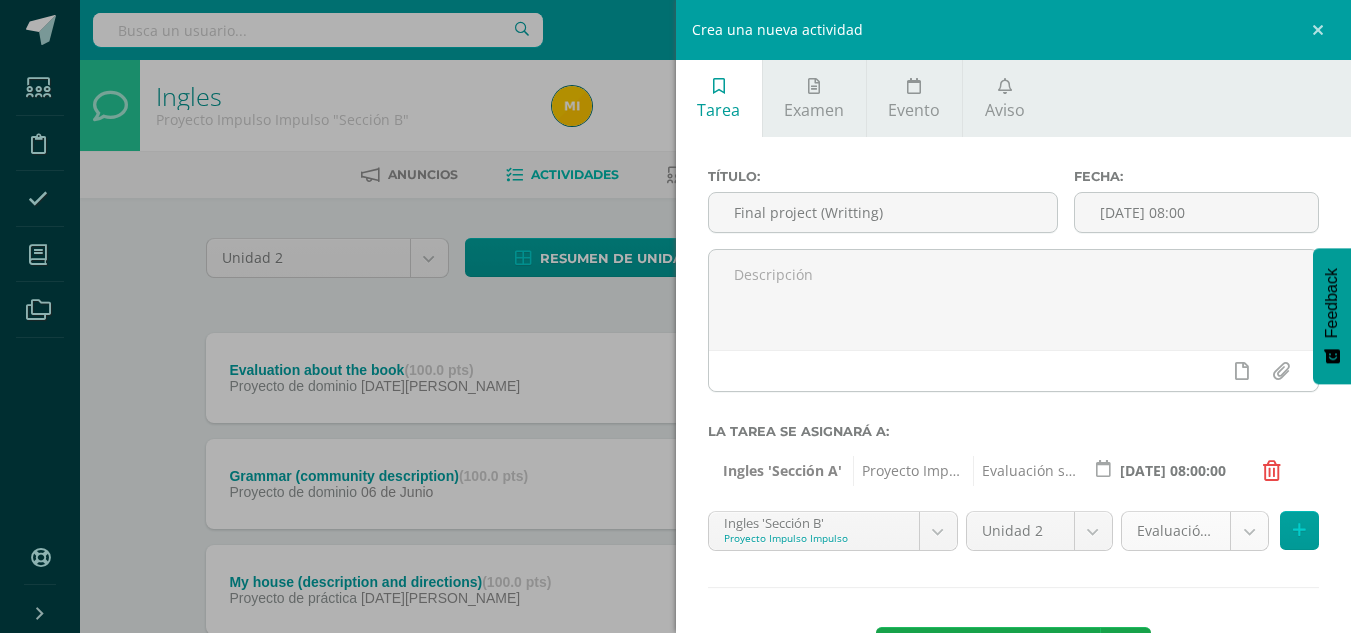 click on "Tarea asignada exitosamente         Estudiantes Disciplina Asistencia Mis cursos Archivos Soporte
Centro de ayuda
Últimas actualizaciones
Cerrar panel
Ingles
Proyecto Impulso
Impulso
"Sección A"
Actividades Estudiantes Planificación Dosificación
Ingles
Proyecto Impulso
Impulso
"Sección B"
Actividades Estudiantes Planificación Dosificación Ver Todos los Cursos  Configuración
Cerrar sesión
Mishell Yulissa Isabel Yaxón Bocel
Mi Perfil Avisos
0
avisos sin leer
Avisos Soporte Edoo  te envió un aviso" 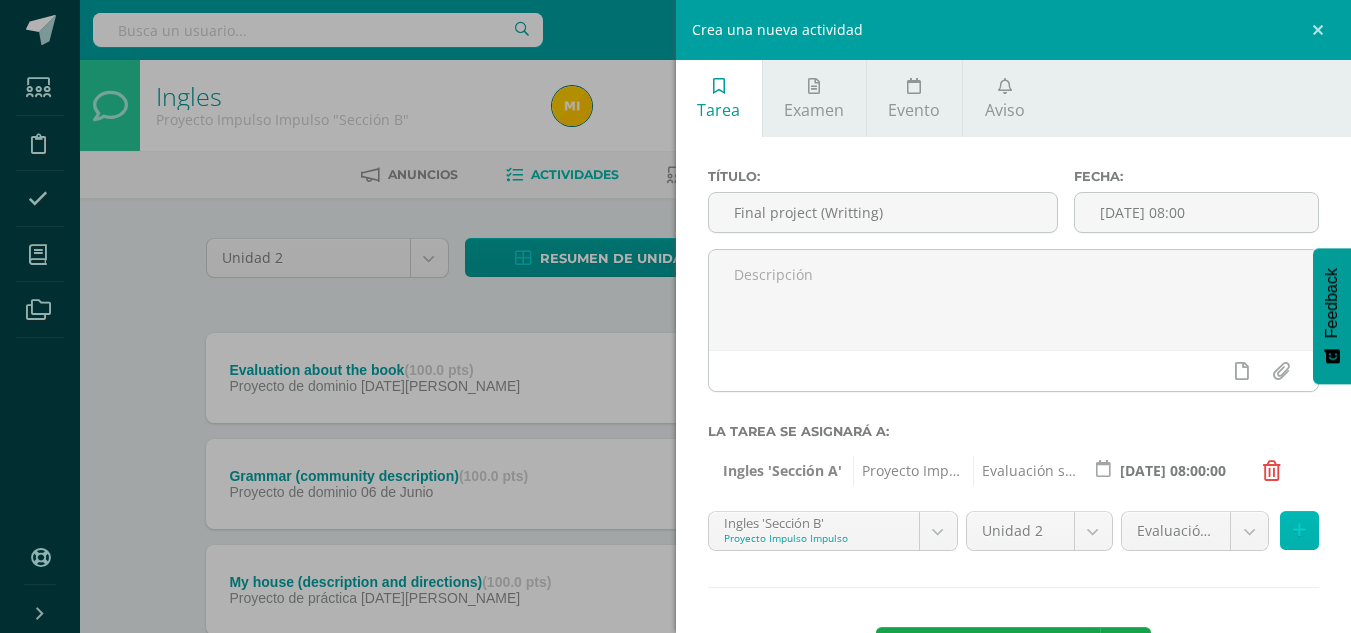 click 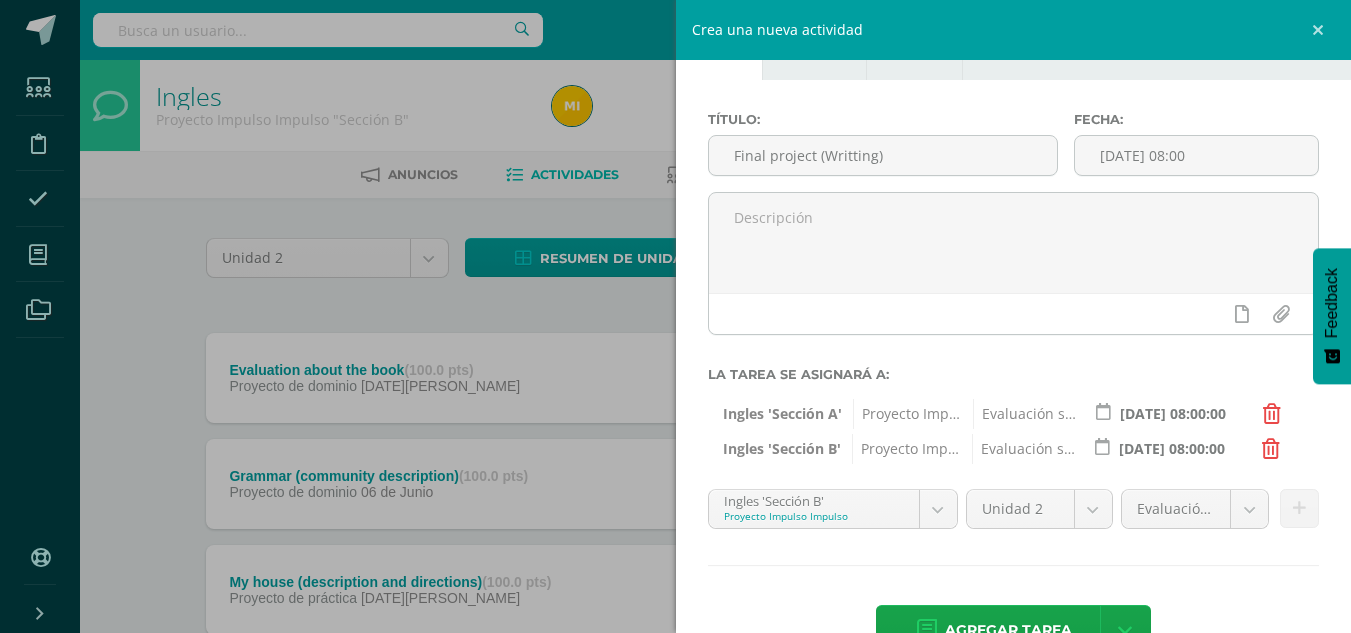 scroll, scrollTop: 116, scrollLeft: 0, axis: vertical 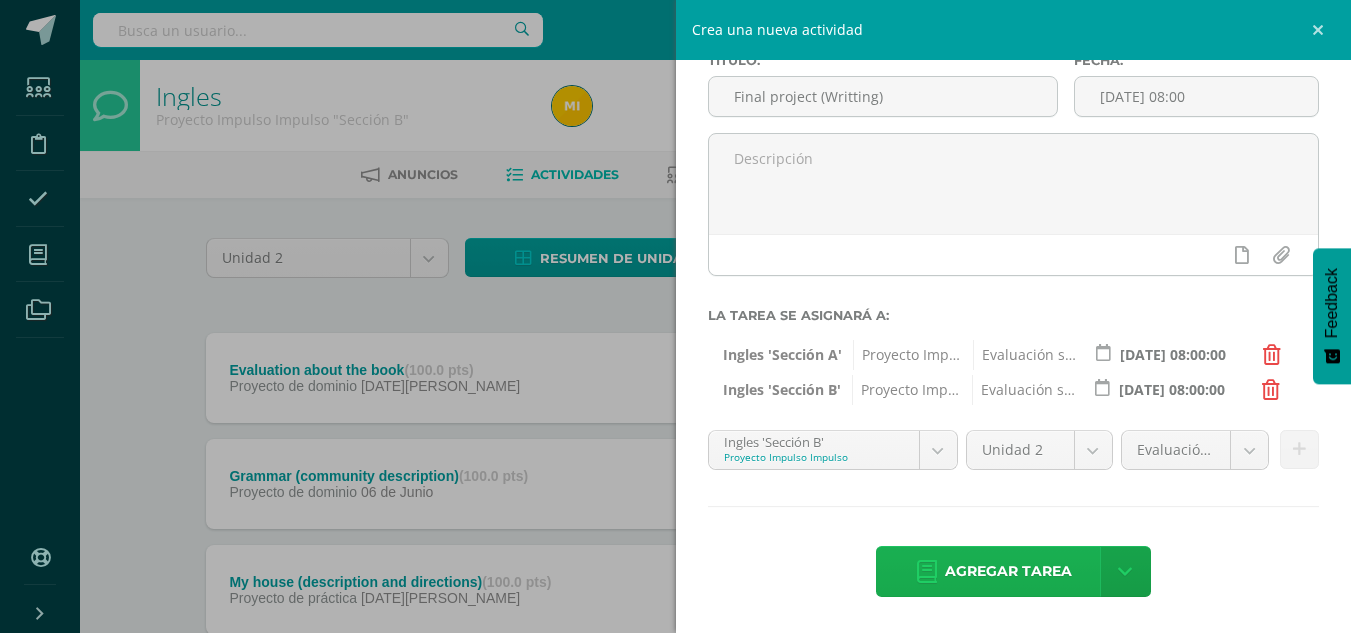 click on "Agregar tarea" 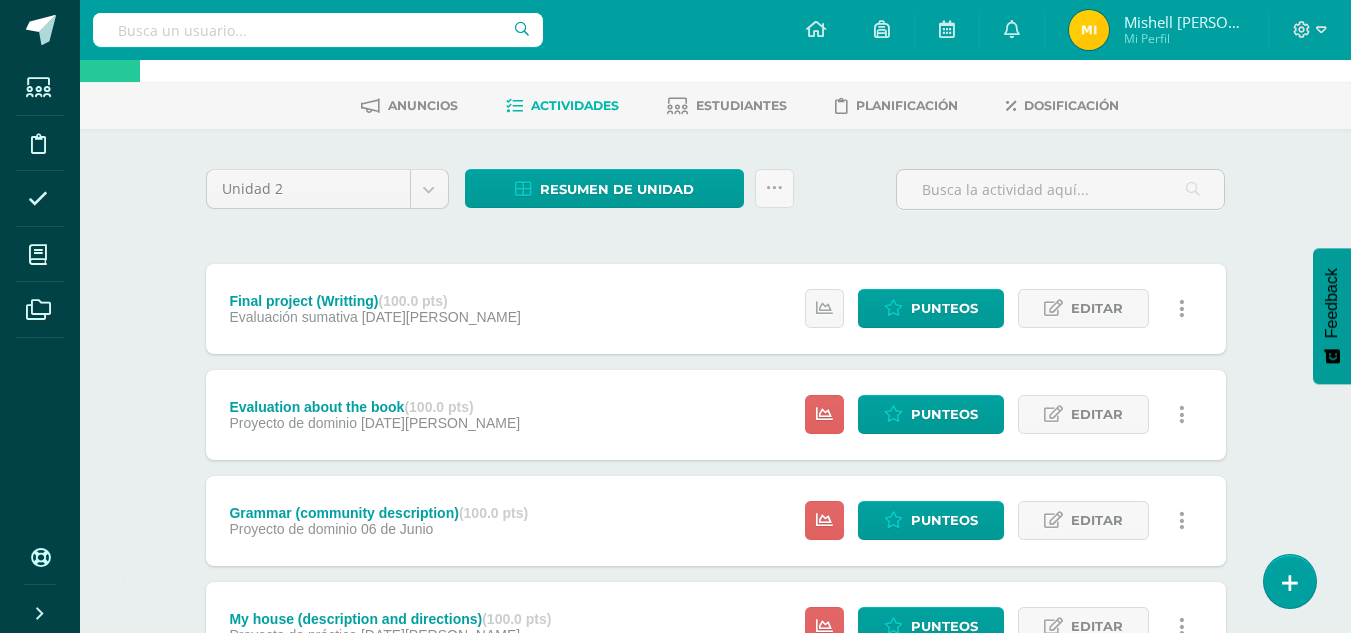 scroll, scrollTop: 74, scrollLeft: 0, axis: vertical 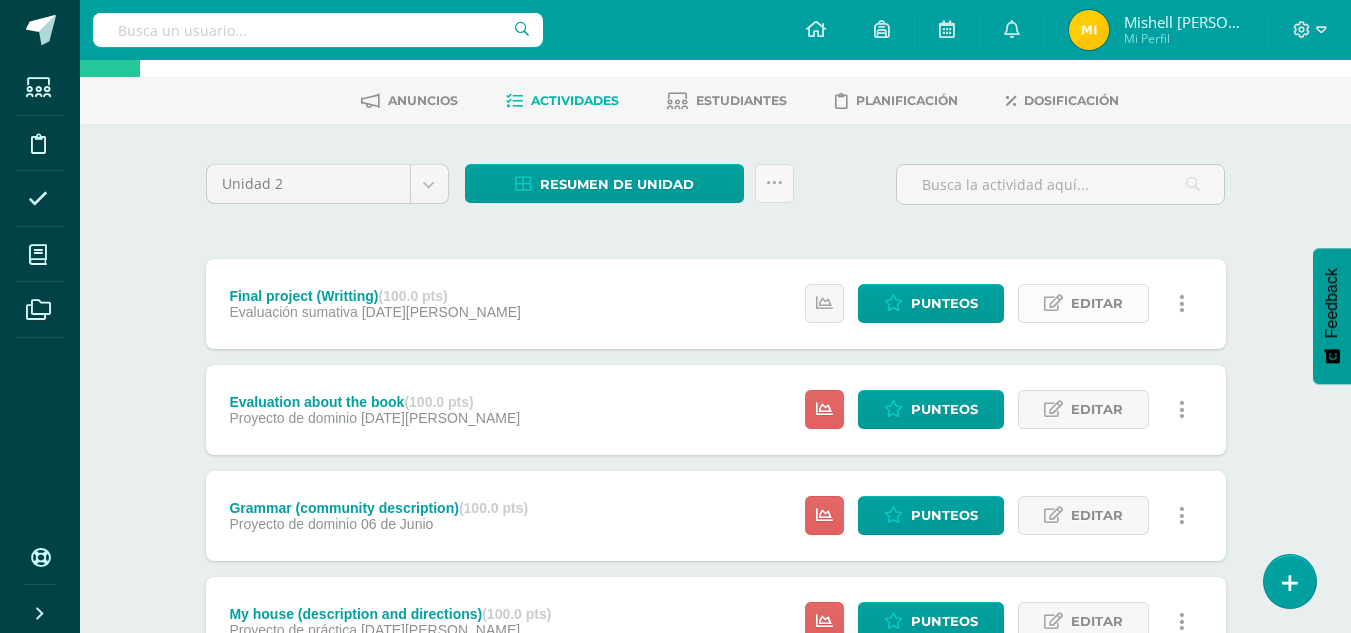click on "Editar" at bounding box center [1083, 303] 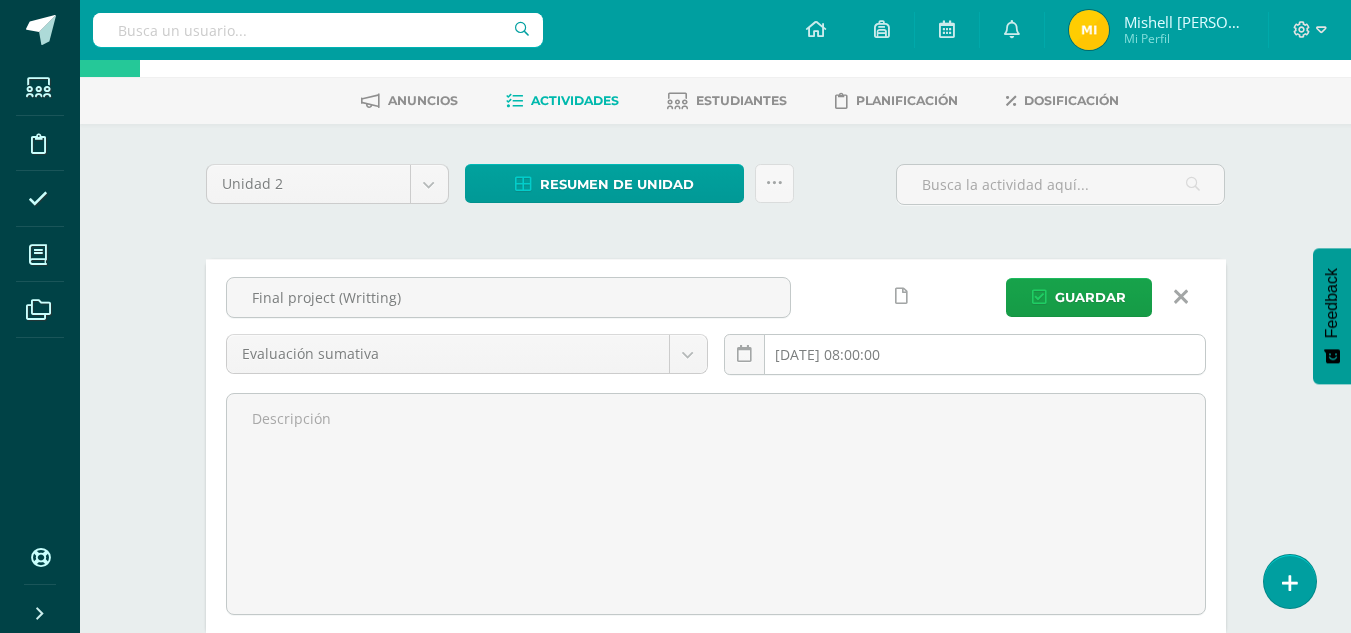 click on "[DATE] 08:00:00" at bounding box center [965, 354] 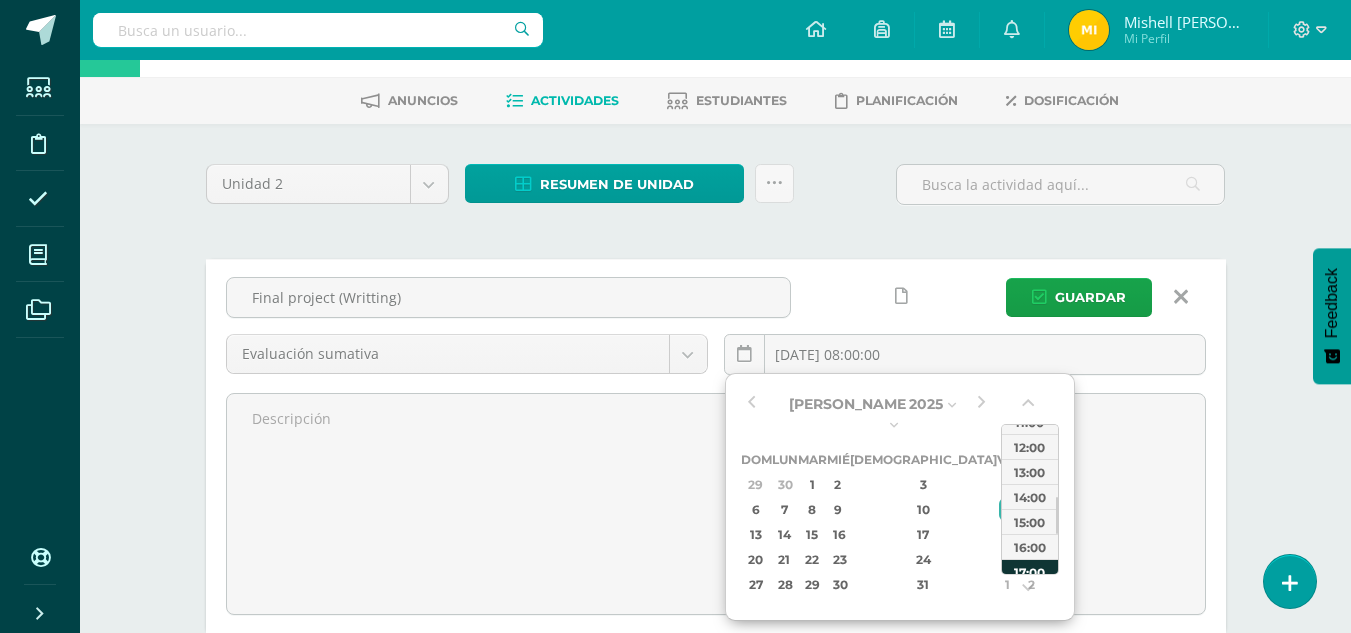 click on "17:00" at bounding box center (1030, 571) 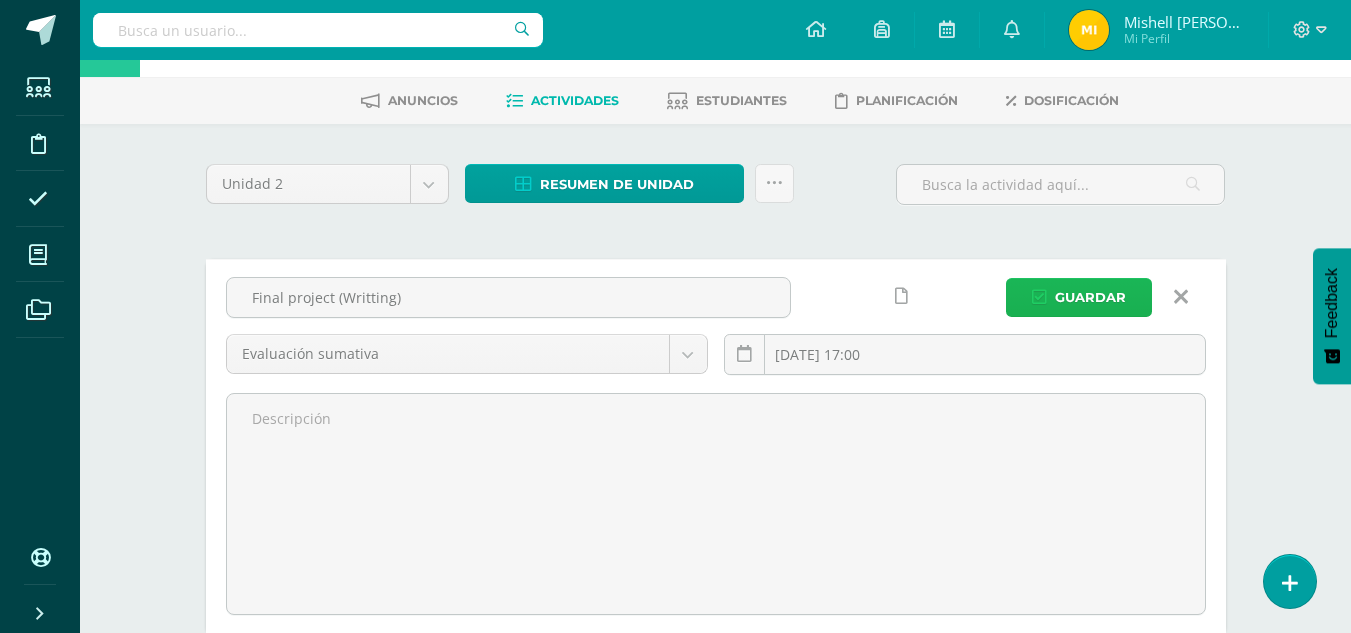 click on "Guardar" at bounding box center [1090, 297] 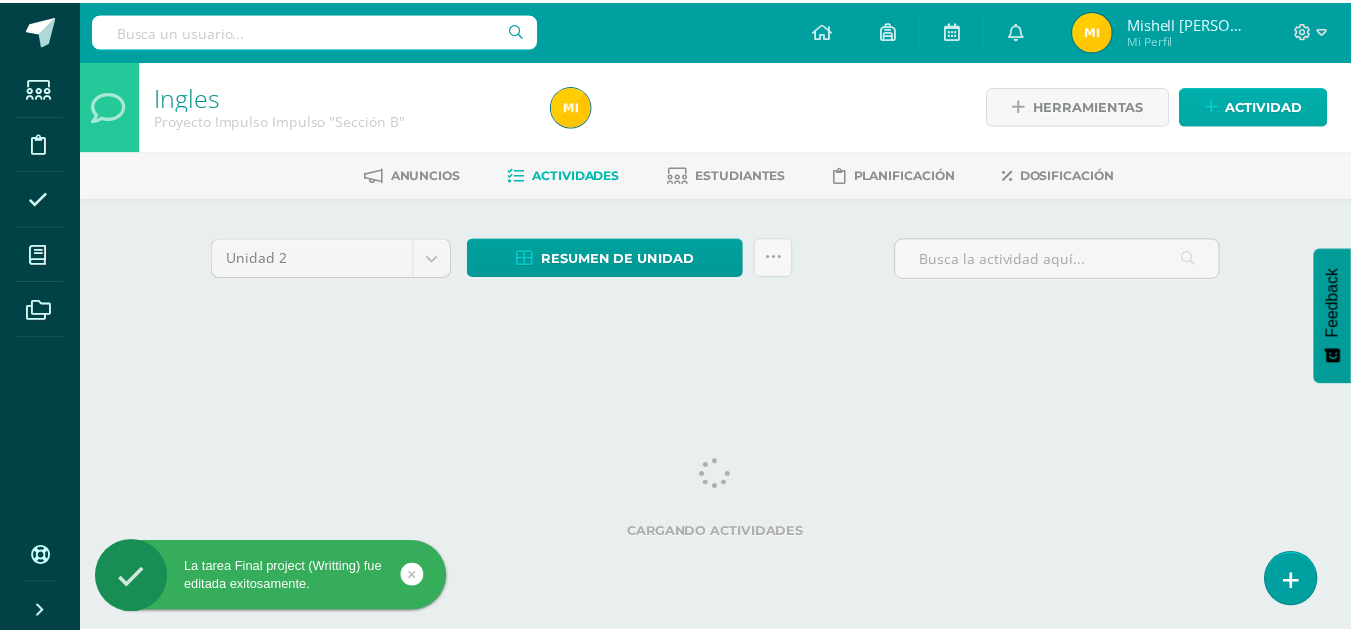 scroll, scrollTop: 0, scrollLeft: 0, axis: both 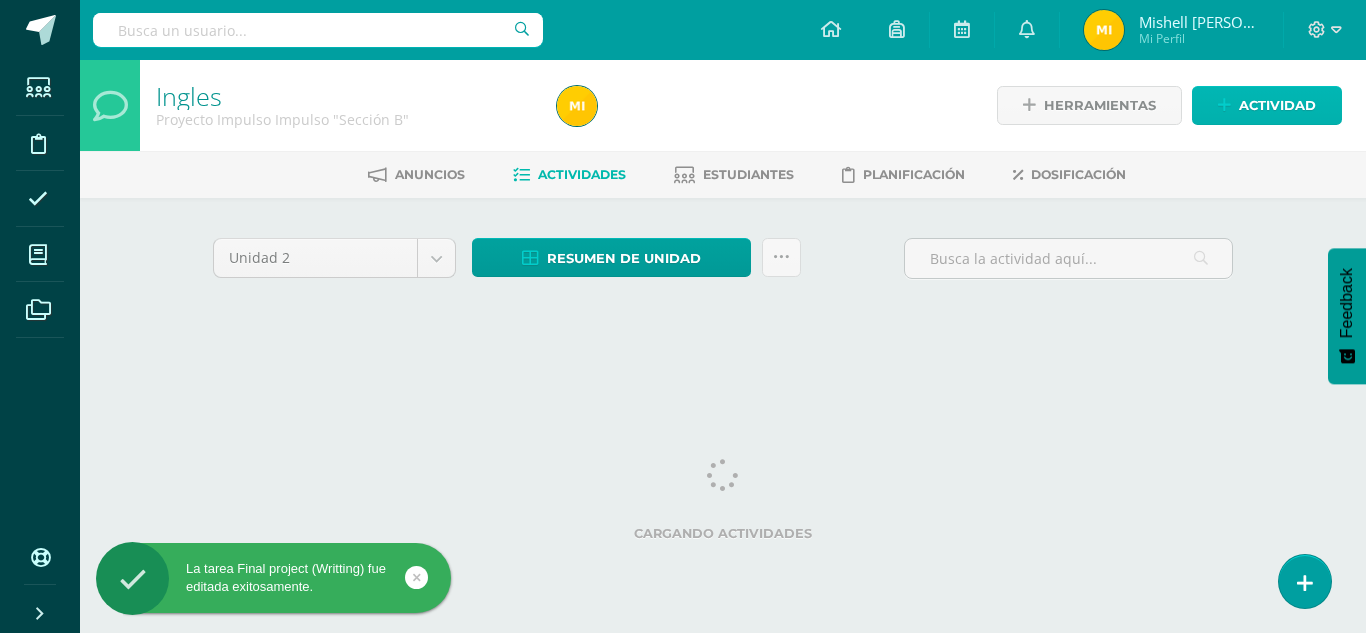 click on "Actividad" at bounding box center [1277, 105] 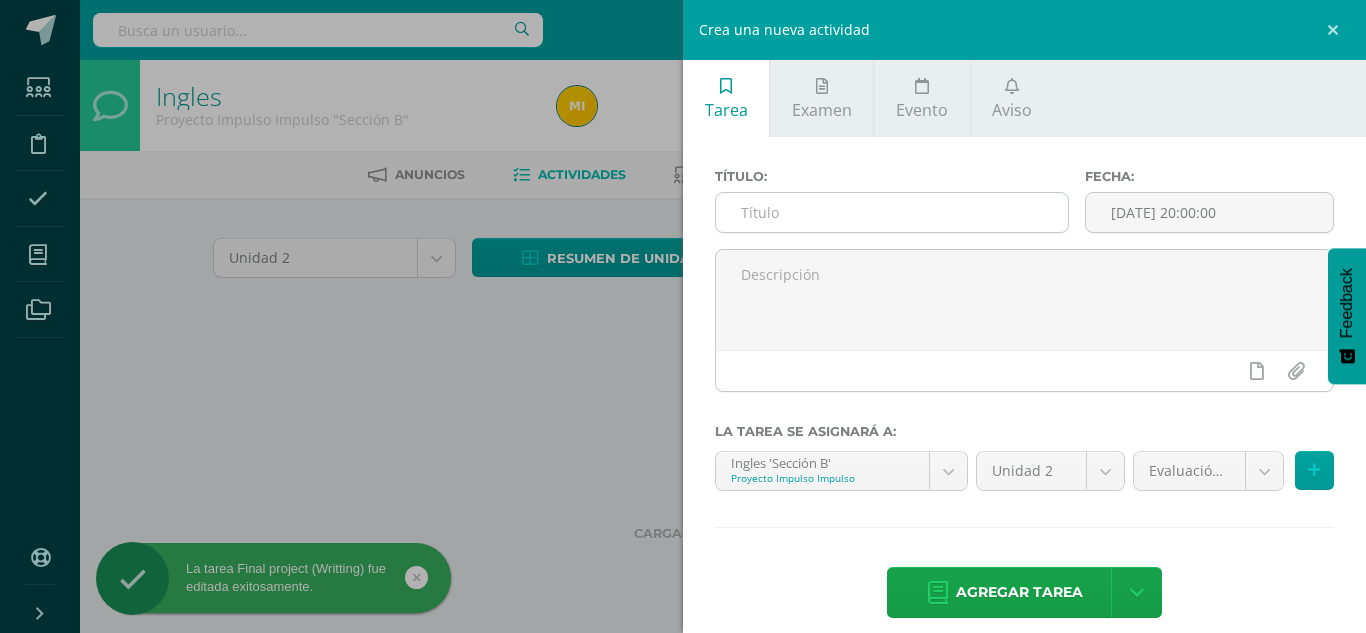 click at bounding box center [892, 212] 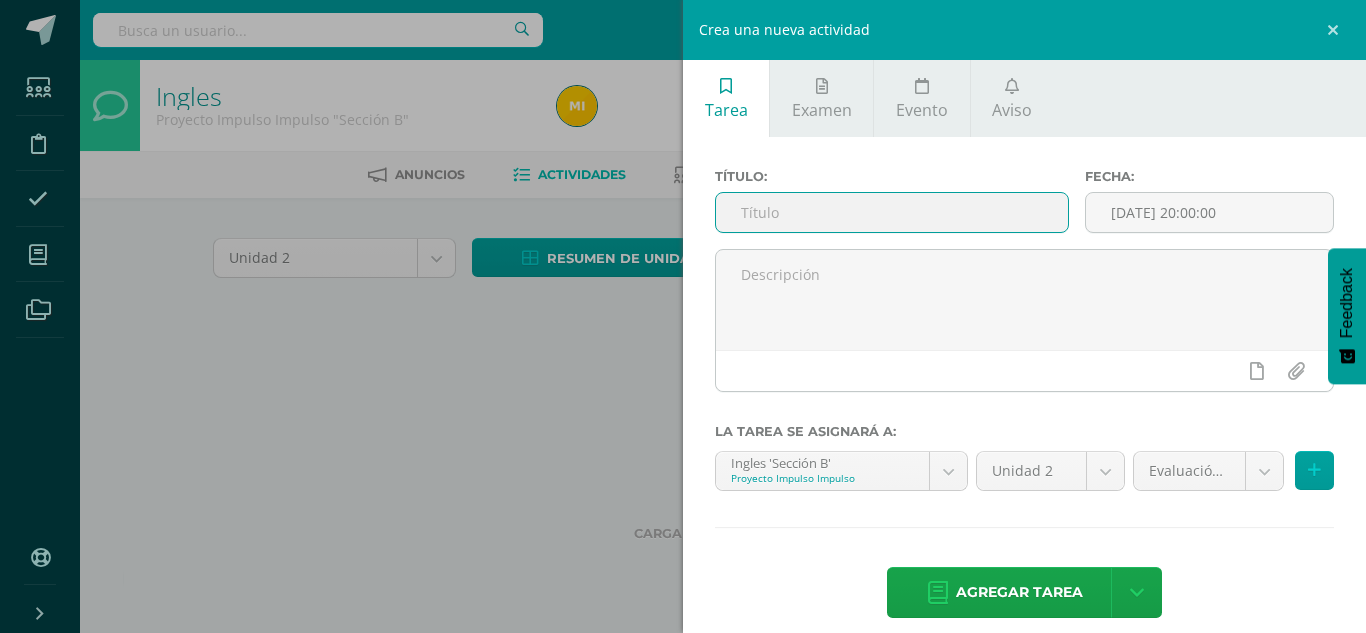 paste on "Grammar (community description)" 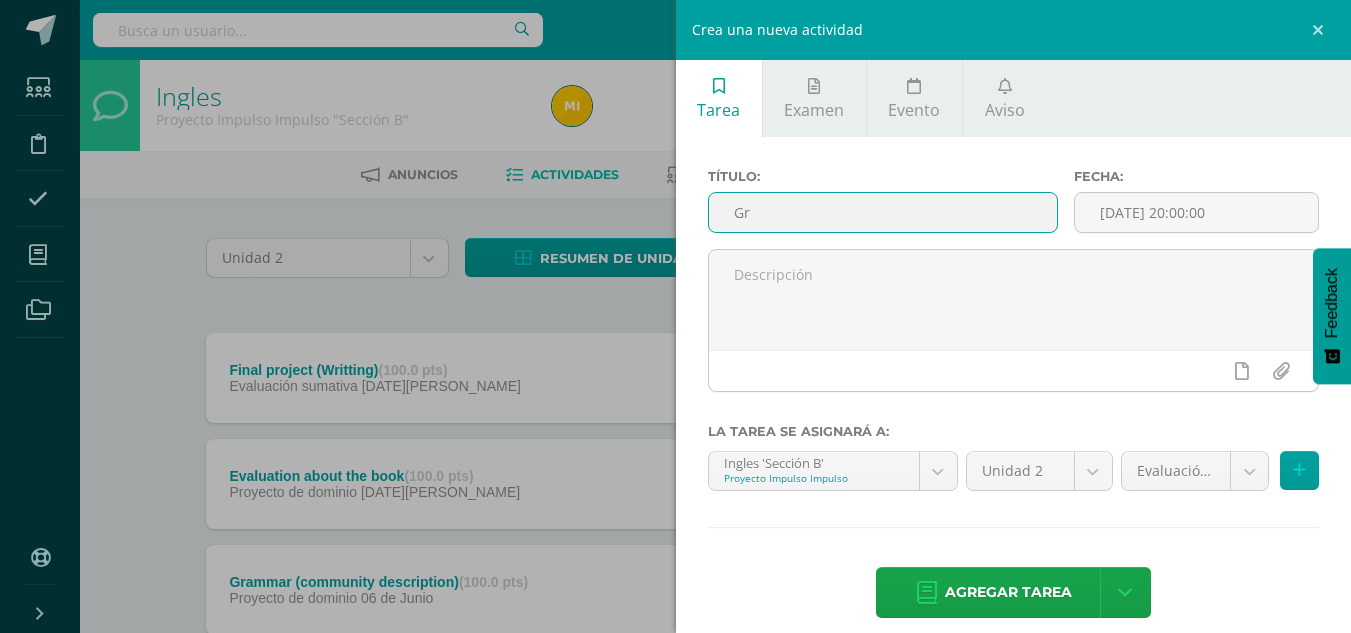 type on "G" 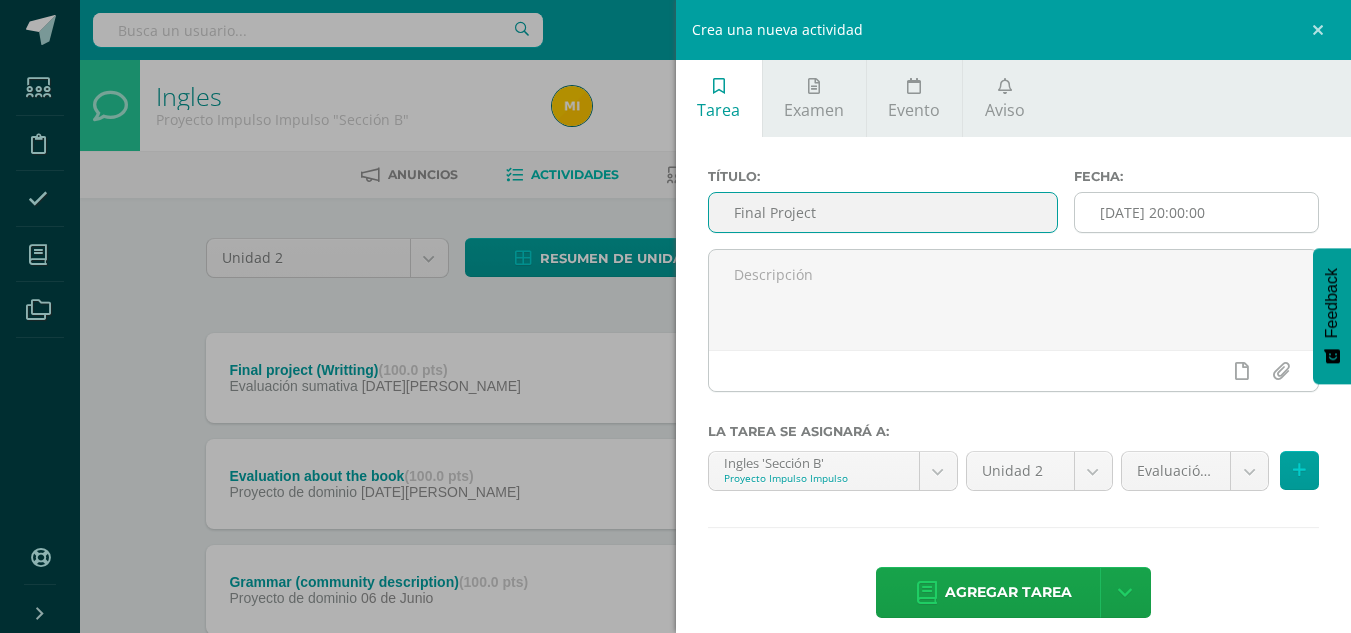 type on "Final Project" 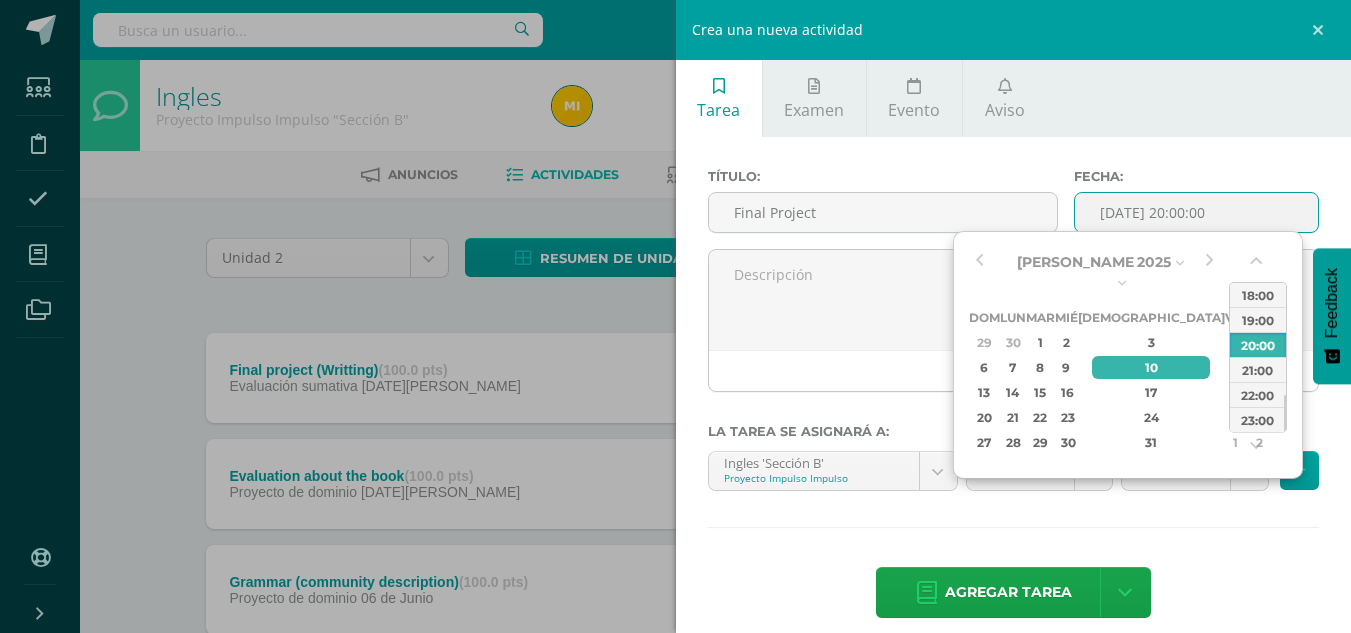 click on "[DATE] 20:00:00" at bounding box center [1196, 212] 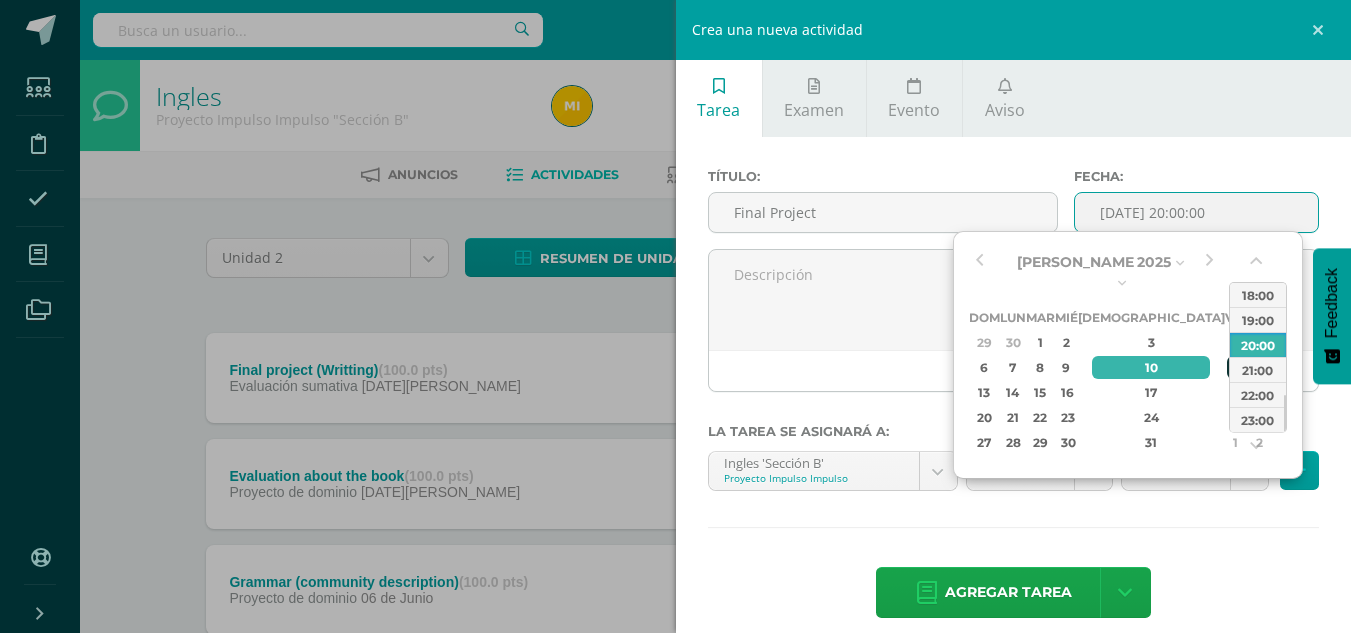 click on "11" at bounding box center [1236, 367] 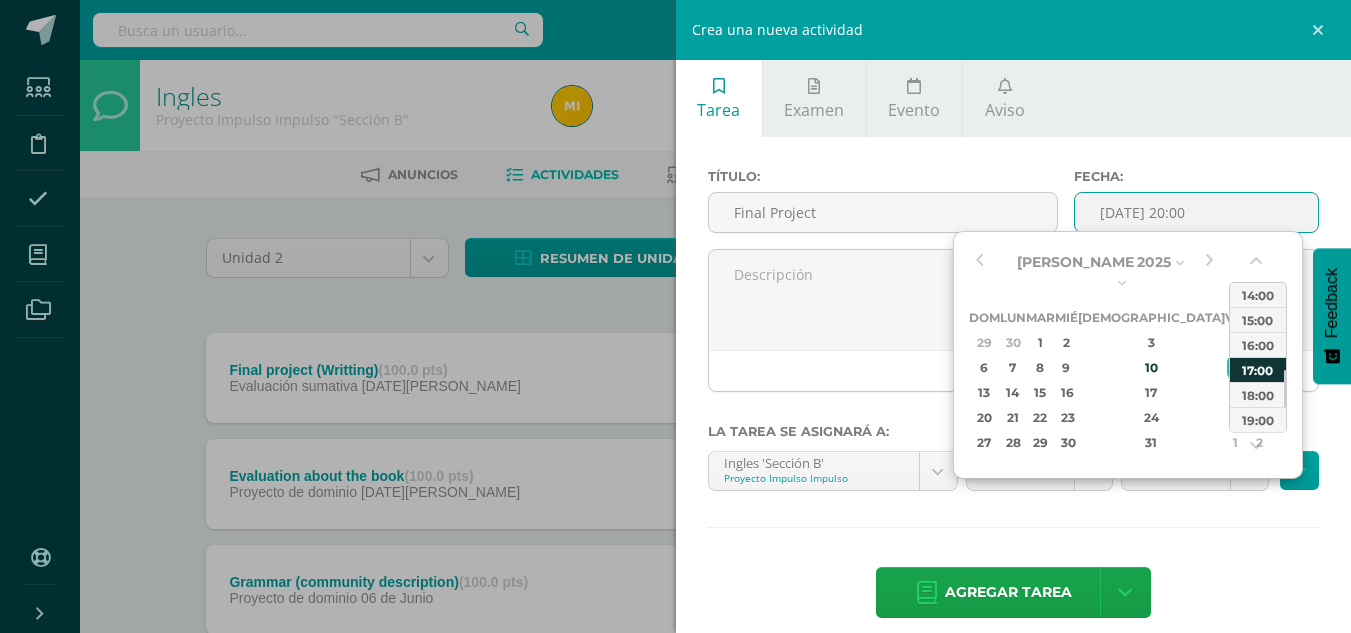 click on "17:00" at bounding box center [1258, 369] 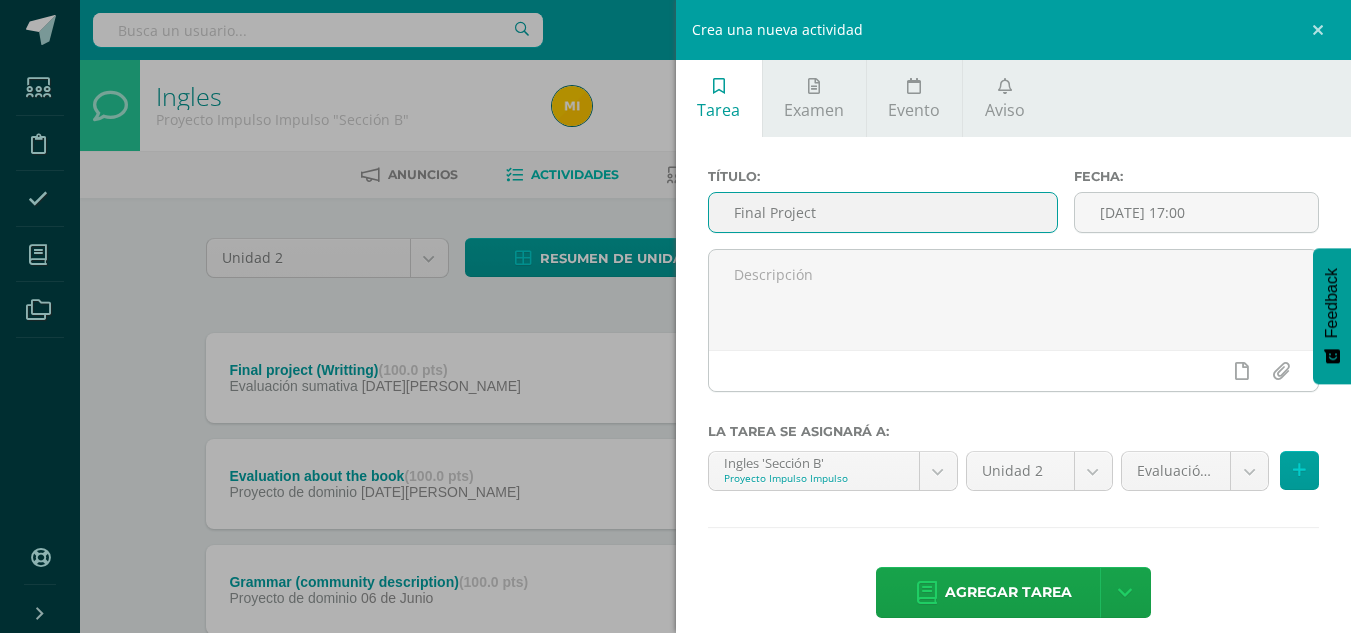 click on "Final Project" at bounding box center (883, 212) 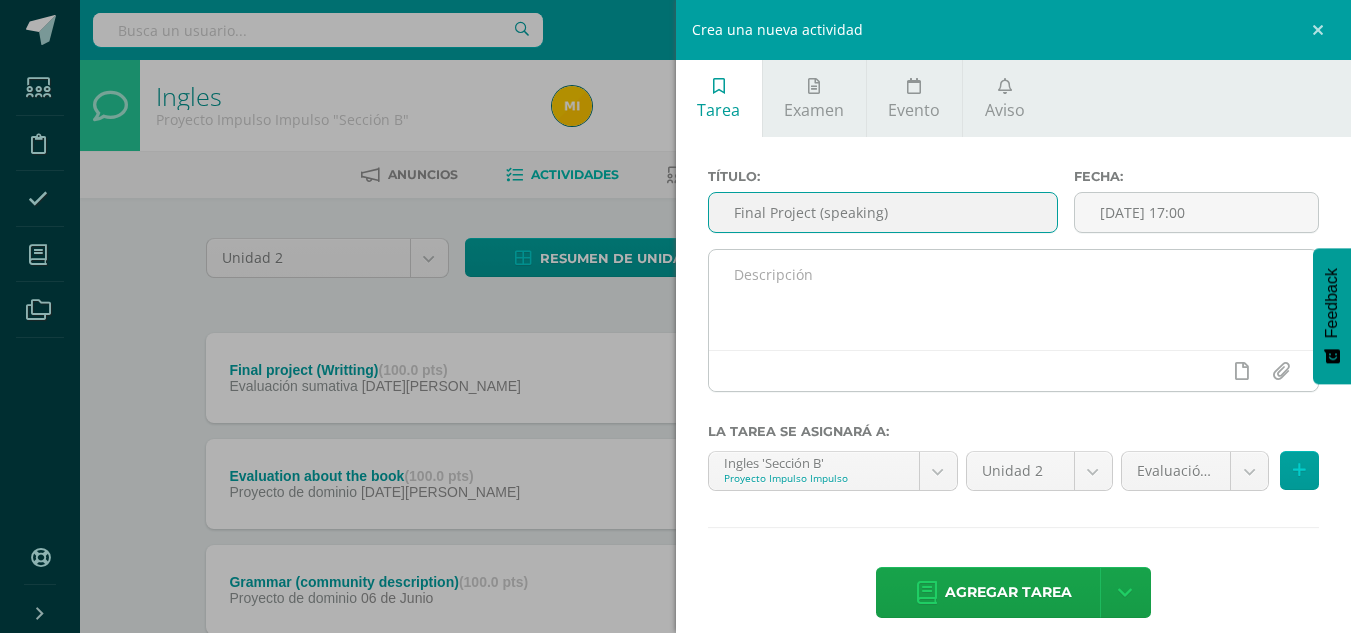 type on "Final Project (speaking)" 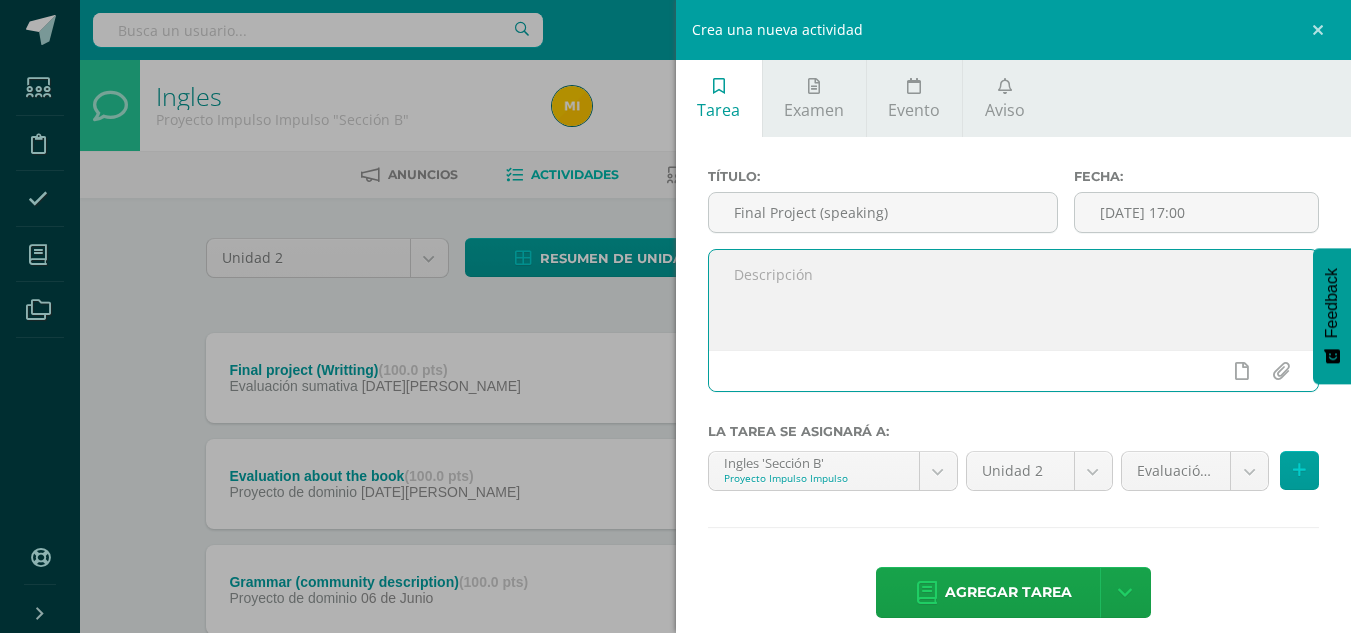 click at bounding box center (1014, 300) 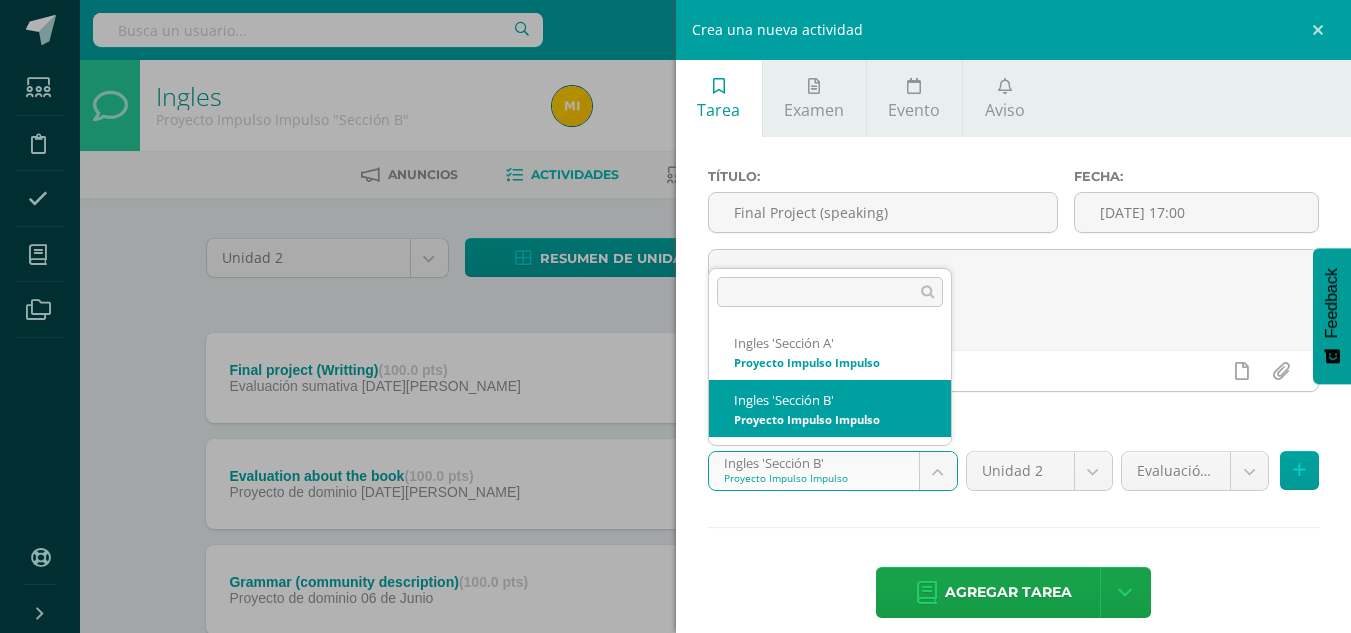 click on "La tarea Final project (Writting) fue editada exitosamente.         Estudiantes Disciplina Asistencia Mis cursos Archivos Soporte
Centro de ayuda
Últimas actualizaciones
Cerrar panel
Ingles
Proyecto Impulso
Impulso
"Sección A"
Actividades Estudiantes Planificación Dosificación
Ingles
Proyecto Impulso
Impulso
"Sección B"
Actividades Estudiantes Planificación Dosificación Ver Todos los Cursos  Configuración
Cerrar sesión
Mishell [PERSON_NAME] Bocel
Mi Perfil Avisos
0
avisos sin leer
Avisos Soporte Edoo 0" at bounding box center (675, 751) 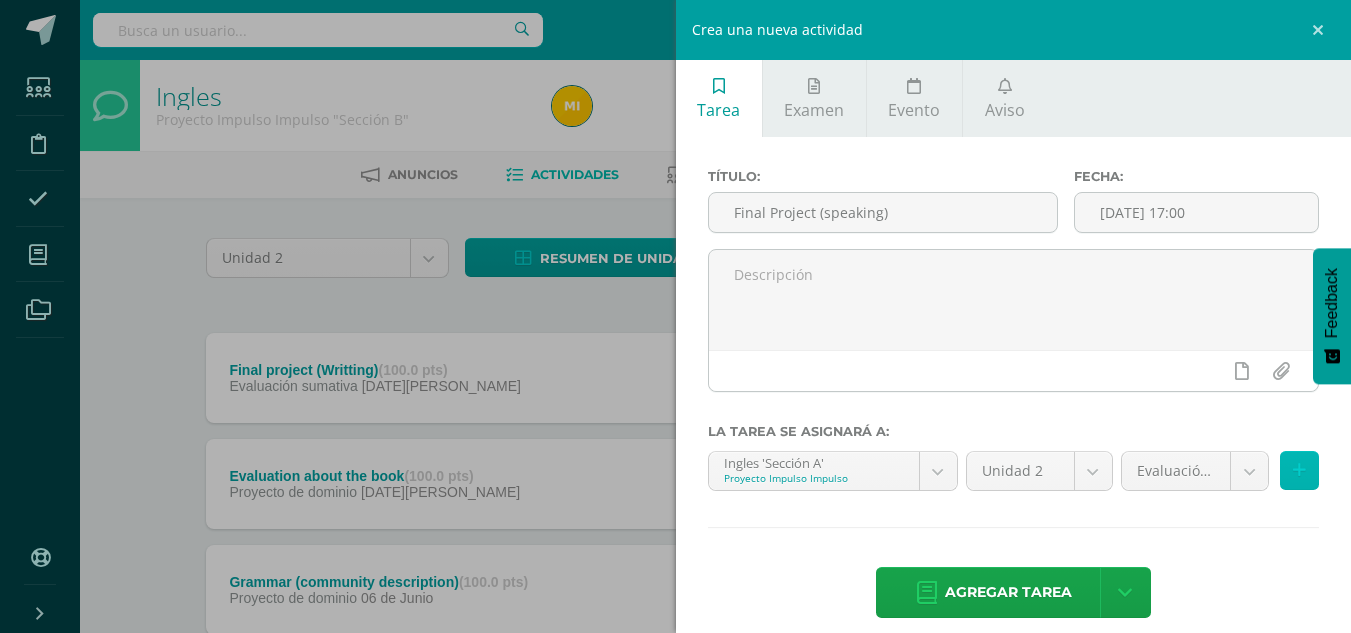 click at bounding box center [1299, 470] 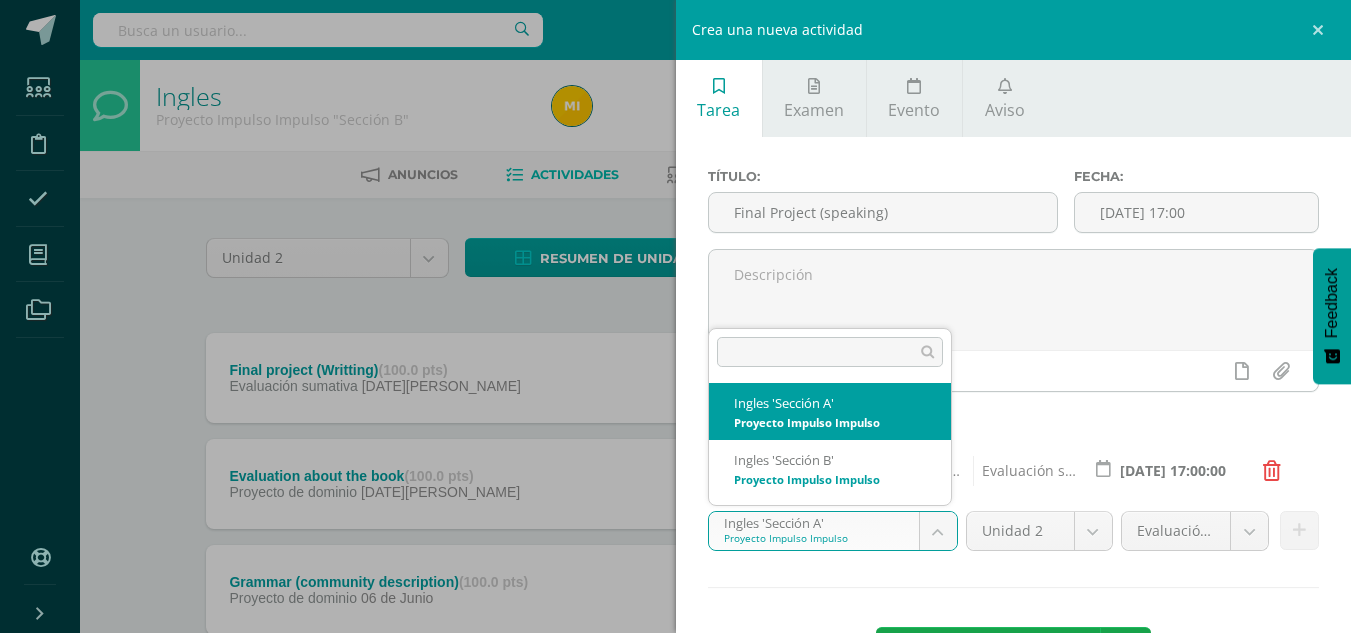 click on "La tarea Final project (Writting) fue editada exitosamente.         Estudiantes Disciplina Asistencia Mis cursos Archivos Soporte
Centro de ayuda
Últimas actualizaciones
Cerrar panel
Ingles
Proyecto Impulso
Impulso
"Sección A"
Actividades Estudiantes Planificación Dosificación
Ingles
Proyecto Impulso
Impulso
"Sección B"
Actividades Estudiantes Planificación Dosificación Ver Todos los Cursos  Configuración
Cerrar sesión
Mishell [PERSON_NAME] Bocel
Mi Perfil Avisos
0
avisos sin leer
Avisos Soporte Edoo 0" at bounding box center (675, 751) 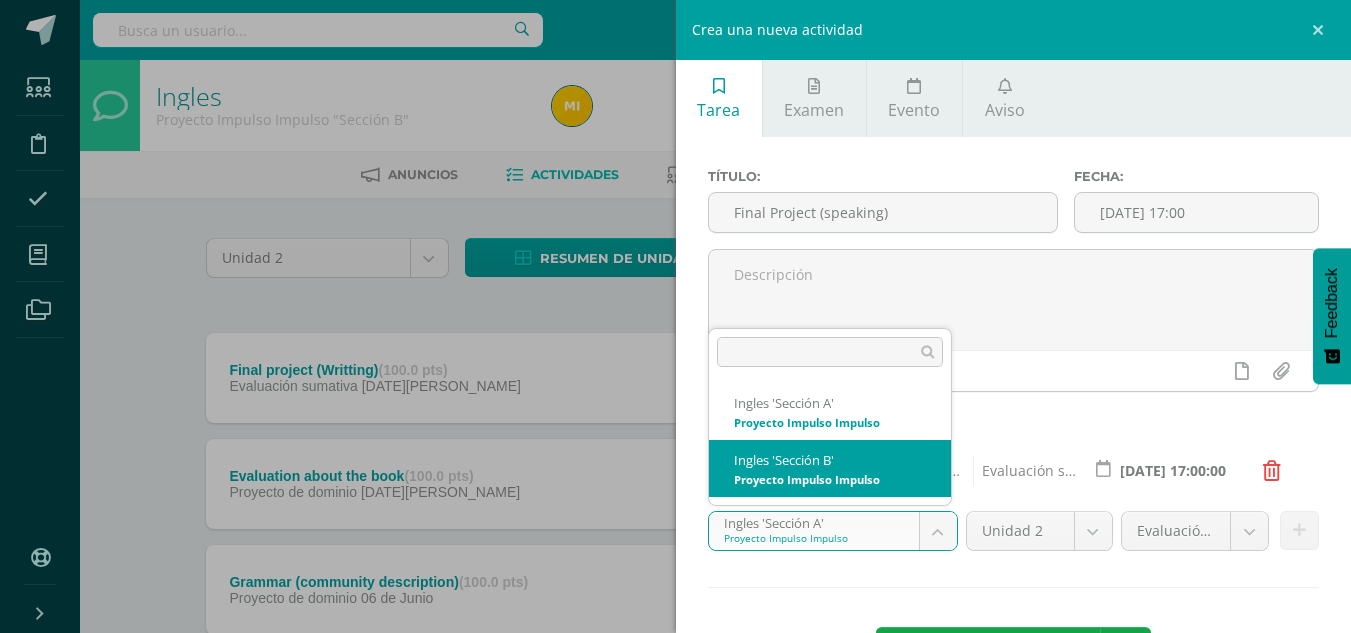 select on "32978" 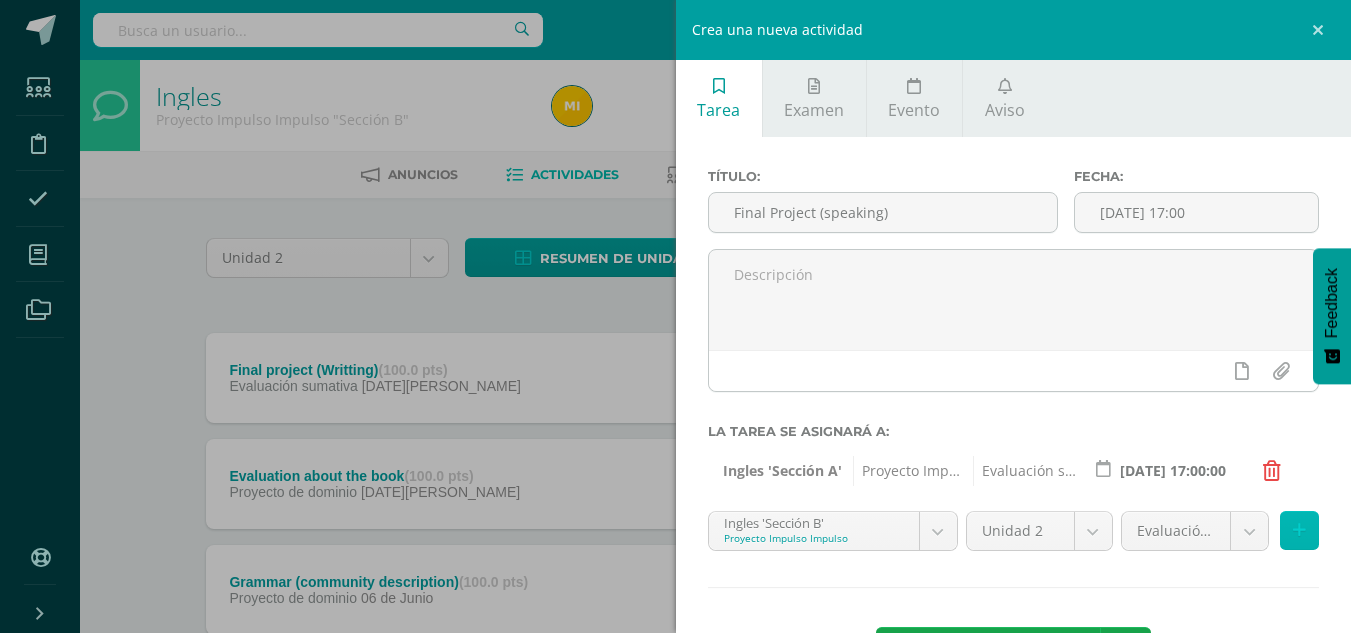 click at bounding box center [1299, 530] 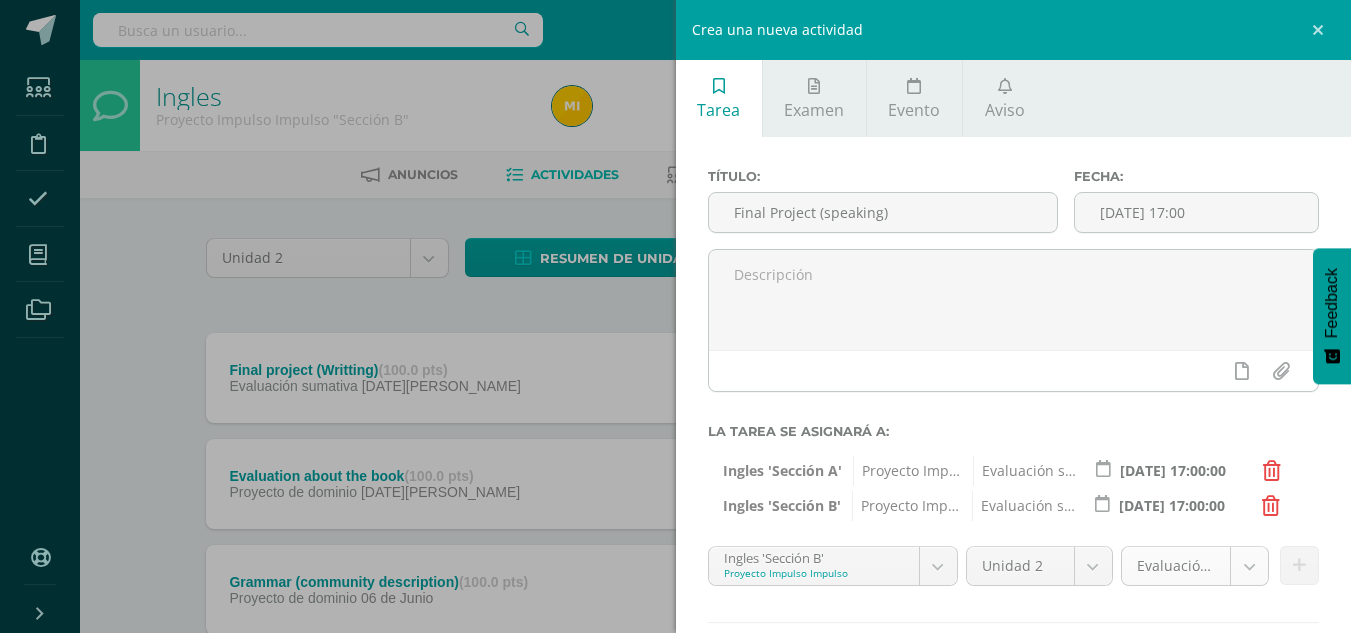 scroll, scrollTop: 86, scrollLeft: 0, axis: vertical 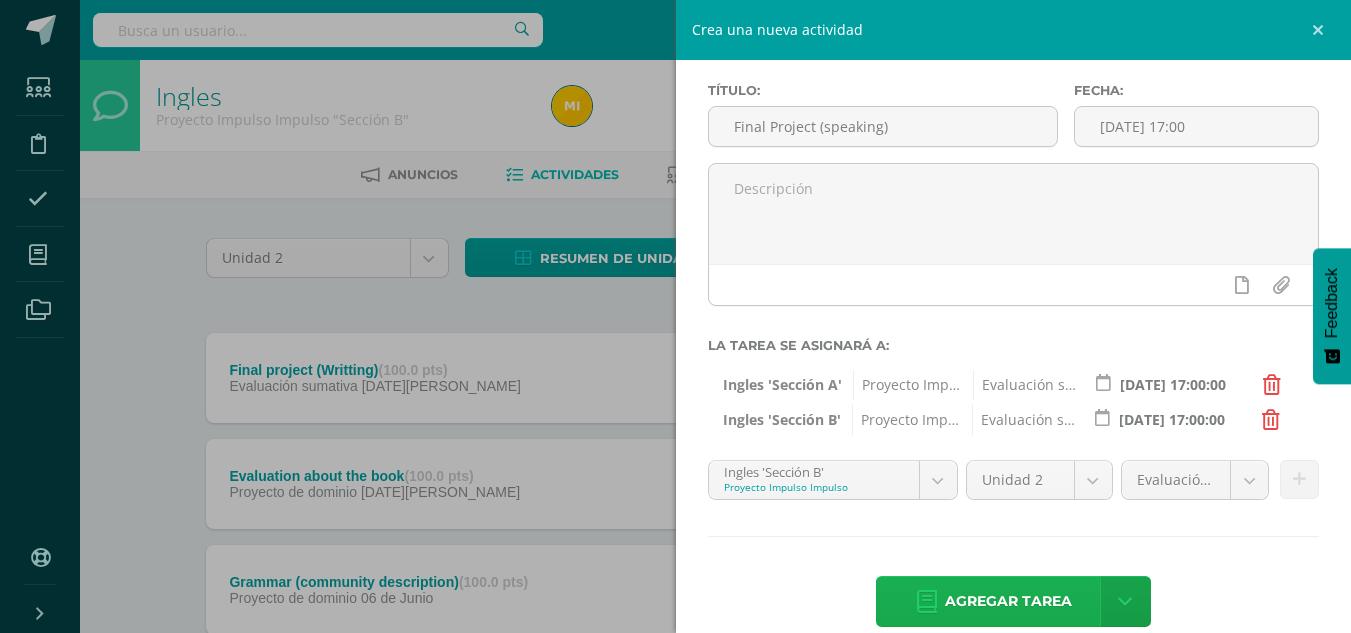 click on "Agregar tarea" at bounding box center (1008, 601) 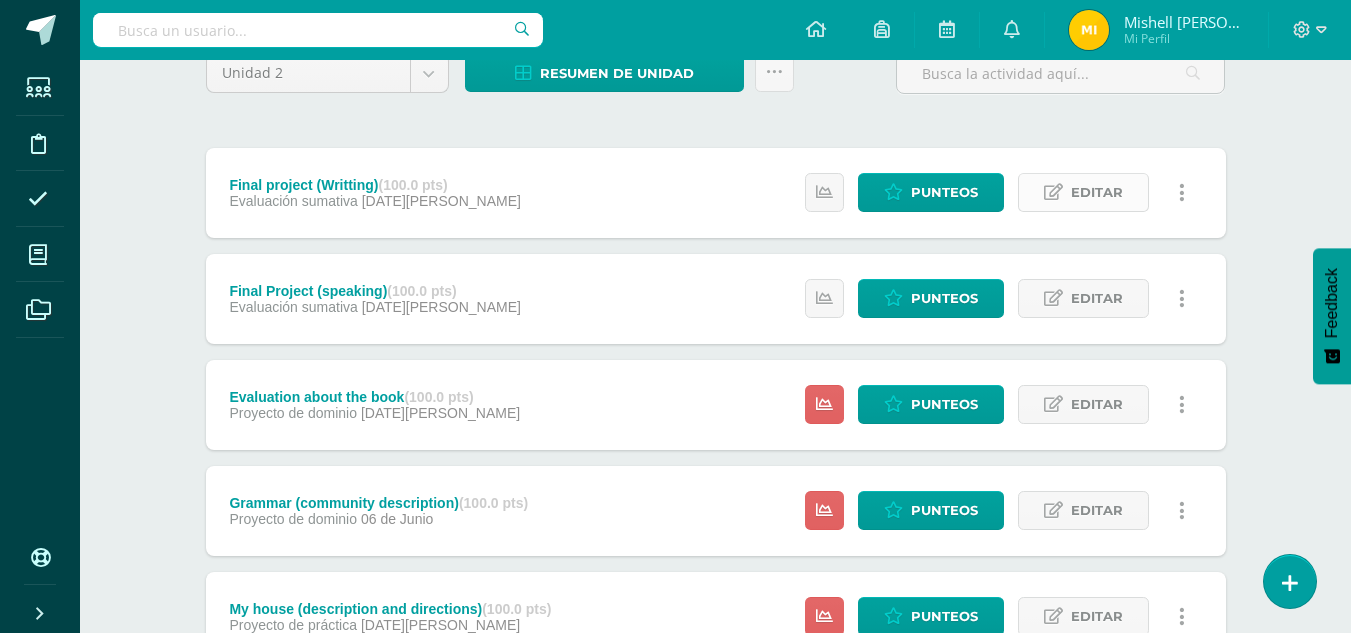 scroll, scrollTop: 0, scrollLeft: 0, axis: both 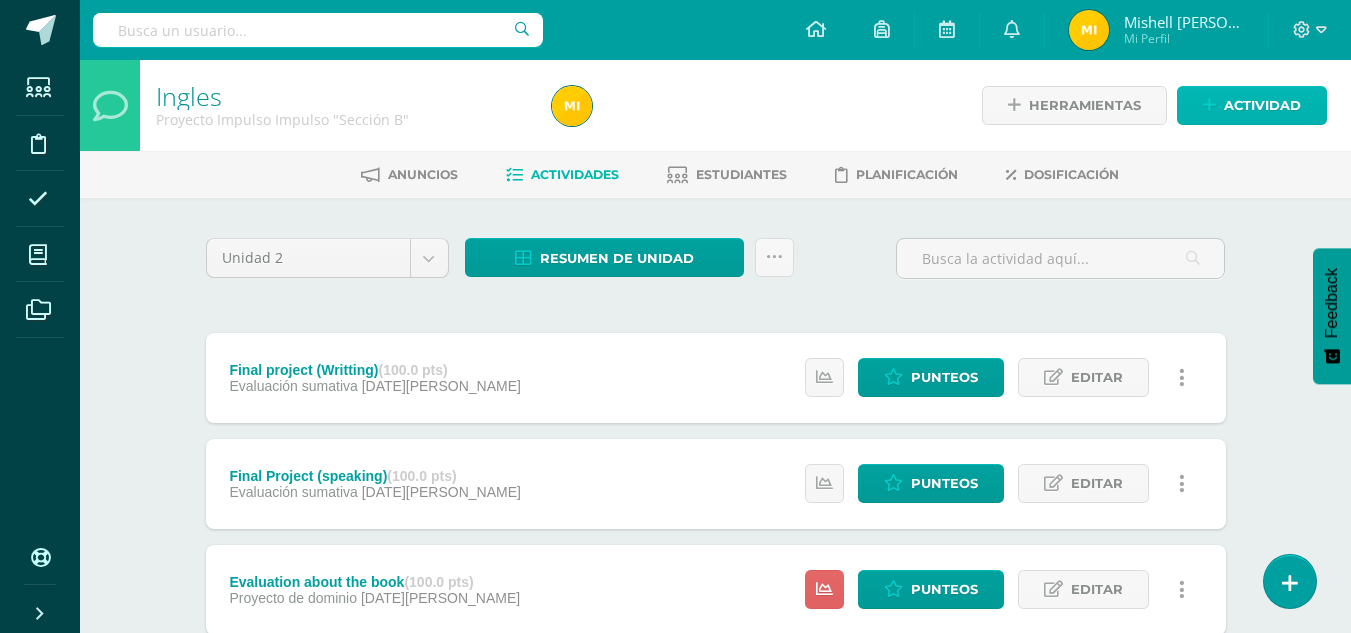 click at bounding box center [1209, 105] 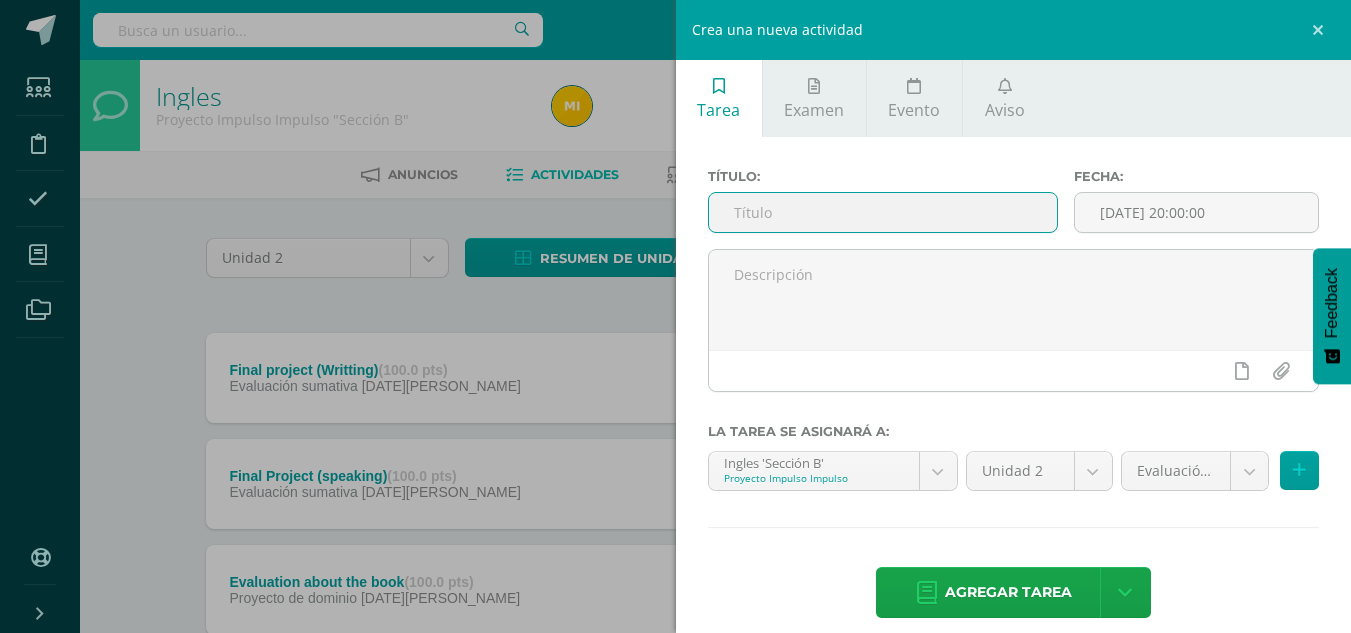 click at bounding box center [883, 212] 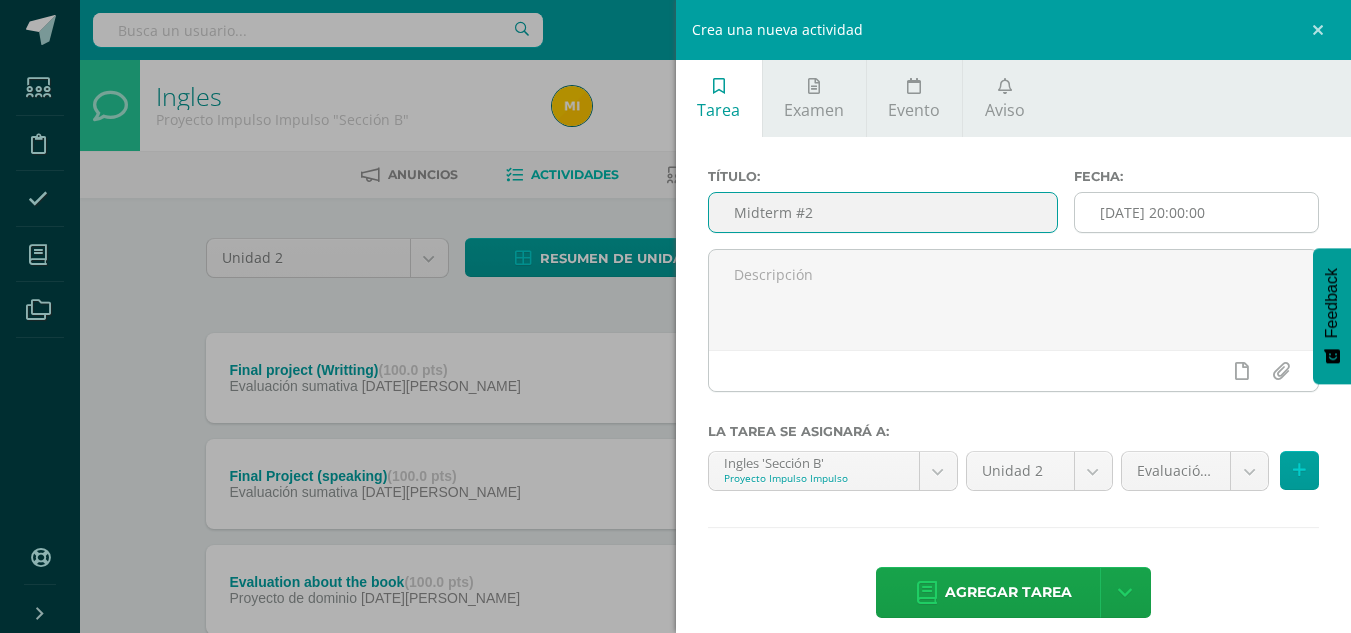 type on "Midterm #2" 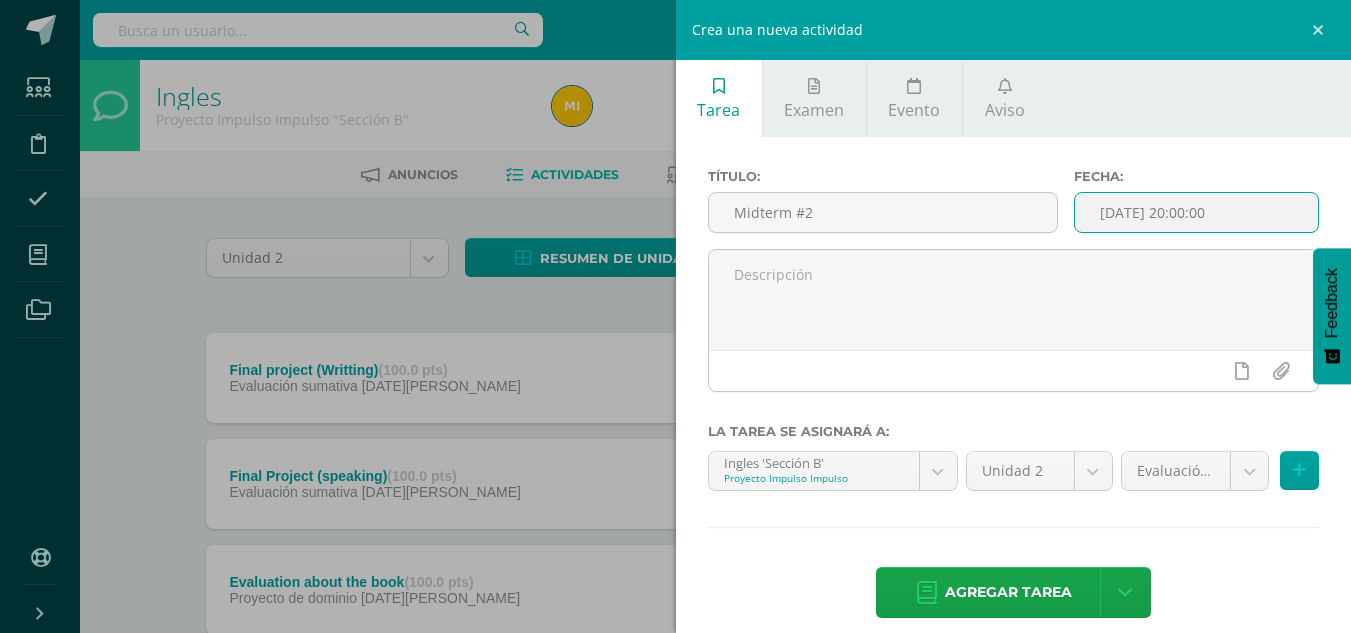 click on "[DATE] 20:00:00" at bounding box center [1196, 212] 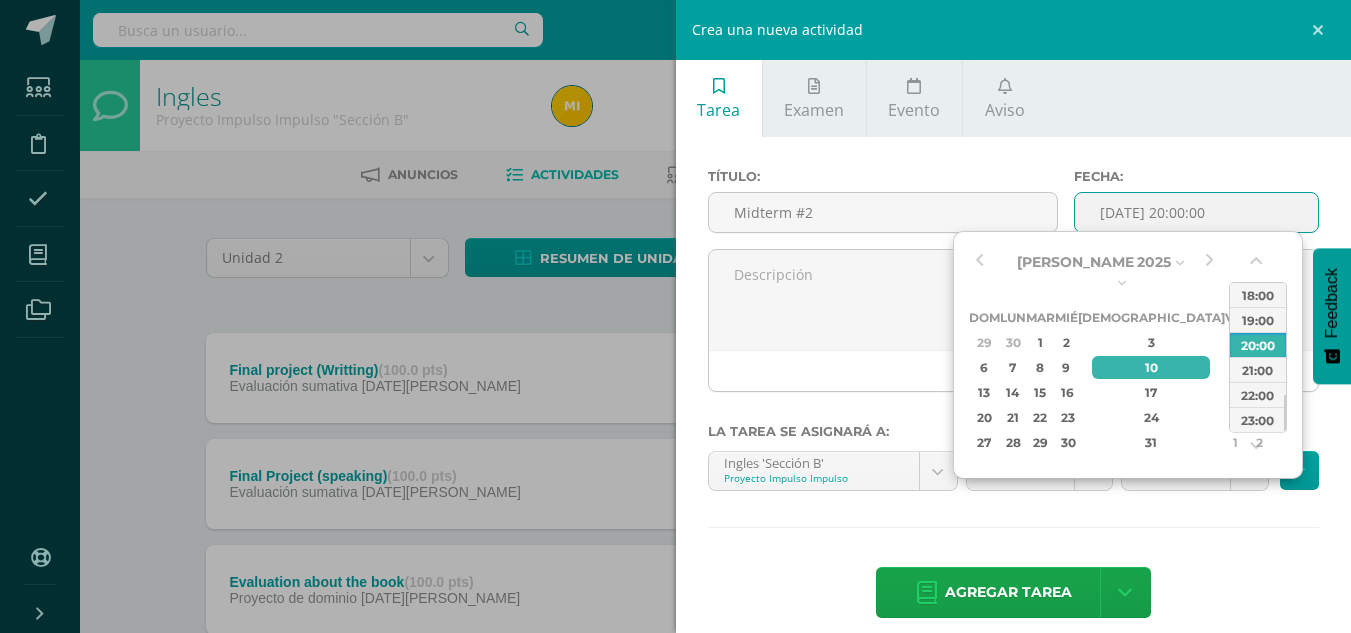 click on "12" at bounding box center [1259, 367] 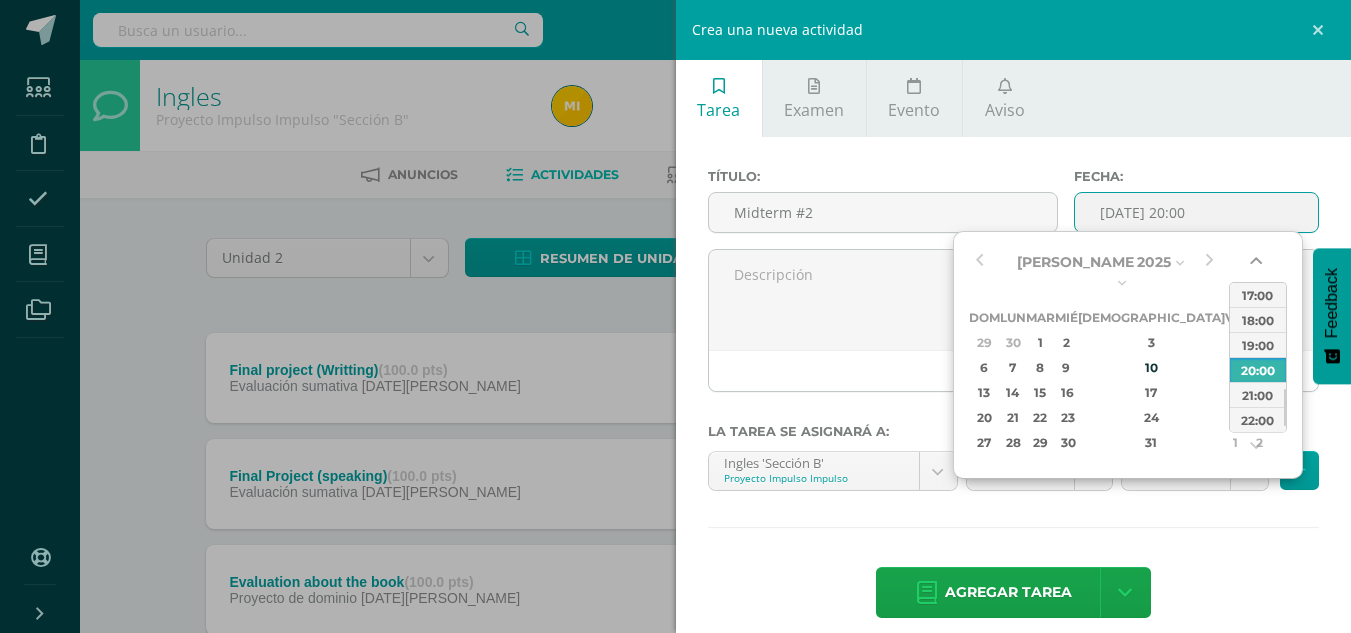 click at bounding box center [1258, 265] 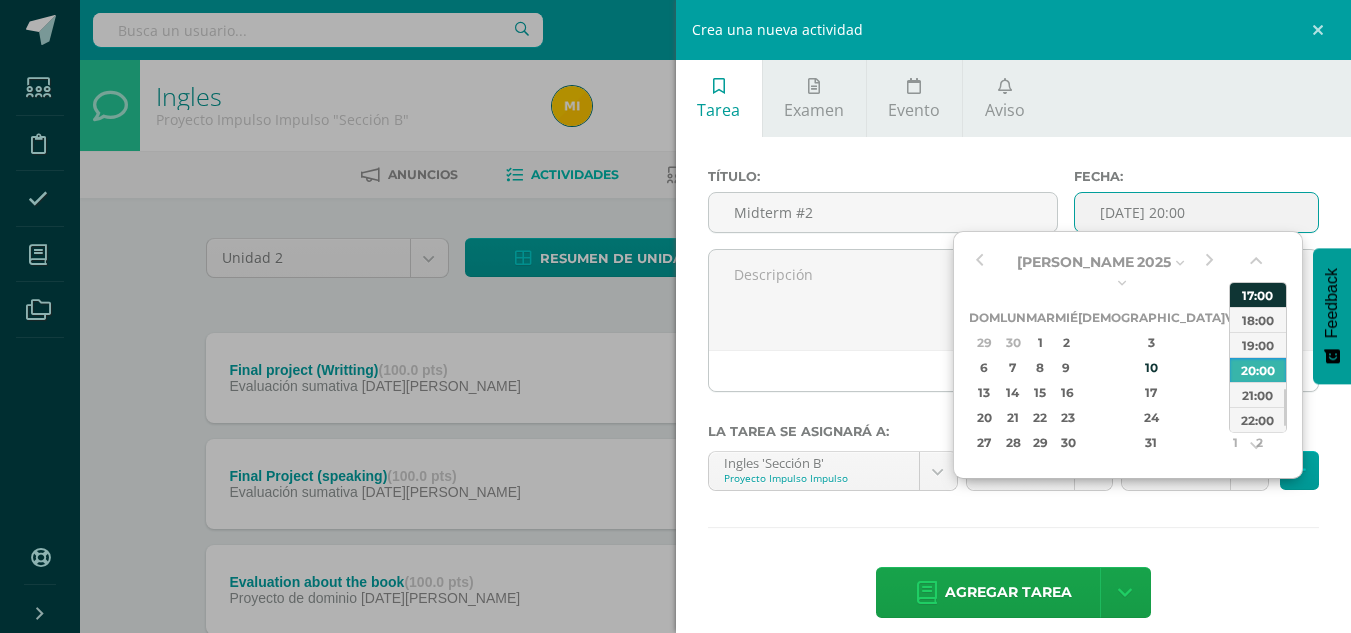 click on "17:00" at bounding box center [1258, 294] 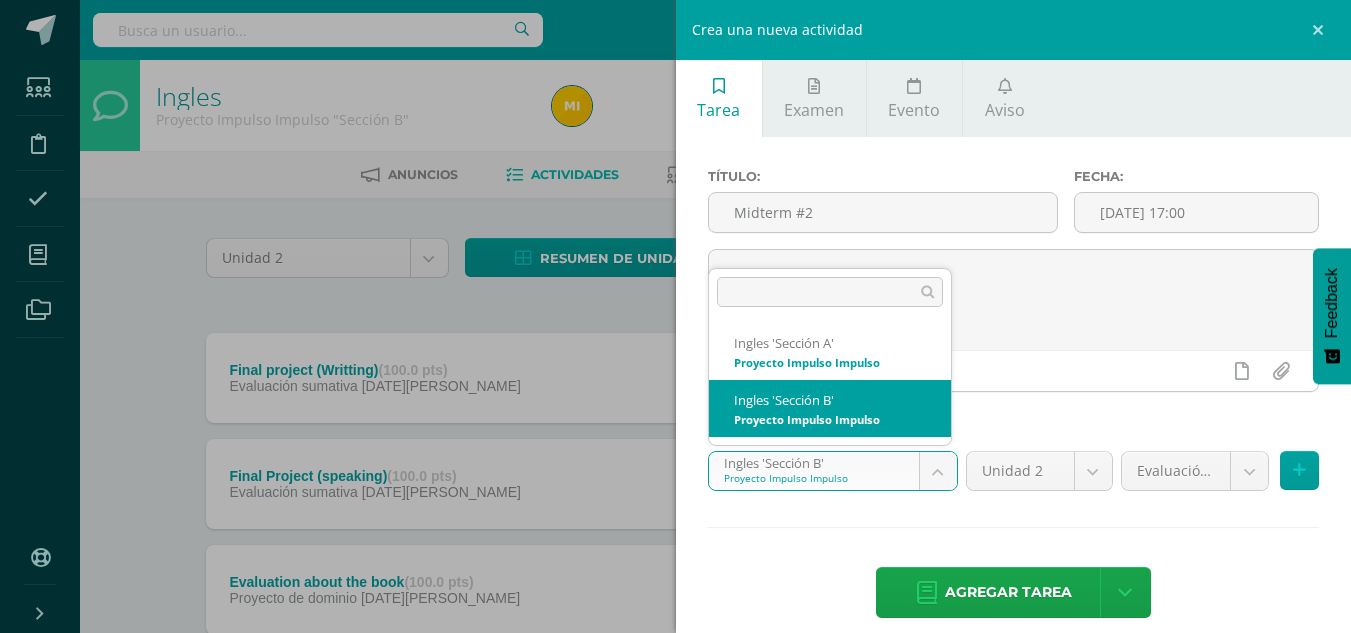 click on "Tarea asignada exitosamente         Estudiantes Disciplina Asistencia Mis cursos Archivos Soporte
Centro de ayuda
Últimas actualizaciones
Cerrar panel
Ingles
Proyecto Impulso
Impulso
"Sección A"
Actividades Estudiantes Planificación Dosificación
Ingles
Proyecto Impulso
Impulso
"Sección B"
Actividades Estudiantes Planificación Dosificación Ver Todos los Cursos  Configuración
Cerrar sesión
Mishell Yulissa Isabel Yaxón Bocel
Mi Perfil Avisos
0
avisos sin leer
Avisos Soporte Edoo  te envió un aviso" at bounding box center (675, 914) 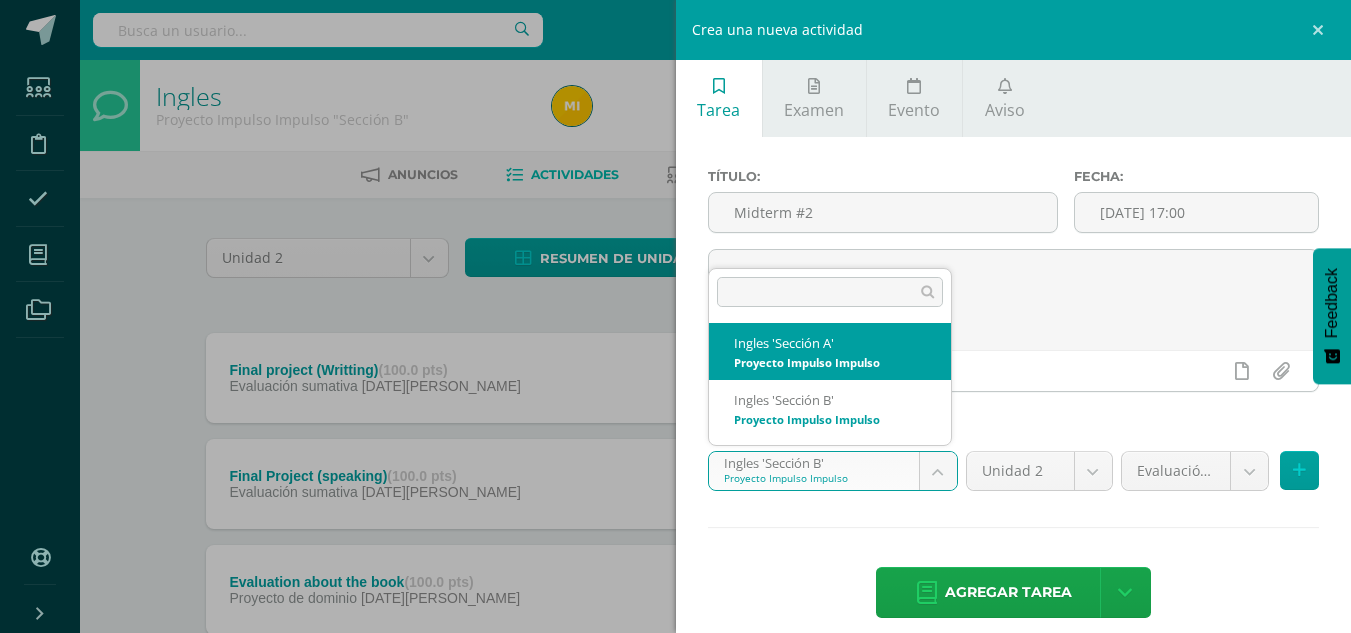 select on "32908" 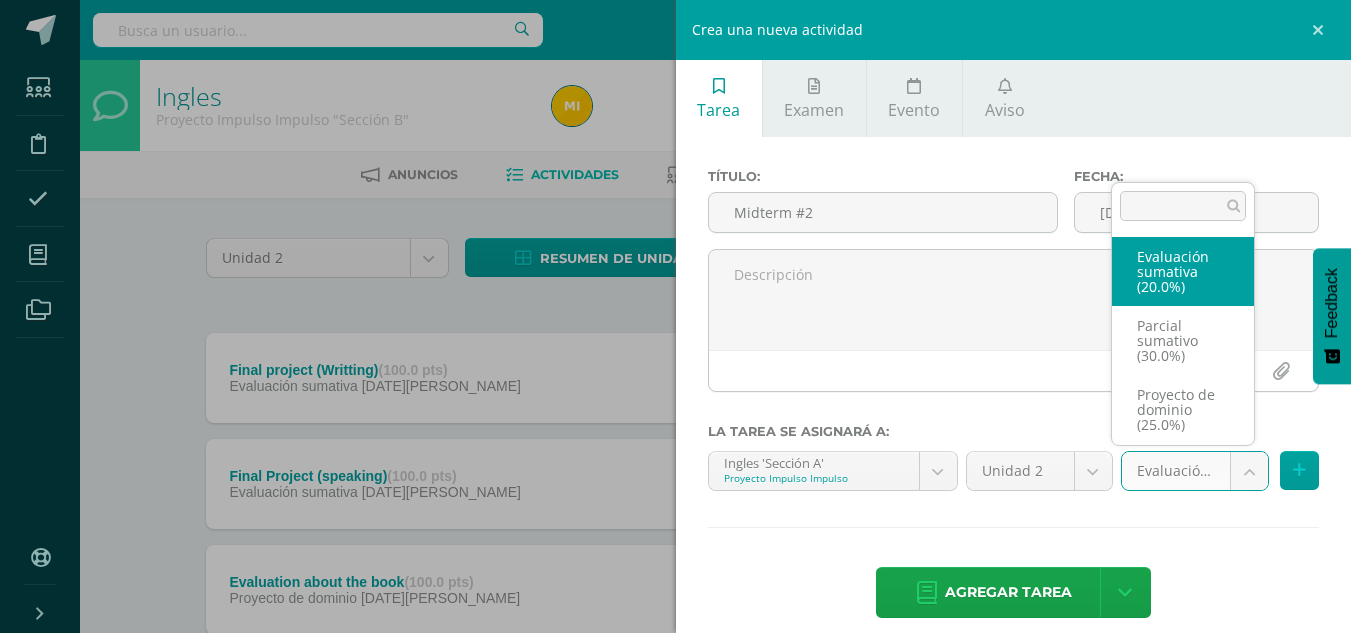 click on "Tarea asignada exitosamente         Estudiantes Disciplina Asistencia Mis cursos Archivos Soporte
Centro de ayuda
Últimas actualizaciones
Cerrar panel
Ingles
Proyecto Impulso
Impulso
"Sección A"
Actividades Estudiantes Planificación Dosificación
Ingles
Proyecto Impulso
Impulso
"Sección B"
Actividades Estudiantes Planificación Dosificación Ver Todos los Cursos  Configuración
Cerrar sesión
Mishell Yulissa Isabel Yaxón Bocel
Mi Perfil Avisos
0
avisos sin leer
Avisos Soporte Edoo  te envió un aviso" at bounding box center (675, 914) 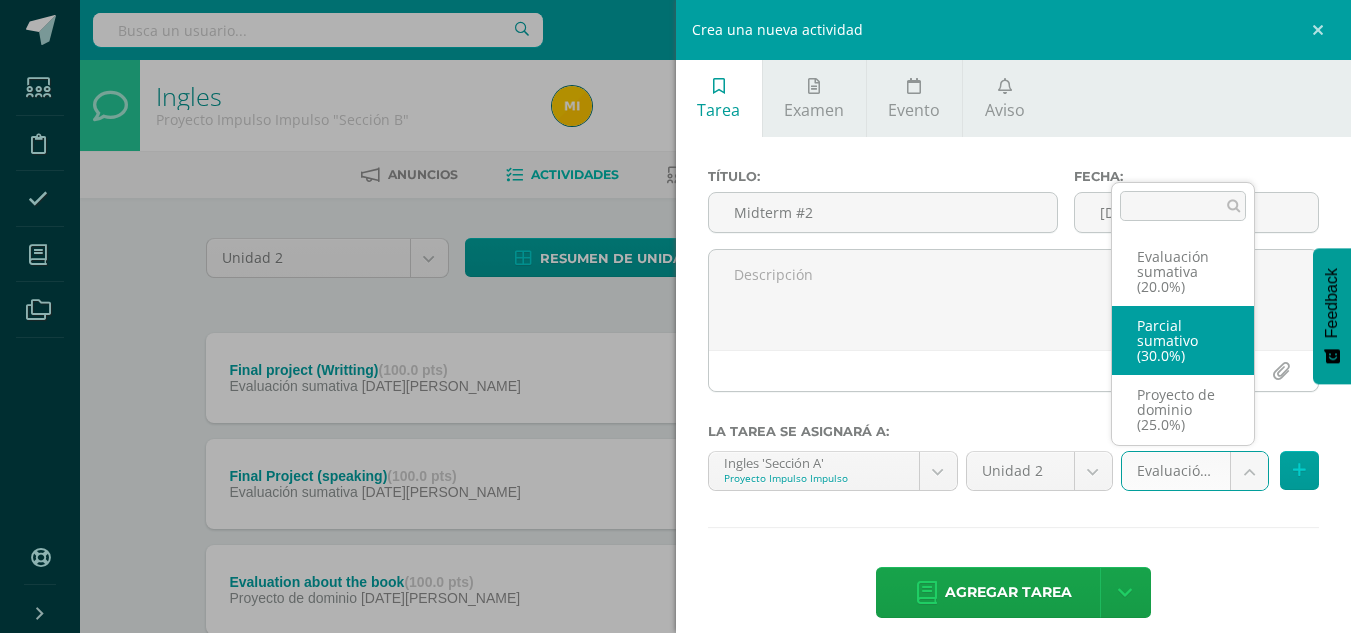select on "35443" 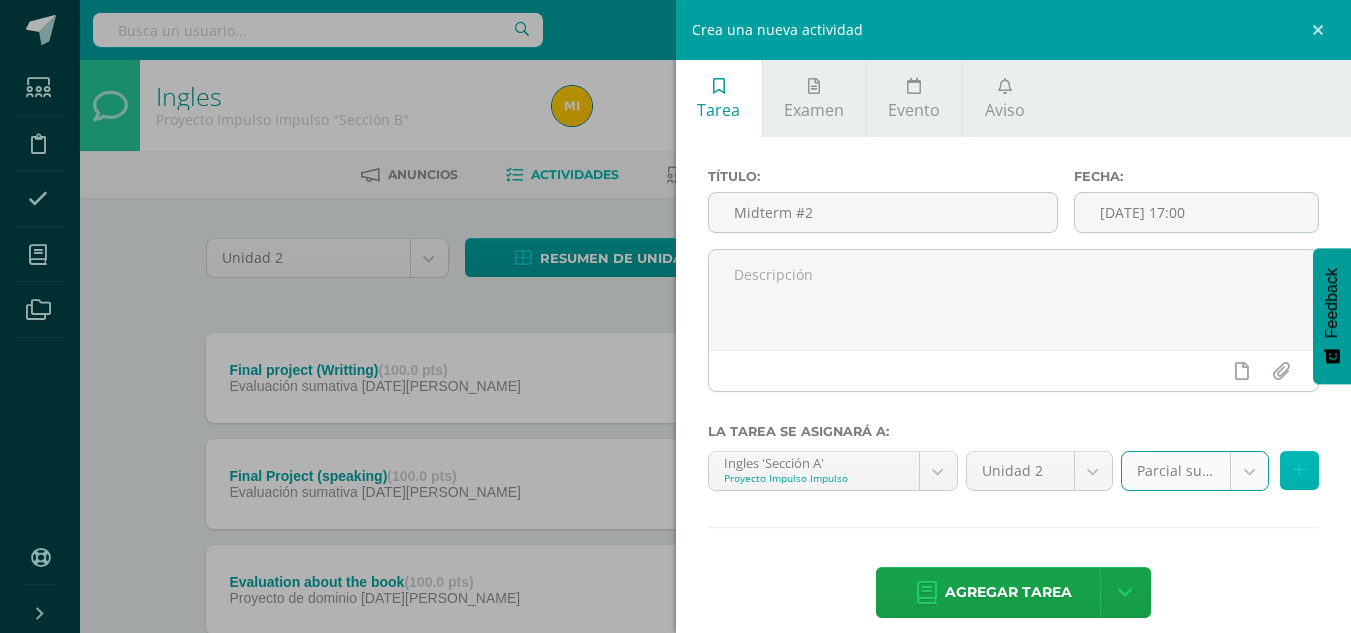 click at bounding box center [1299, 470] 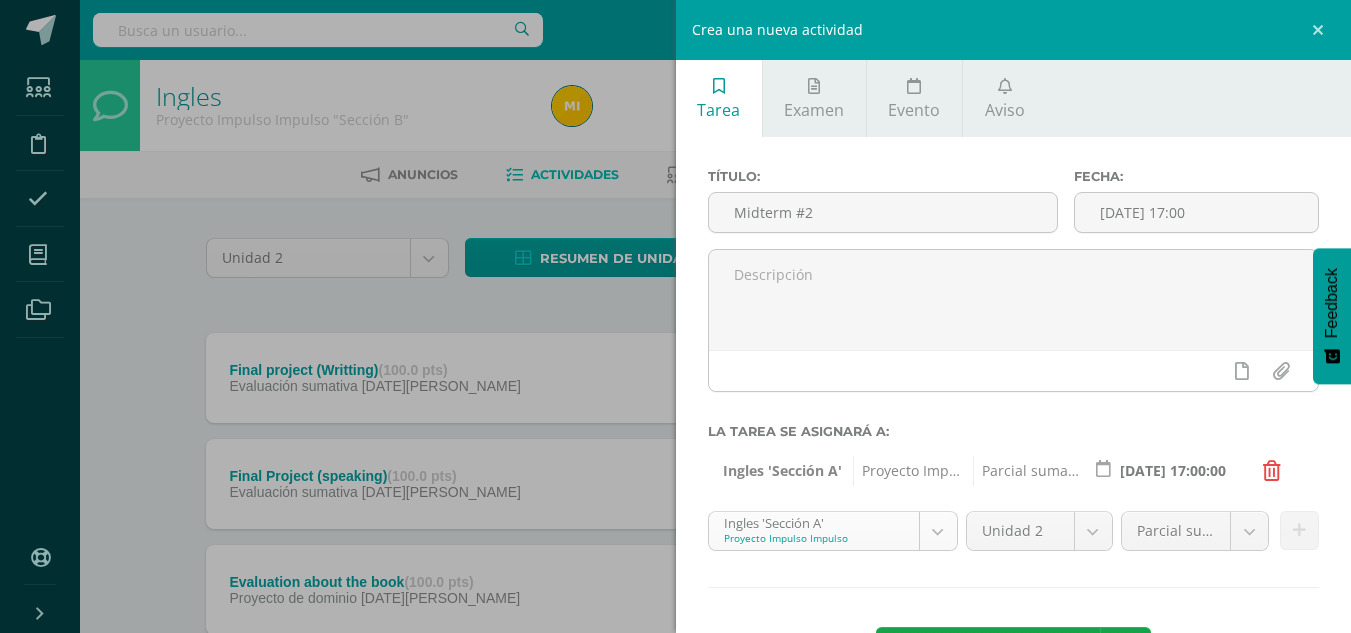 click on "Tarea asignada exitosamente         Estudiantes Disciplina Asistencia Mis cursos Archivos Soporte
Centro de ayuda
Últimas actualizaciones
Cerrar panel
Ingles
Proyecto Impulso
Impulso
"Sección A"
Actividades Estudiantes Planificación Dosificación
Ingles
Proyecto Impulso
Impulso
"Sección B"
Actividades Estudiantes Planificación Dosificación Ver Todos los Cursos  Configuración
Cerrar sesión
Mishell Yulissa Isabel Yaxón Bocel
Mi Perfil Avisos
0
avisos sin leer
Avisos Soporte Edoo  te envió un aviso" at bounding box center [675, 914] 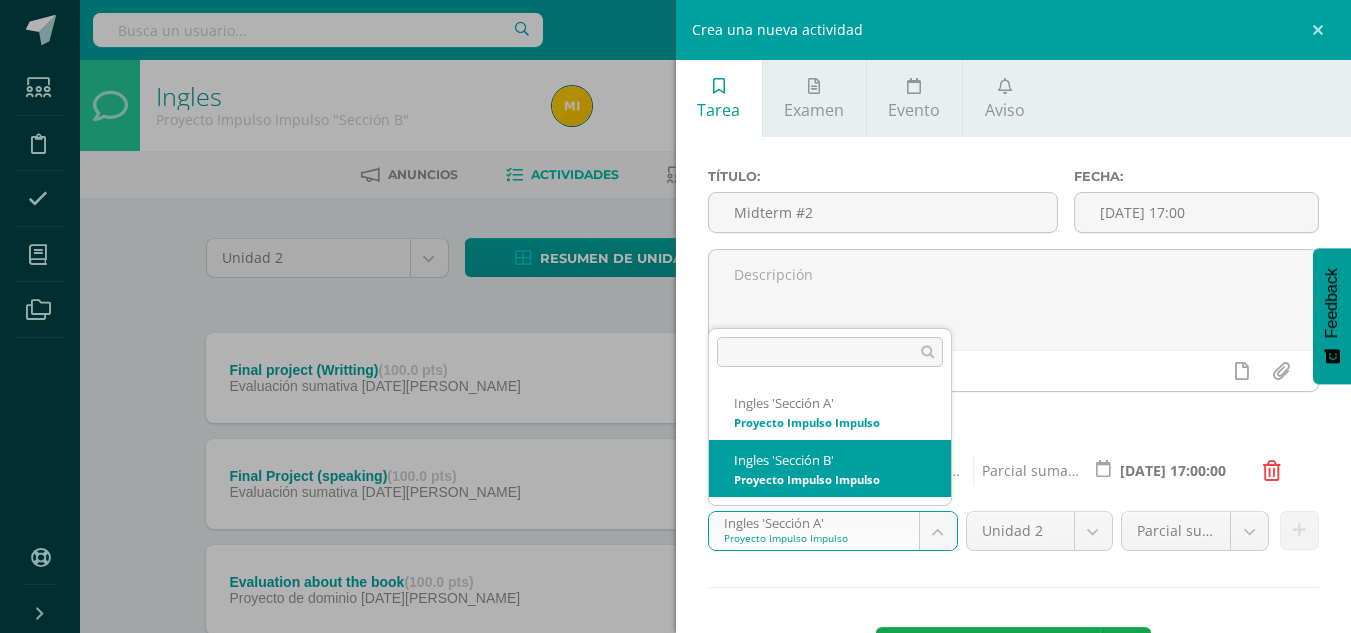 select on "32978" 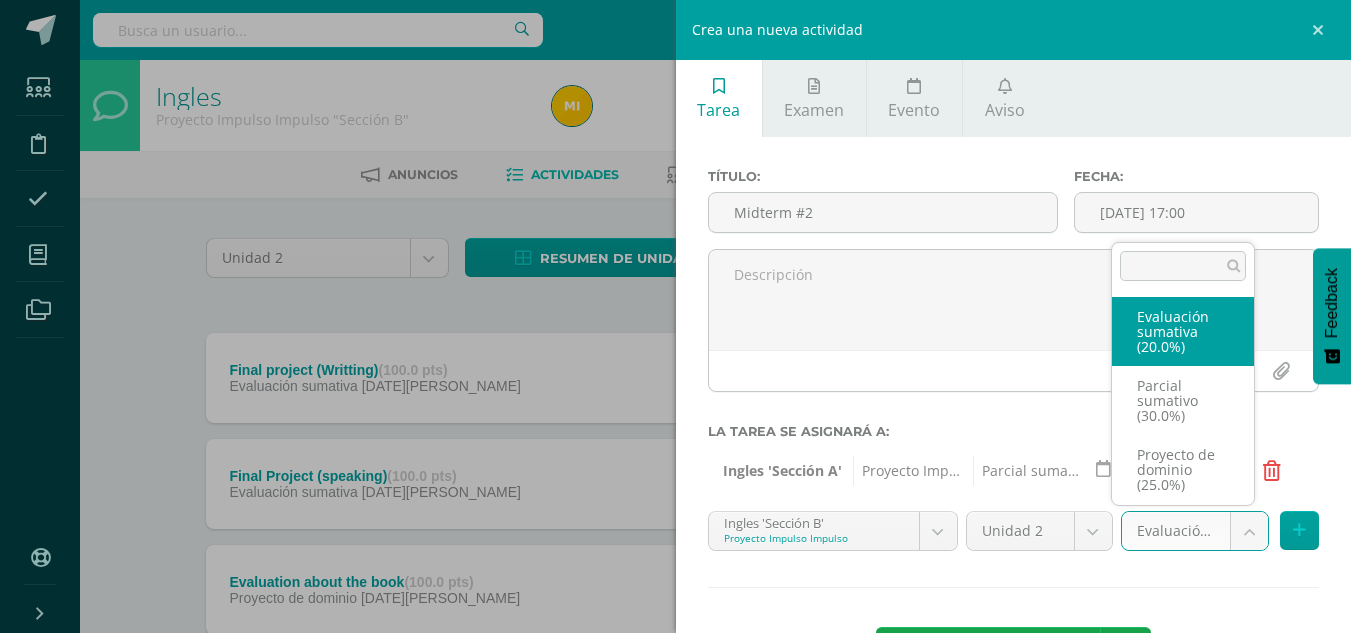 click on "Tarea asignada exitosamente         Estudiantes Disciplina Asistencia Mis cursos Archivos Soporte
Centro de ayuda
Últimas actualizaciones
Cerrar panel
Ingles
Proyecto Impulso
Impulso
"Sección A"
Actividades Estudiantes Planificación Dosificación
Ingles
Proyecto Impulso
Impulso
"Sección B"
Actividades Estudiantes Planificación Dosificación Ver Todos los Cursos  Configuración
Cerrar sesión
Mishell Yulissa Isabel Yaxón Bocel
Mi Perfil Avisos
0
avisos sin leer
Avisos Soporte Edoo  te envió un aviso" at bounding box center [675, 914] 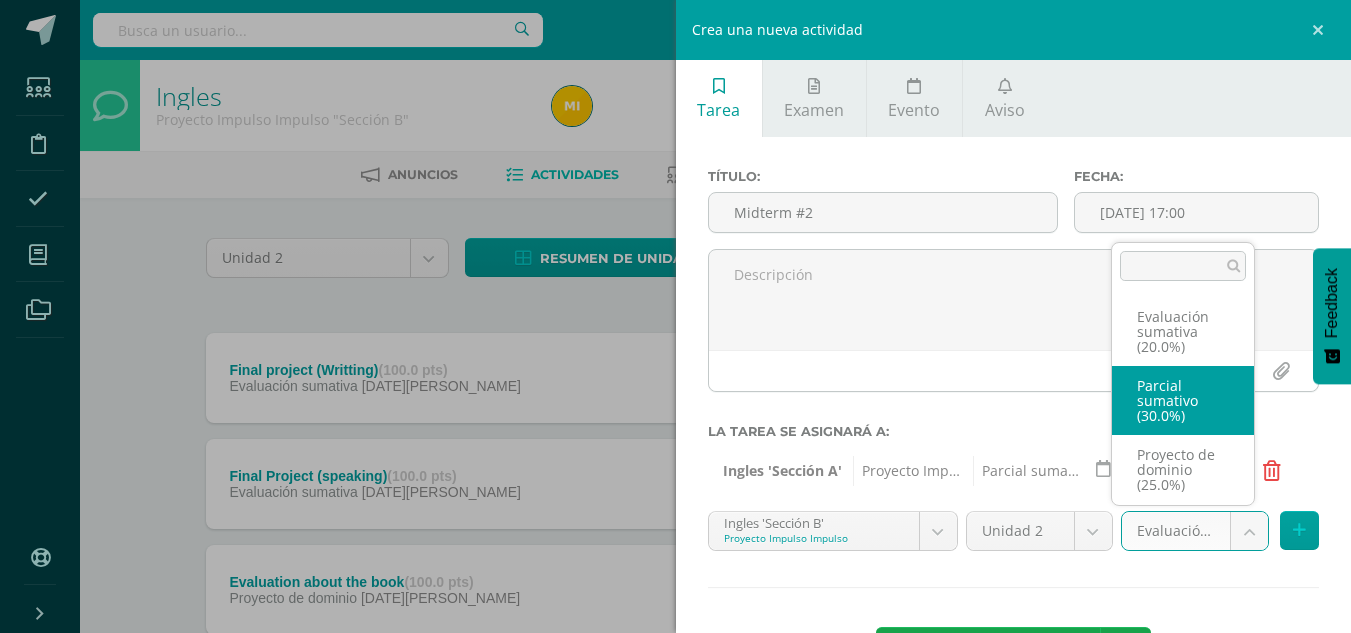 select on "35436" 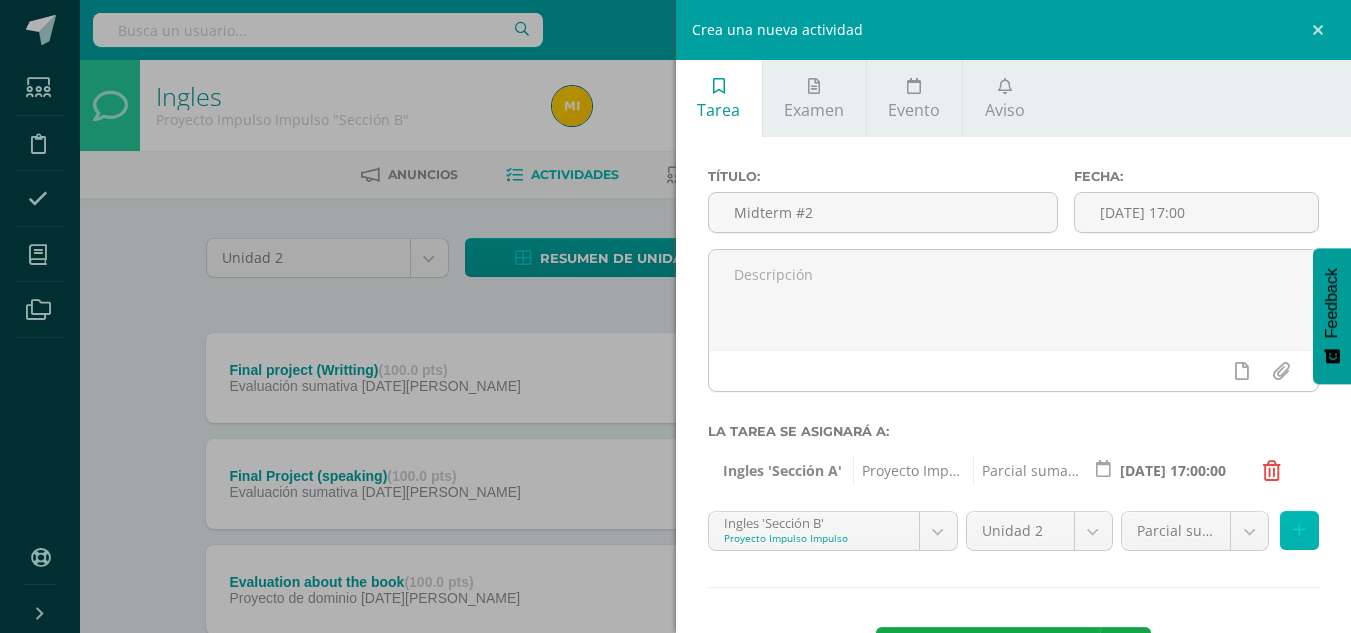 click at bounding box center (1299, 530) 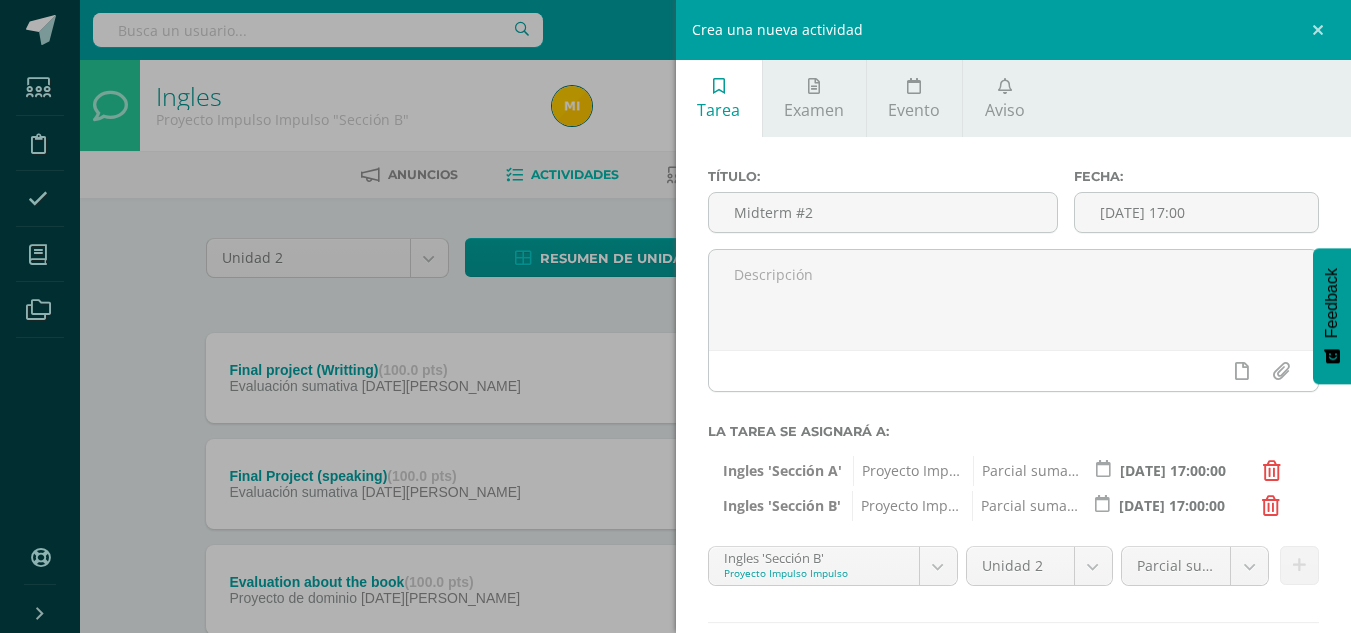 scroll, scrollTop: 116, scrollLeft: 0, axis: vertical 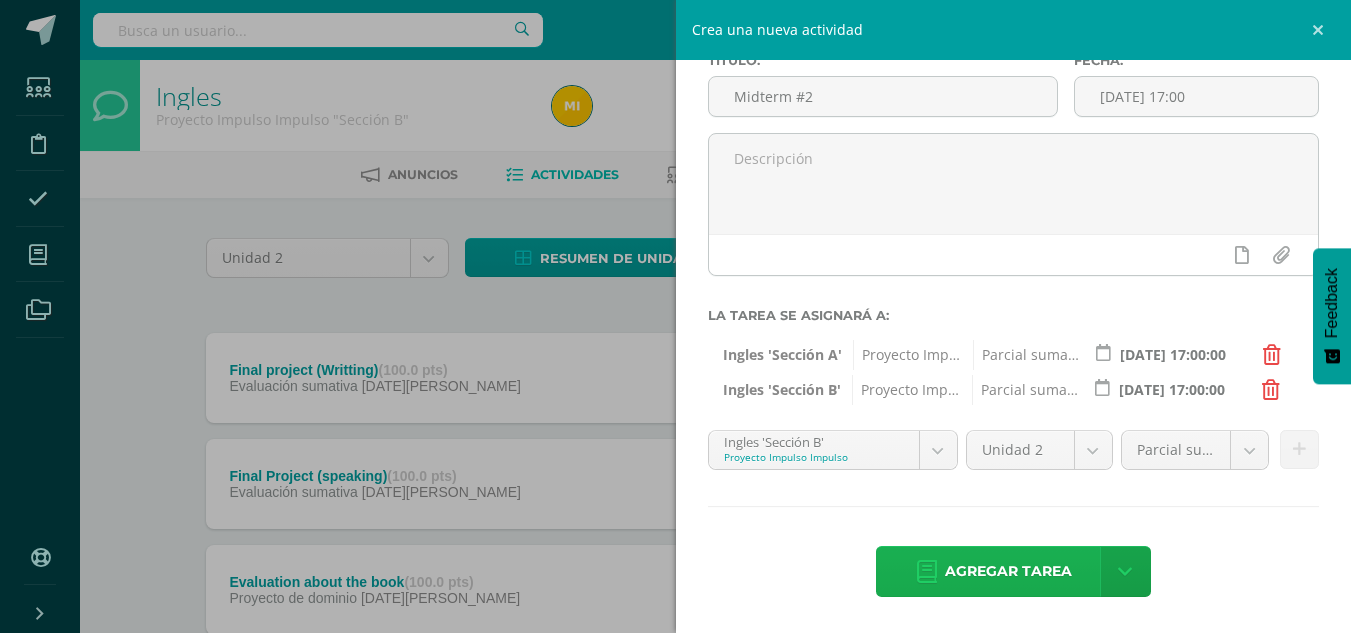 click on "Agregar tarea" at bounding box center (1008, 571) 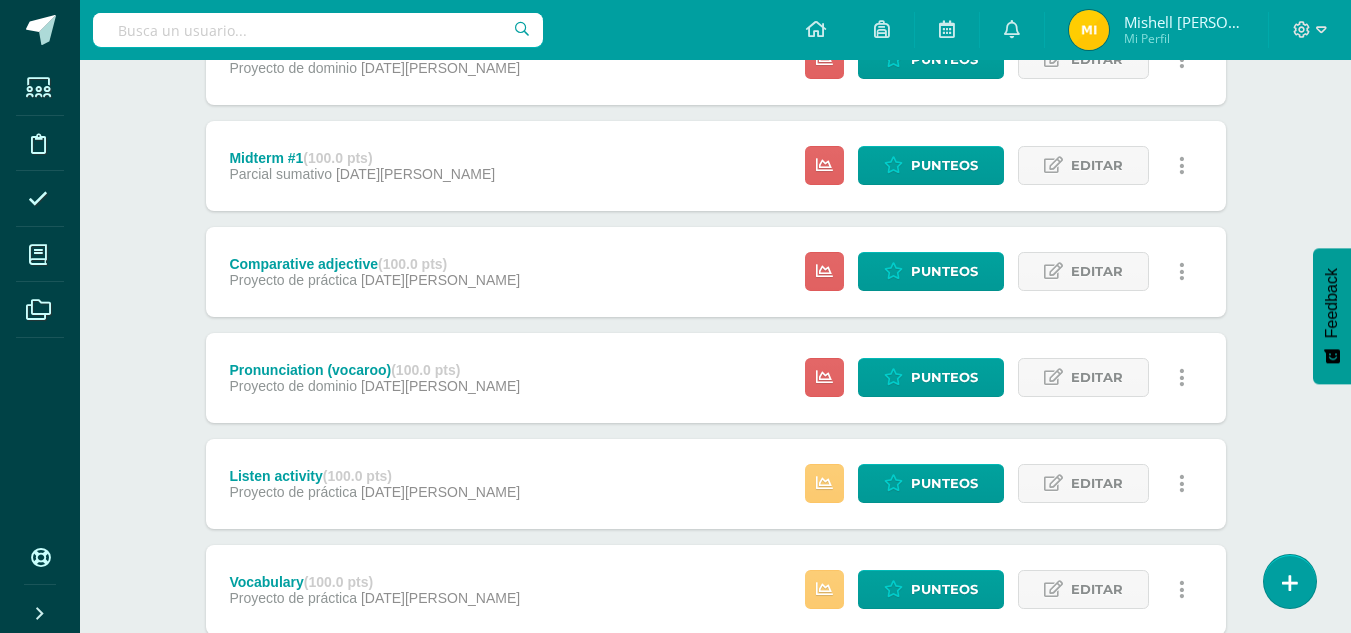 scroll, scrollTop: 1301, scrollLeft: 0, axis: vertical 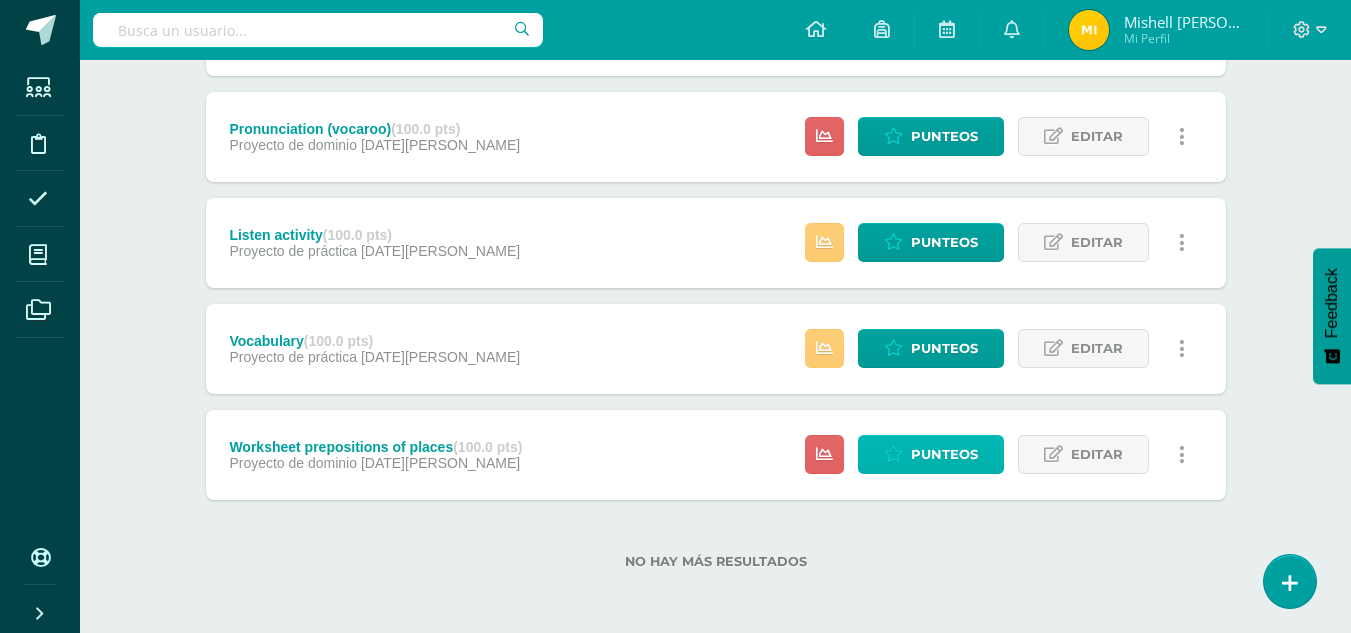 click on "Punteos" at bounding box center (944, 454) 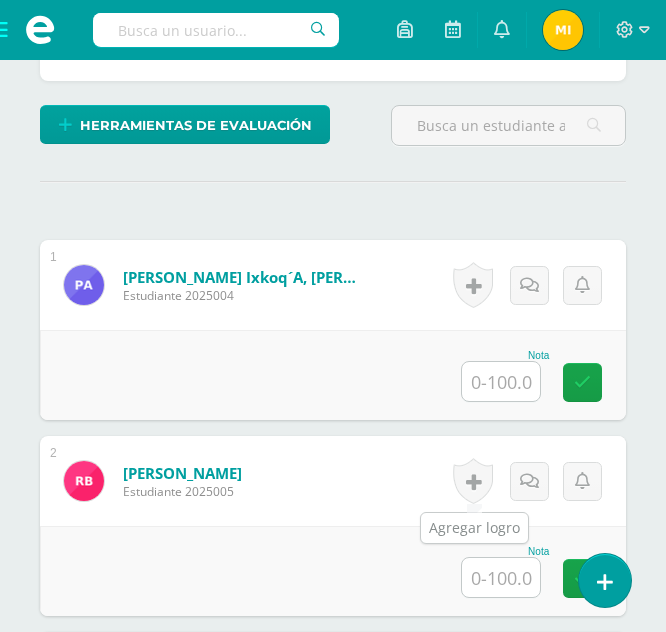 scroll, scrollTop: 517, scrollLeft: 0, axis: vertical 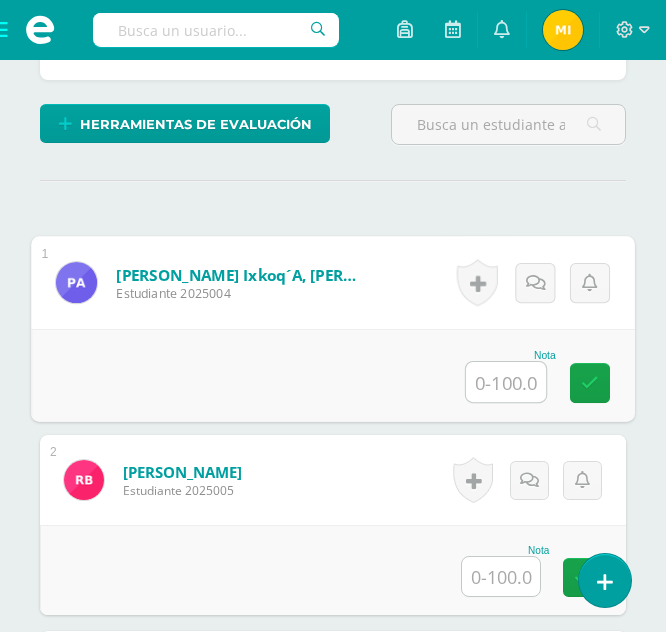 click at bounding box center [506, 382] 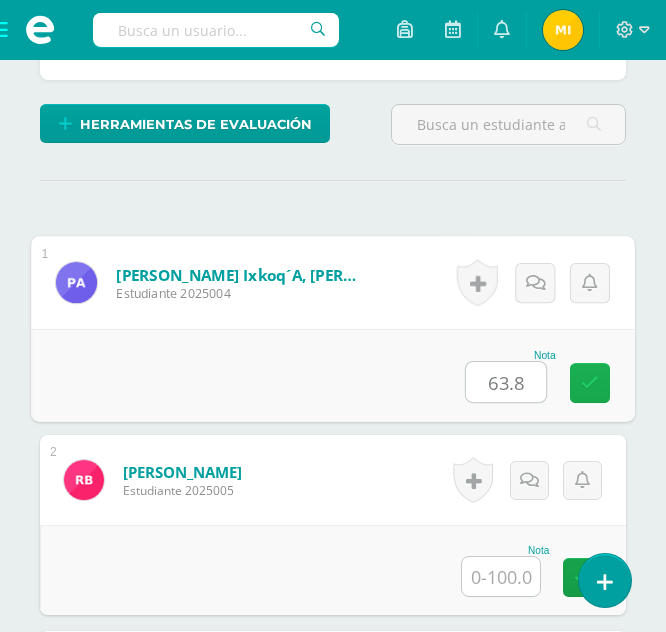 click at bounding box center (590, 382) 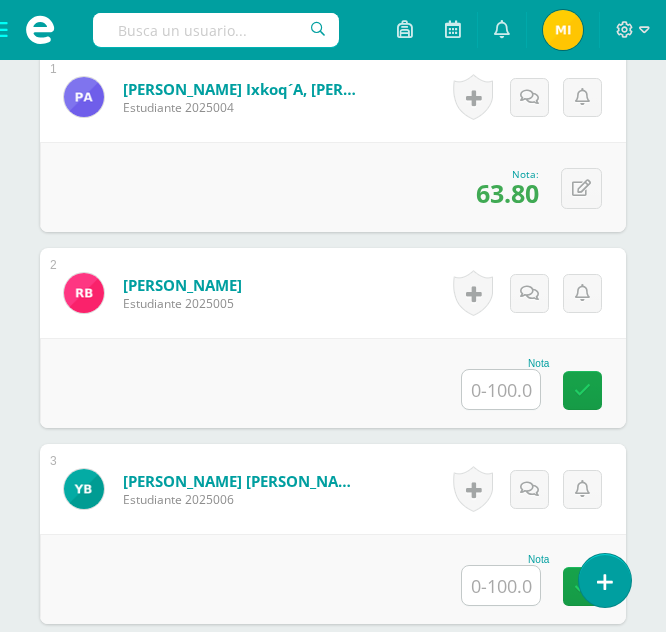 scroll, scrollTop: 710, scrollLeft: 0, axis: vertical 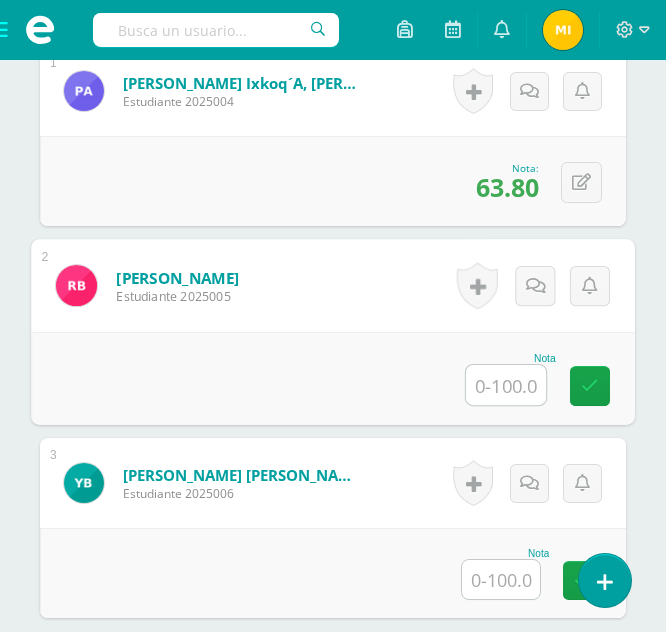 click at bounding box center (506, 385) 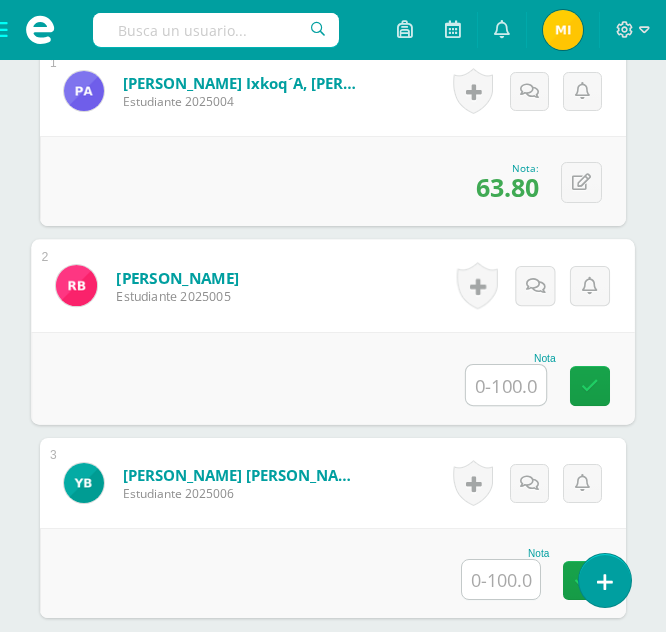 click at bounding box center (506, 385) 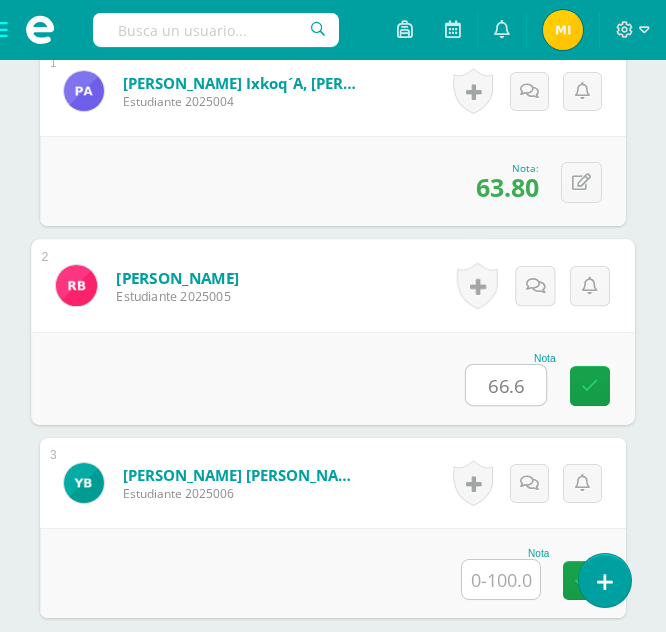 type on "66.6" 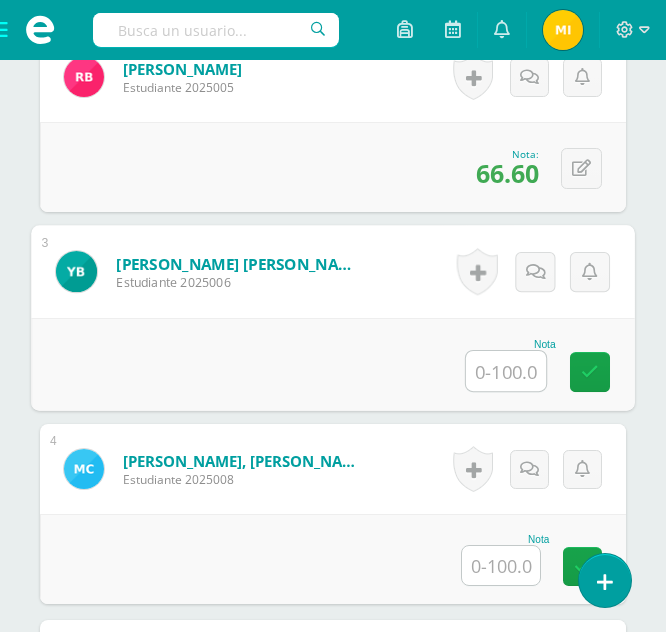 scroll, scrollTop: 921, scrollLeft: 0, axis: vertical 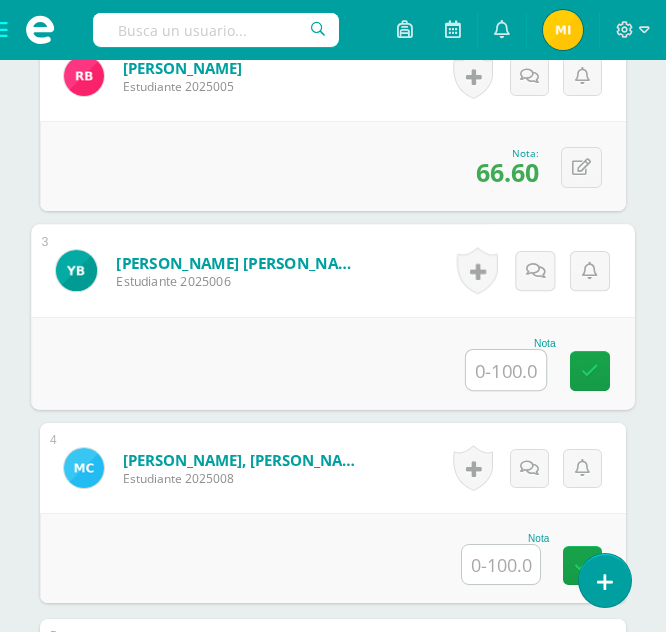 click at bounding box center [506, 370] 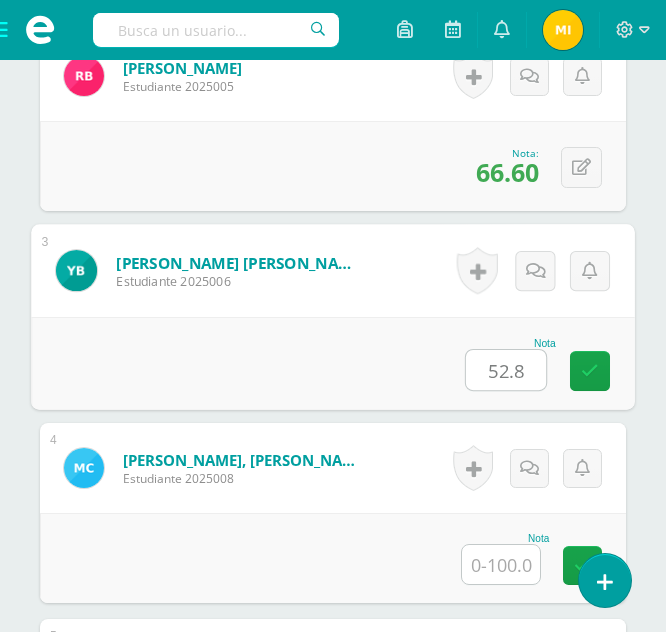 type on "52.8" 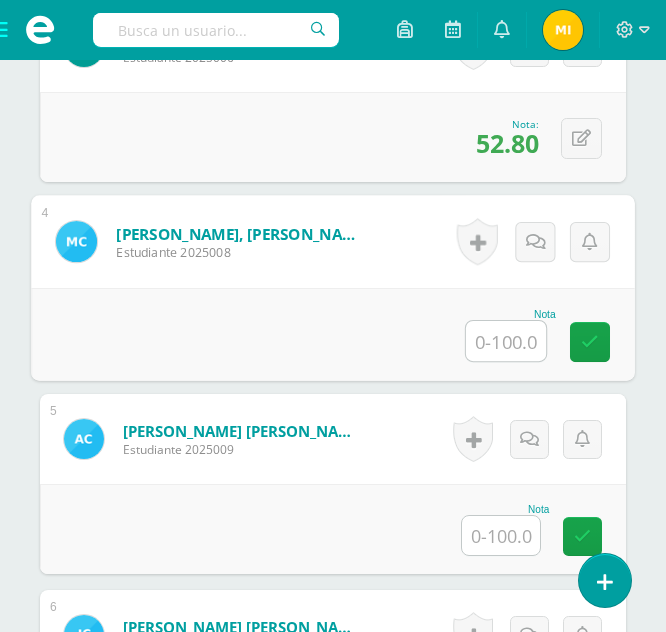scroll, scrollTop: 1150, scrollLeft: 0, axis: vertical 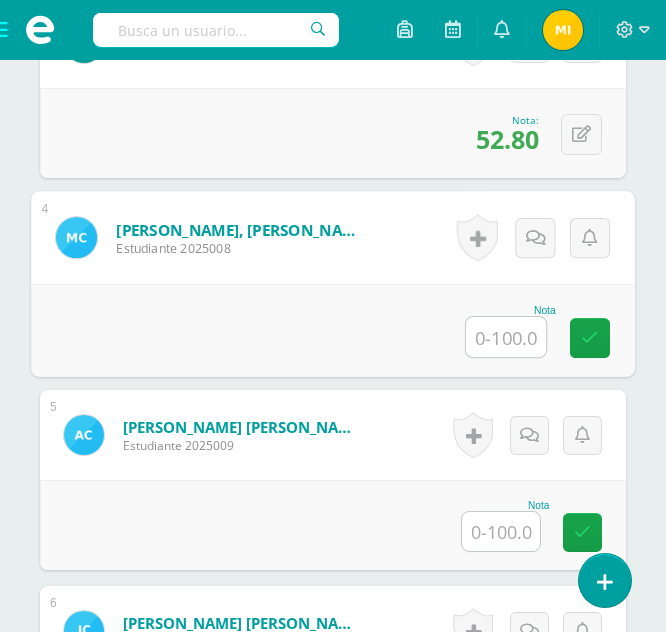 click at bounding box center (506, 337) 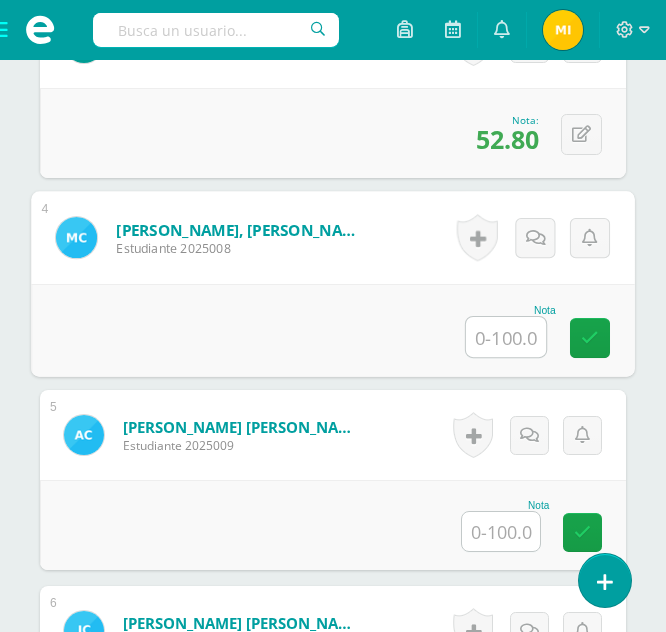 paste on "70.5" 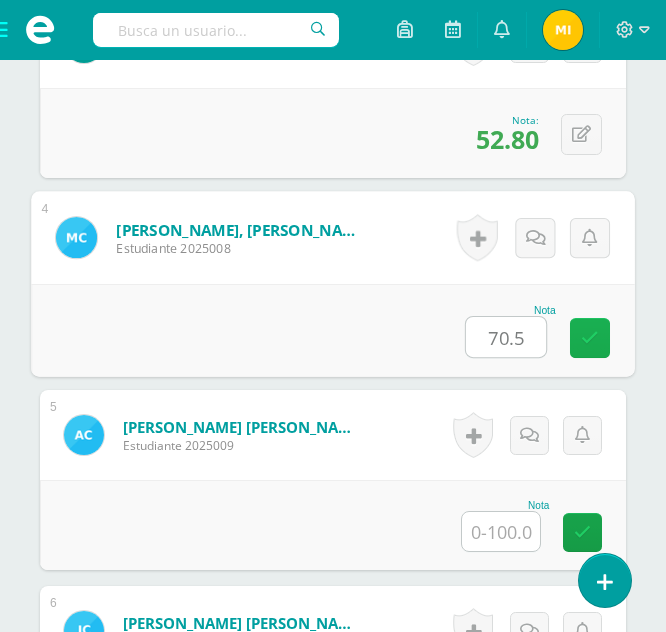 click at bounding box center (590, 337) 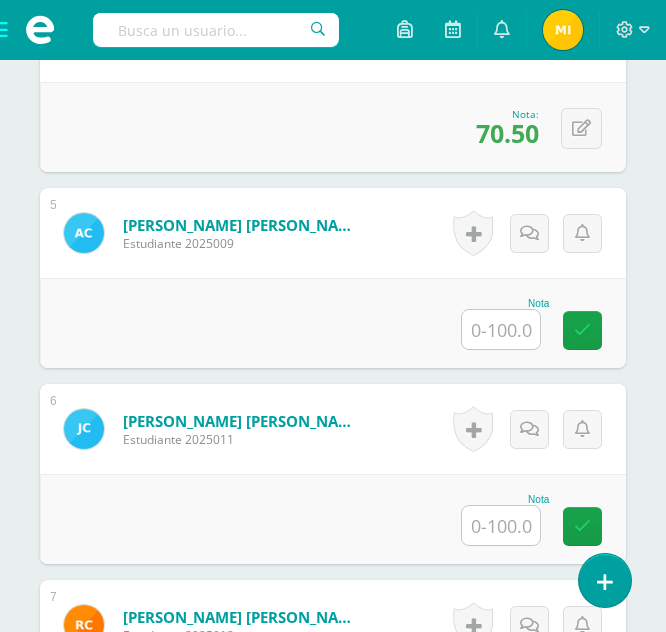 scroll, scrollTop: 1358, scrollLeft: 0, axis: vertical 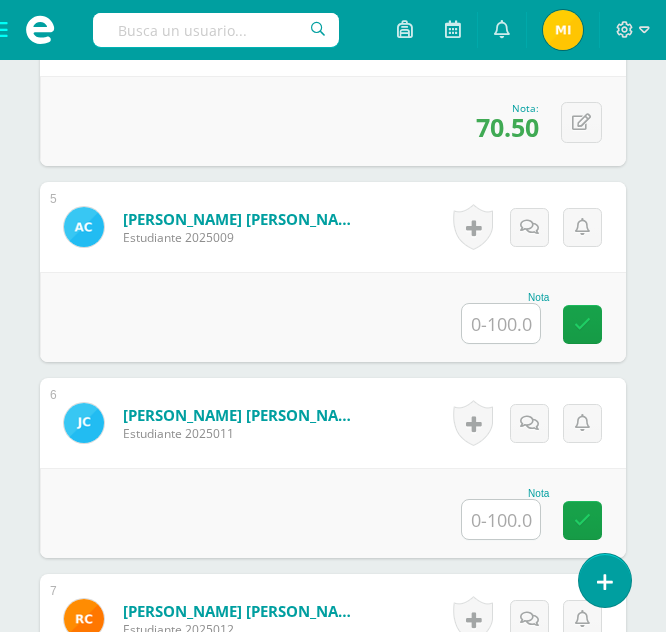 click at bounding box center (501, 323) 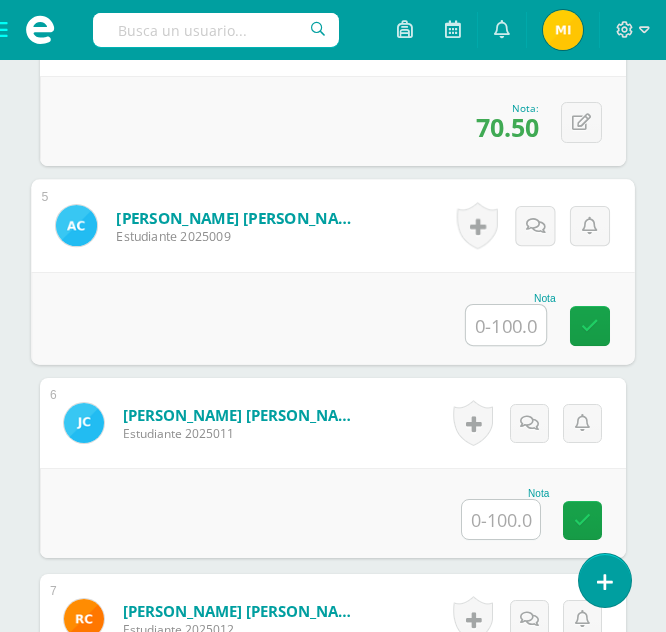 paste on "79.4" 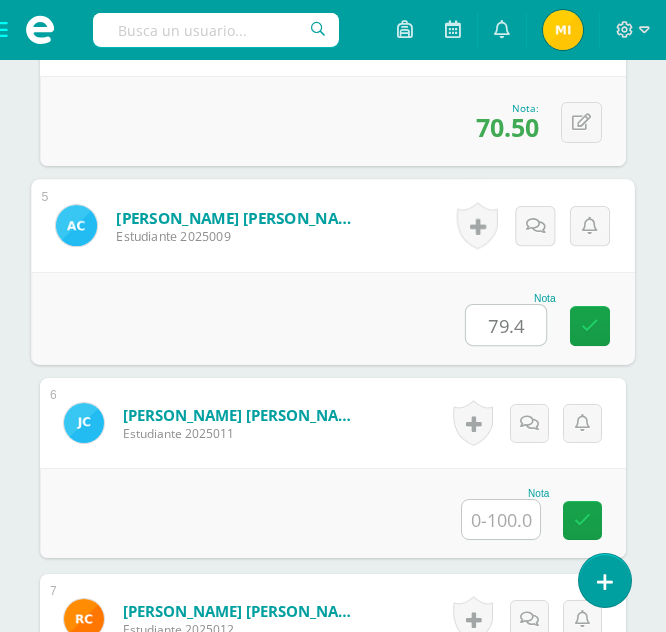 type on "79.4" 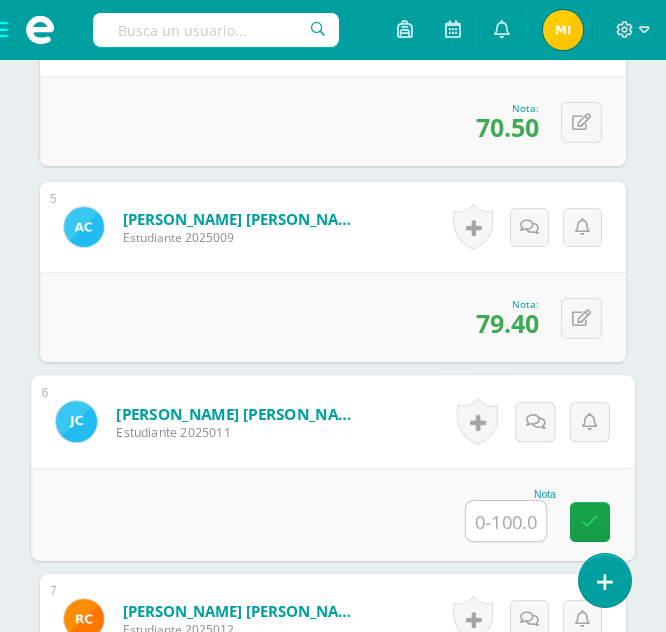 click at bounding box center [506, 521] 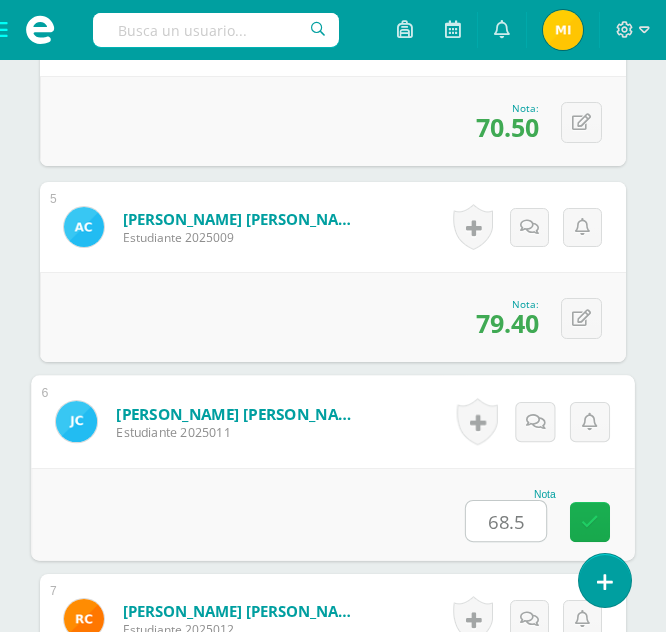 click at bounding box center (590, 521) 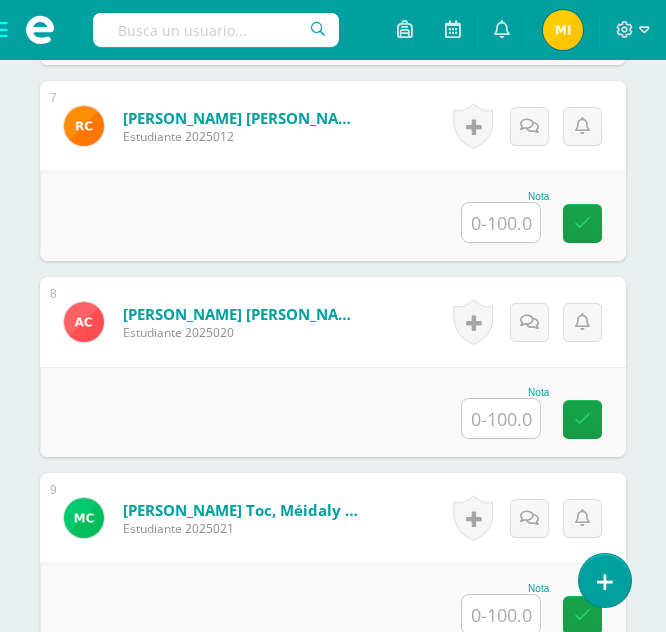 scroll, scrollTop: 1859, scrollLeft: 0, axis: vertical 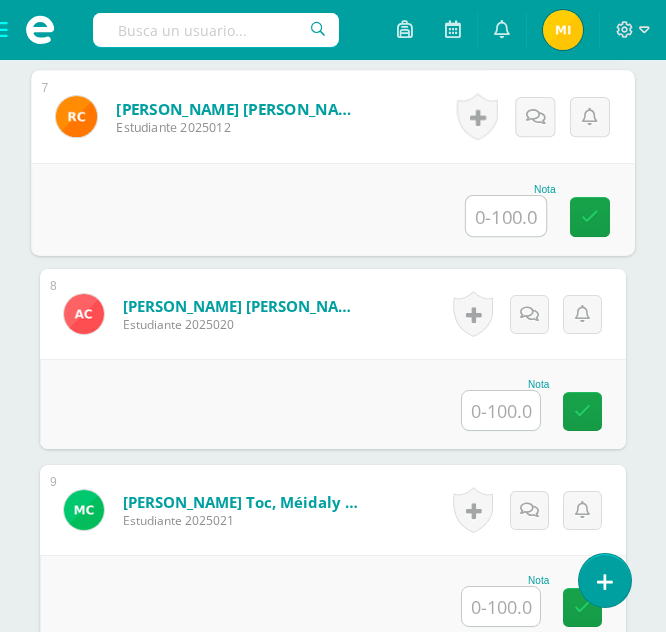 click at bounding box center [506, 216] 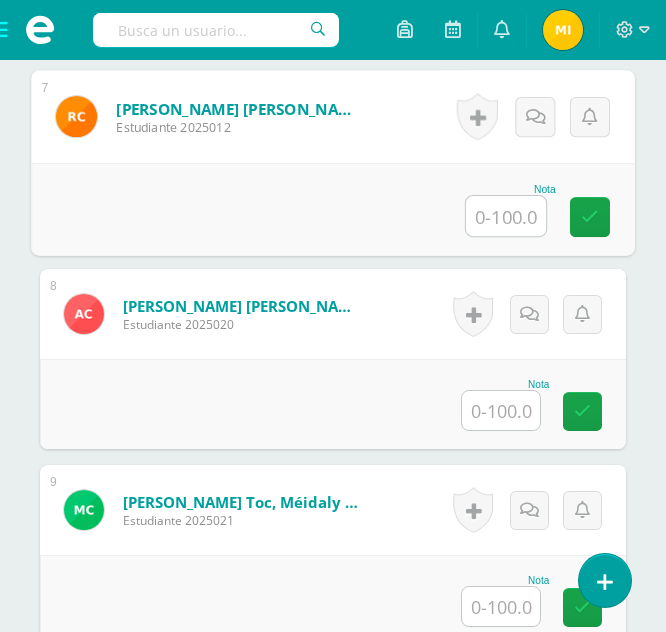 paste on "81.3" 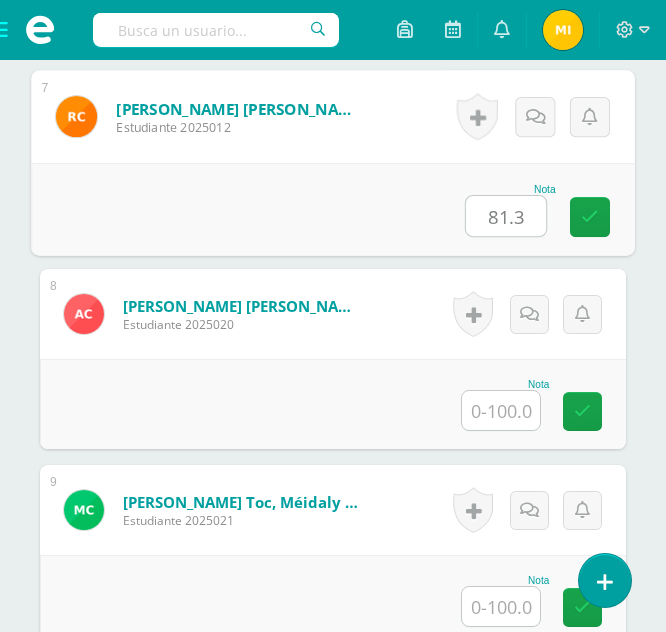 type on "81.3" 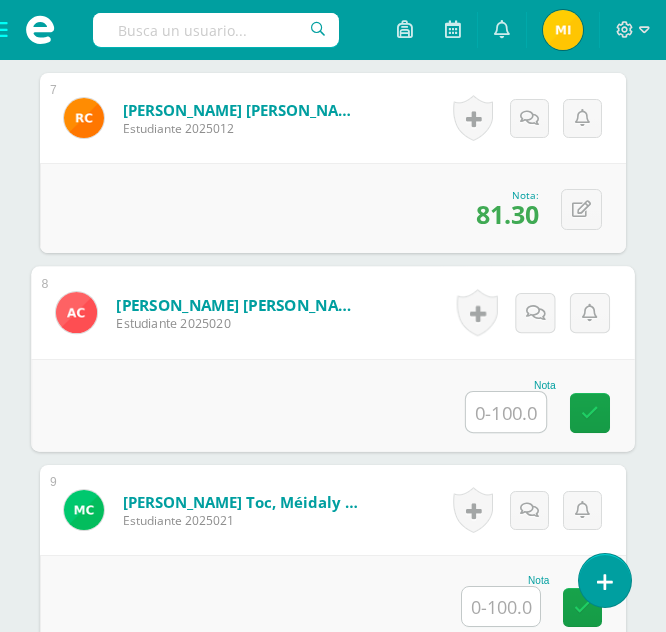 click at bounding box center (506, 412) 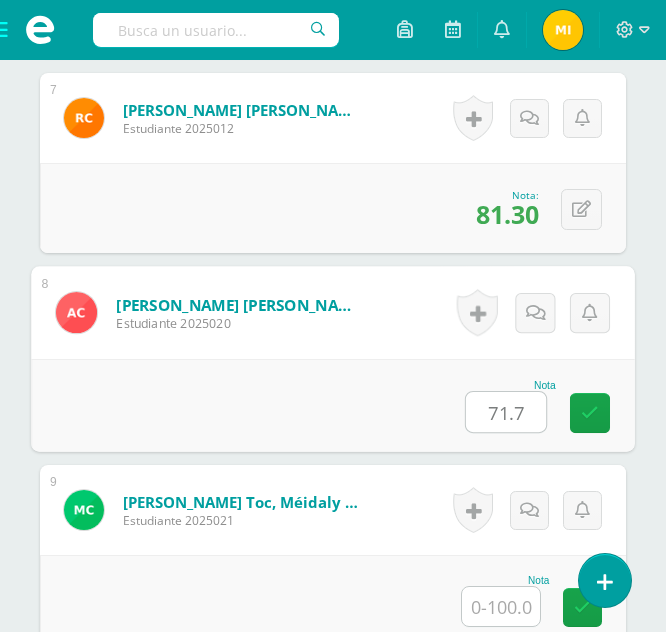 type on "71.7" 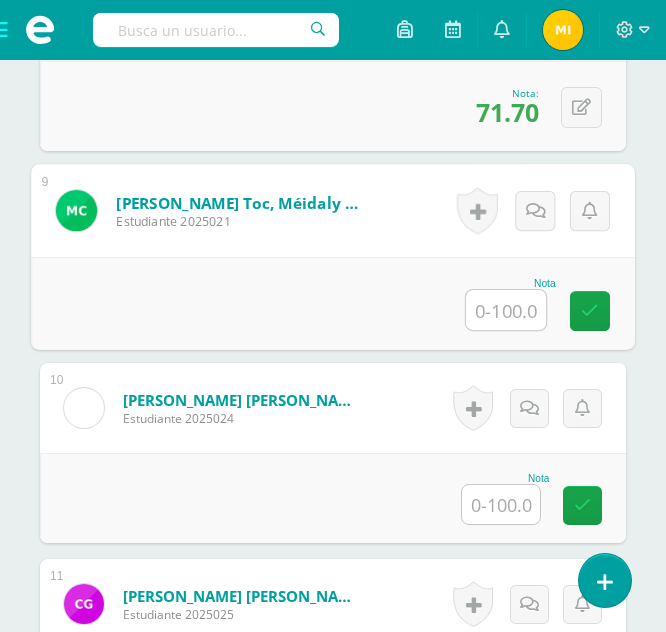 scroll, scrollTop: 2176, scrollLeft: 0, axis: vertical 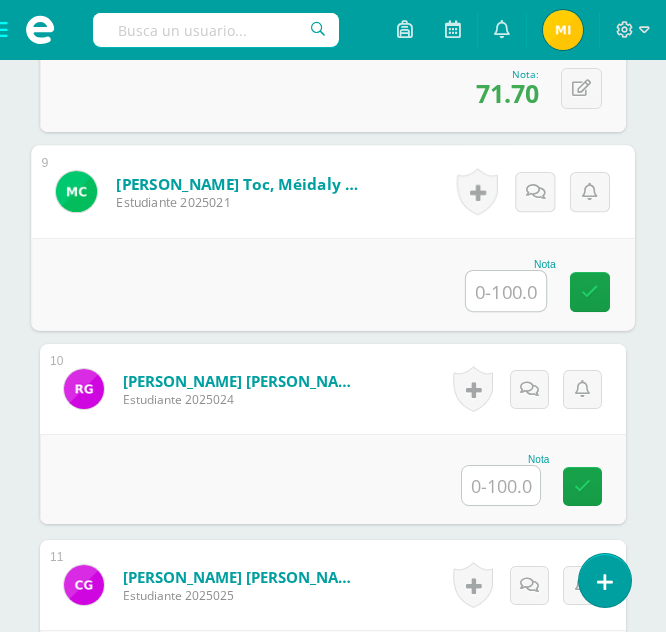 click at bounding box center [506, 291] 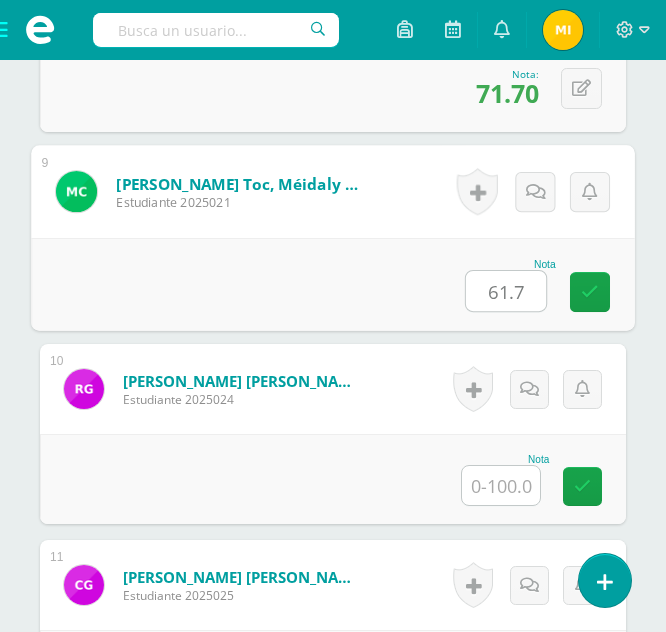 type on "61.7" 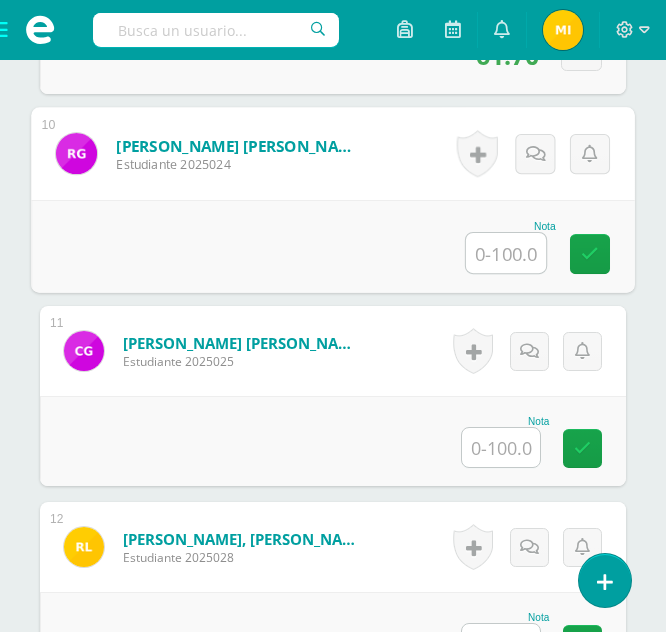 scroll, scrollTop: 2411, scrollLeft: 0, axis: vertical 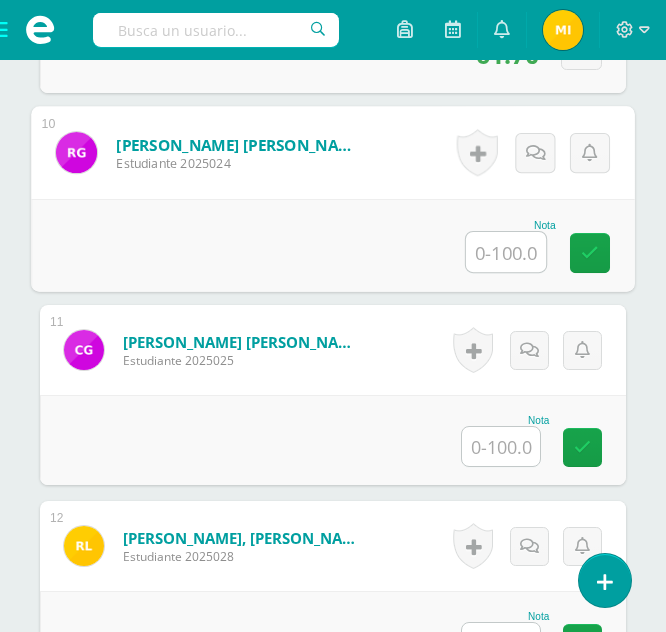 click at bounding box center [506, 252] 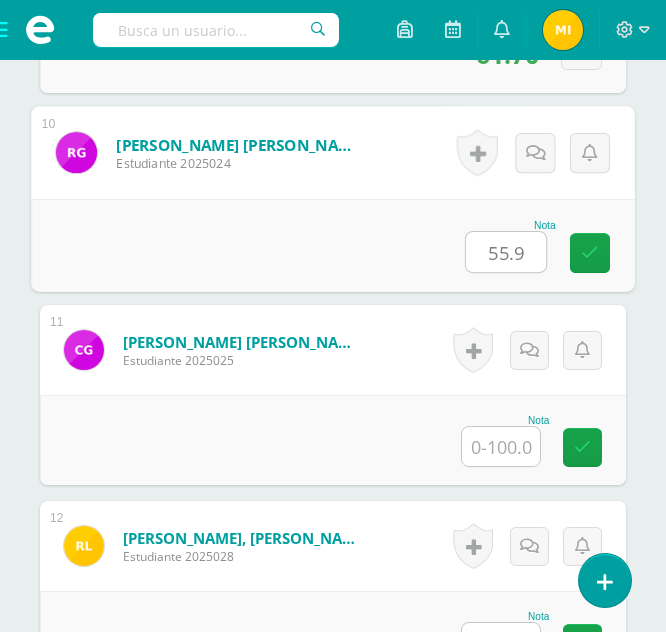 type on "55.9" 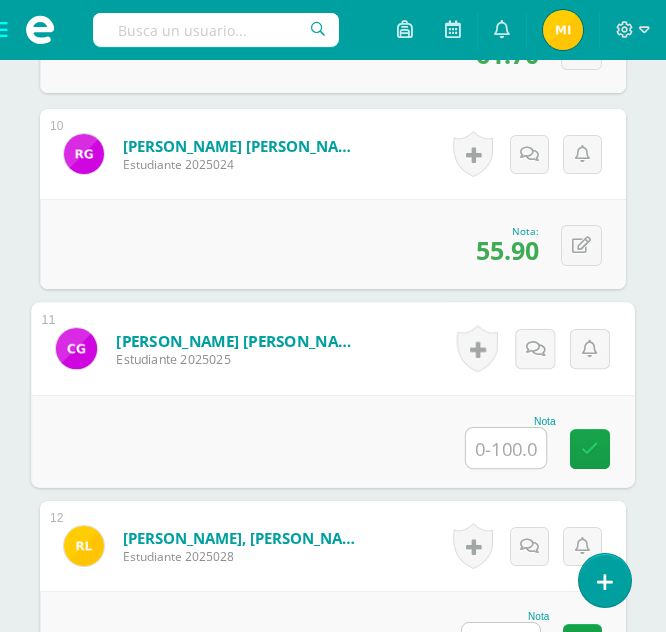 click at bounding box center (506, 448) 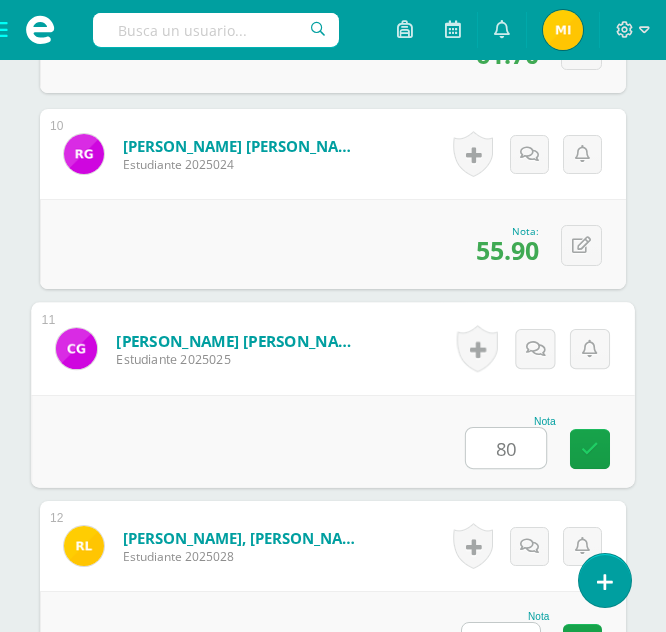type on "80" 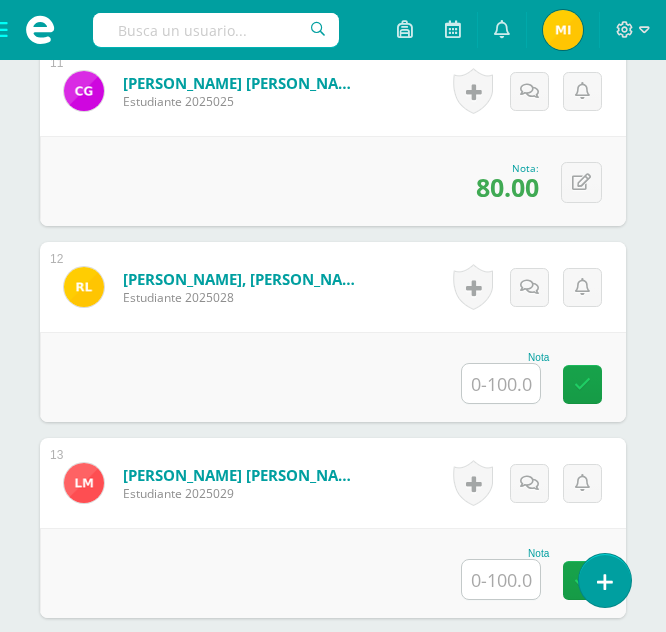 scroll, scrollTop: 2671, scrollLeft: 0, axis: vertical 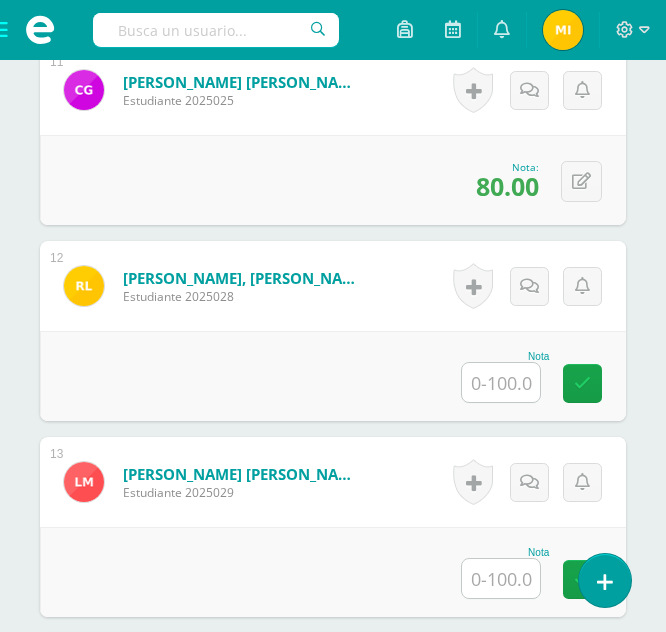 click at bounding box center (501, 382) 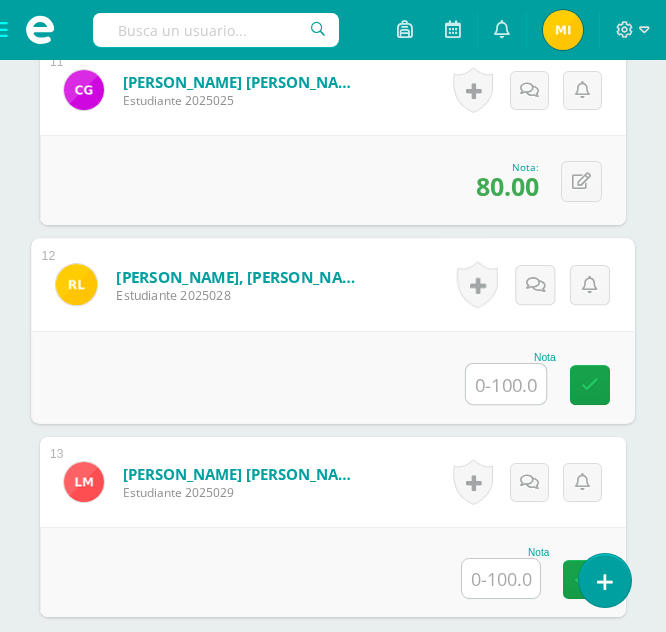 paste on "48.2" 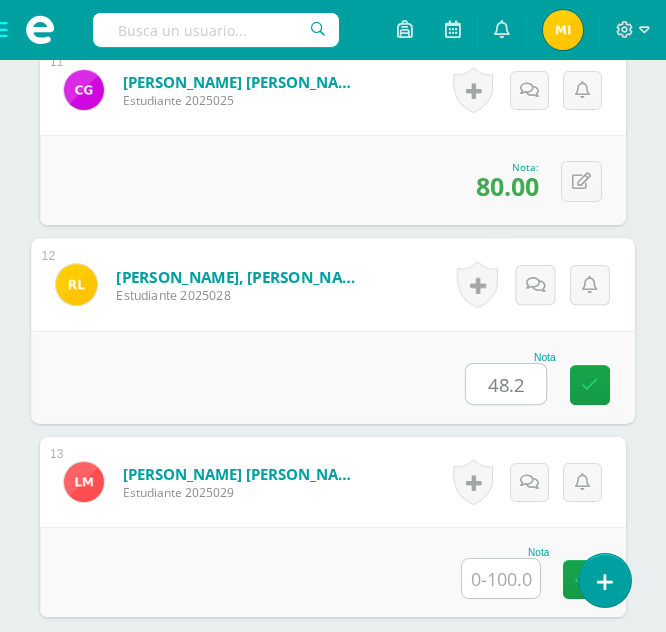 type on "48.2" 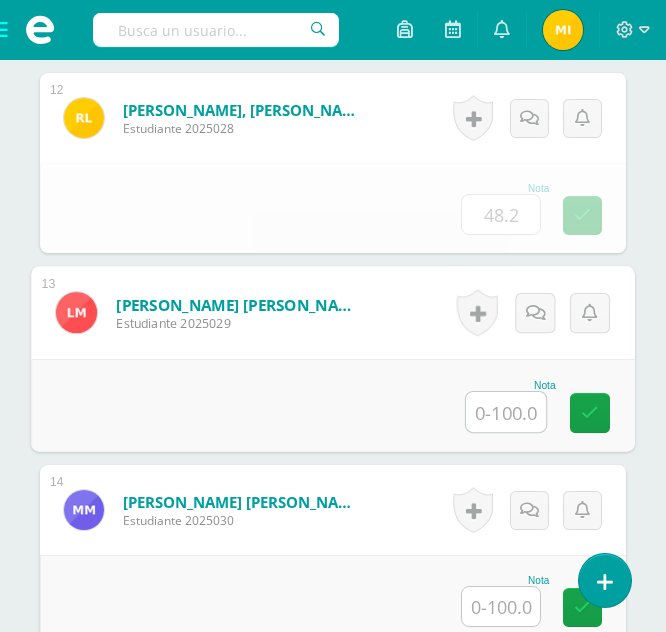scroll, scrollTop: 2849, scrollLeft: 0, axis: vertical 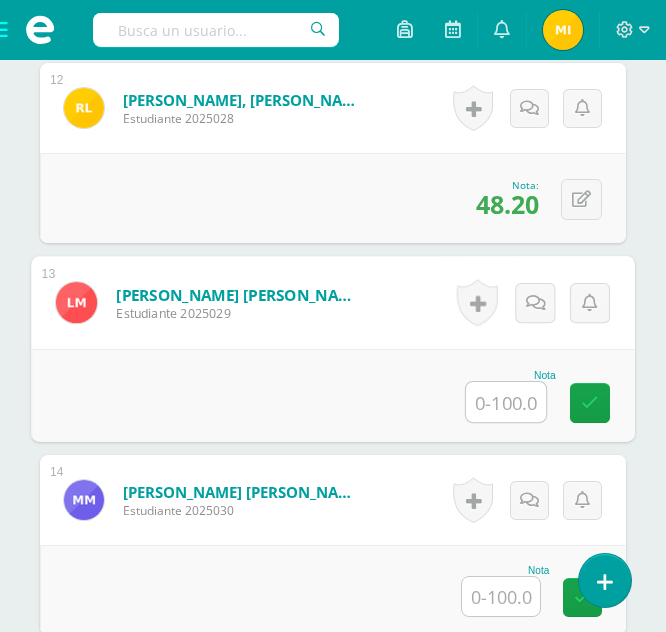 click at bounding box center [506, 402] 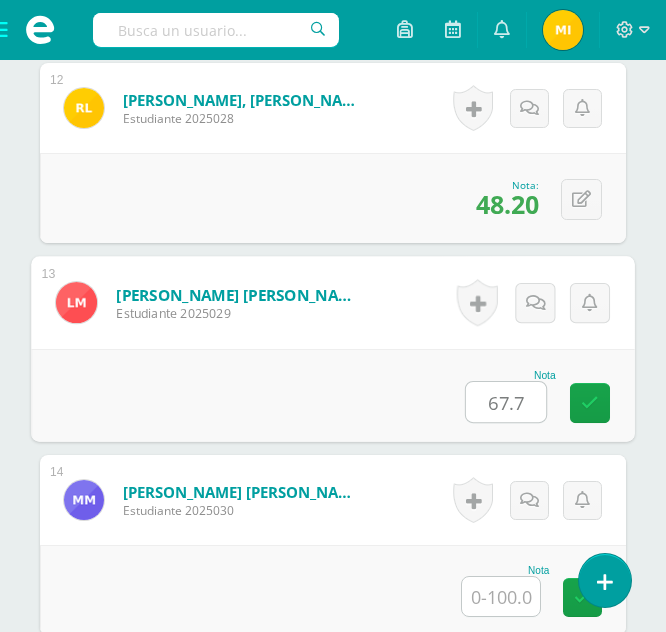 type on "67.7" 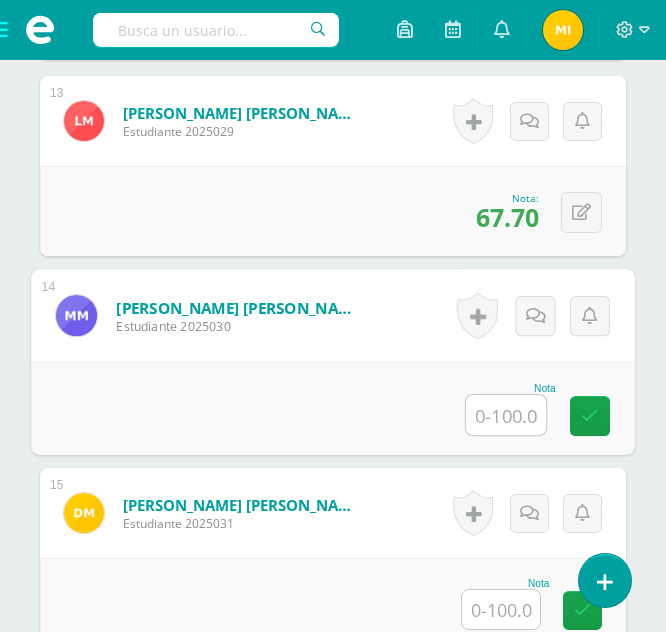 scroll, scrollTop: 3037, scrollLeft: 0, axis: vertical 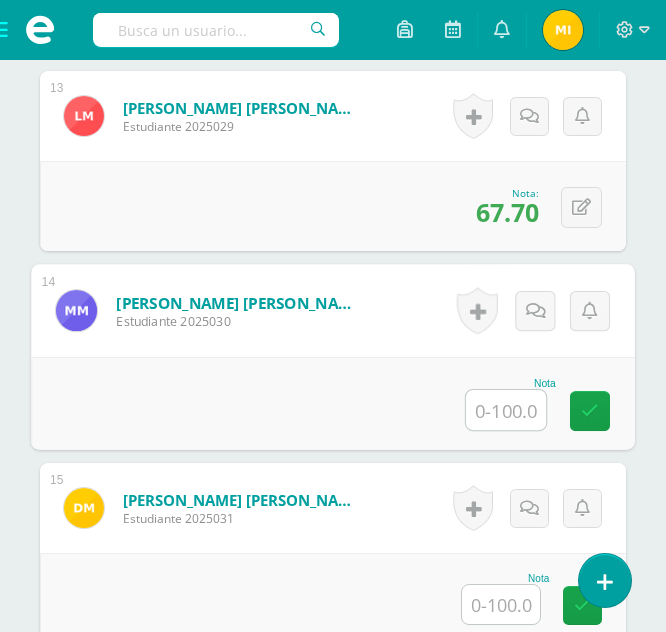 click at bounding box center [506, 410] 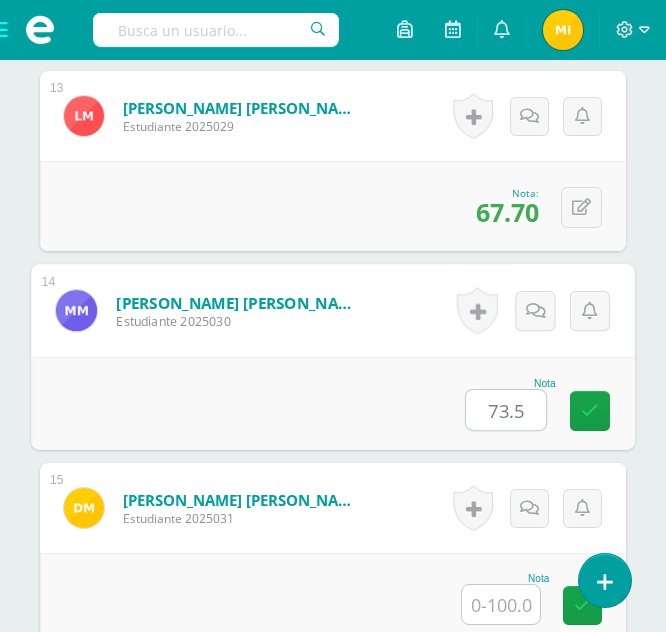 type on "73.5" 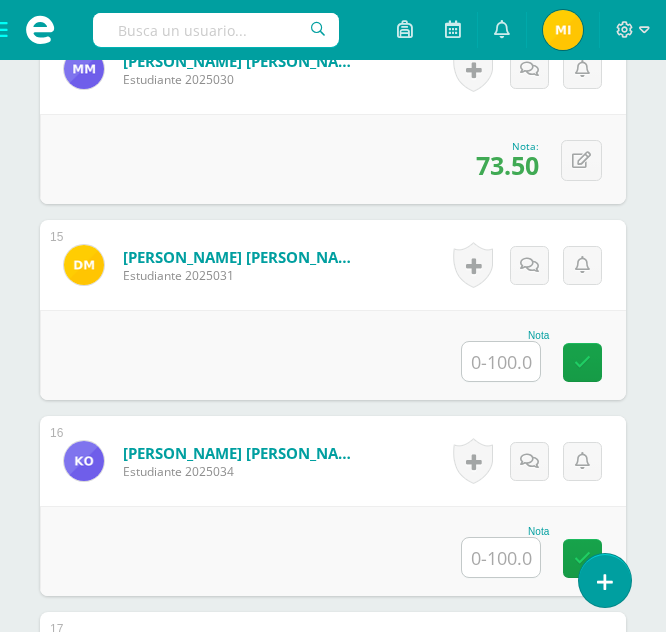 scroll, scrollTop: 3291, scrollLeft: 0, axis: vertical 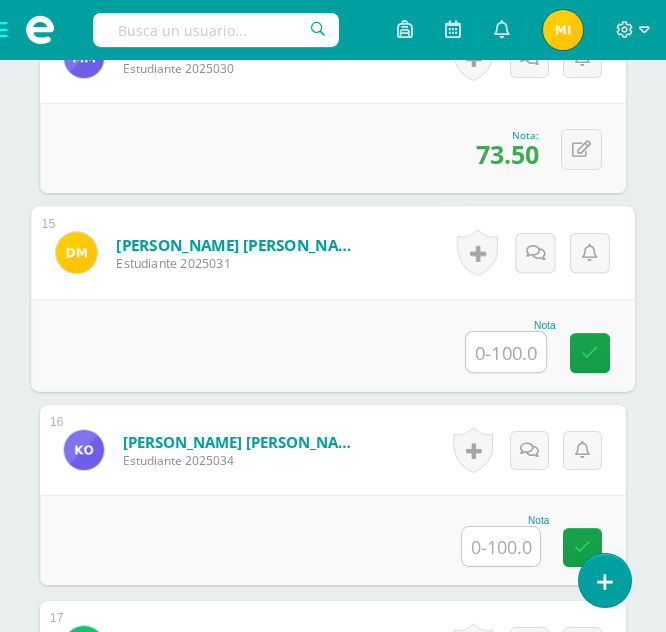 click at bounding box center (506, 352) 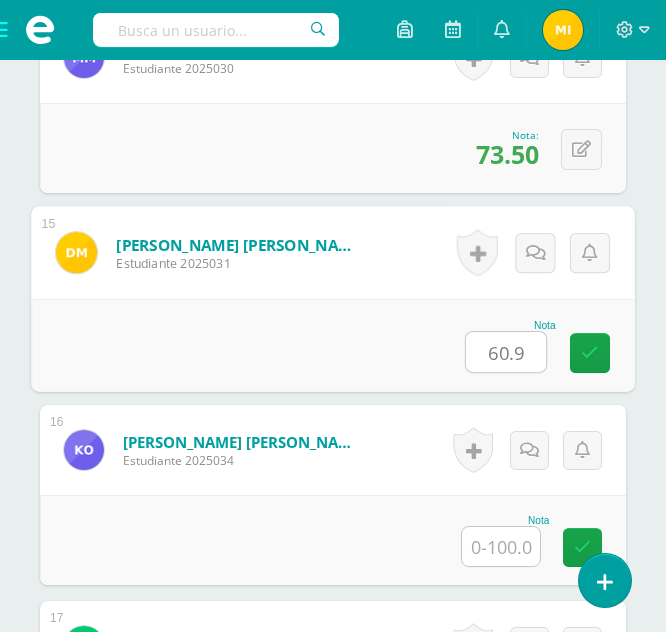type on "60.9" 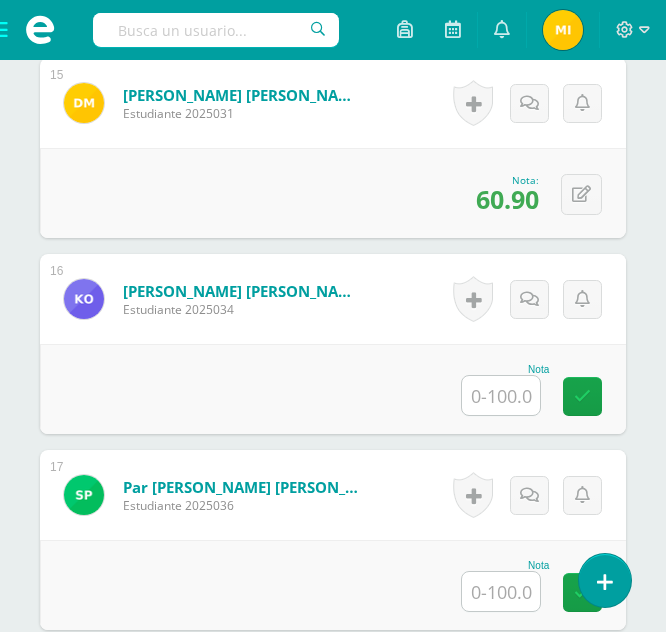 scroll, scrollTop: 3443, scrollLeft: 0, axis: vertical 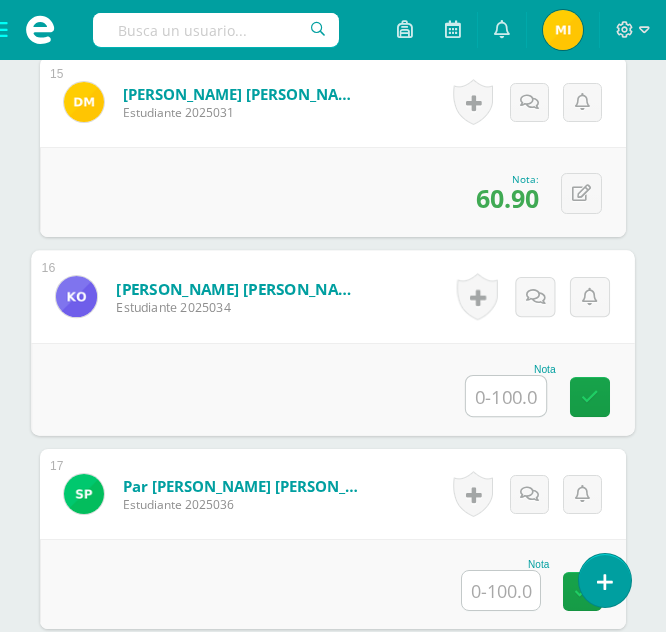 click at bounding box center (506, 396) 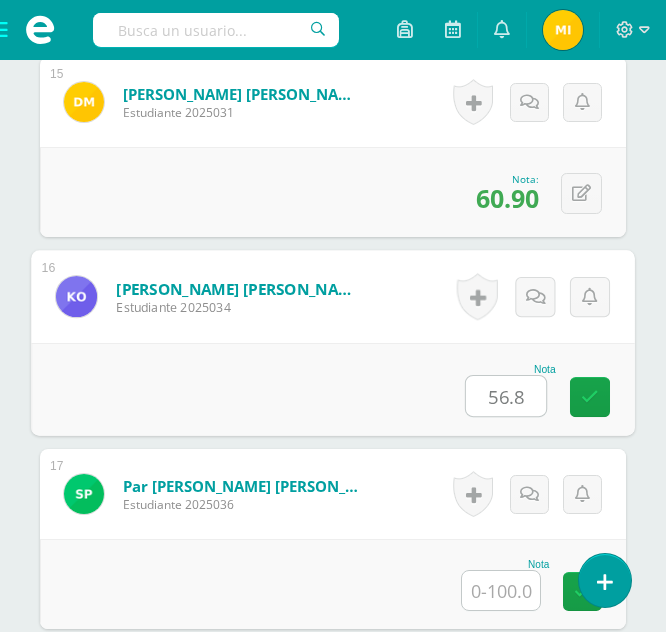 type on "56.8" 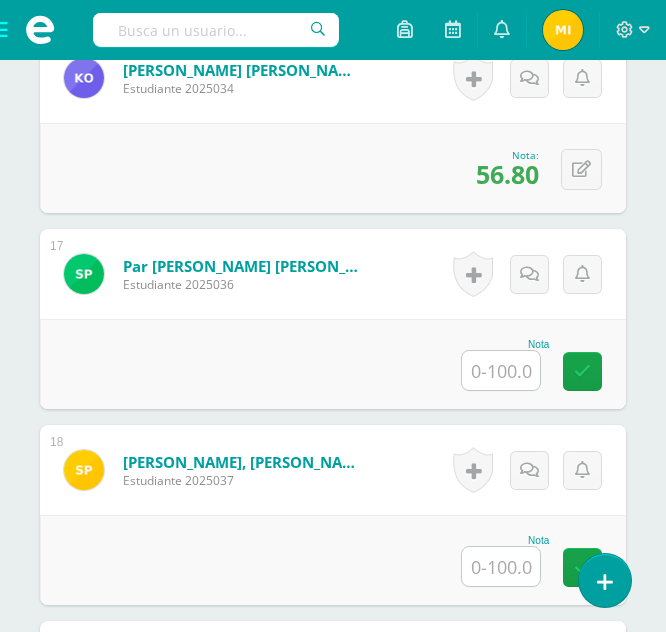 scroll, scrollTop: 3664, scrollLeft: 0, axis: vertical 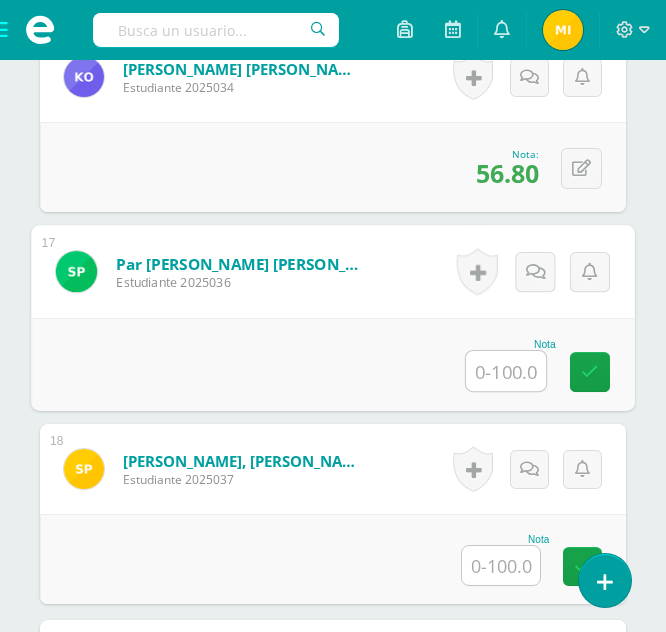click at bounding box center [506, 371] 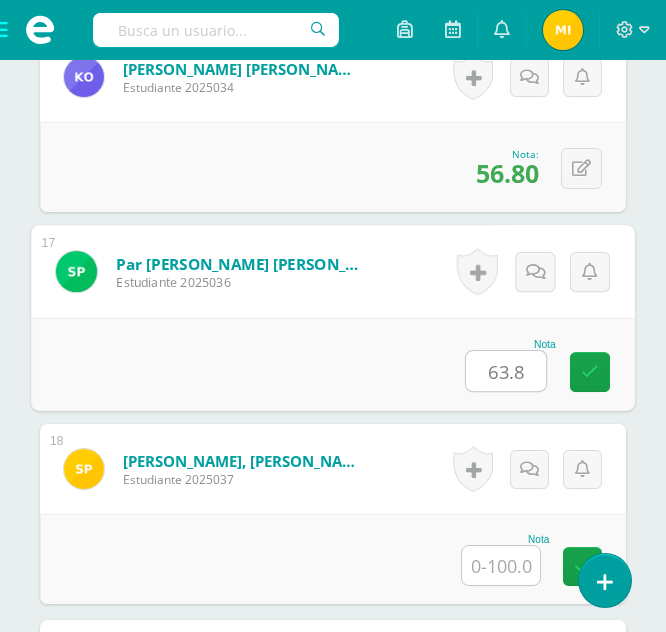 type on "63.8" 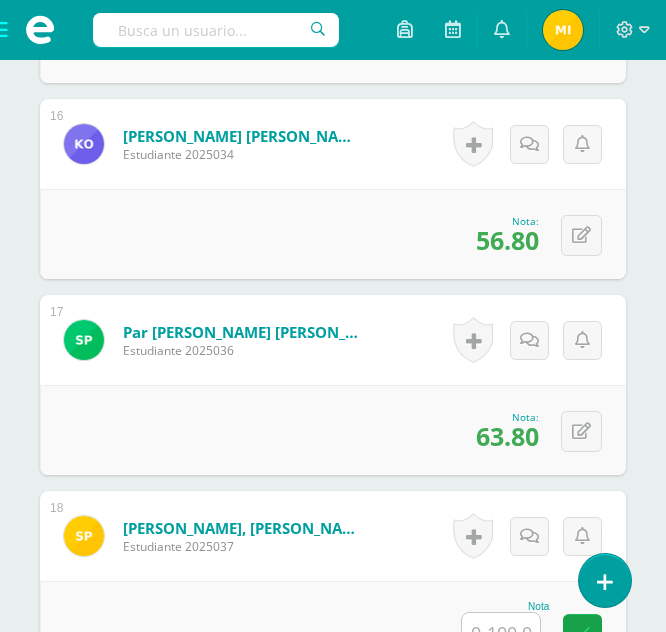 scroll, scrollTop: 3605, scrollLeft: 0, axis: vertical 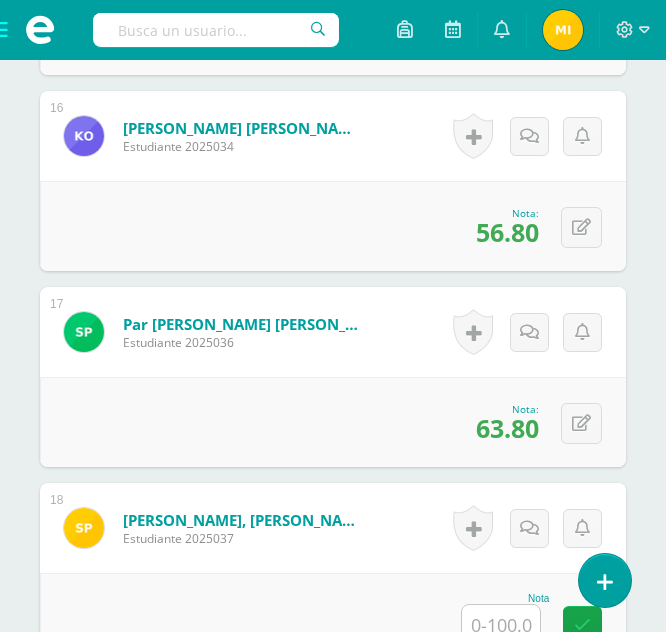 click on "63.80" at bounding box center [507, 428] 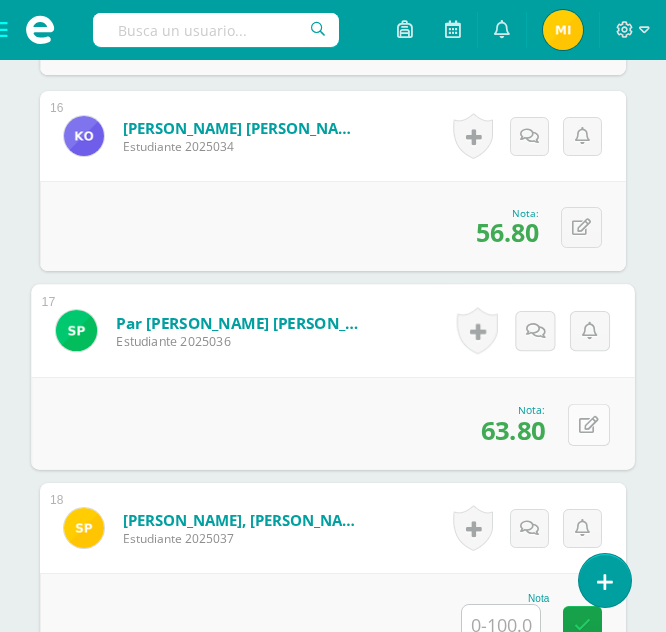 click at bounding box center (589, 424) 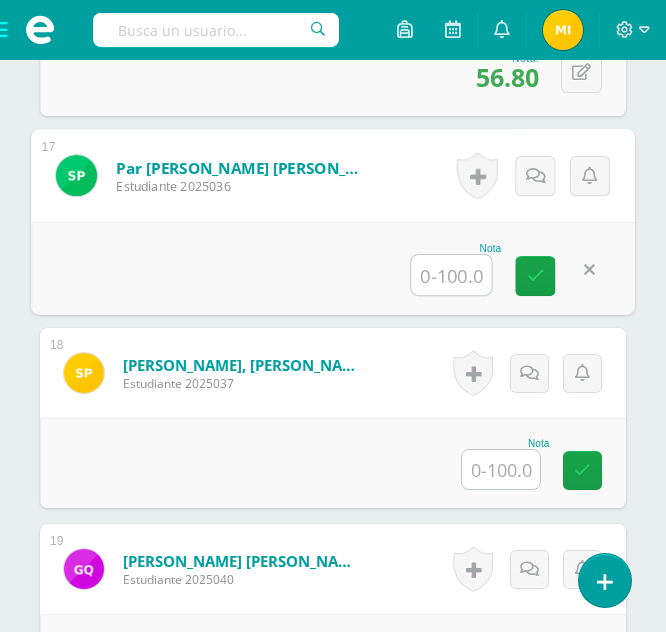 scroll, scrollTop: 3766, scrollLeft: 0, axis: vertical 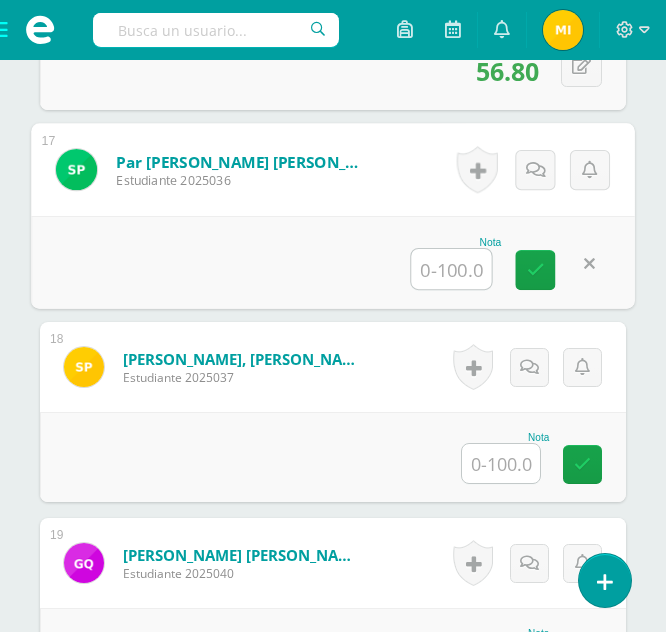 type 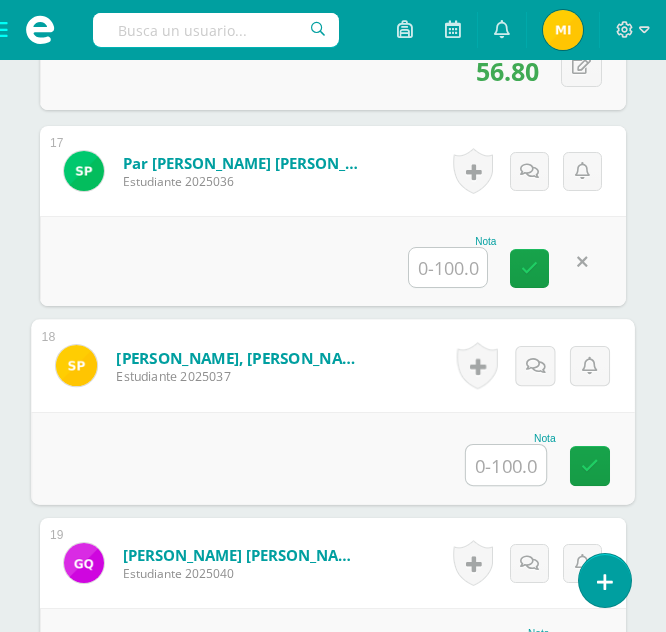 click at bounding box center (506, 465) 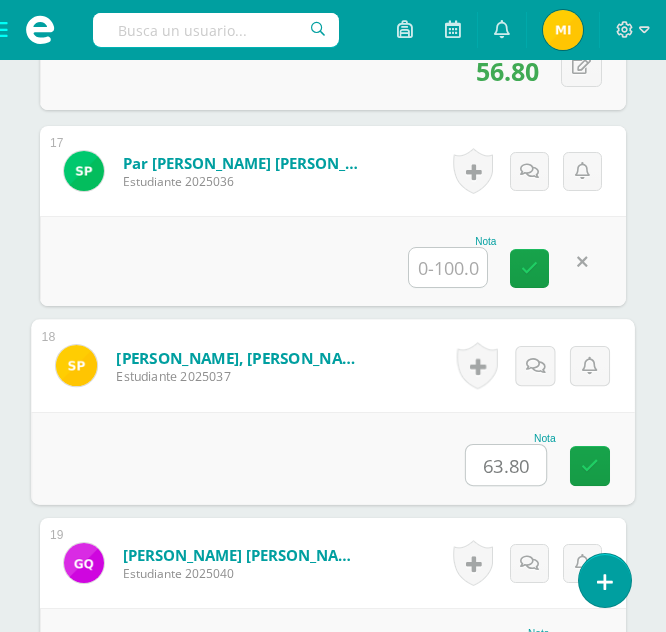 type on "63.80" 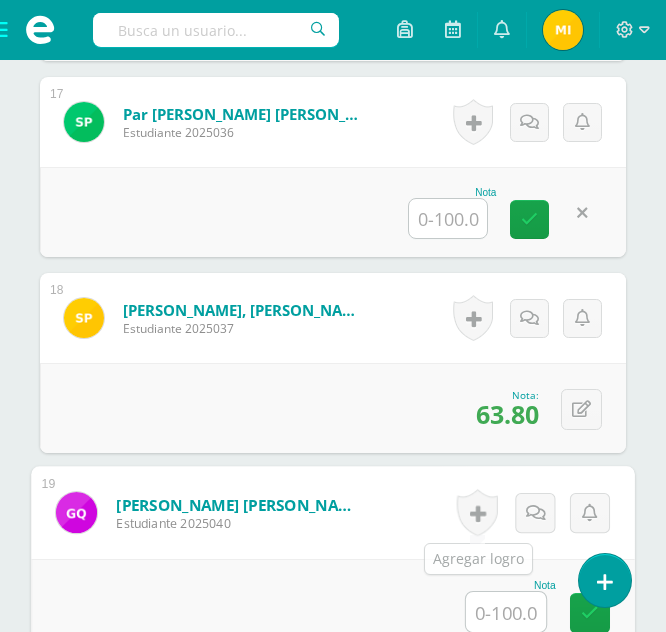 scroll, scrollTop: 3811, scrollLeft: 0, axis: vertical 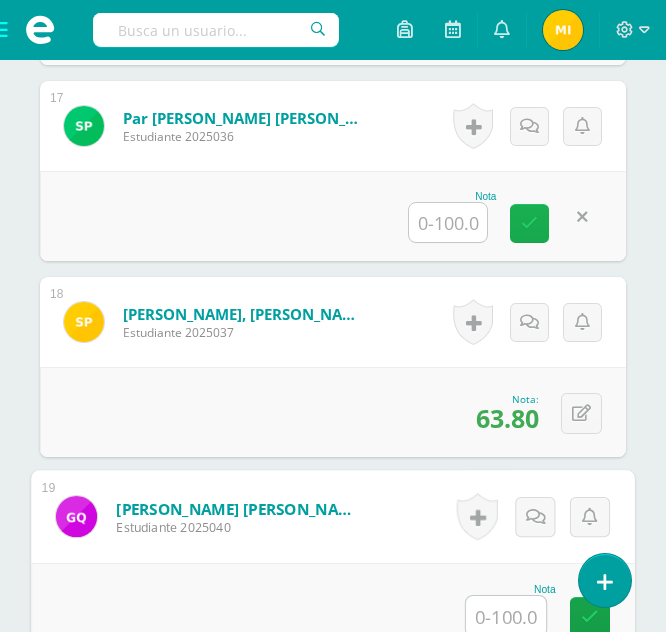 click at bounding box center (529, 223) 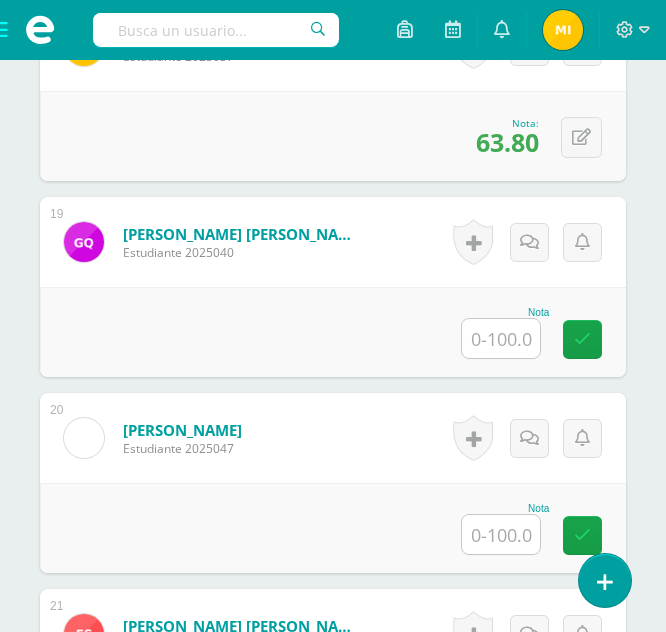 scroll, scrollTop: 4088, scrollLeft: 0, axis: vertical 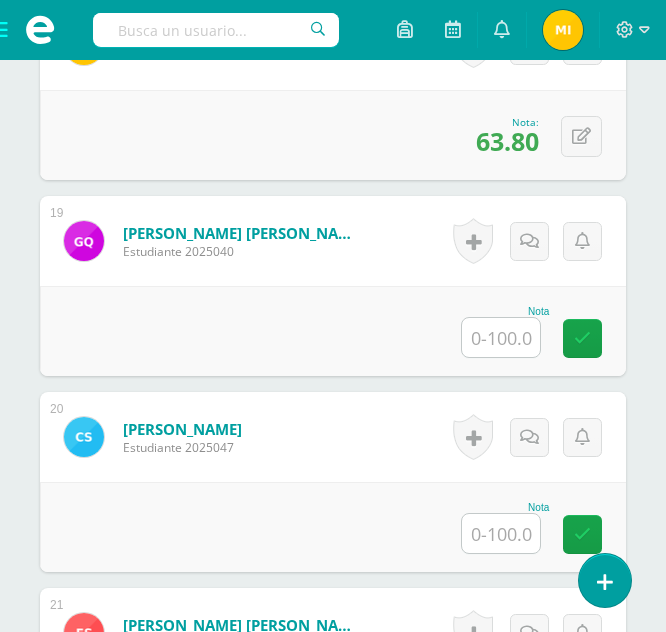 click at bounding box center (501, 337) 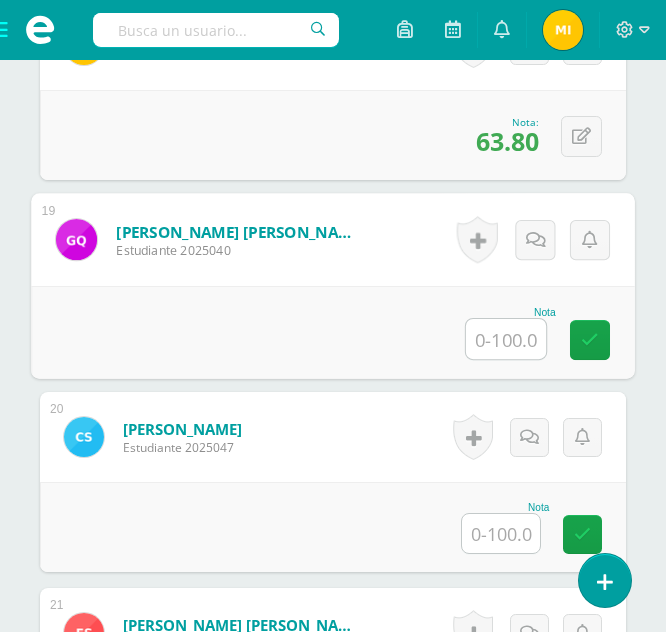 paste on "66.6" 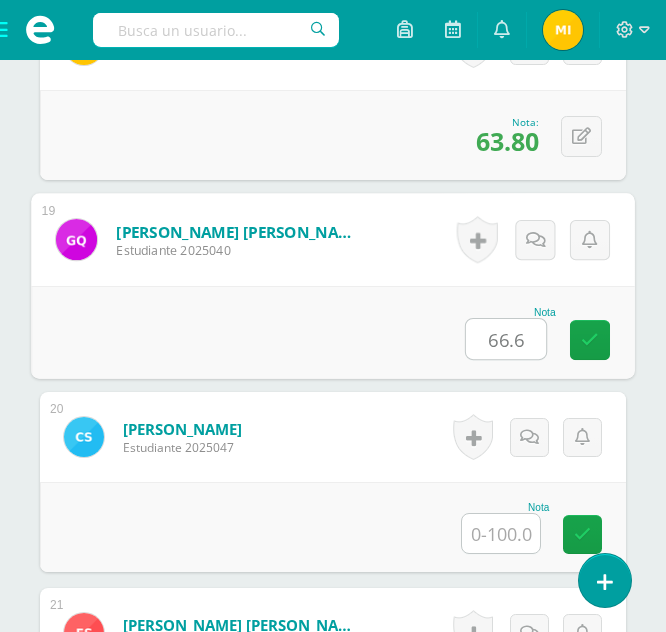 type on "66.6" 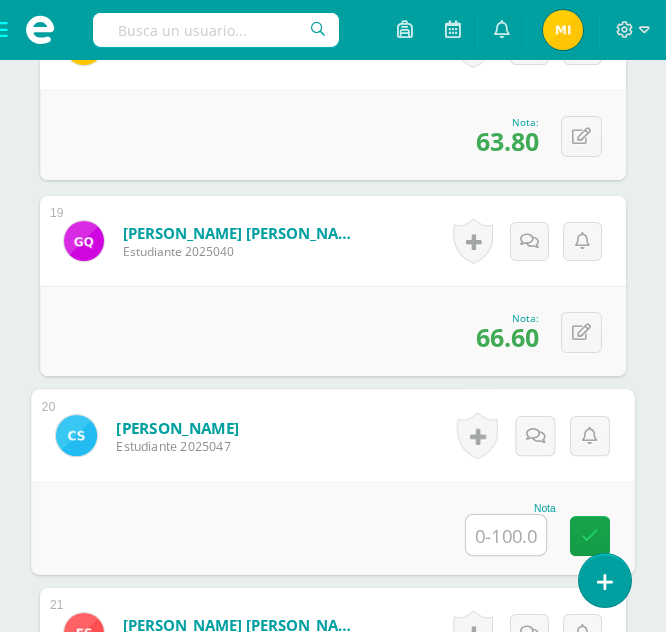 click at bounding box center (506, 535) 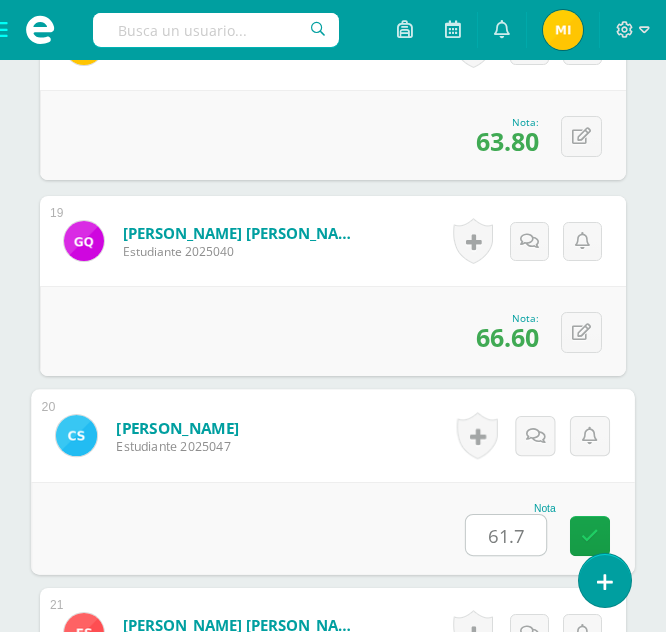 type on "61.7" 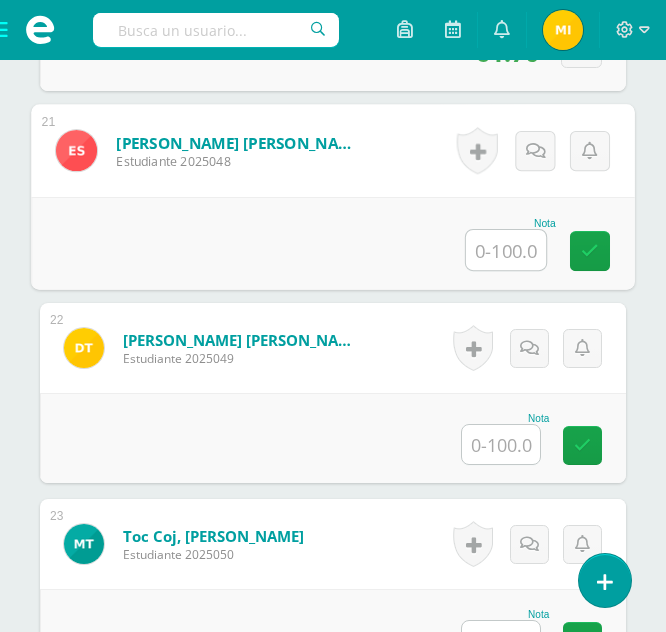 scroll, scrollTop: 4570, scrollLeft: 0, axis: vertical 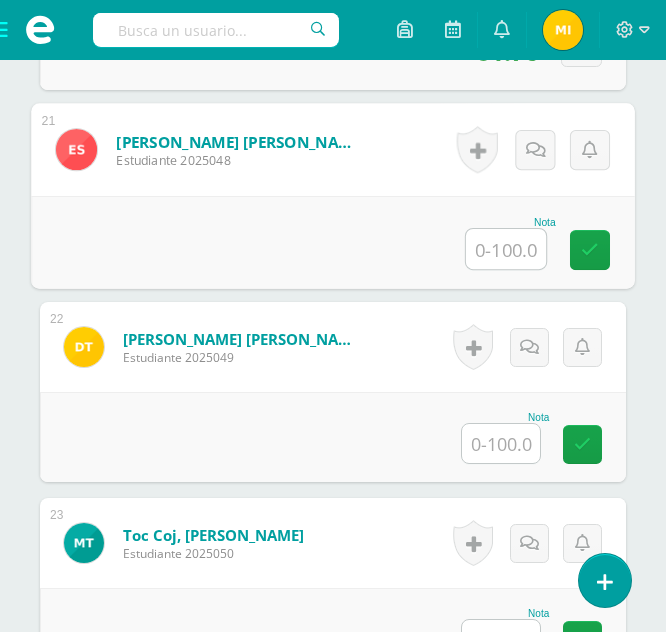 click at bounding box center (506, 249) 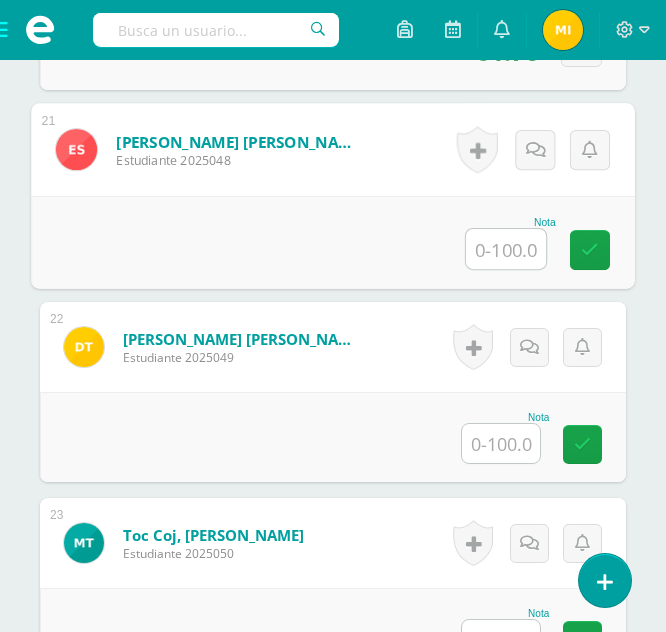 paste on "54.8" 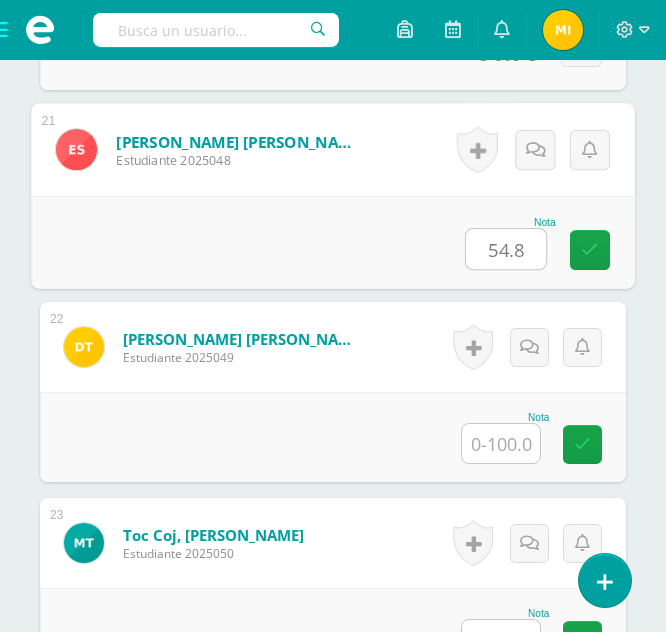 type on "54.8" 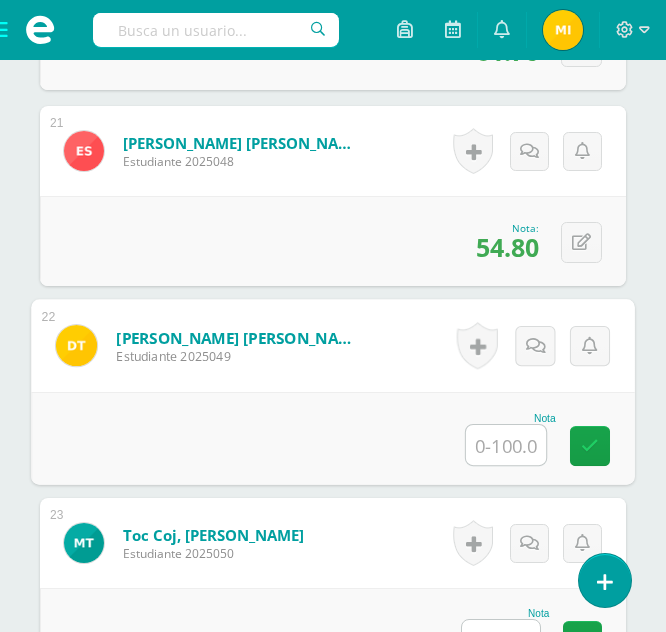 click at bounding box center (506, 445) 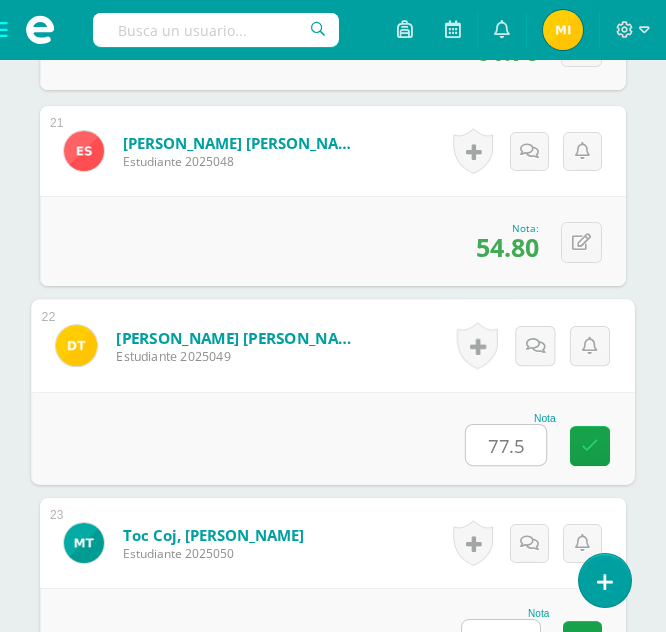 type on "77.5" 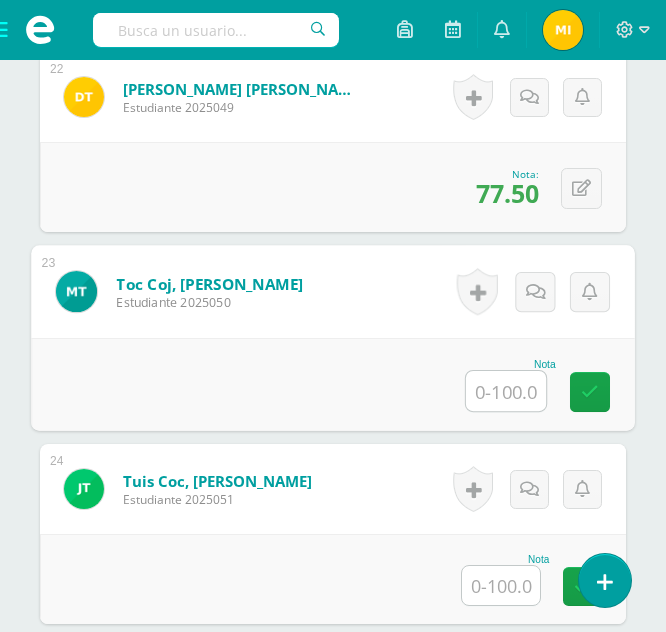 scroll, scrollTop: 4830, scrollLeft: 0, axis: vertical 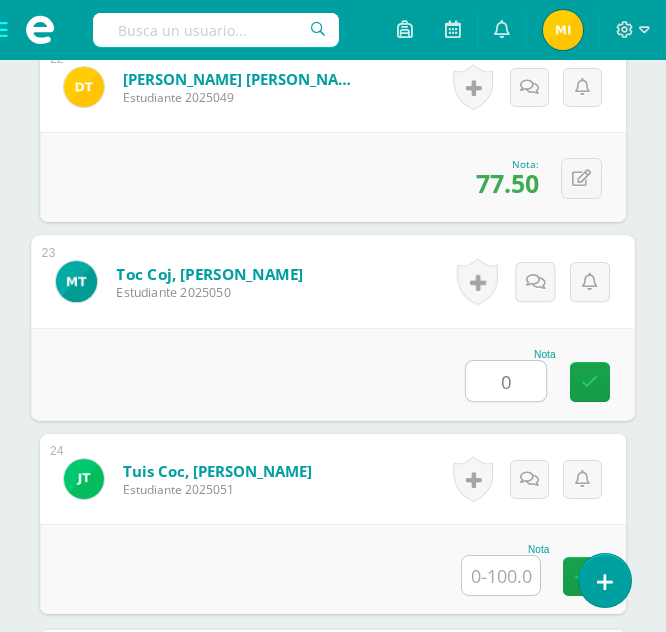 type on "0" 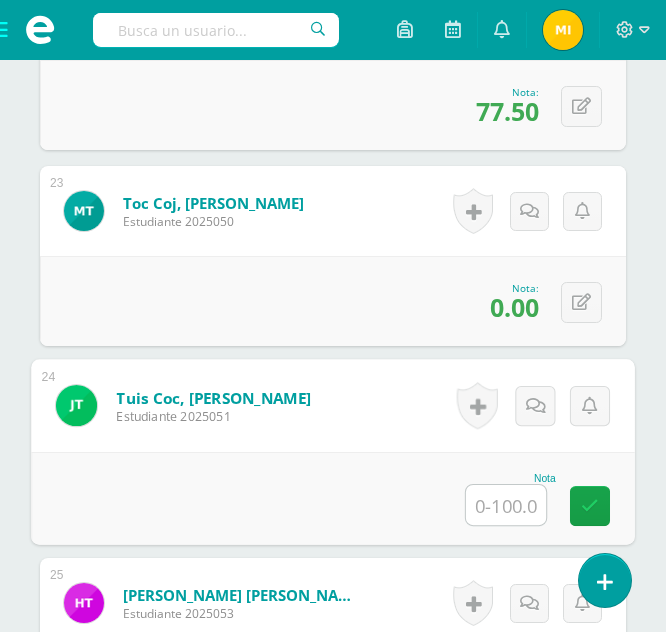 scroll, scrollTop: 4915, scrollLeft: 0, axis: vertical 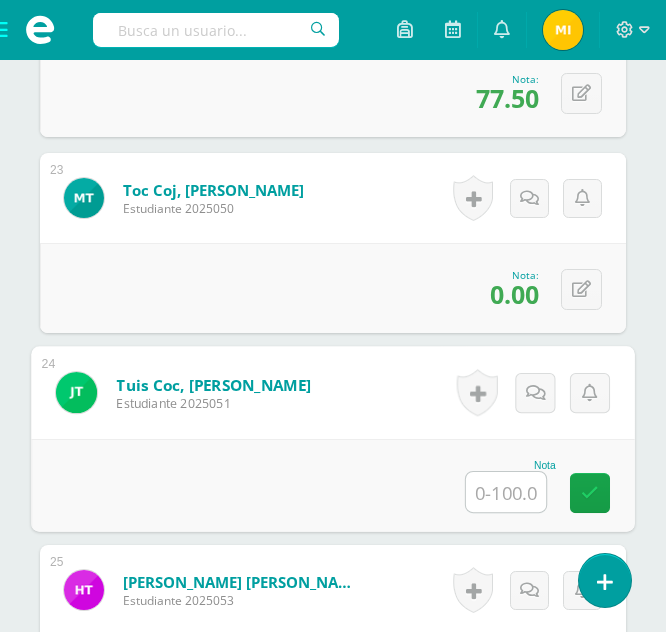 click at bounding box center [506, 492] 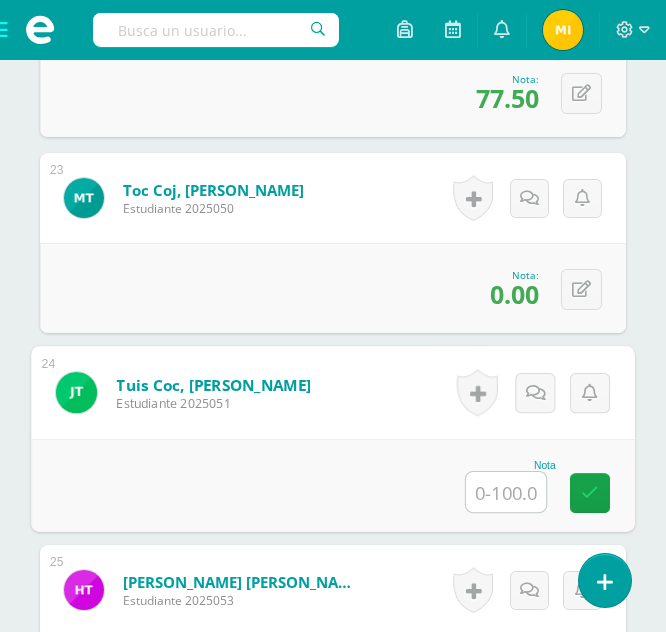 click at bounding box center (506, 492) 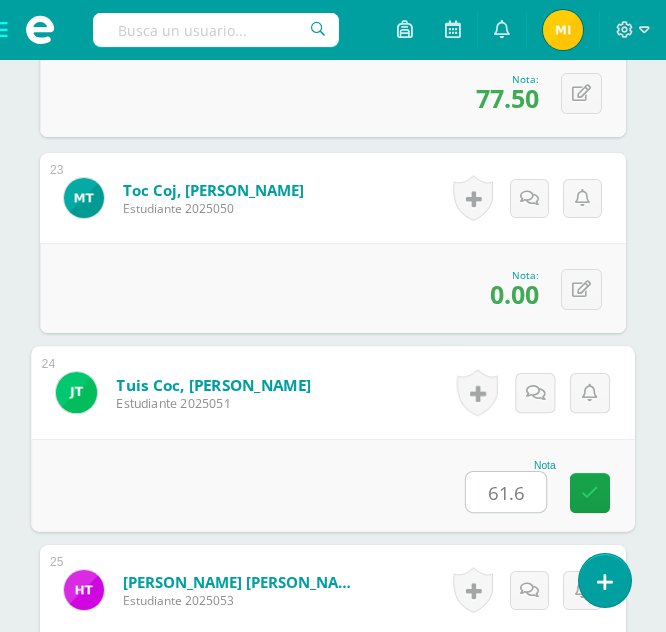 type on "61.6" 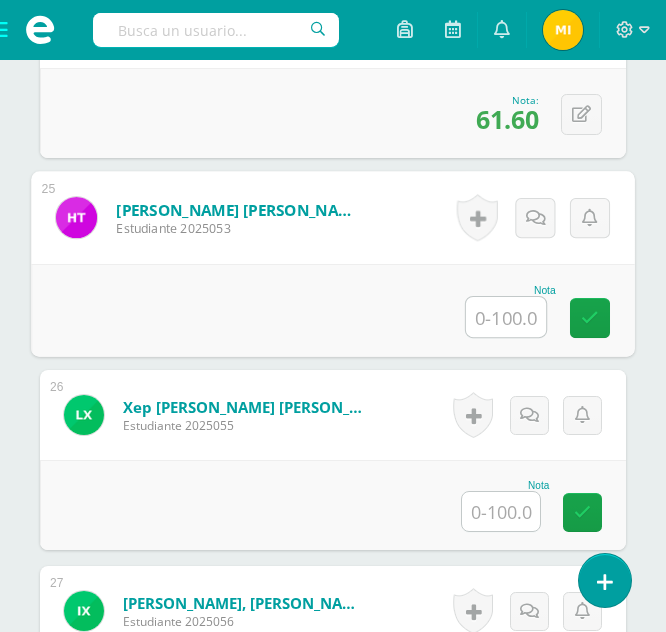 click at bounding box center (506, 317) 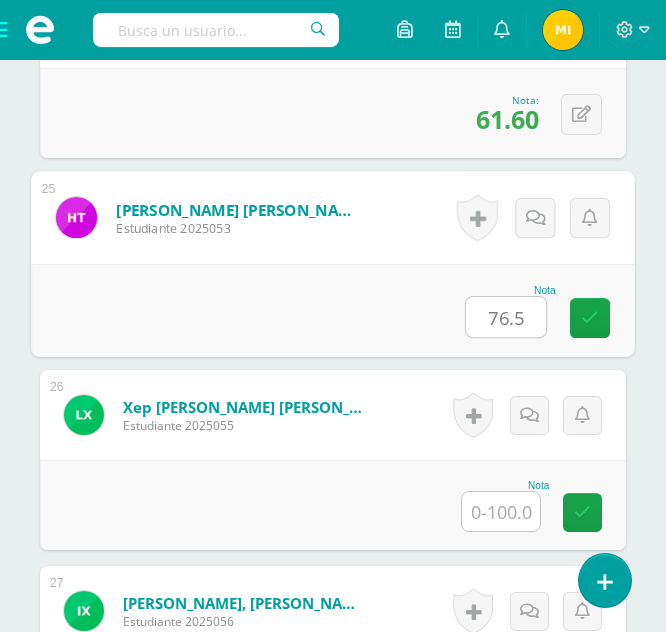 type on "76.5" 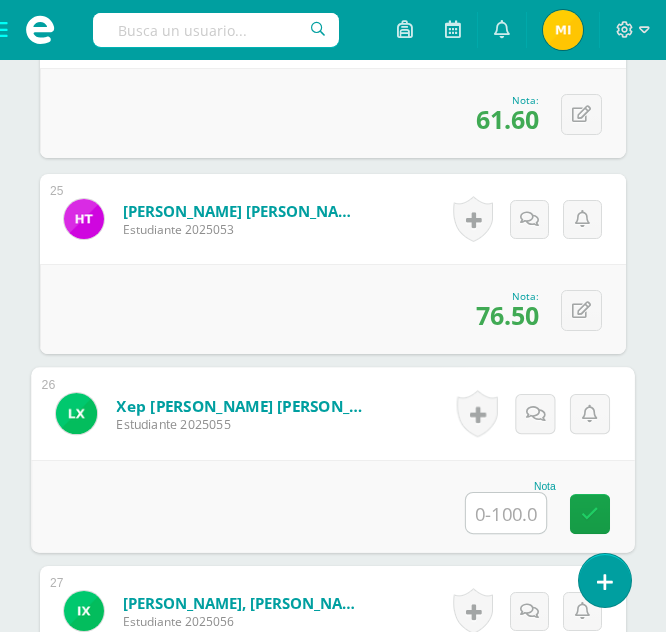 click at bounding box center (506, 513) 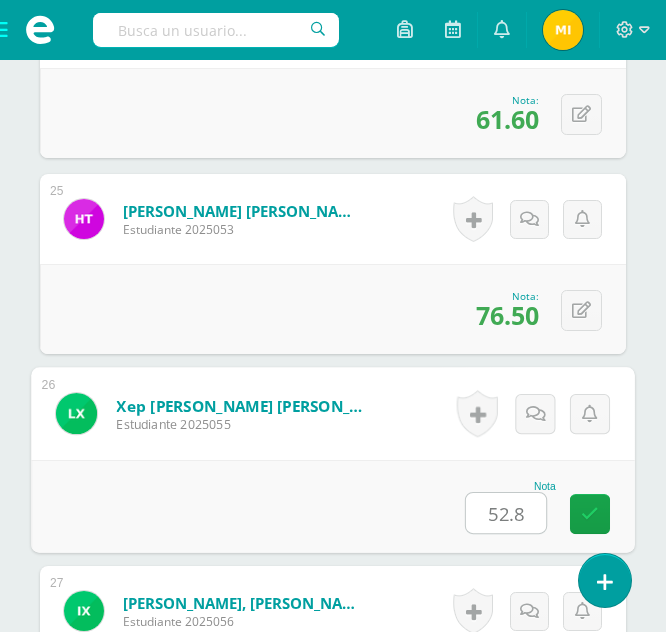 type on "52.8" 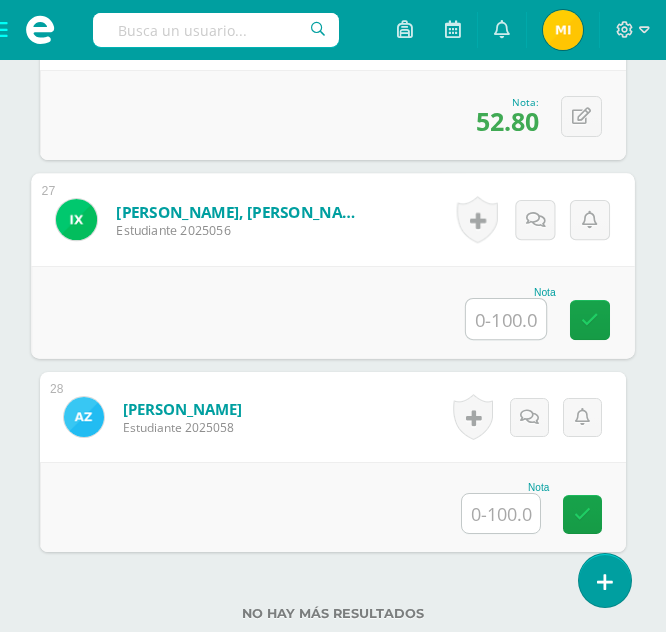 scroll, scrollTop: 5683, scrollLeft: 0, axis: vertical 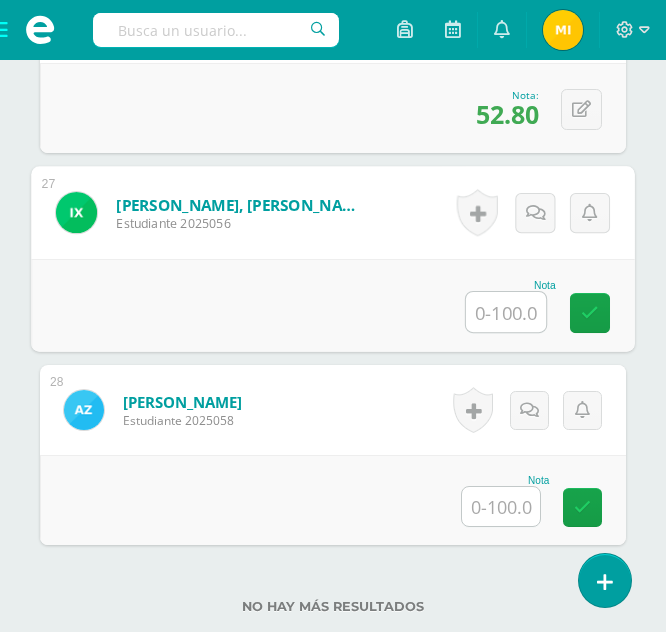 click at bounding box center (506, 312) 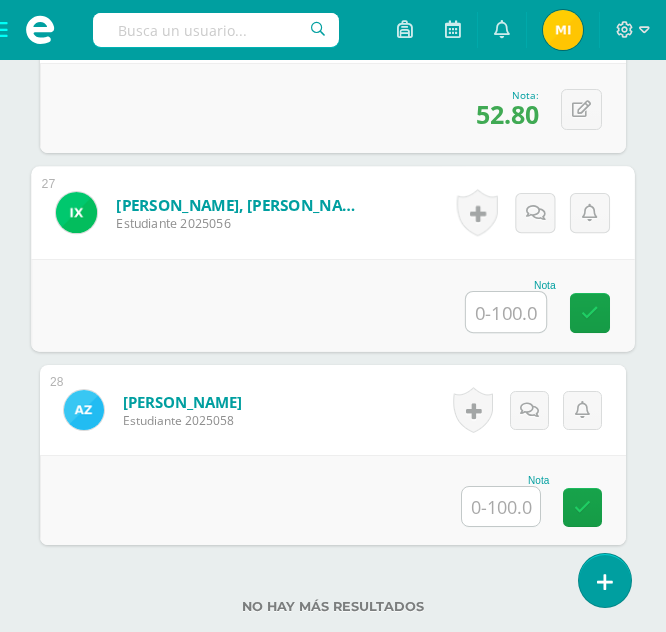 paste on "73.3" 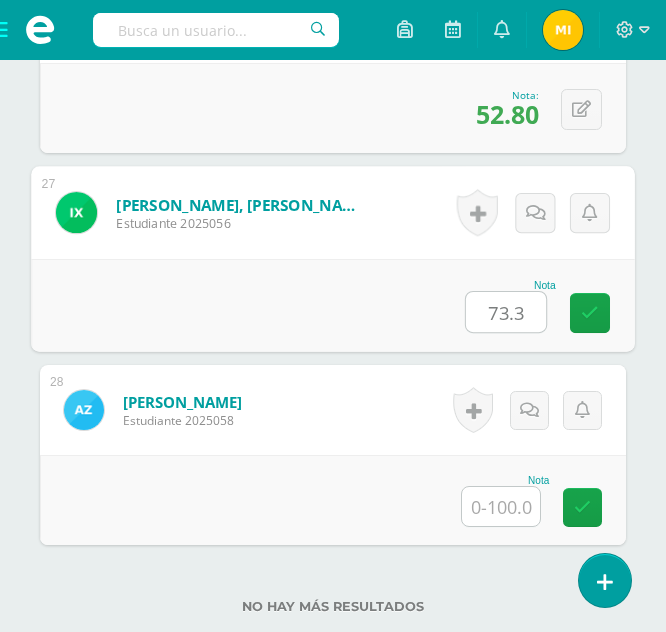type on "73.3" 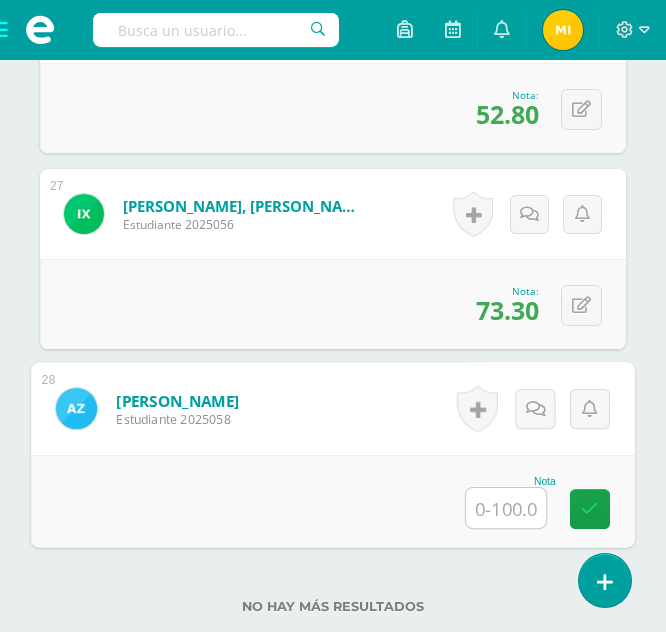 click at bounding box center [506, 508] 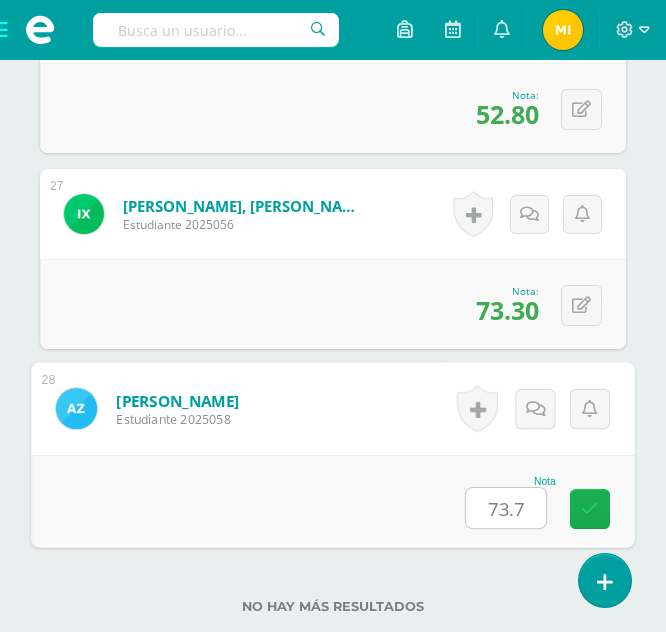click at bounding box center [590, 508] 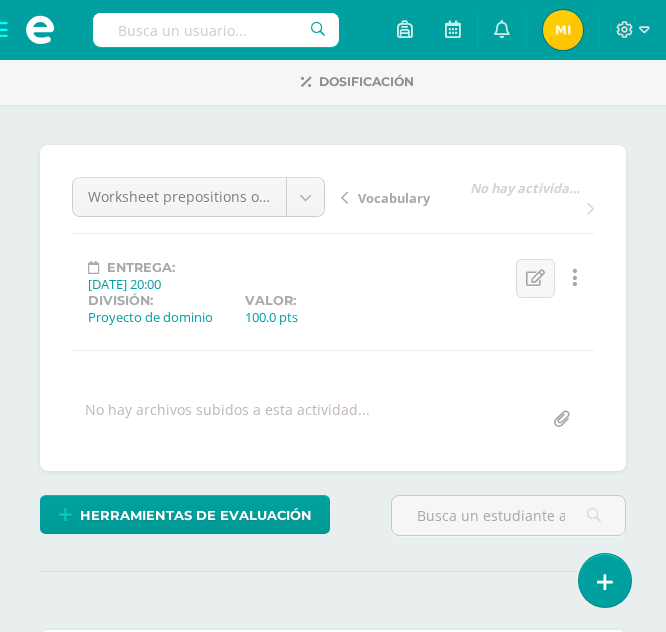 scroll, scrollTop: 0, scrollLeft: 0, axis: both 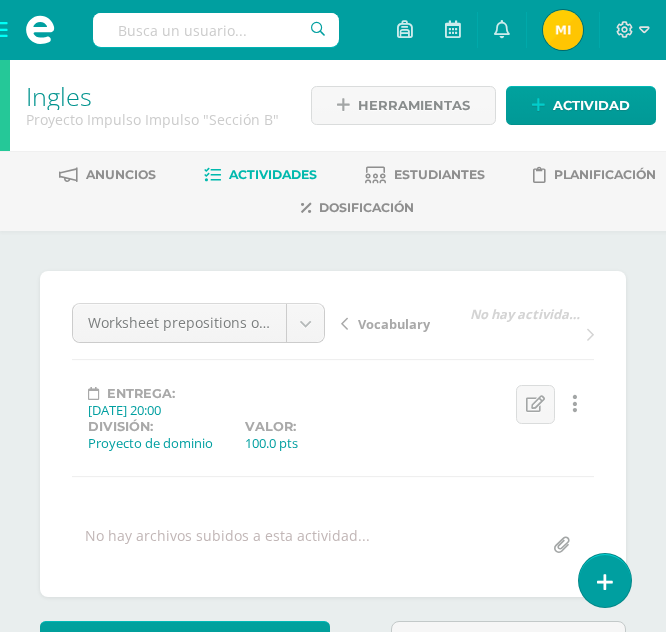 click at bounding box center (40, 30) 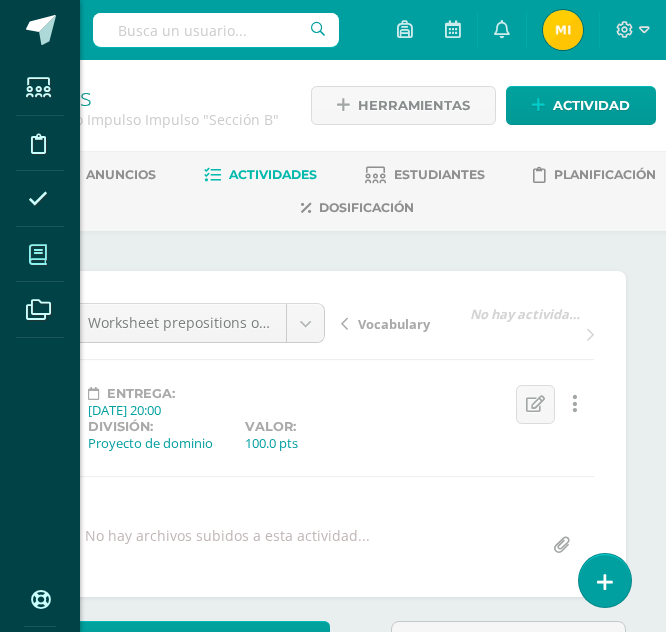 click at bounding box center (38, 255) 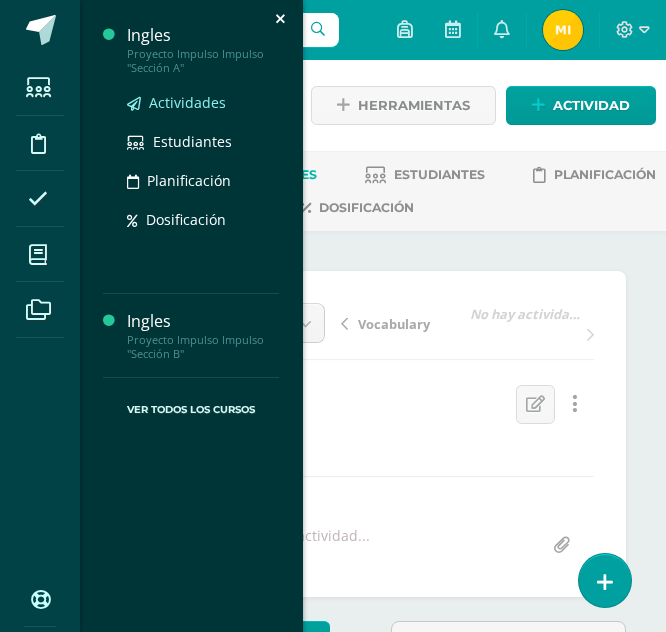 click on "Actividades" at bounding box center [187, 102] 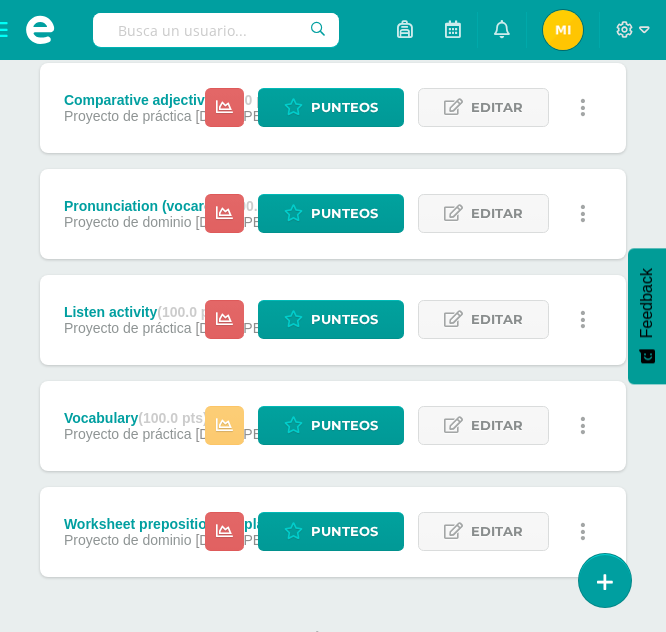 scroll, scrollTop: 1410, scrollLeft: 0, axis: vertical 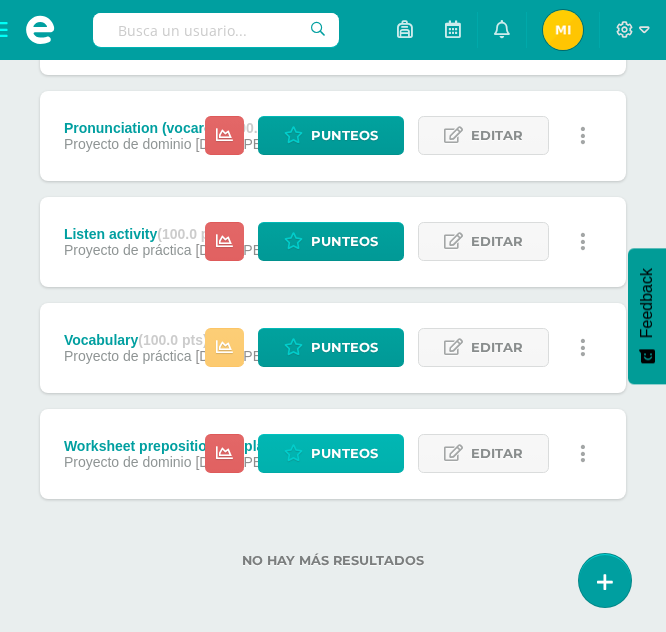 click on "Punteos" at bounding box center (344, 453) 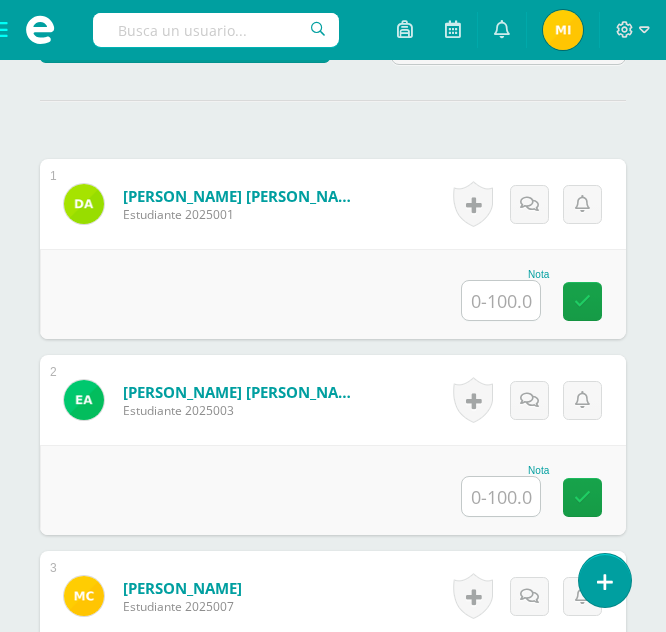 scroll, scrollTop: 603, scrollLeft: 0, axis: vertical 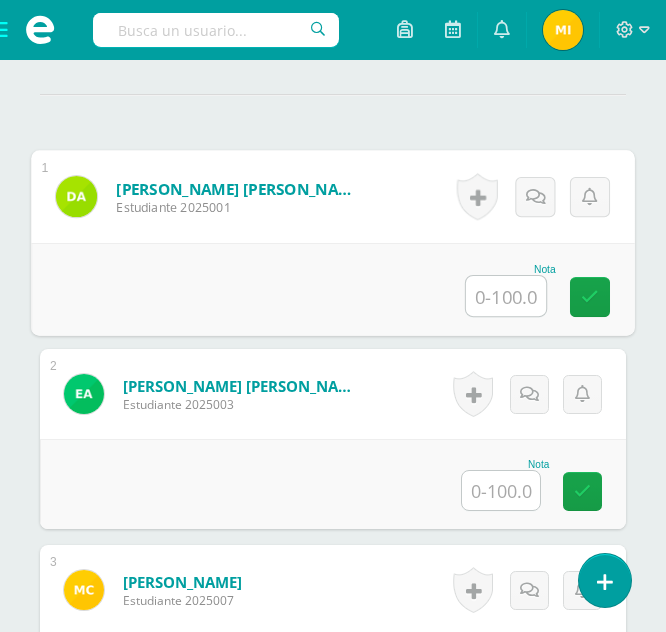 click at bounding box center (506, 296) 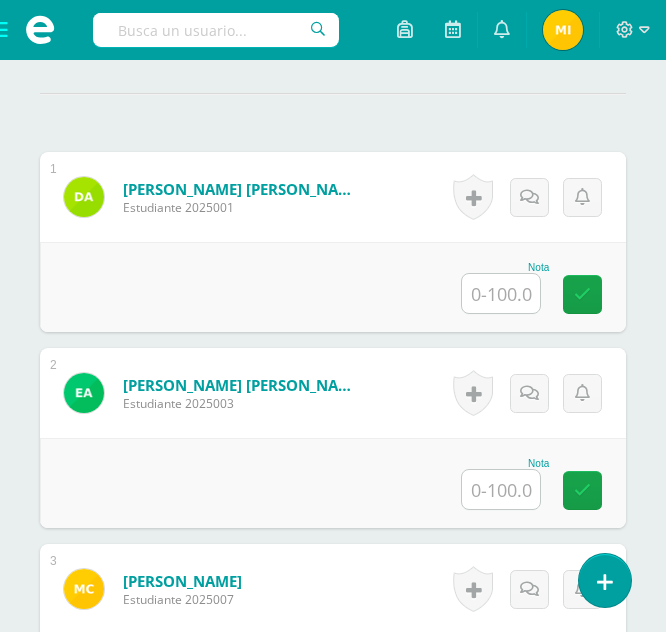 scroll, scrollTop: 605, scrollLeft: 0, axis: vertical 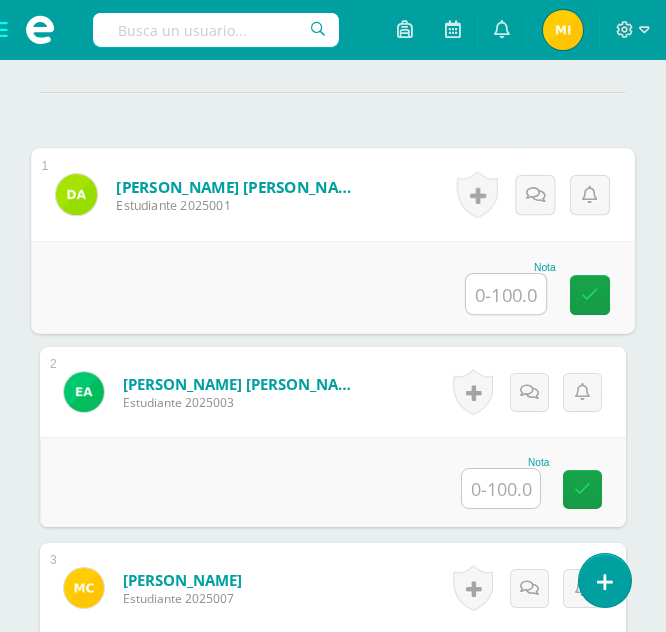 click at bounding box center (506, 294) 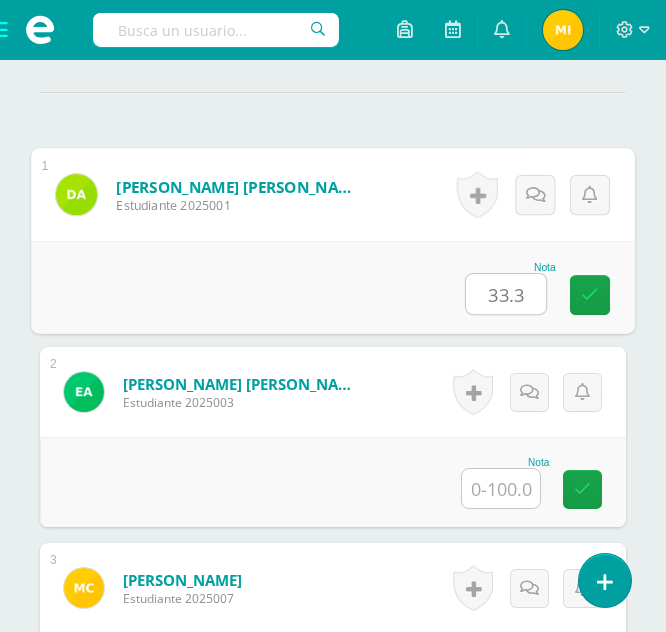 type on "33.3" 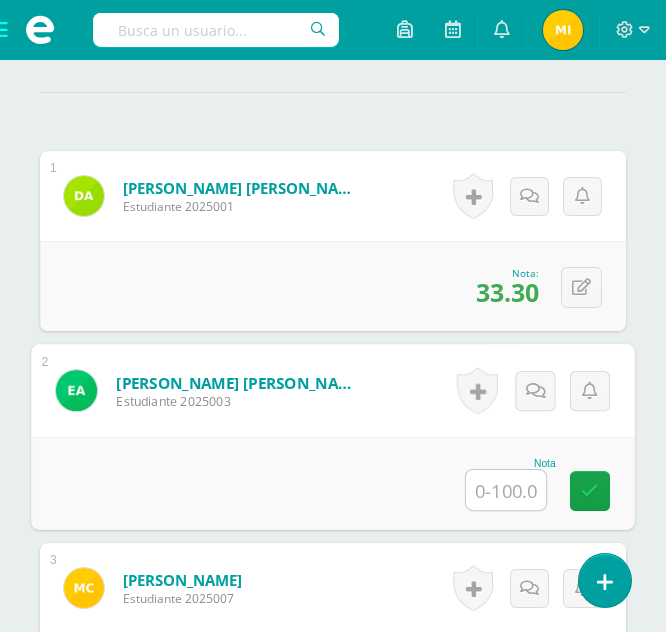 click at bounding box center [506, 490] 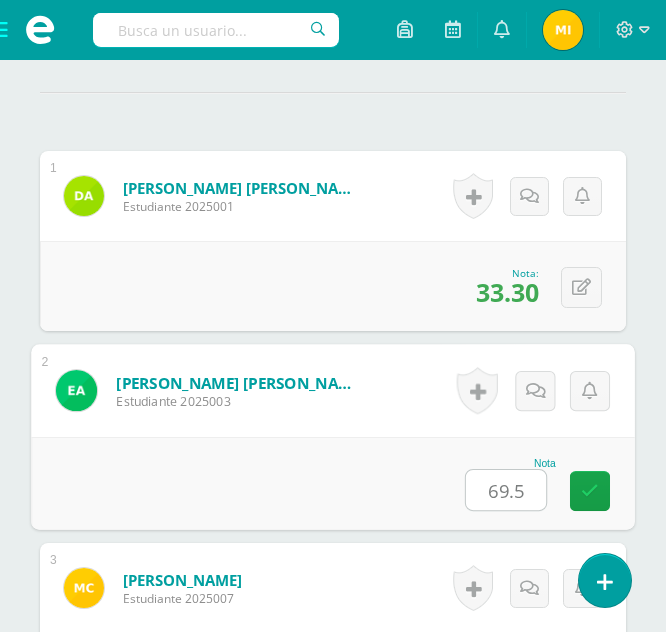 type on "69.5" 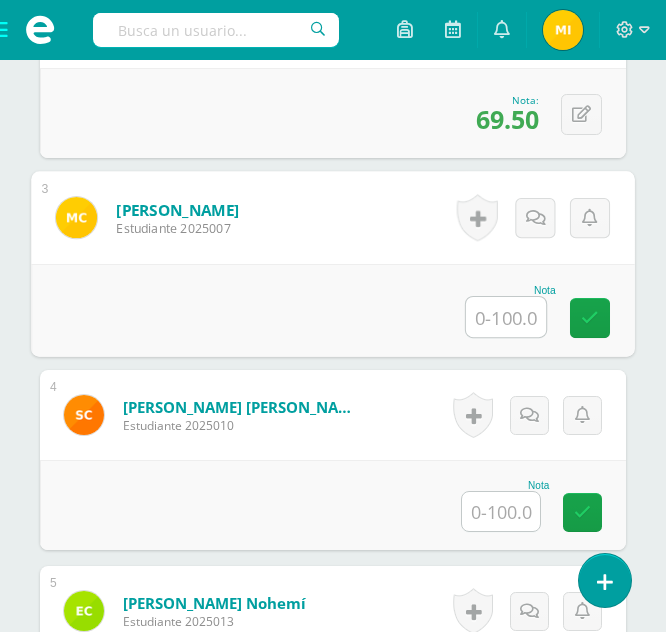 click at bounding box center (506, 317) 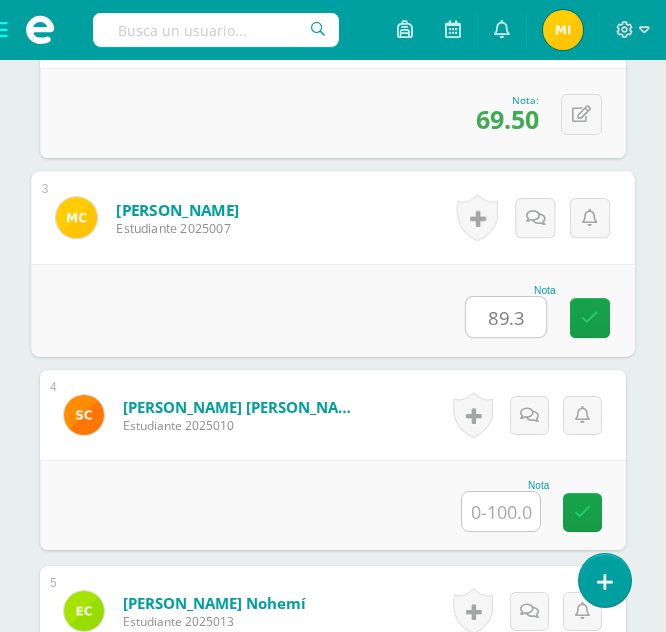 type on "89.3" 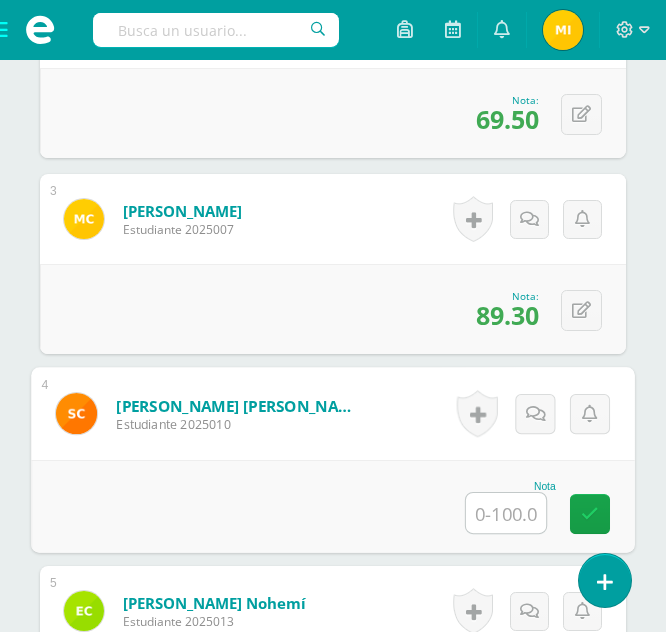 click at bounding box center [506, 513] 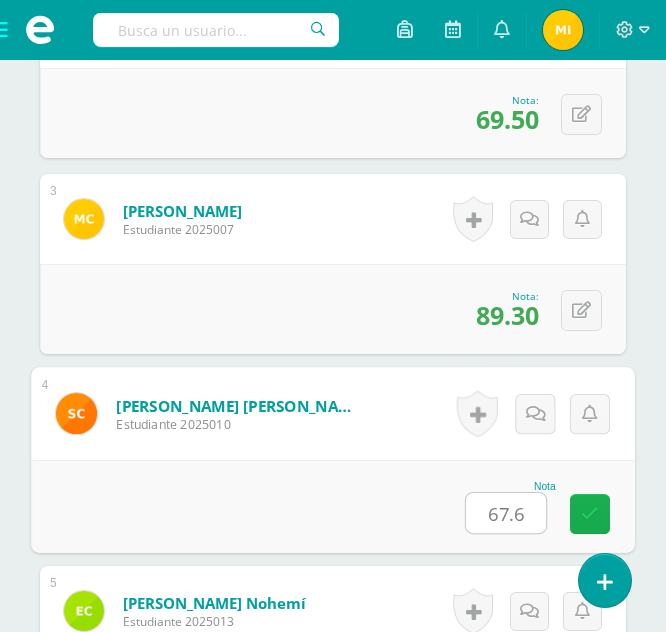 click at bounding box center (590, 513) 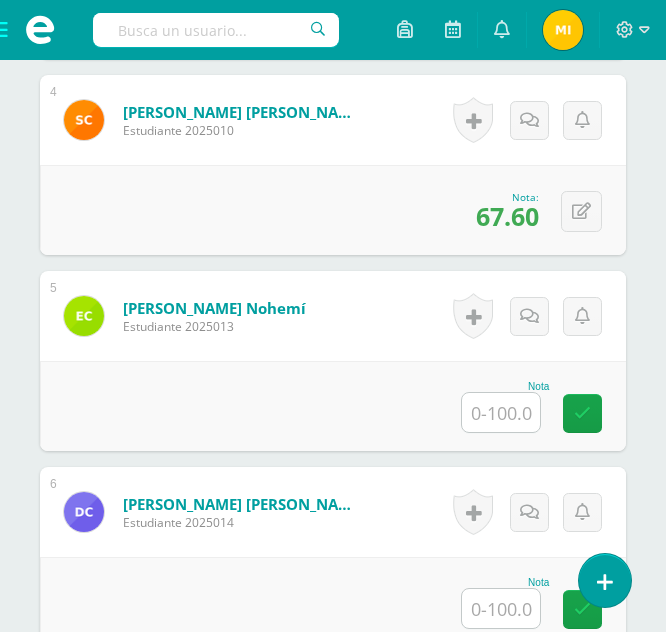 scroll, scrollTop: 1272, scrollLeft: 0, axis: vertical 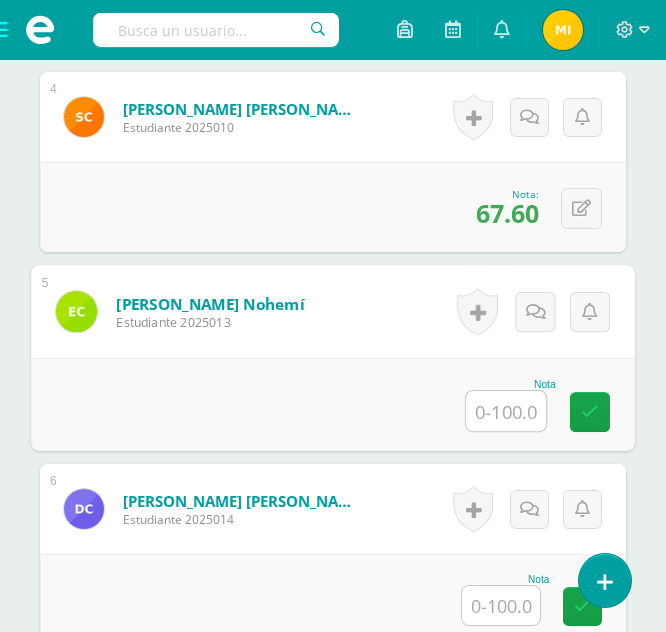 click at bounding box center (506, 411) 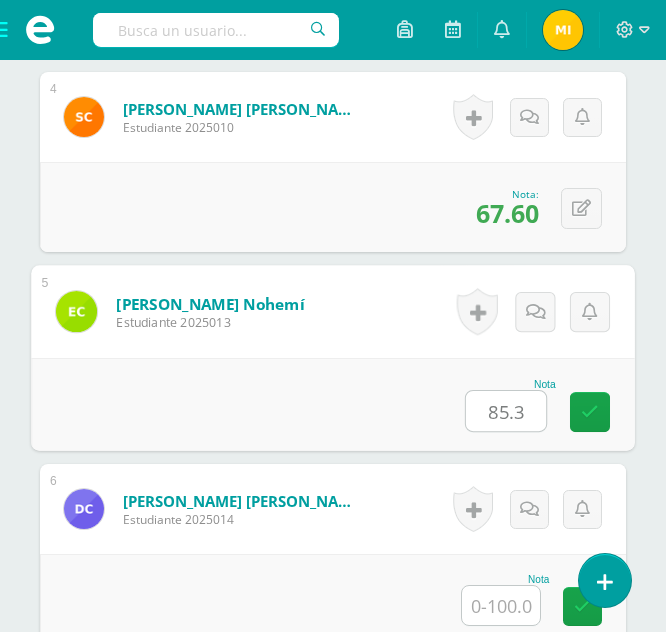 type on "85.3" 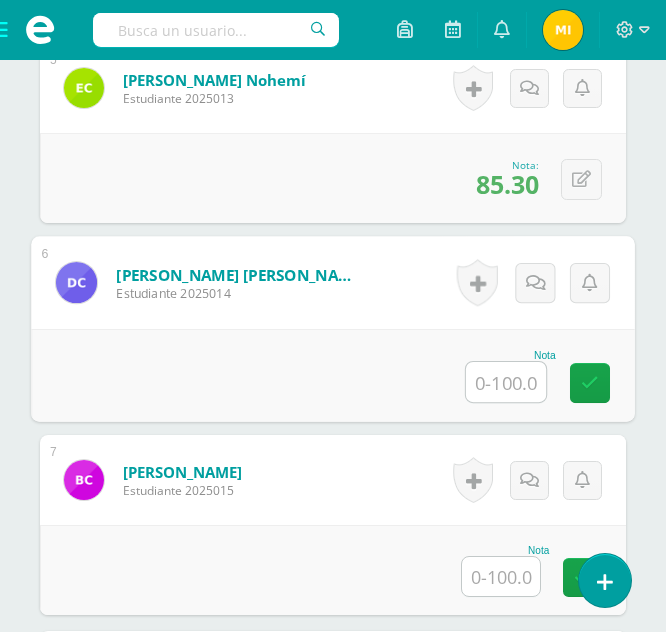 scroll, scrollTop: 1521, scrollLeft: 0, axis: vertical 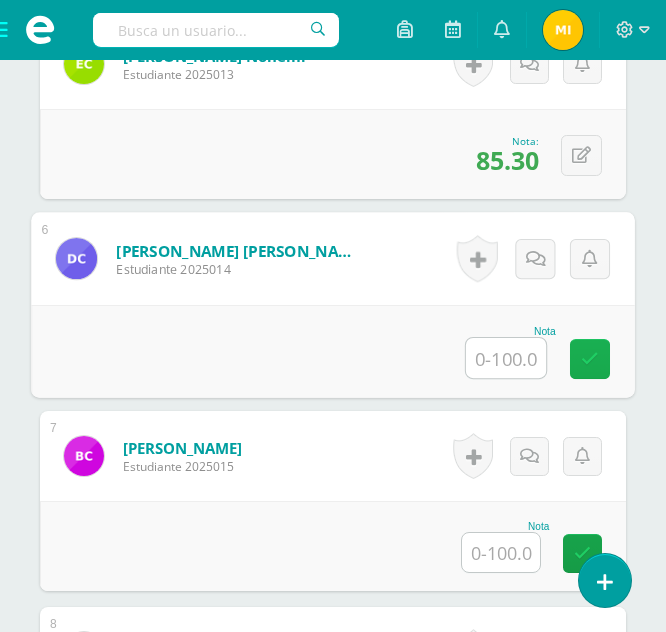 click at bounding box center (590, 358) 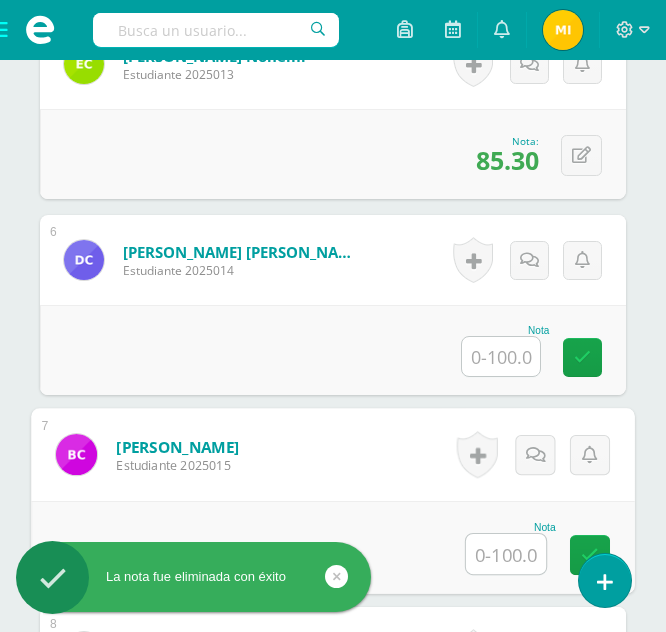 click at bounding box center [506, 554] 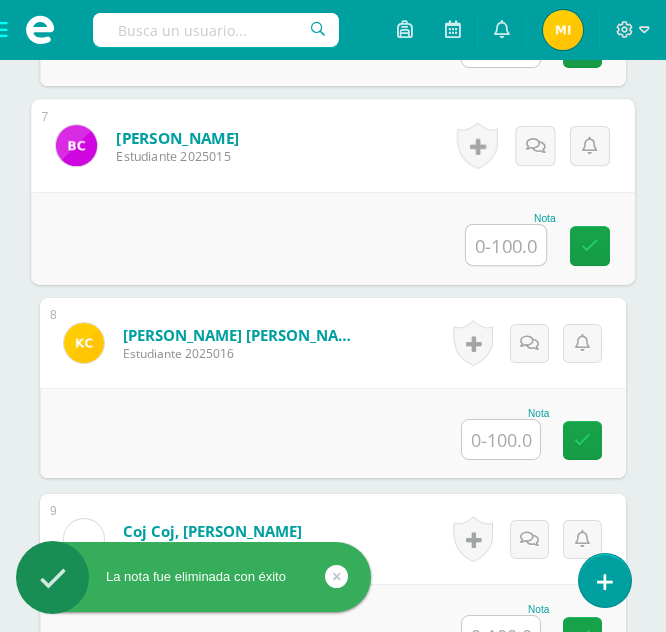 scroll, scrollTop: 1831, scrollLeft: 0, axis: vertical 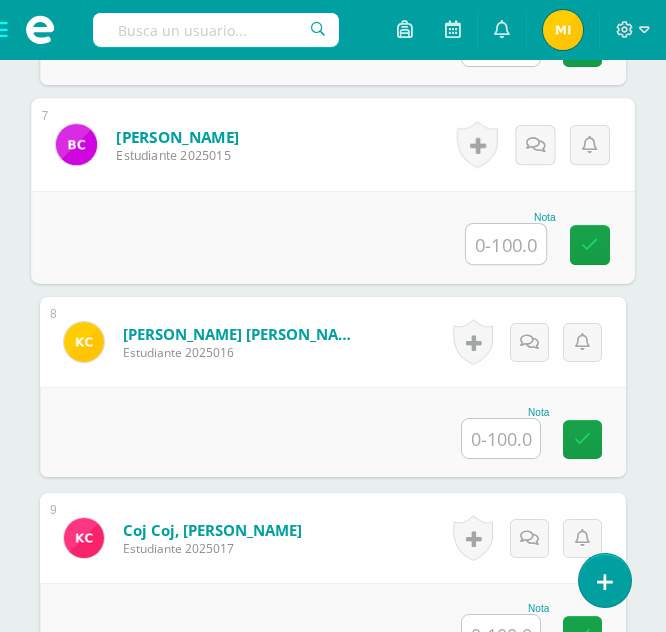 click at bounding box center [506, 244] 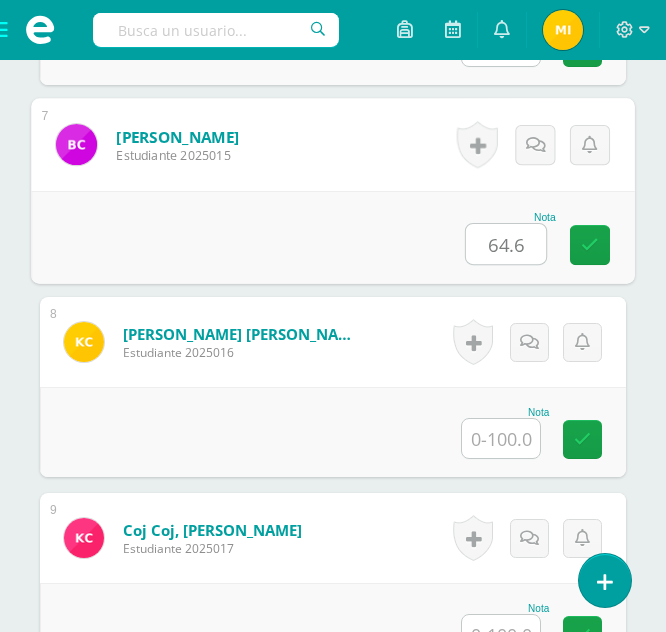 type on "64.6" 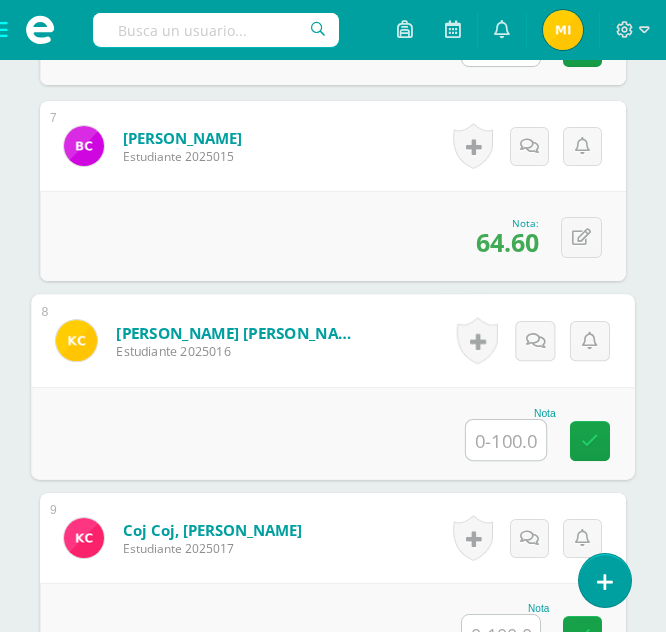 click at bounding box center [506, 440] 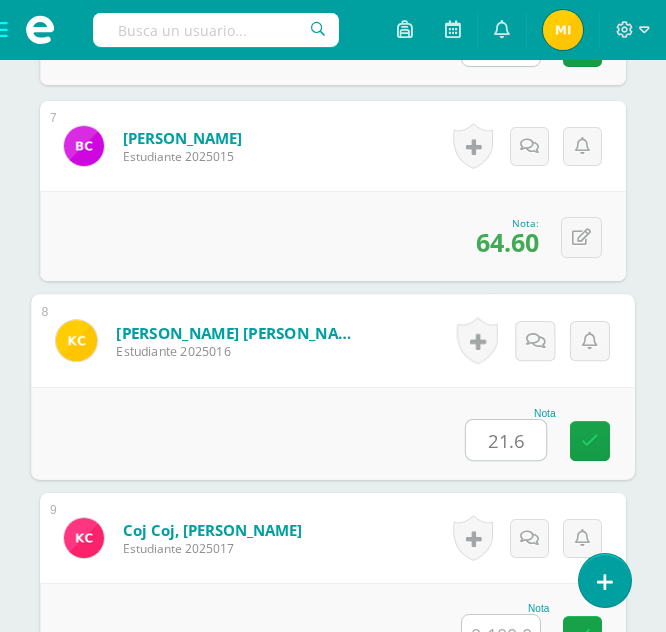 type on "21.6" 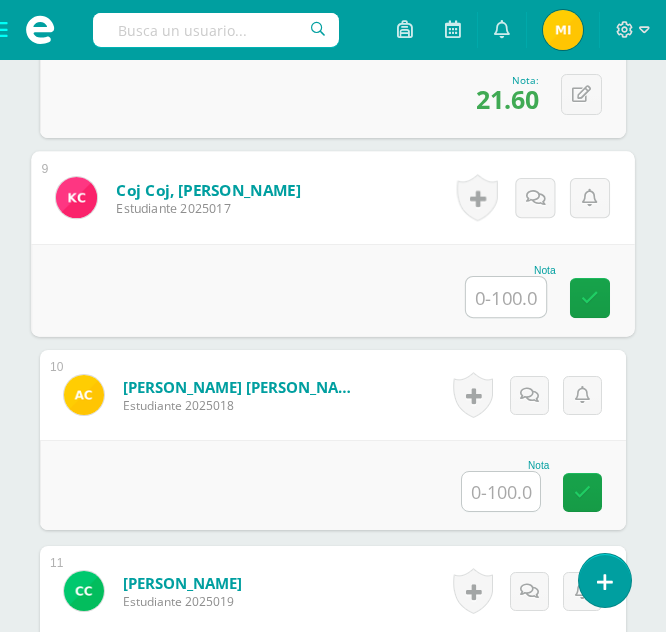 scroll, scrollTop: 2184, scrollLeft: 0, axis: vertical 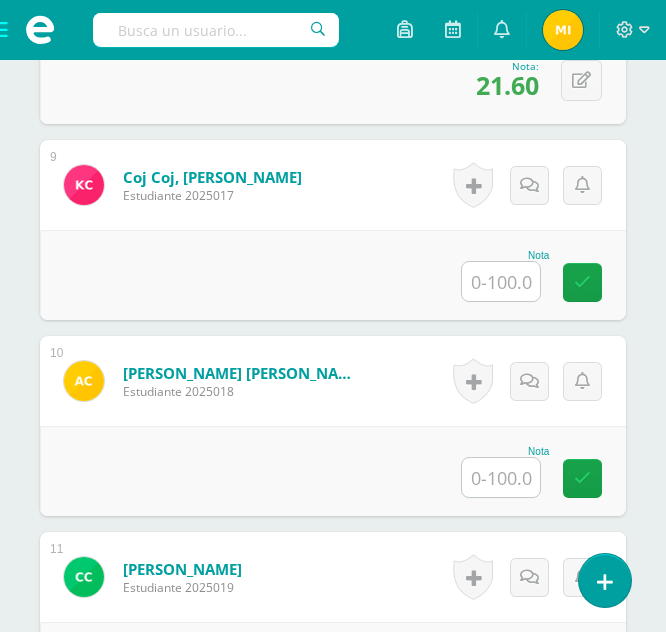 click at bounding box center (501, 281) 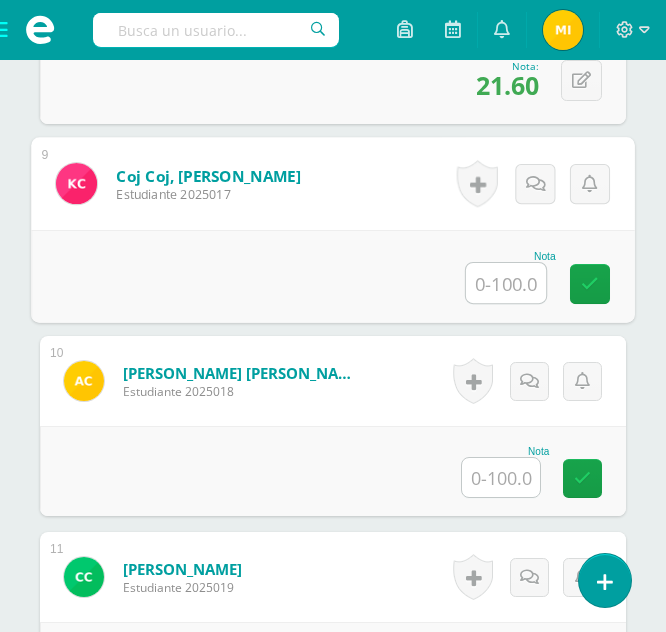 paste on "77.3" 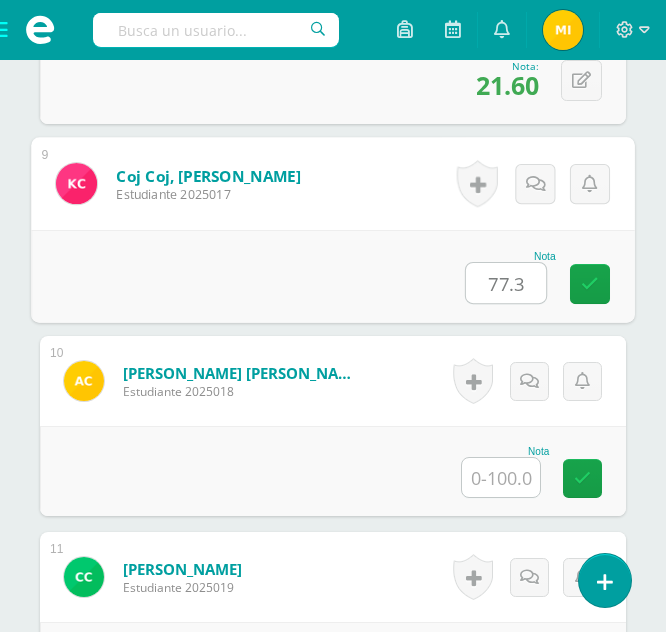 type on "77.3" 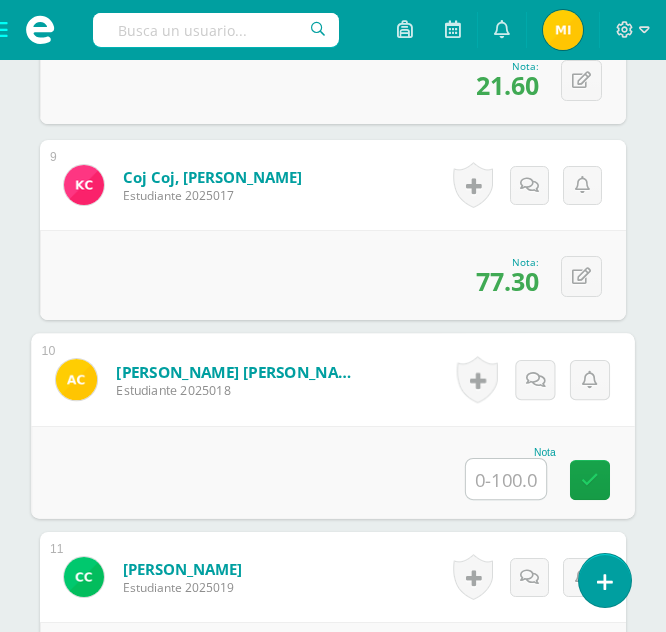 click at bounding box center (506, 479) 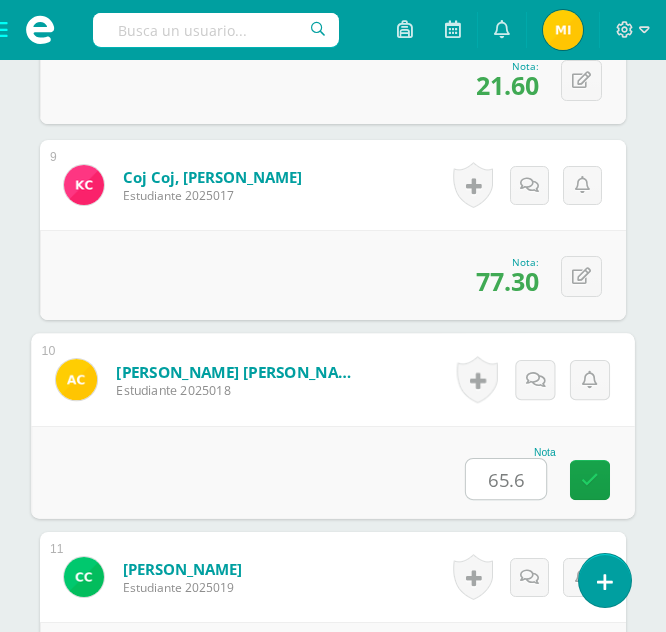 type on "65.6" 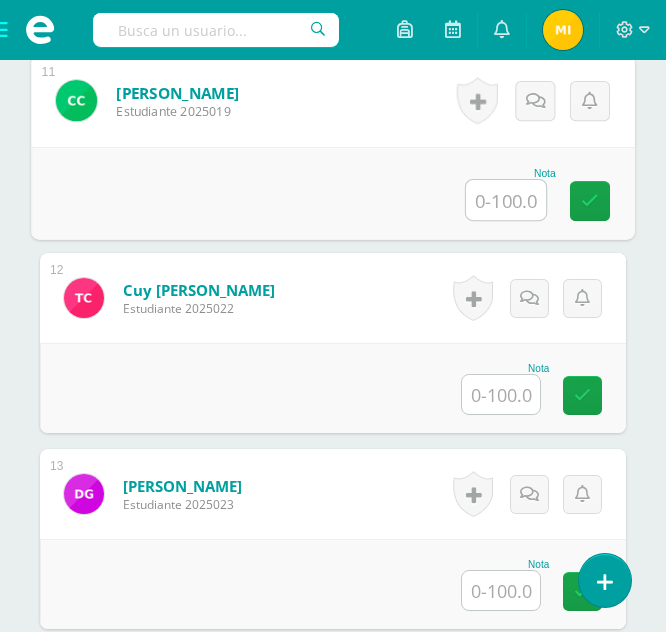 scroll, scrollTop: 2667, scrollLeft: 0, axis: vertical 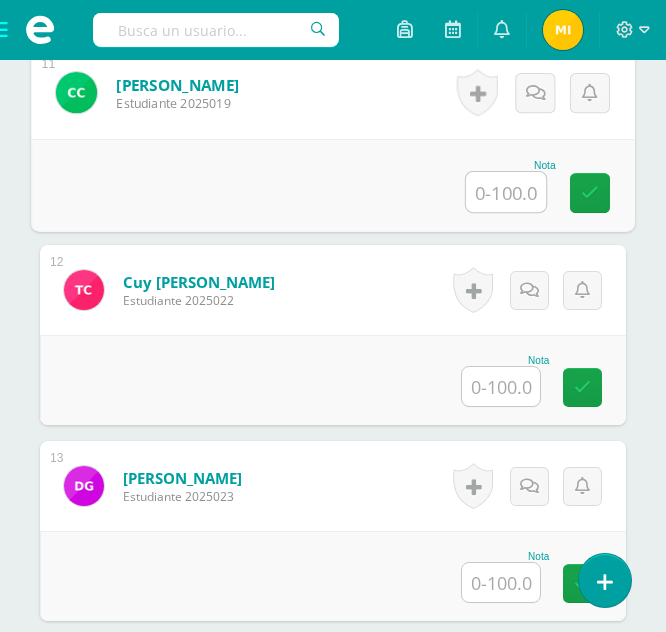 click at bounding box center [506, 192] 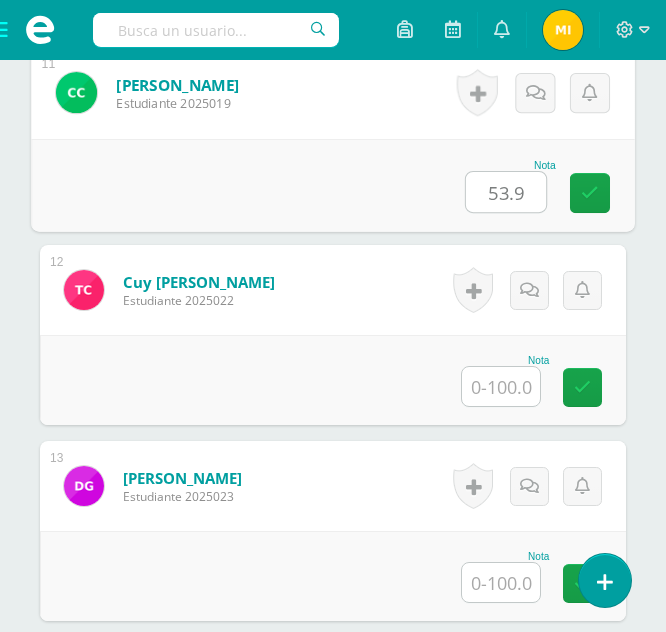 type on "53.9" 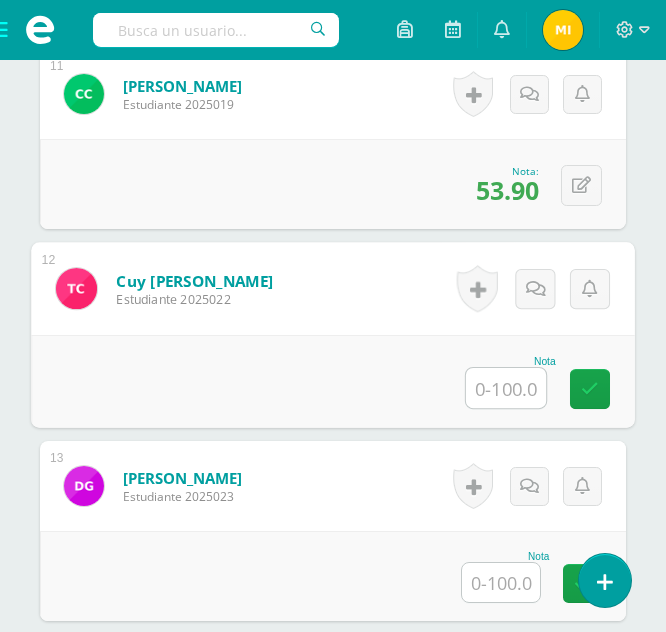 click at bounding box center (506, 388) 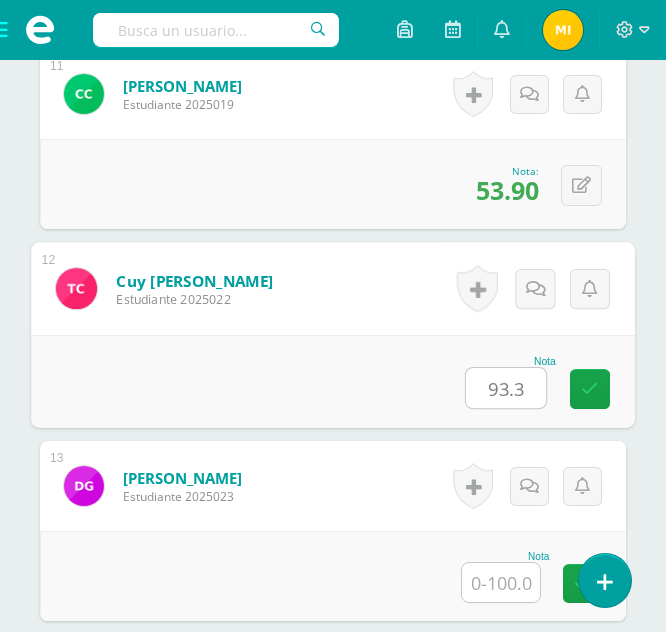 type on "93.3" 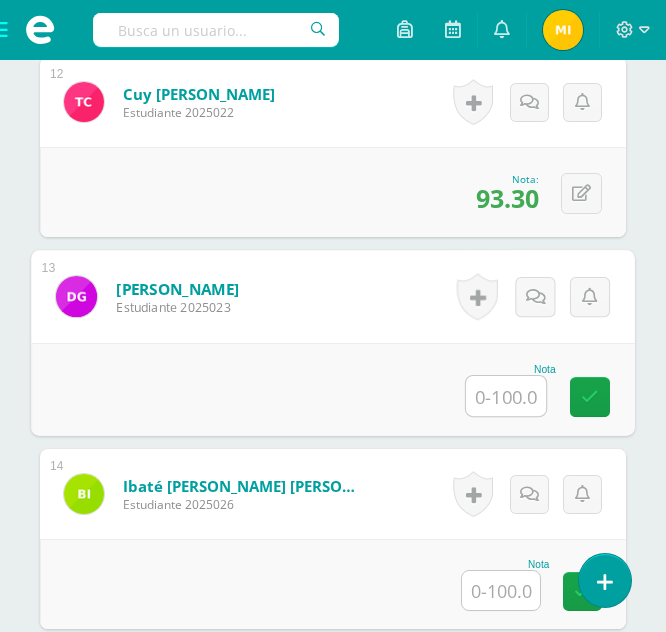 scroll, scrollTop: 2869, scrollLeft: 0, axis: vertical 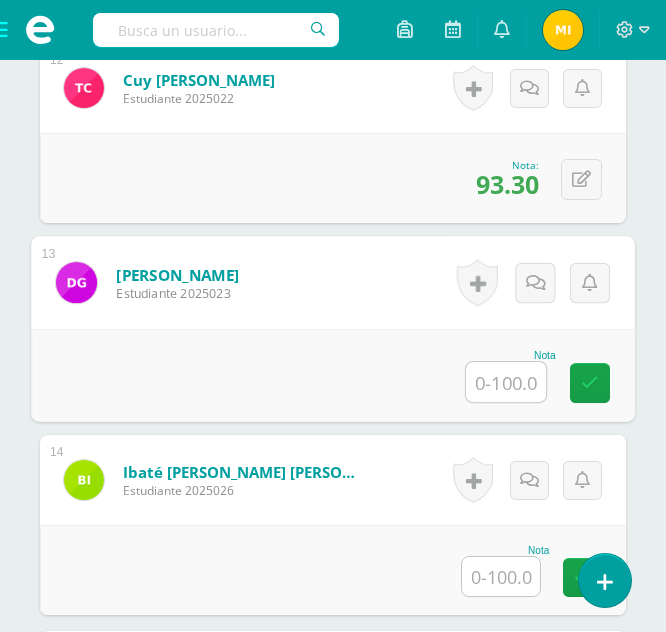 click at bounding box center [506, 382] 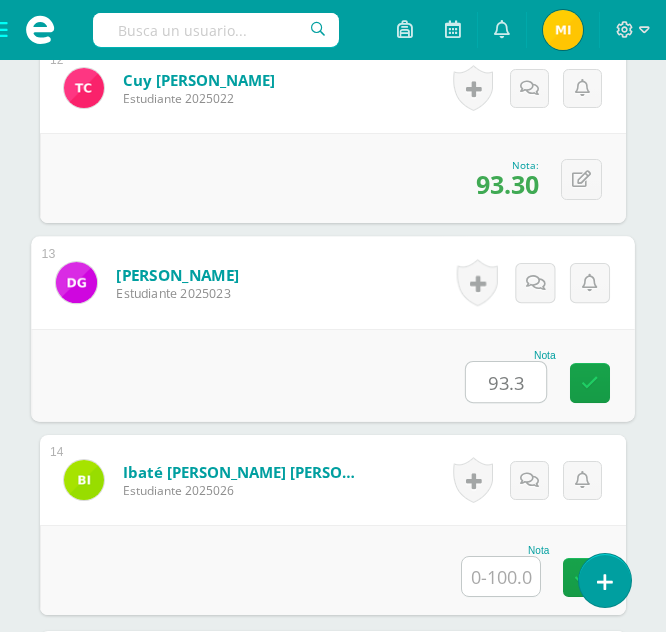 type on "93.3" 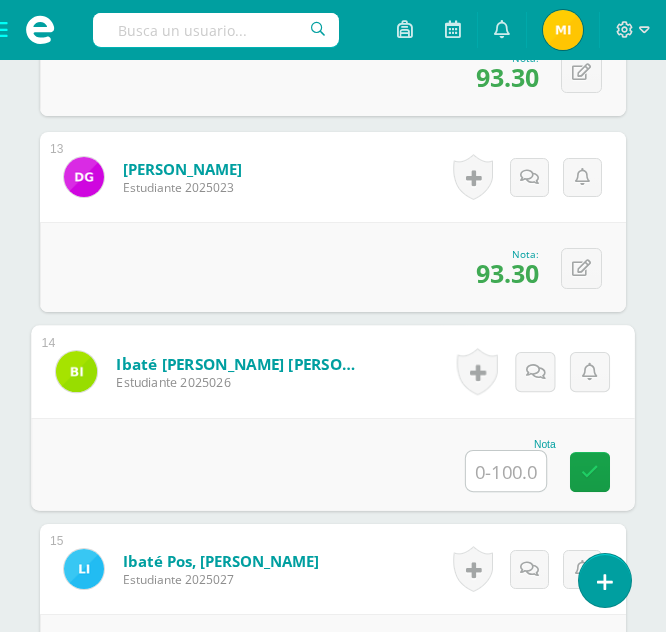scroll, scrollTop: 2979, scrollLeft: 0, axis: vertical 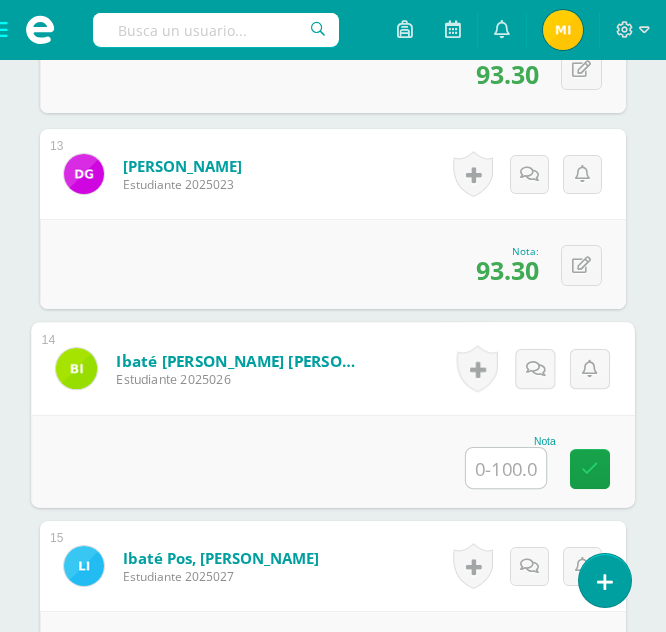 click at bounding box center [506, 468] 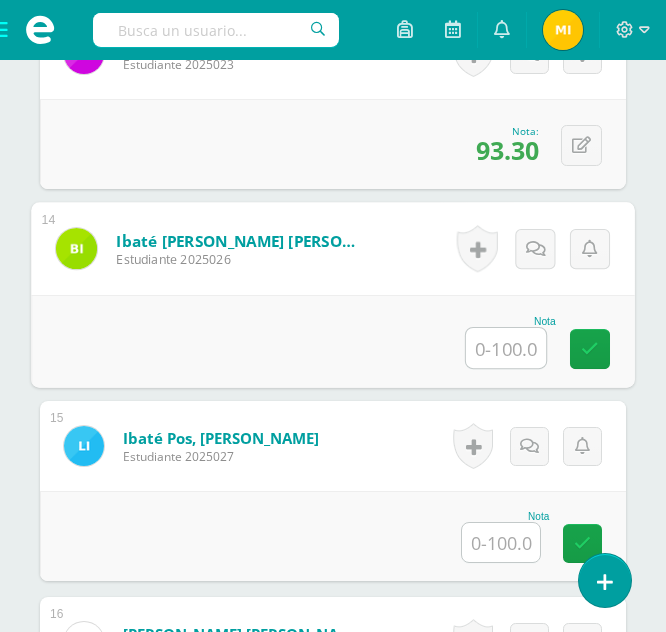 scroll, scrollTop: 3107, scrollLeft: 0, axis: vertical 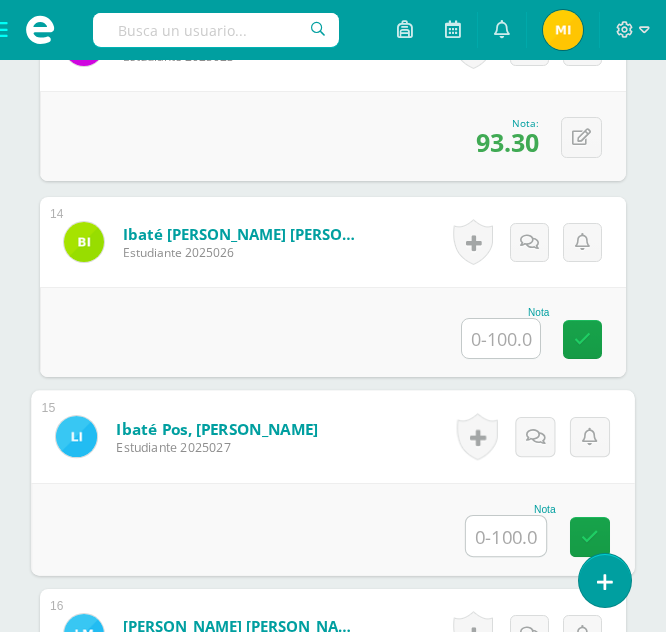 click at bounding box center (506, 536) 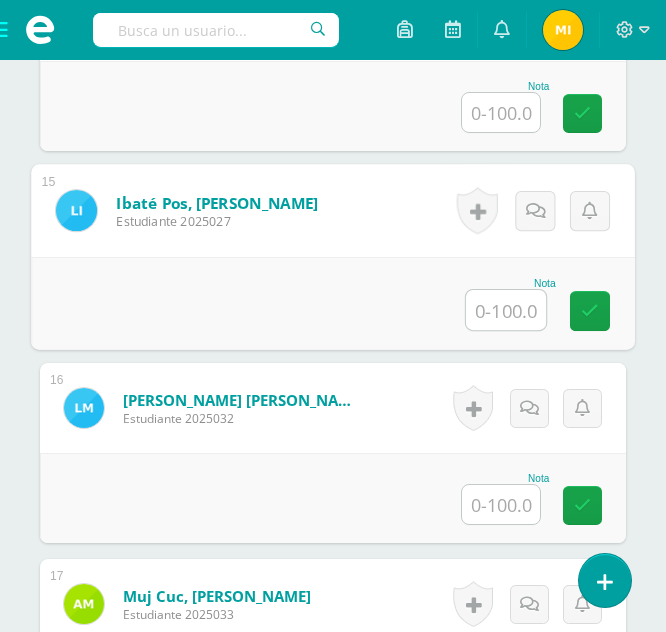 scroll, scrollTop: 3334, scrollLeft: 0, axis: vertical 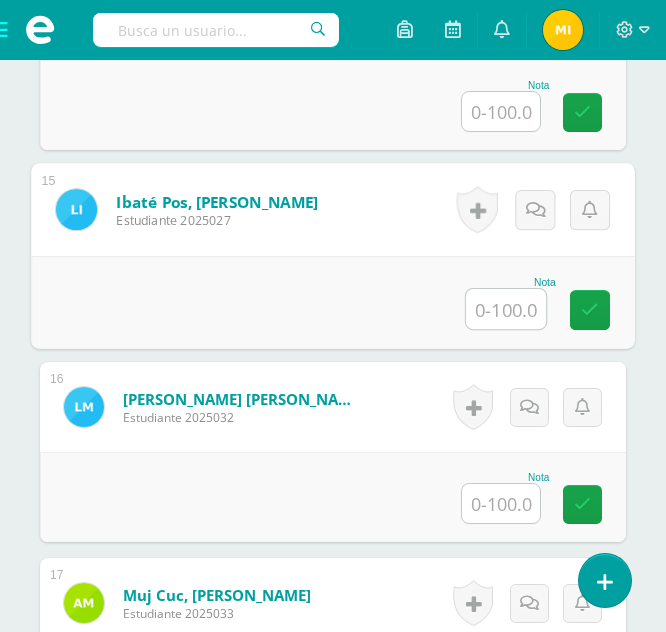 paste on "67.6" 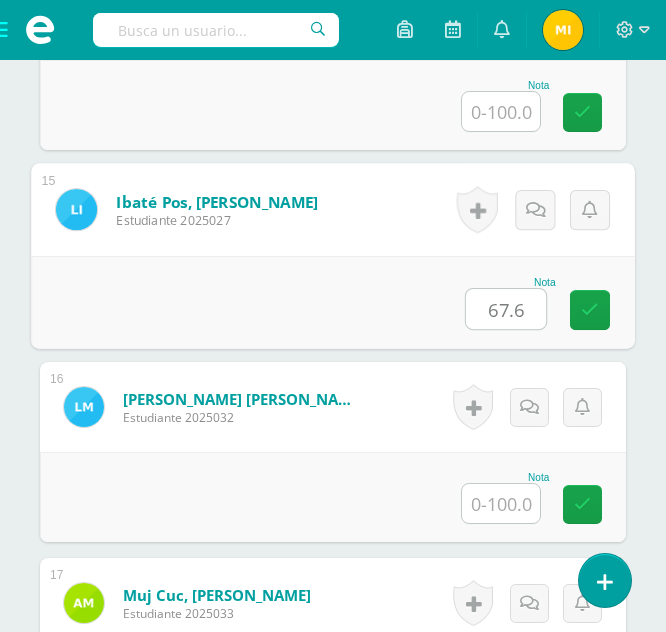 type on "67.6" 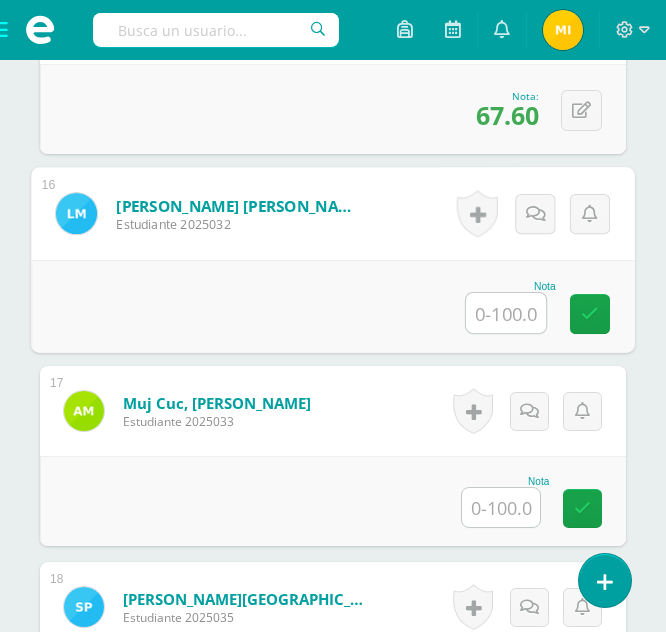 scroll, scrollTop: 3582, scrollLeft: 0, axis: vertical 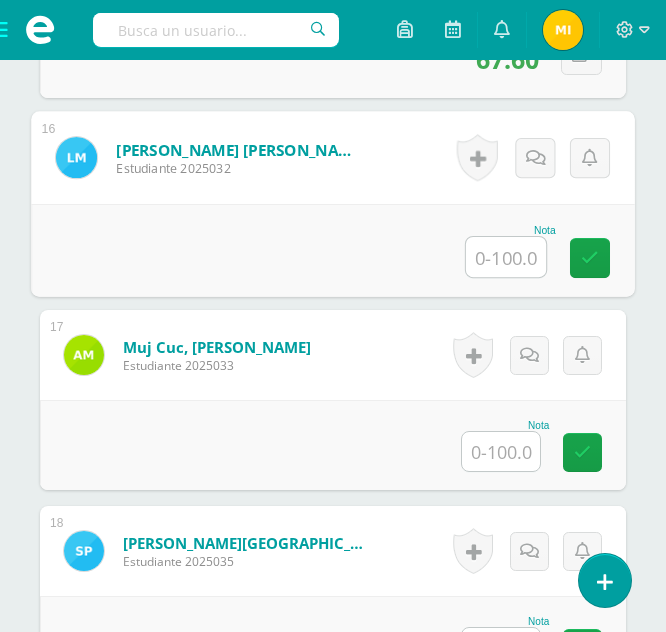 click at bounding box center [506, 257] 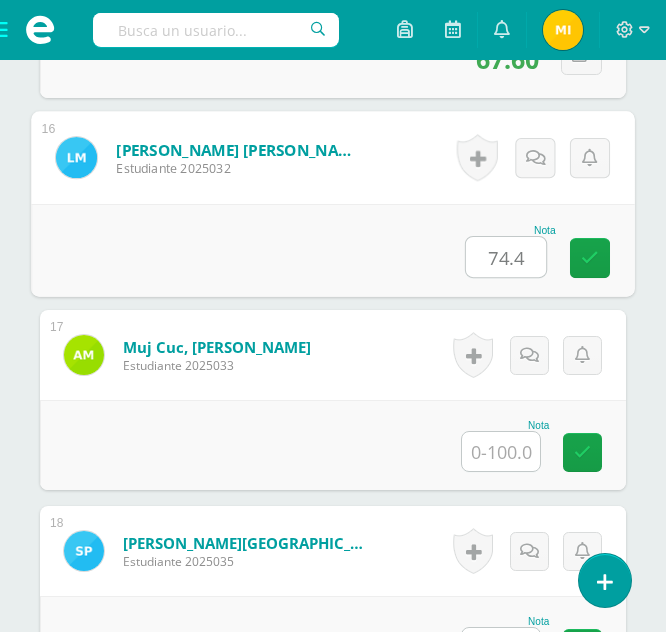 type on "74.4" 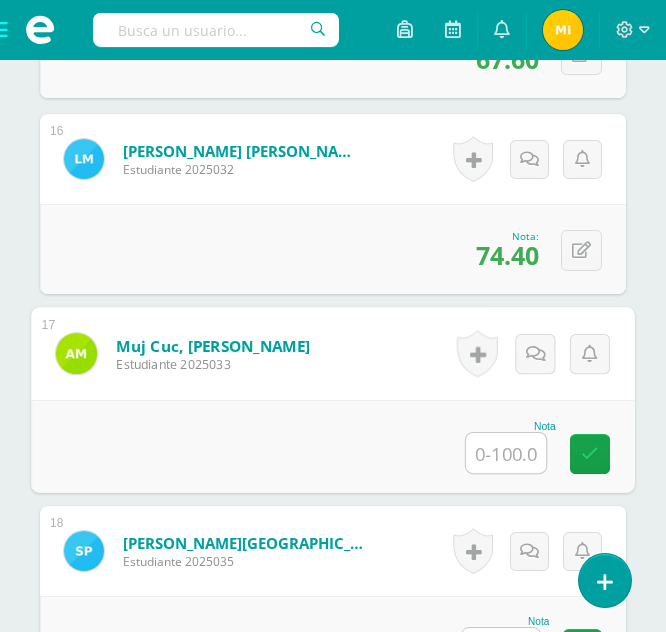 click at bounding box center [506, 453] 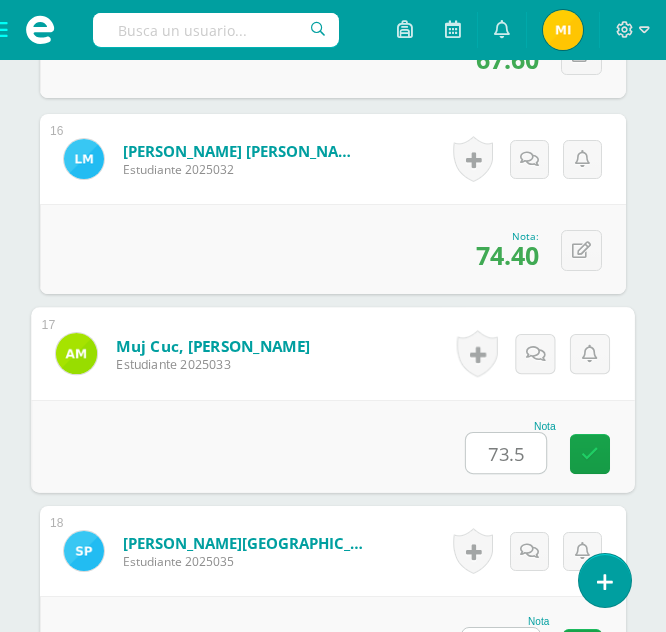type on "73.5" 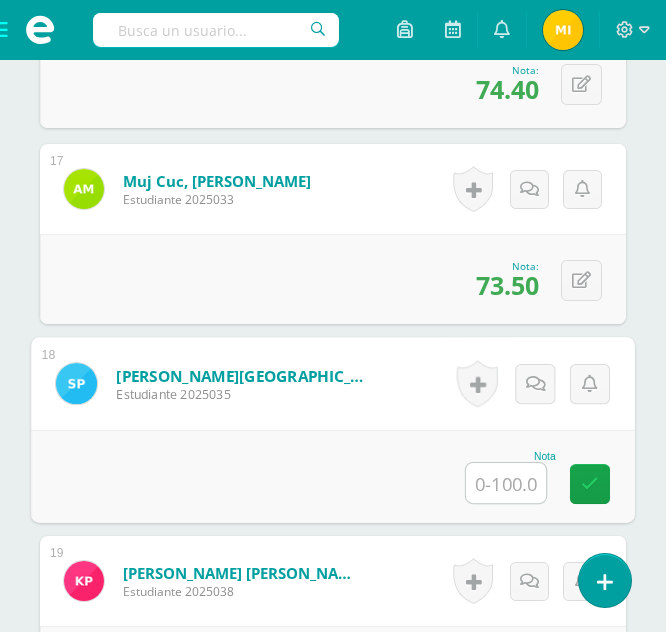 scroll, scrollTop: 3760, scrollLeft: 0, axis: vertical 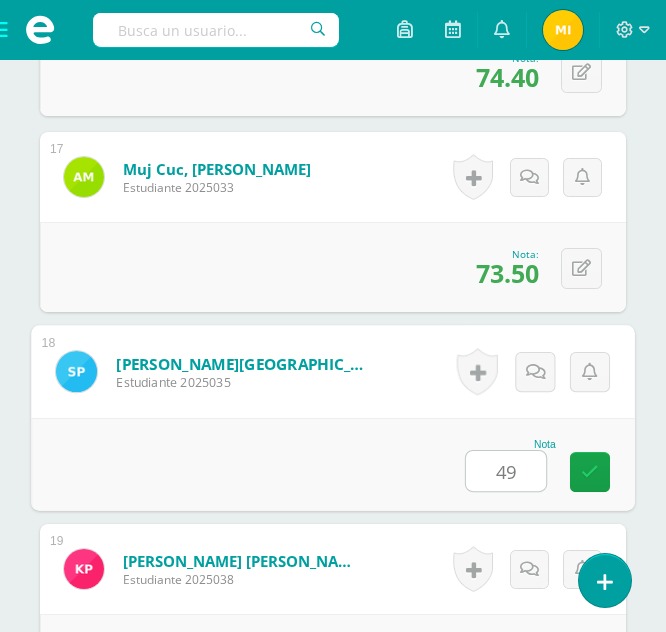 type on "49" 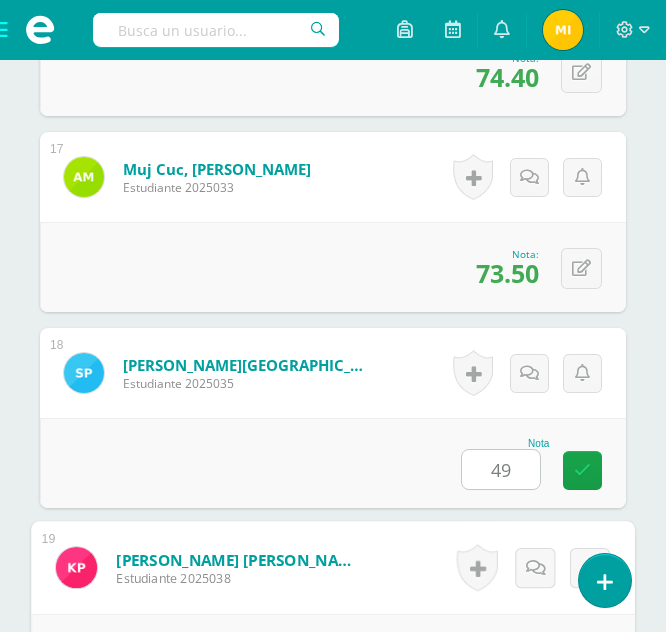 scroll, scrollTop: 4110, scrollLeft: 0, axis: vertical 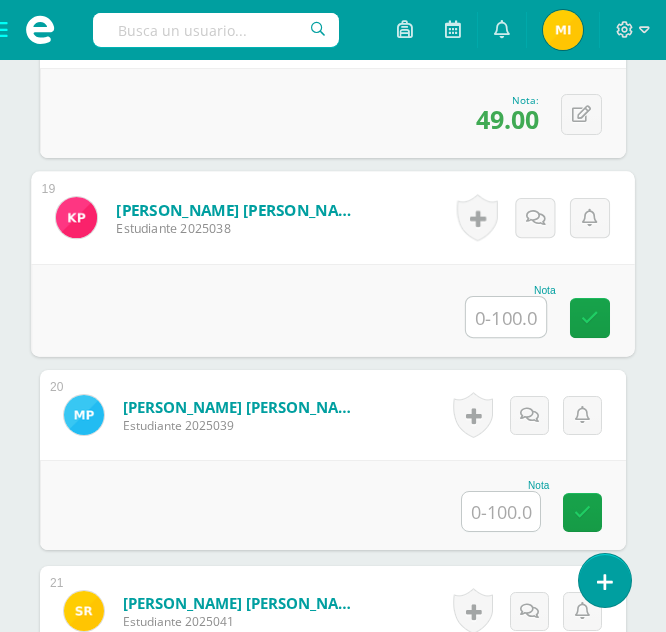 click at bounding box center [506, 317] 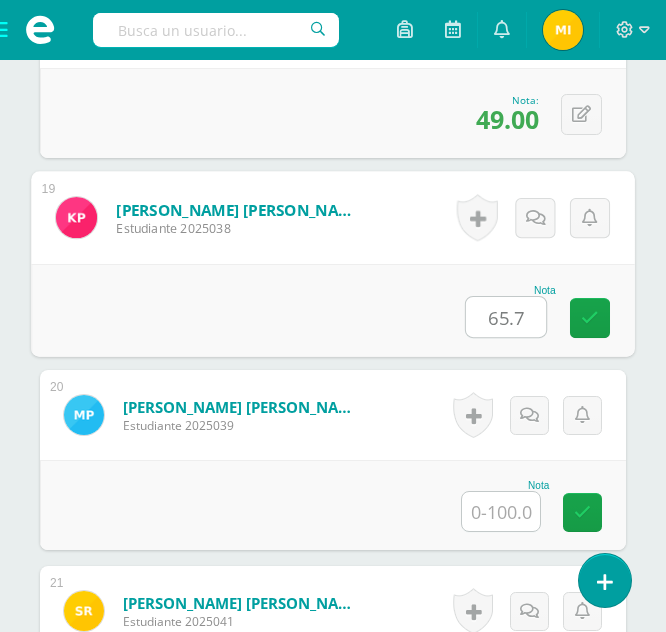 type on "65.7" 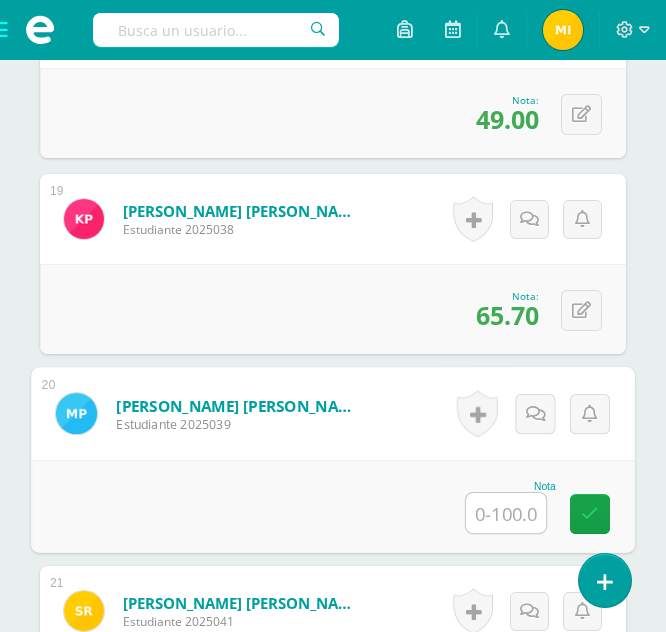 click at bounding box center [506, 513] 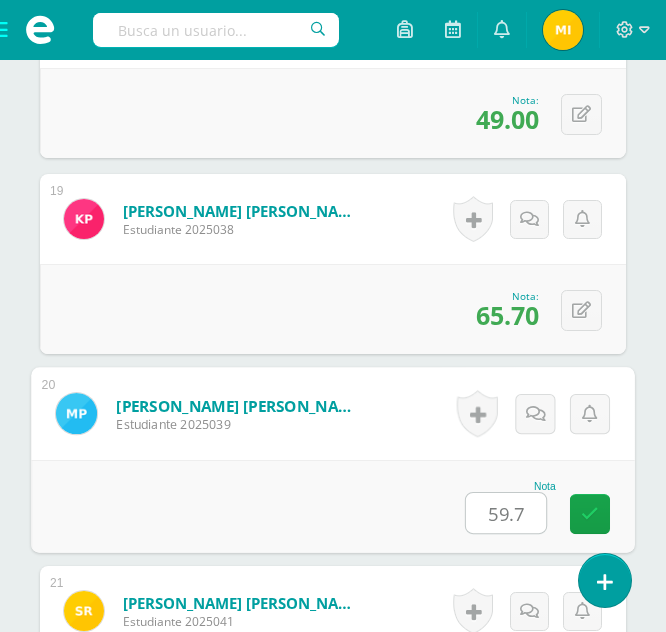 type on "59.7" 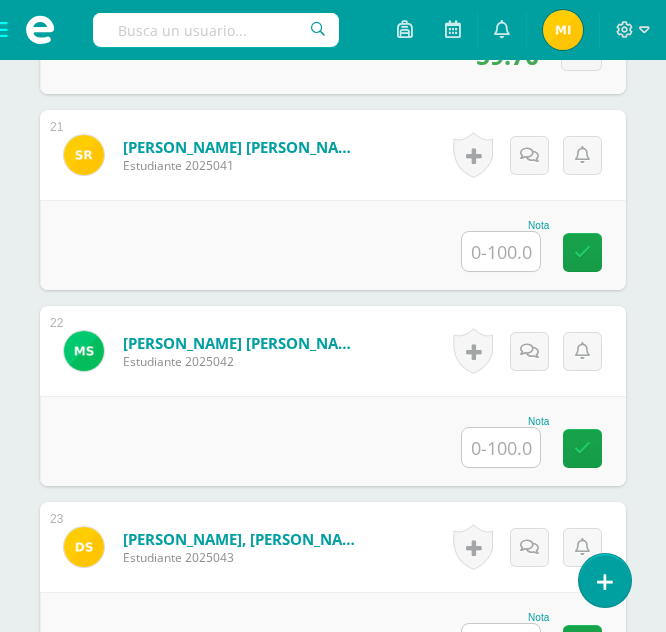 scroll, scrollTop: 4562, scrollLeft: 0, axis: vertical 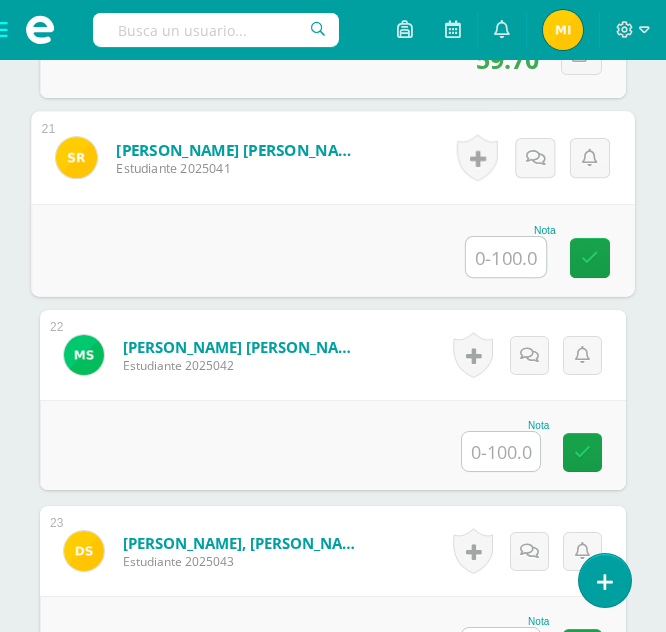 click at bounding box center [506, 257] 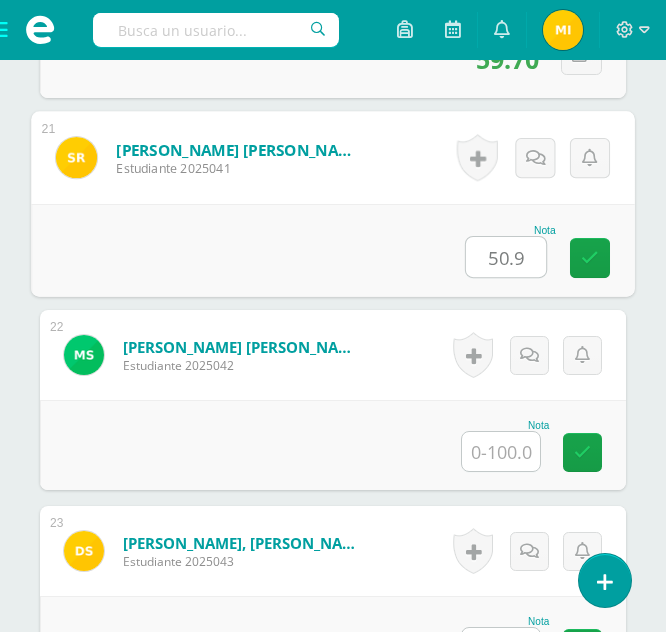 type on "50.9" 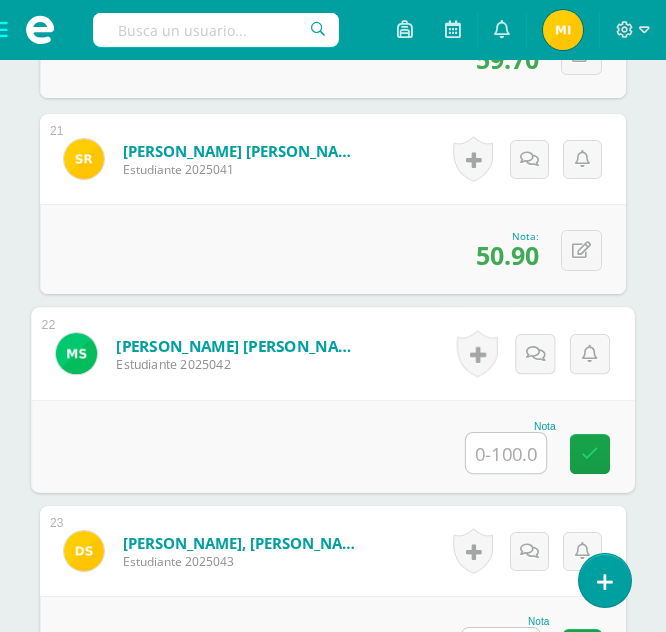 click at bounding box center [506, 453] 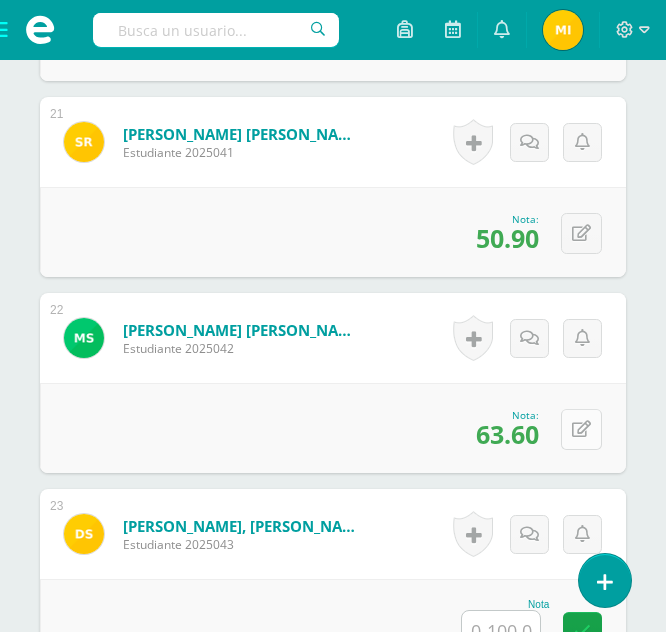 scroll, scrollTop: 4614, scrollLeft: 0, axis: vertical 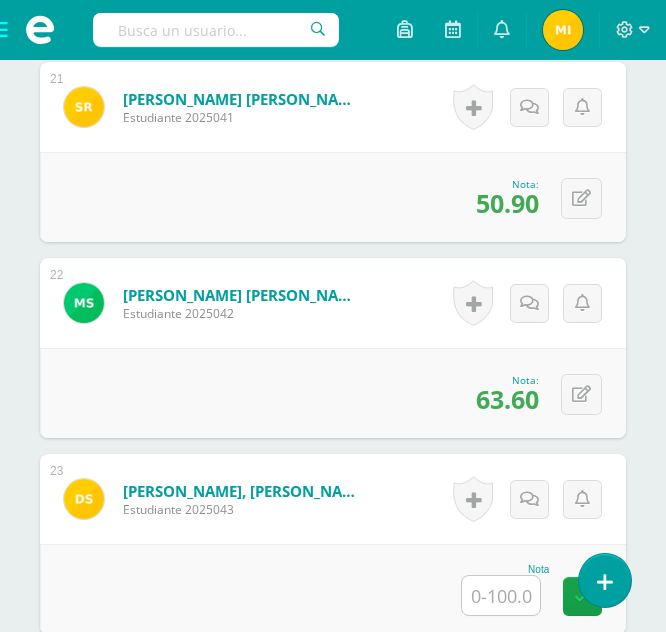 click on "63.60" at bounding box center [507, 399] 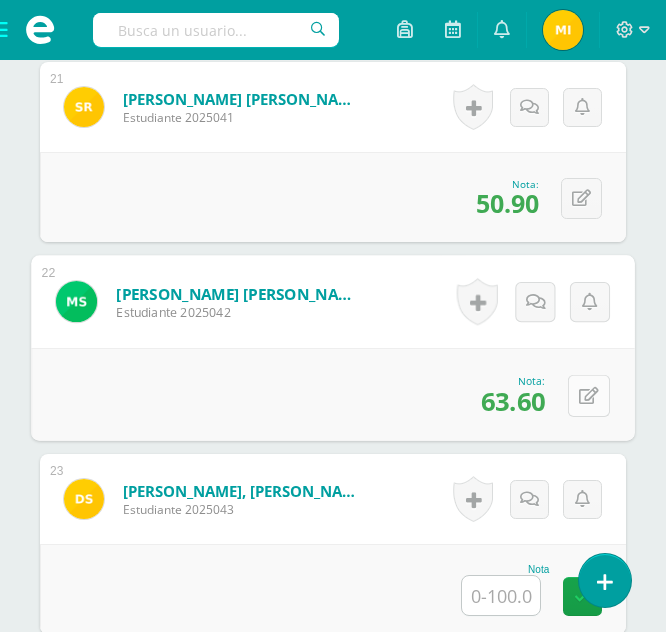 click at bounding box center (589, 395) 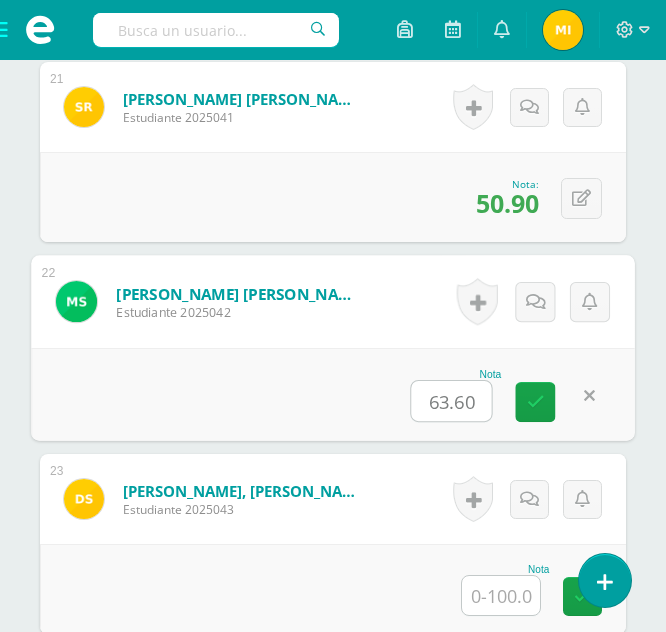 type on "}" 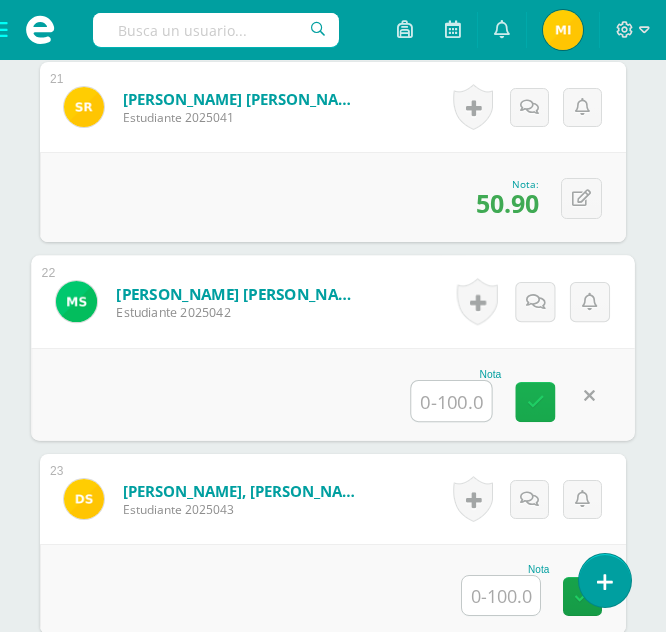click at bounding box center (536, 401) 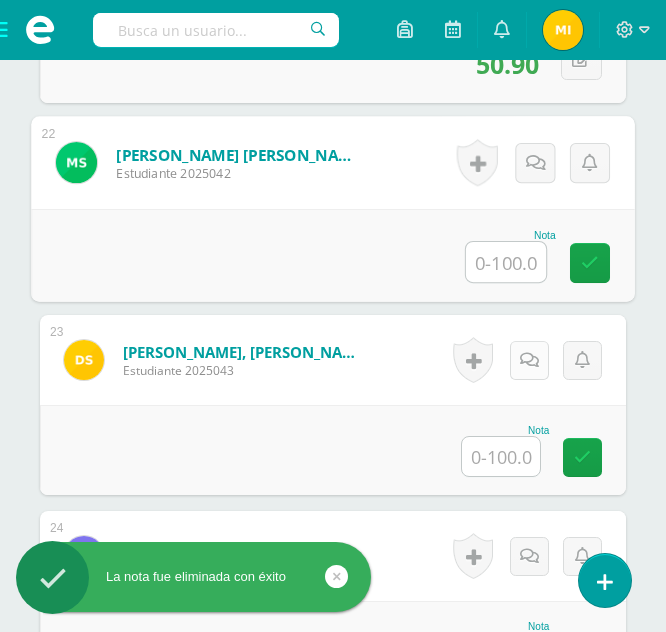 scroll, scrollTop: 4754, scrollLeft: 0, axis: vertical 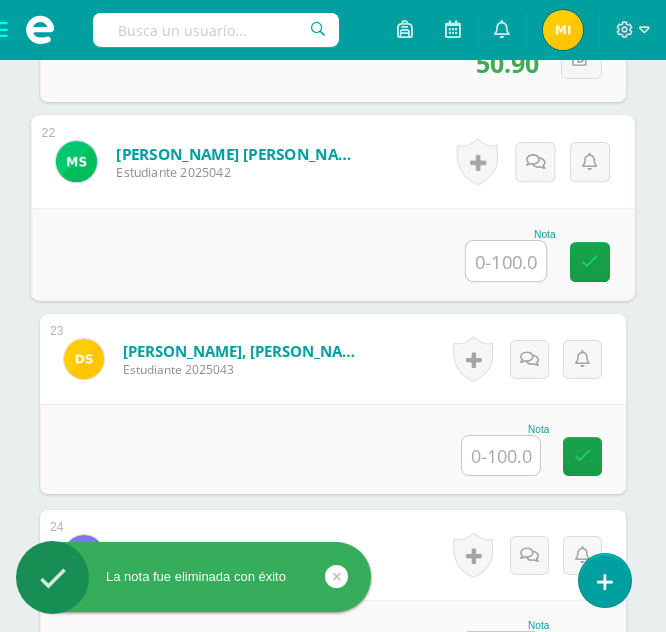 type 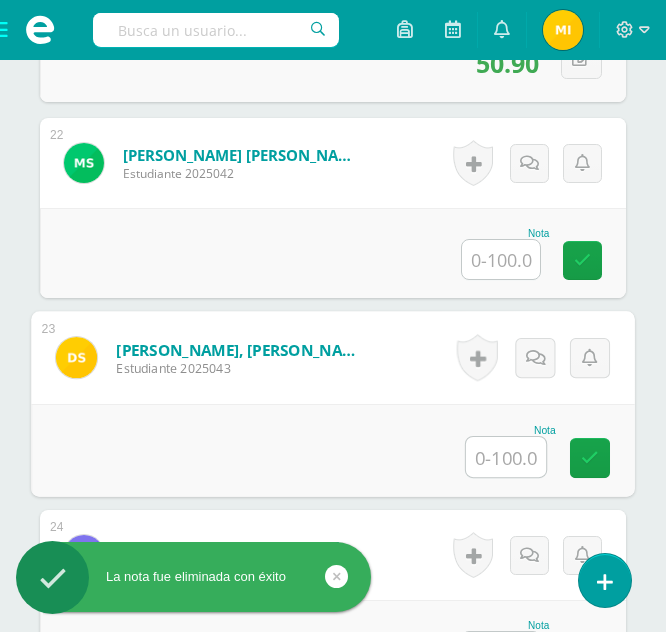 click at bounding box center [506, 457] 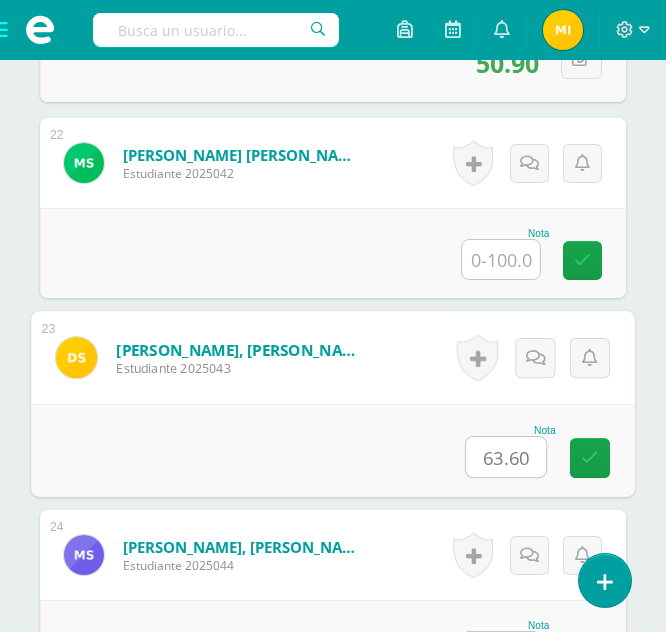 type on "63.60" 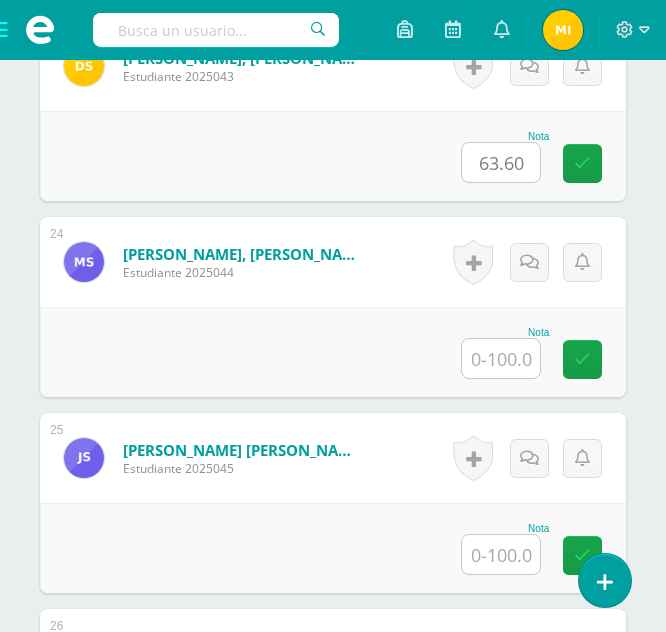 scroll, scrollTop: 5048, scrollLeft: 0, axis: vertical 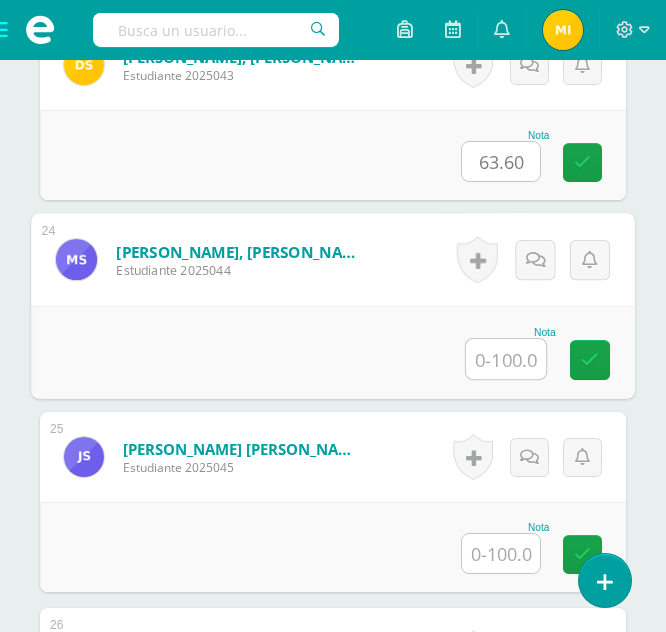 click at bounding box center (506, 359) 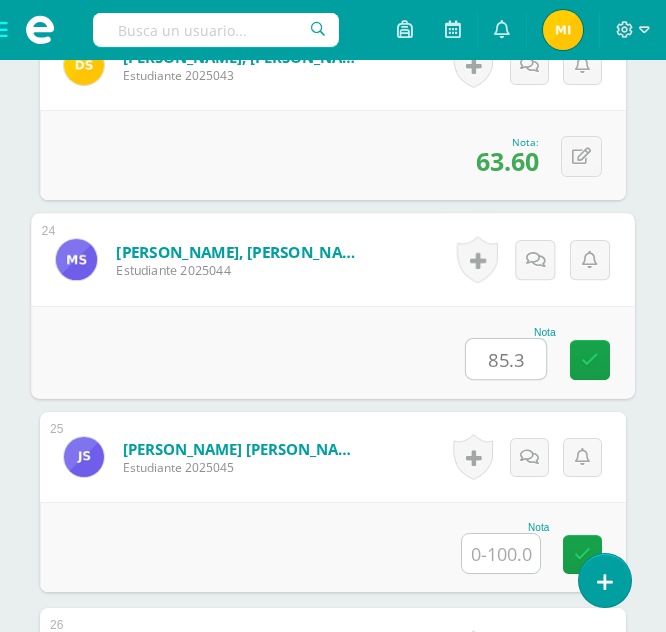 type on "85.3" 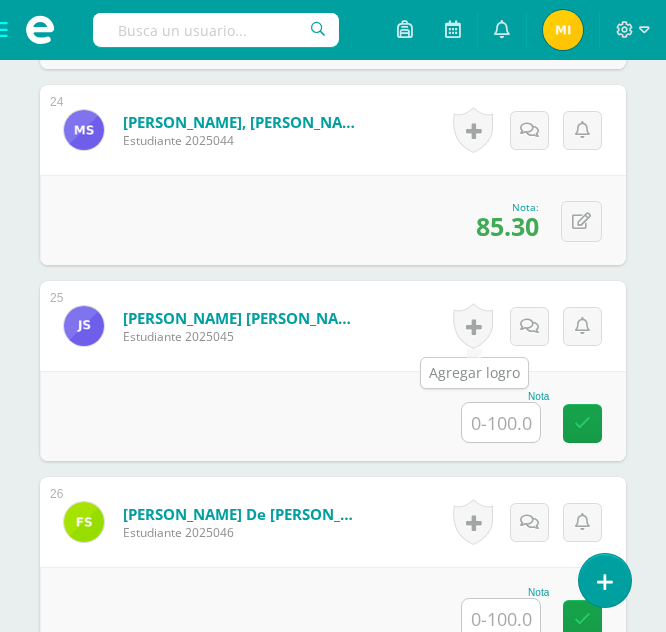 scroll, scrollTop: 5204, scrollLeft: 0, axis: vertical 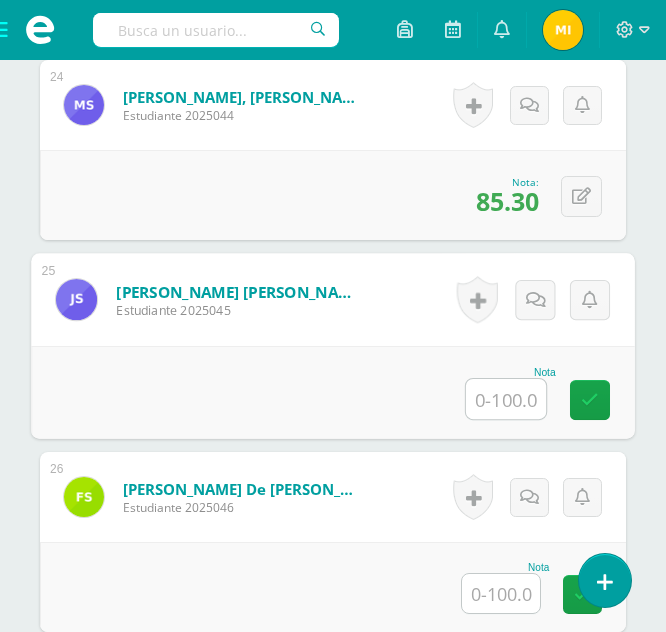click at bounding box center [506, 399] 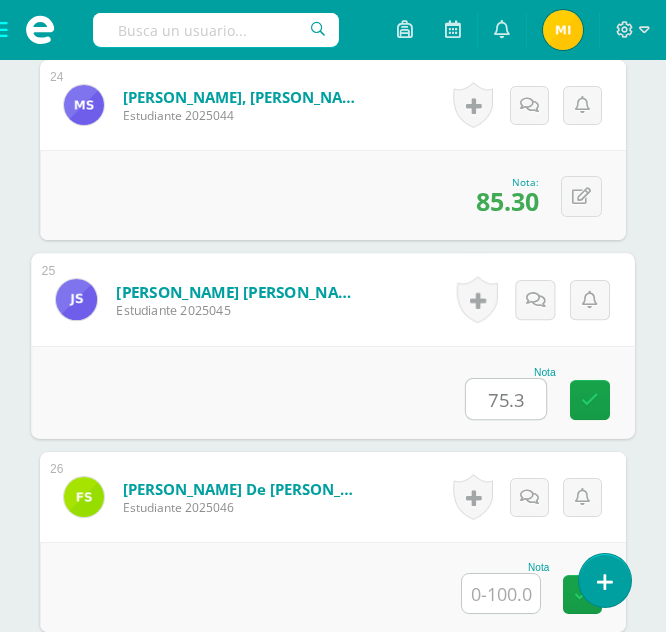 type on "75.3" 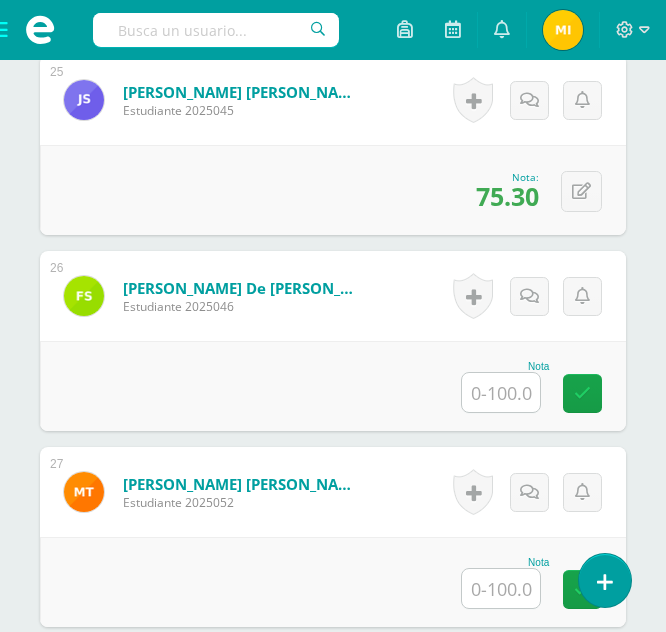 scroll, scrollTop: 5410, scrollLeft: 0, axis: vertical 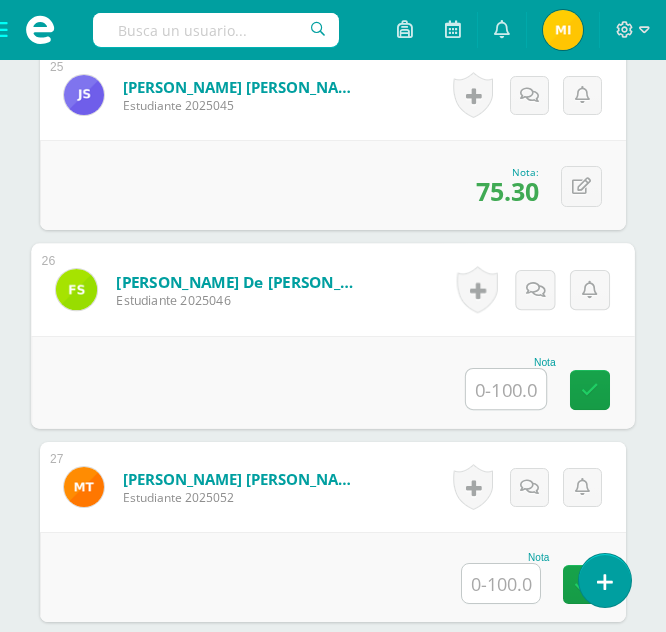click at bounding box center (506, 389) 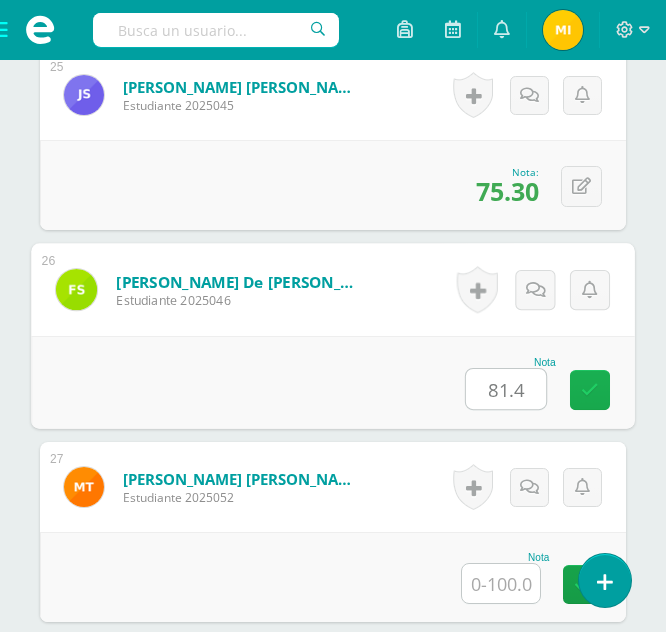 click at bounding box center [590, 389] 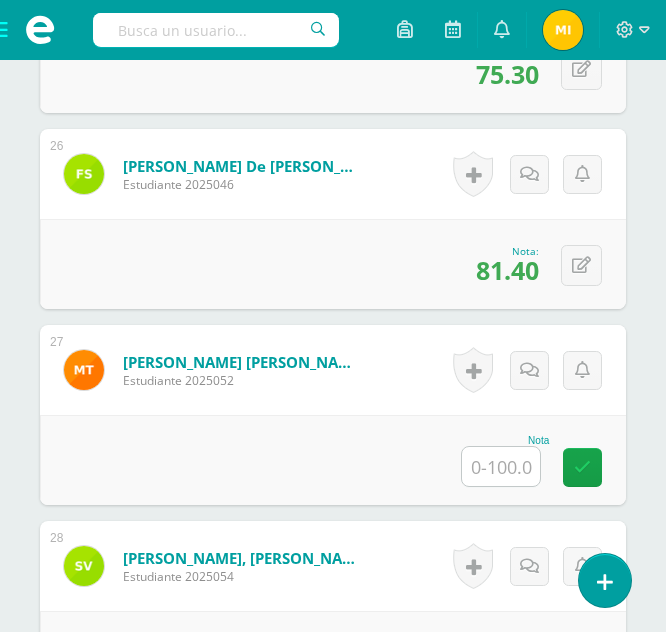 scroll, scrollTop: 5529, scrollLeft: 0, axis: vertical 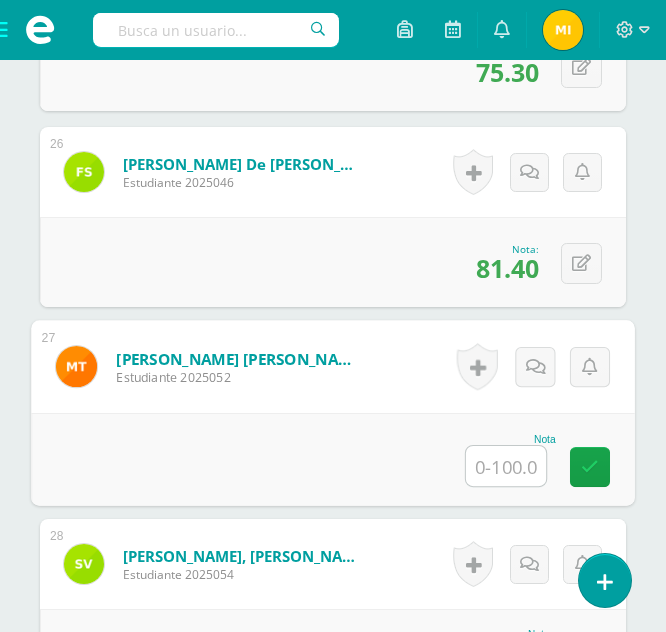 click at bounding box center (506, 466) 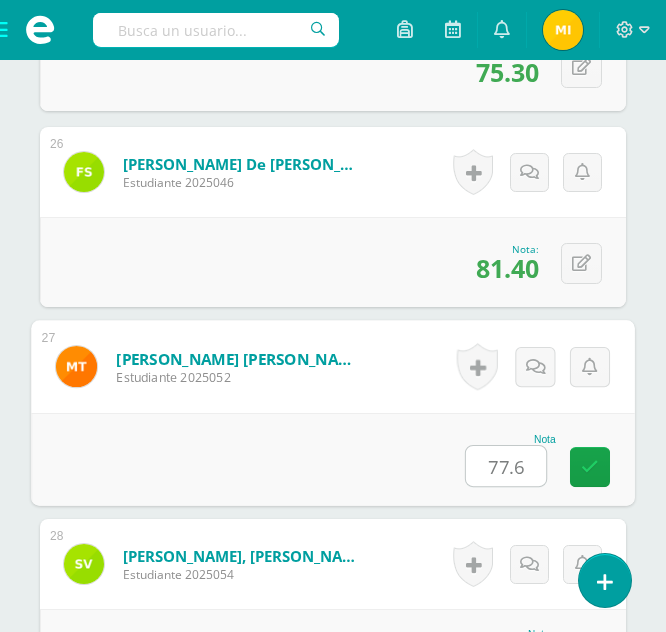 type on "77.6" 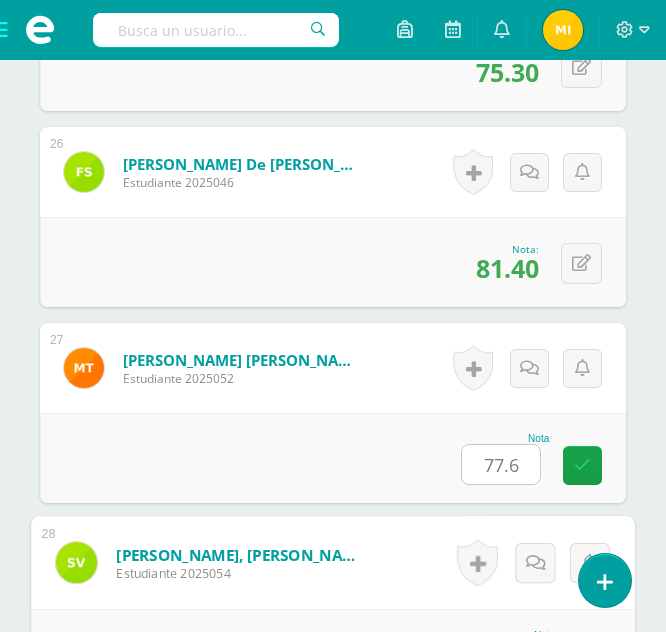 scroll, scrollTop: 5874, scrollLeft: 0, axis: vertical 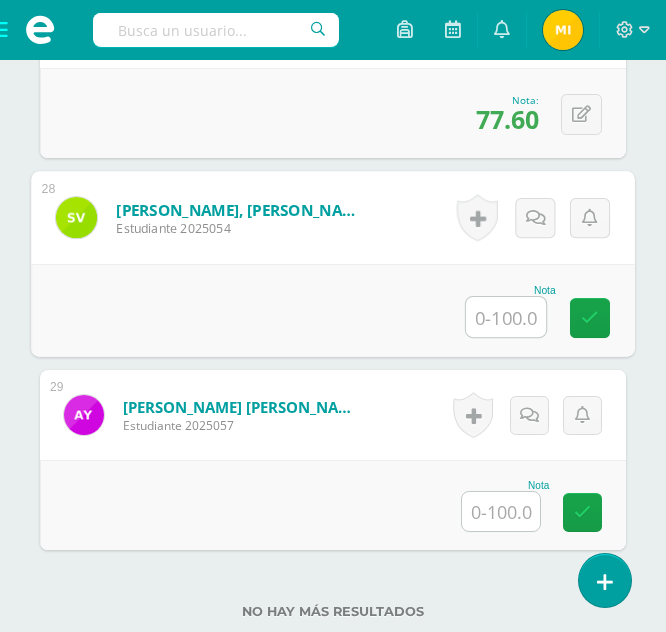 click at bounding box center [506, 317] 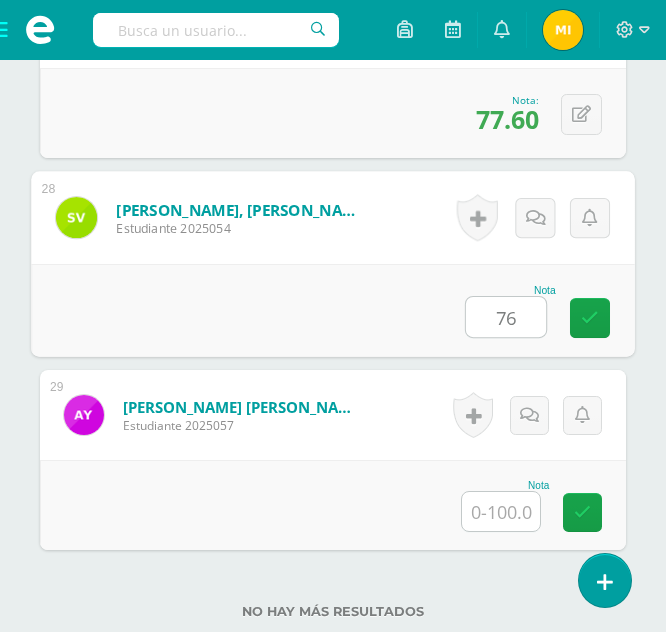 type on "76" 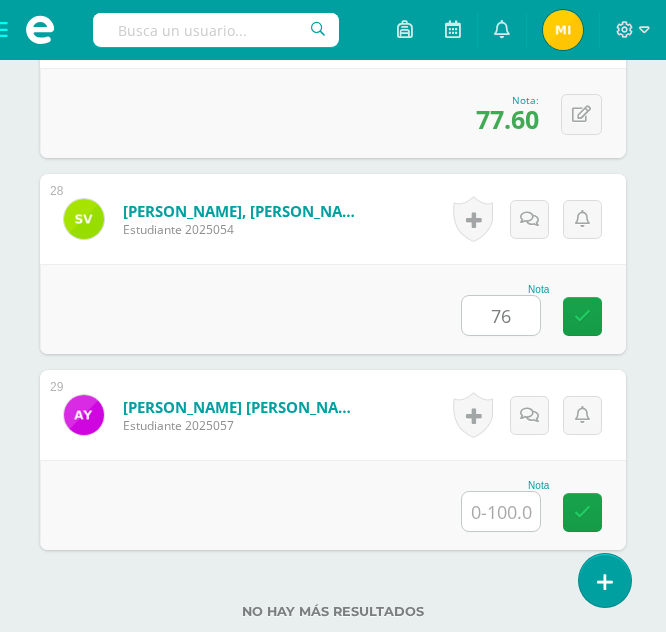 click on "Nota
76" at bounding box center [333, 309] 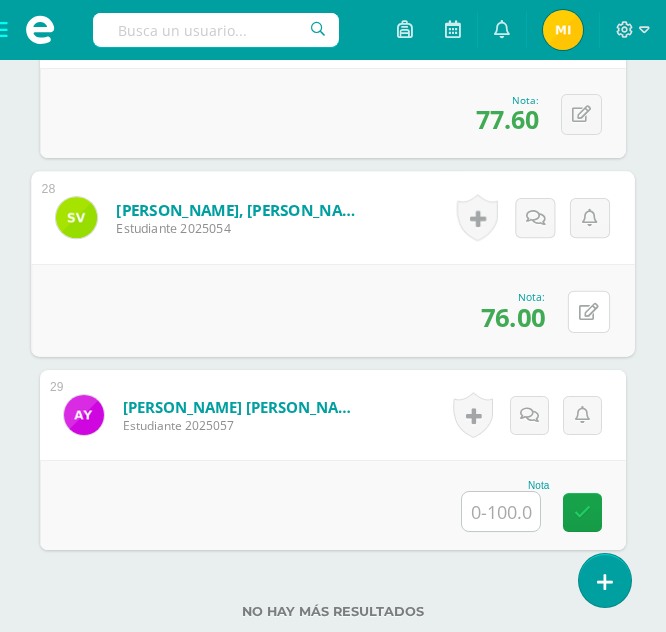 click at bounding box center (589, 311) 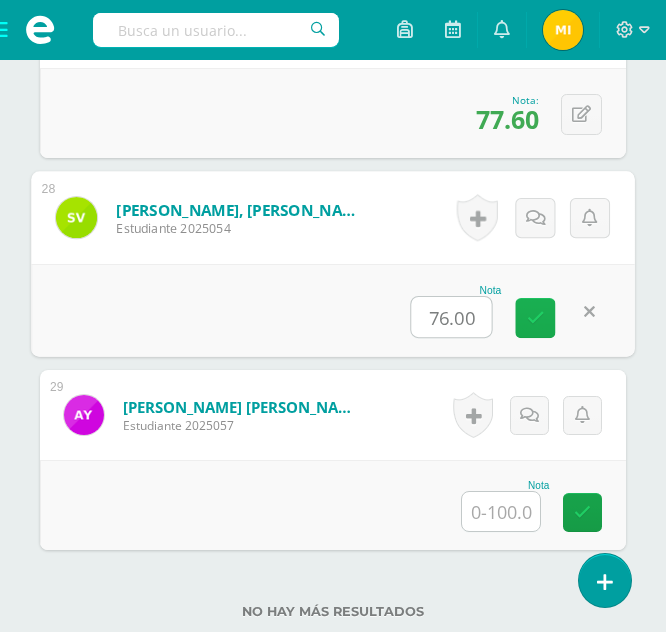 click at bounding box center [536, 318] 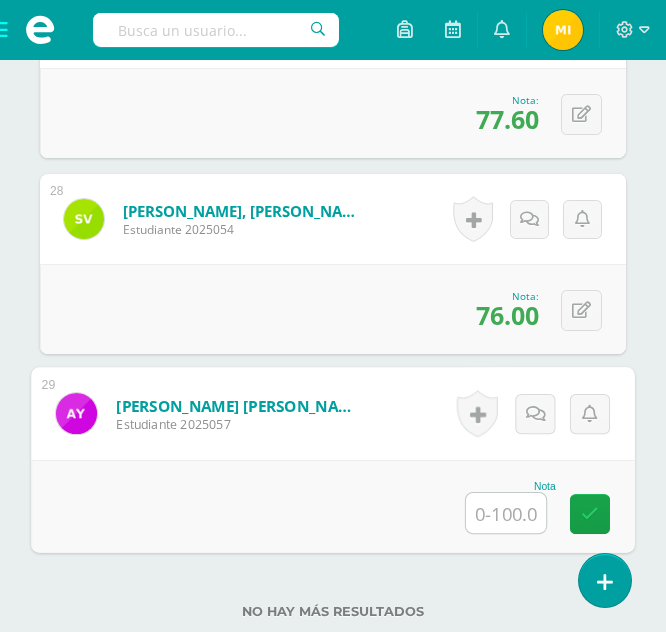 click at bounding box center [506, 513] 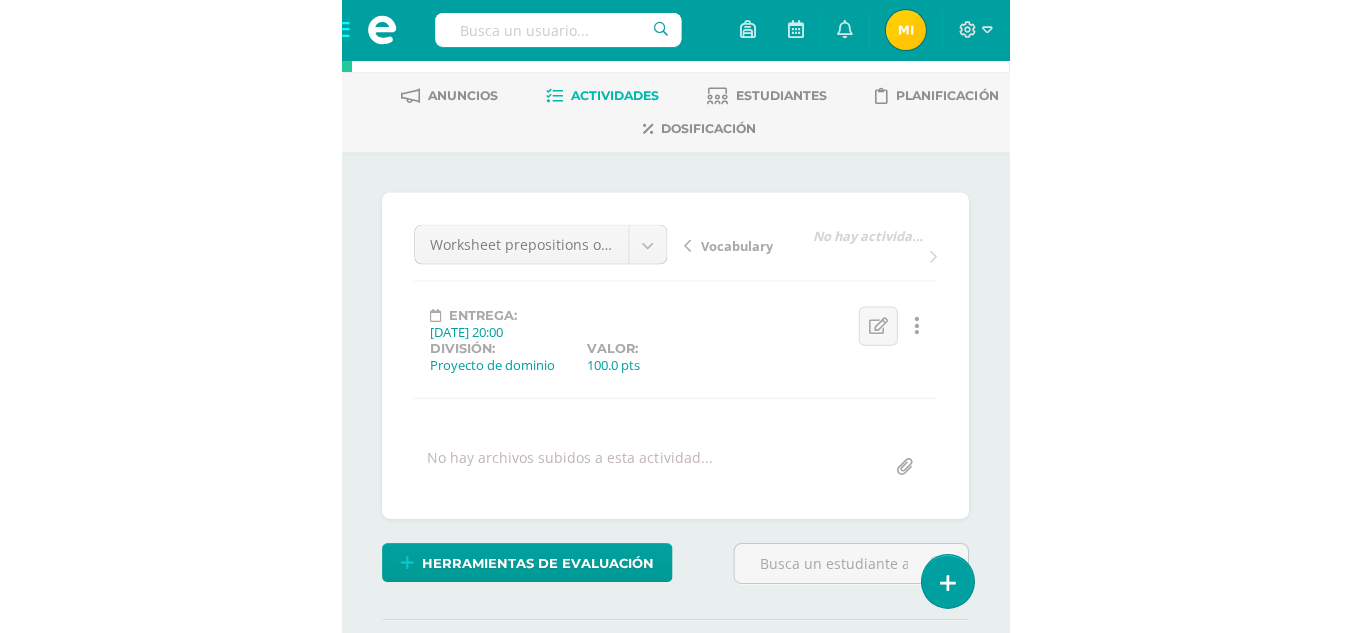 scroll, scrollTop: 0, scrollLeft: 0, axis: both 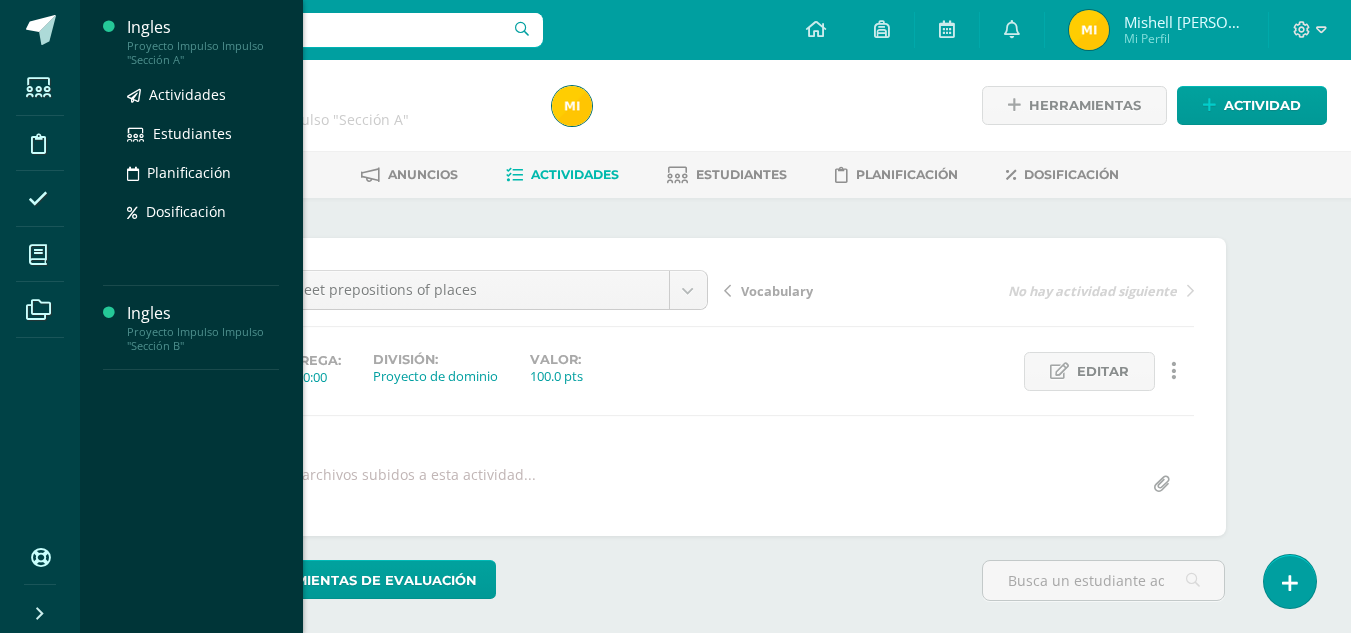click on "Proyecto Impulso
Impulso
"Sección A"" at bounding box center (203, 53) 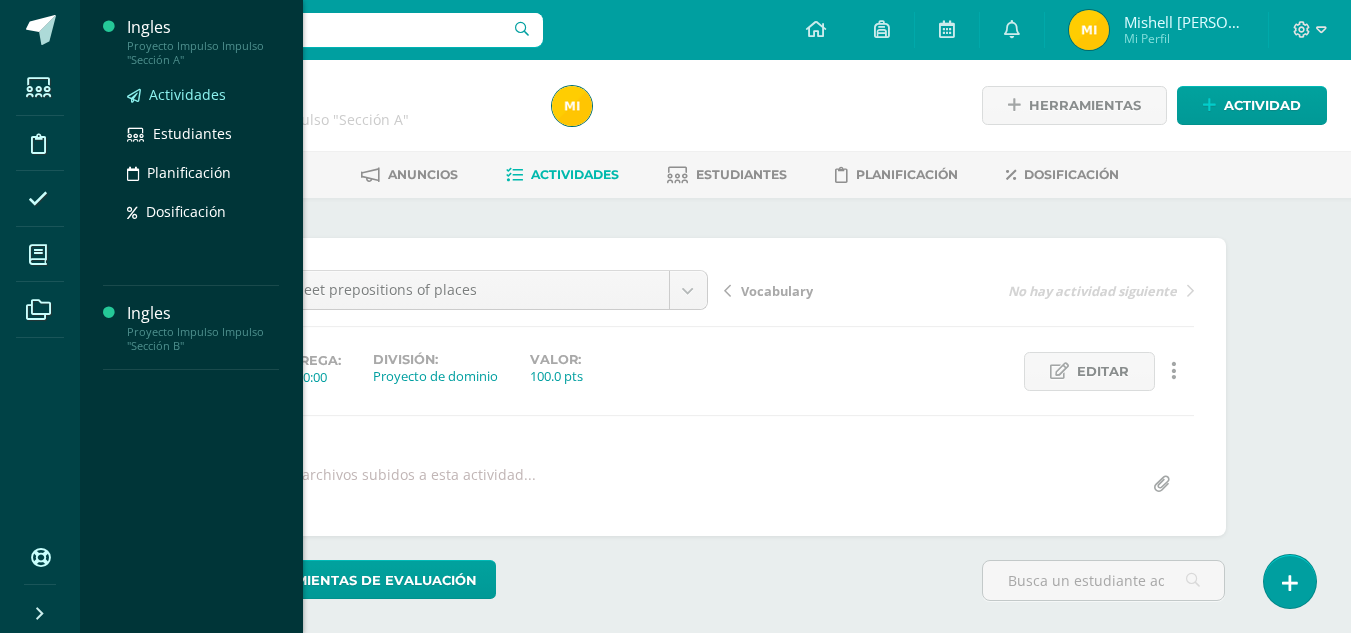 click on "Actividades" at bounding box center (187, 94) 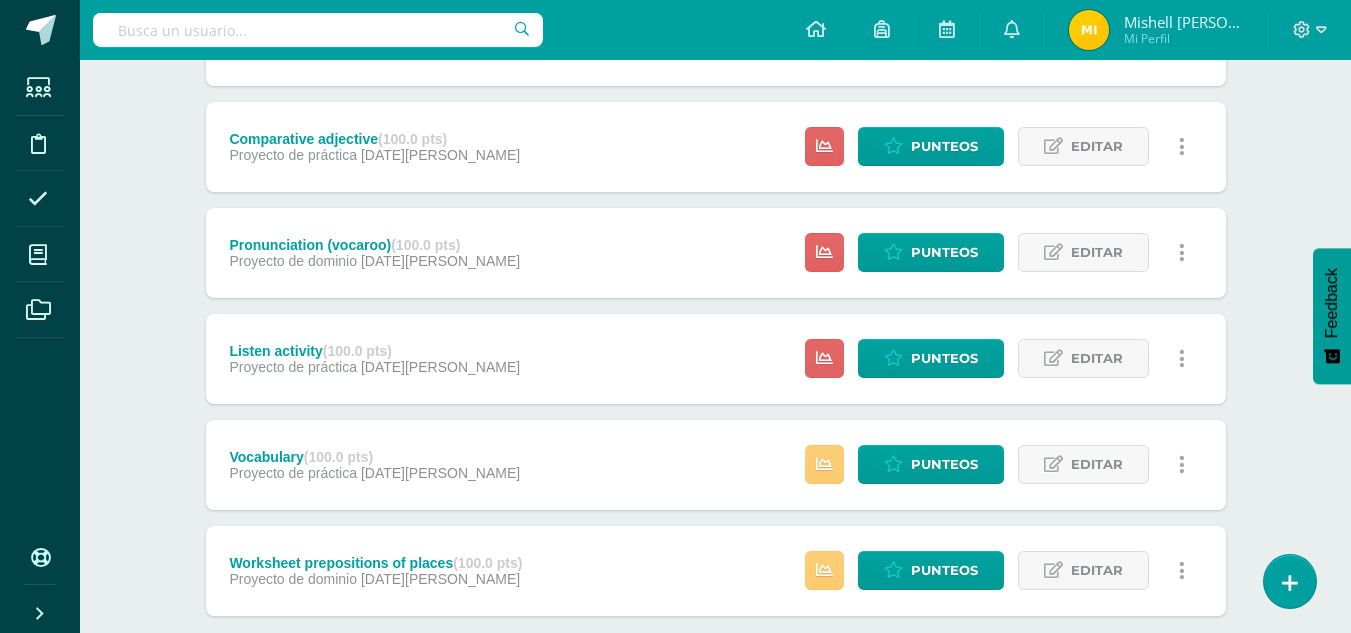 scroll, scrollTop: 1184, scrollLeft: 0, axis: vertical 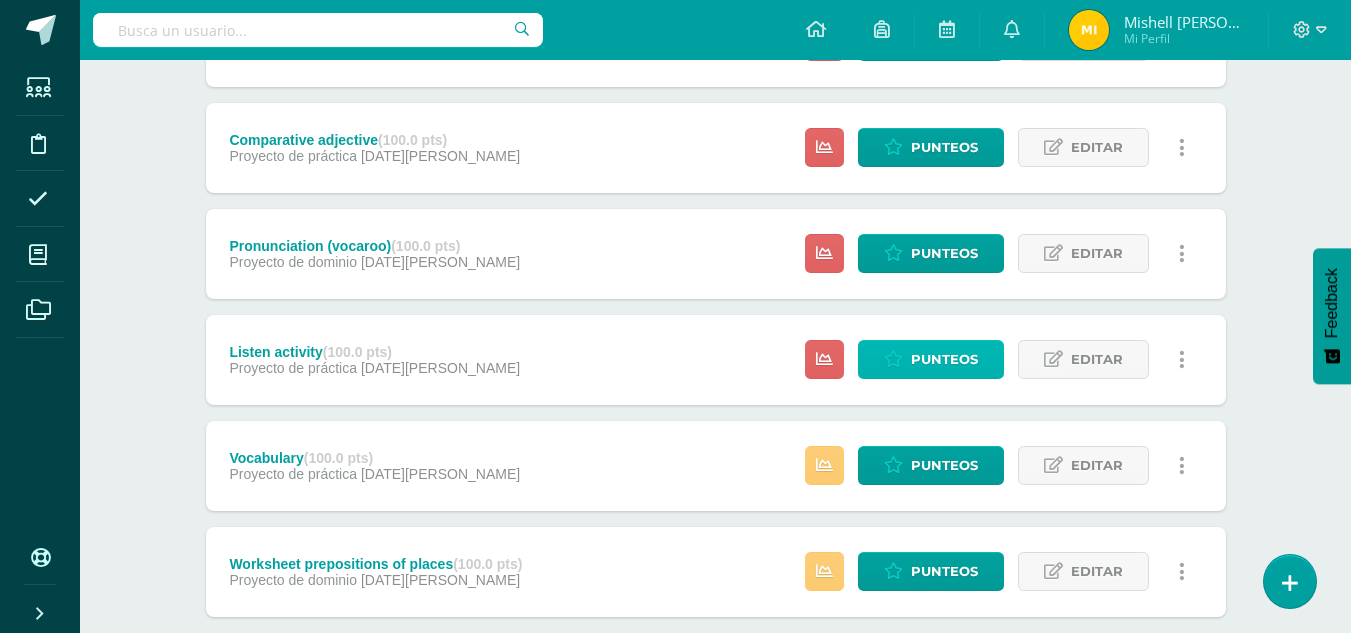 click on "Punteos" at bounding box center (944, 359) 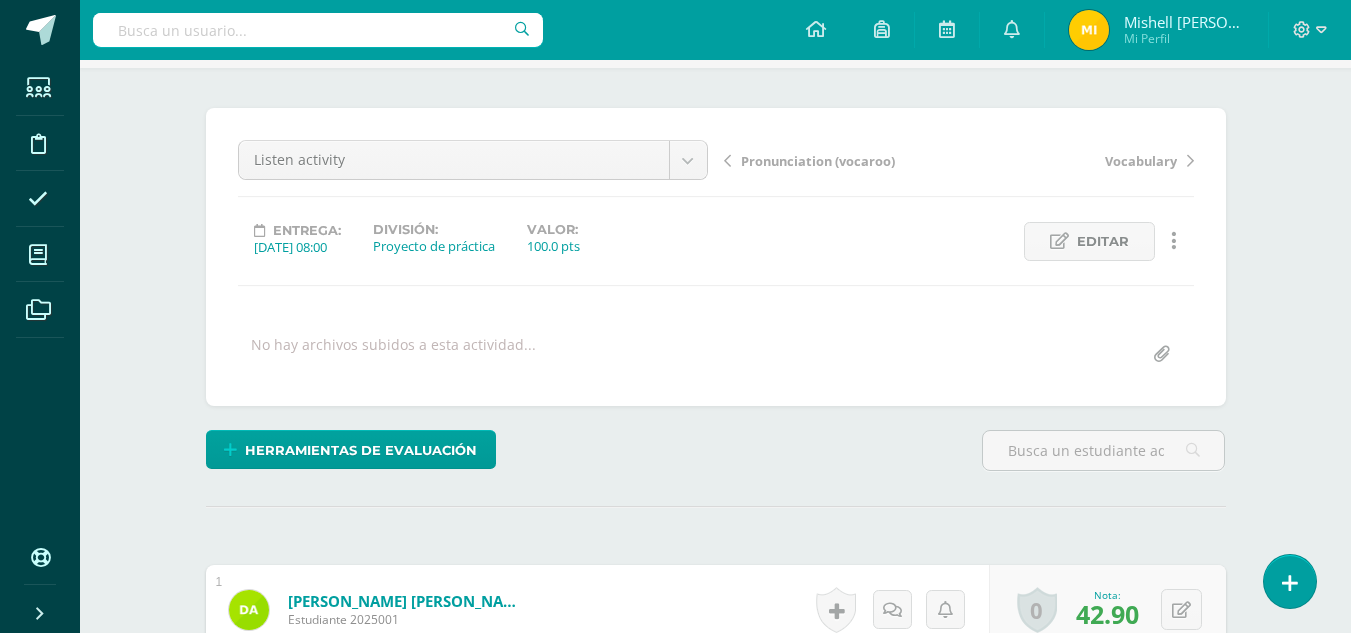 scroll, scrollTop: 0, scrollLeft: 0, axis: both 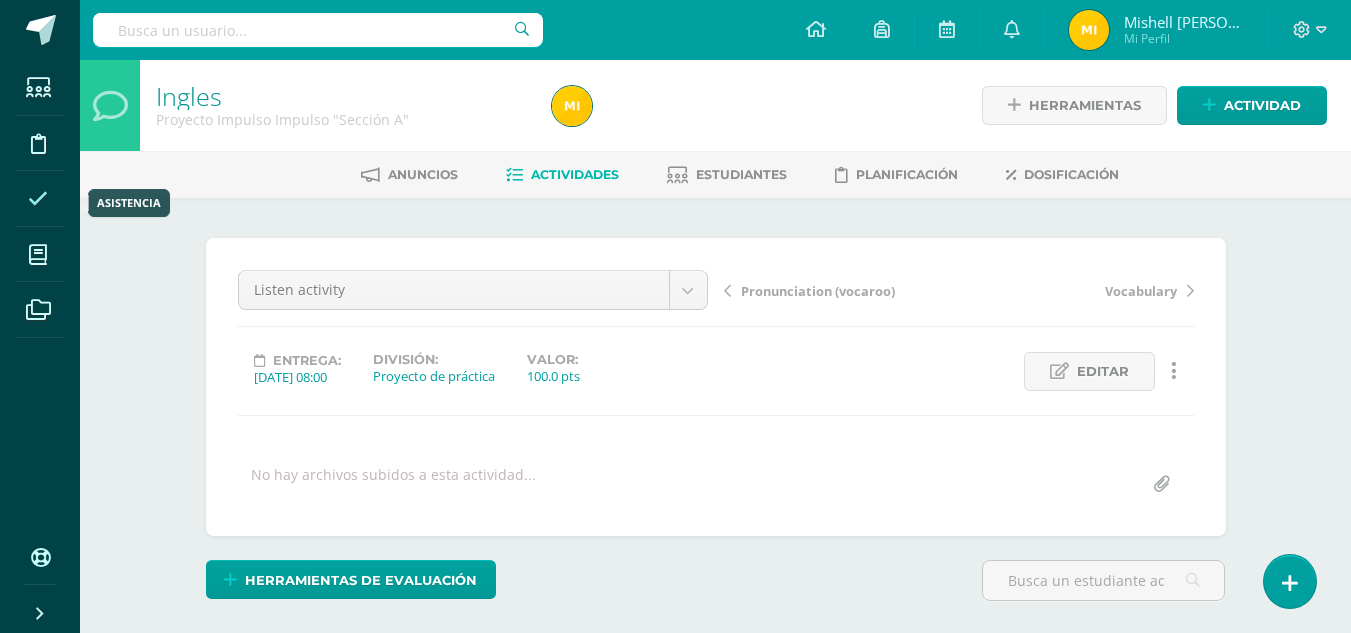 click at bounding box center (38, 199) 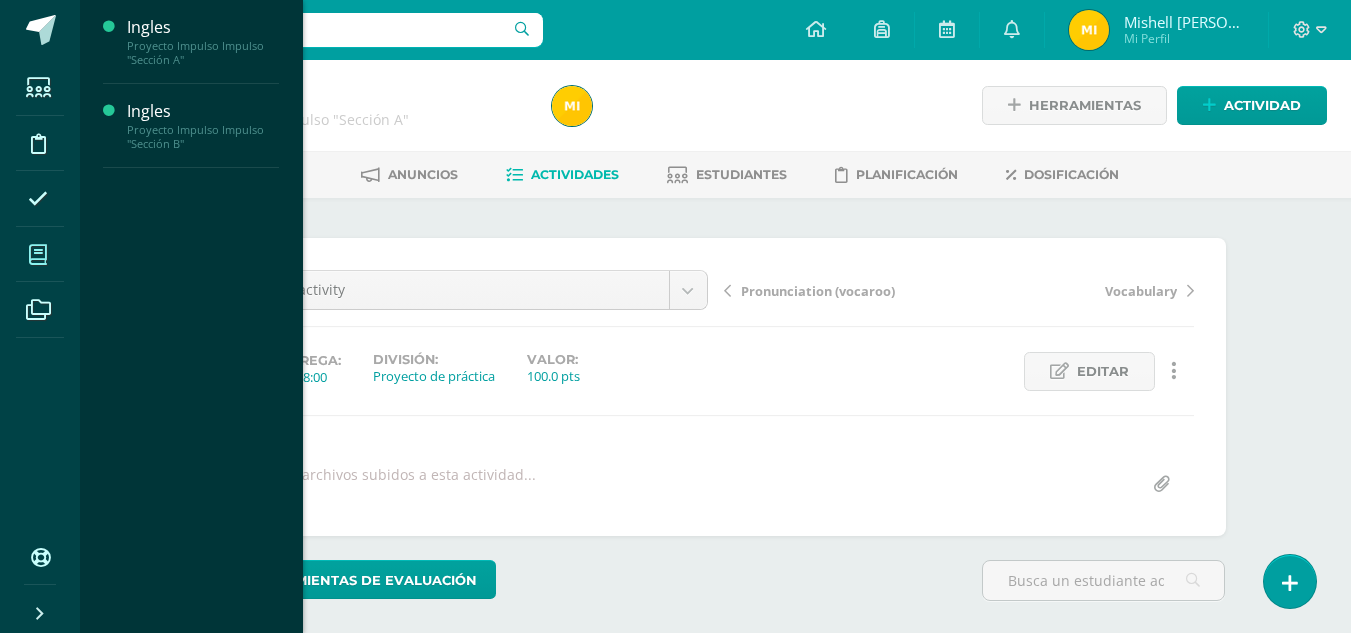 click at bounding box center (38, 255) 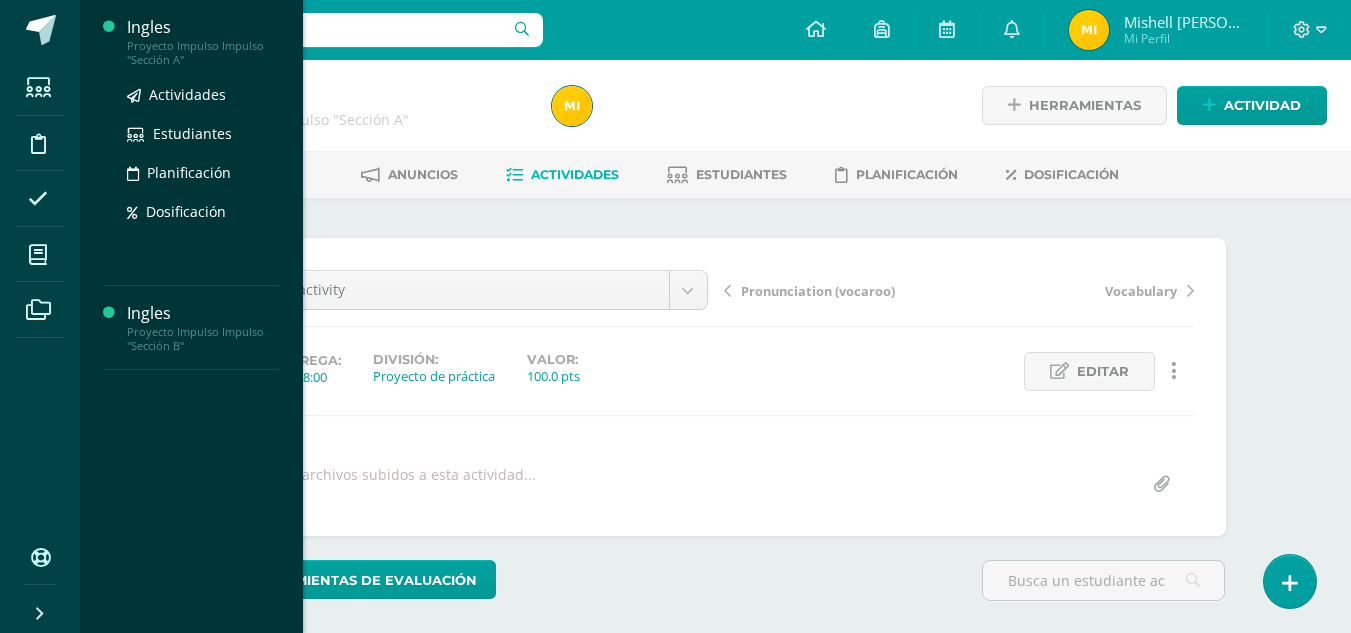 click on "Ingles" at bounding box center (203, 27) 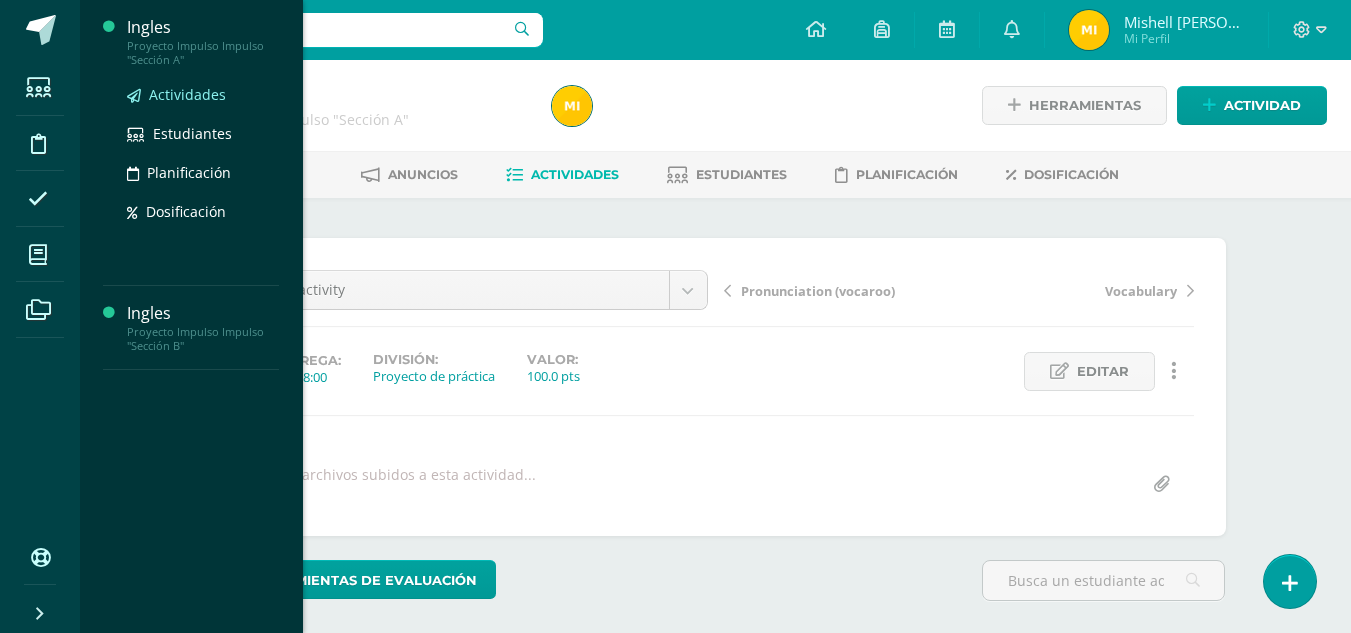 click on "Actividades" at bounding box center [187, 94] 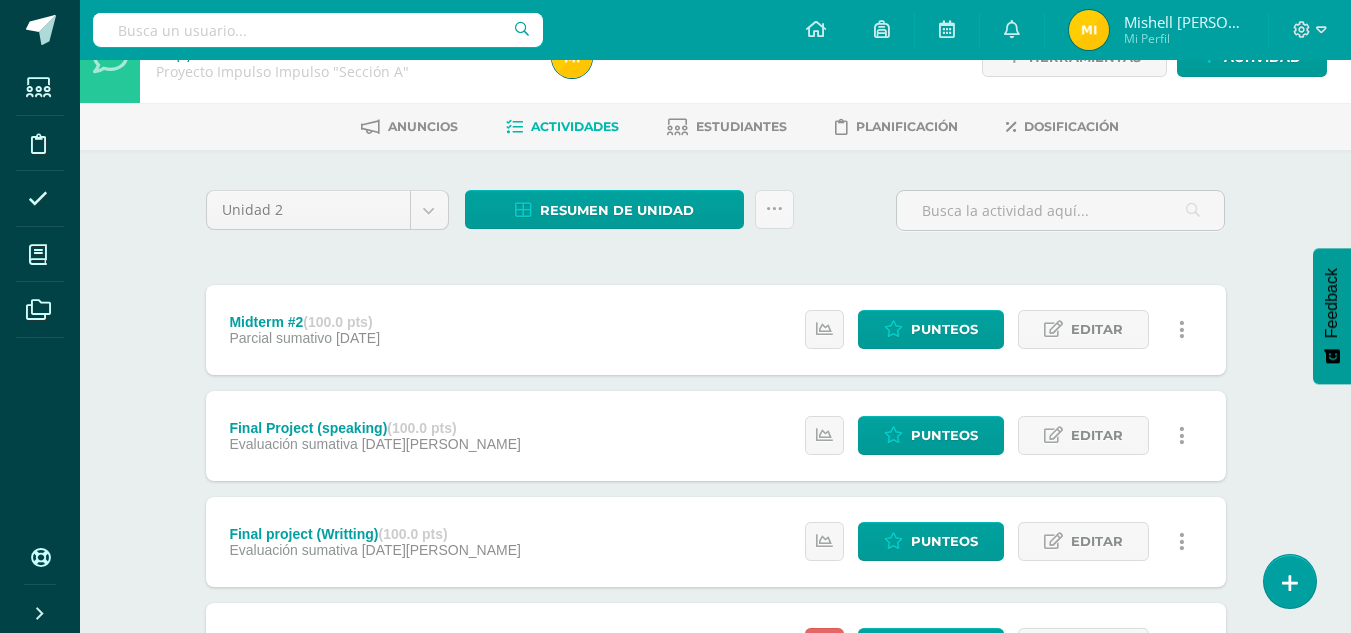 scroll, scrollTop: 27, scrollLeft: 0, axis: vertical 